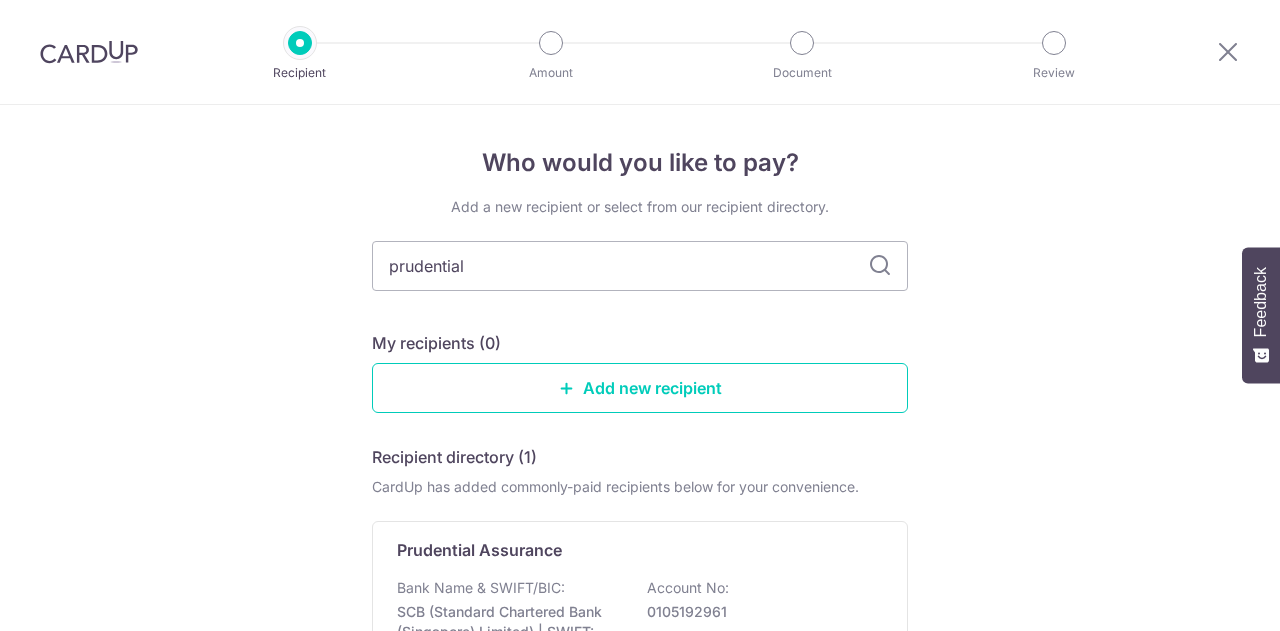 scroll, scrollTop: 0, scrollLeft: 0, axis: both 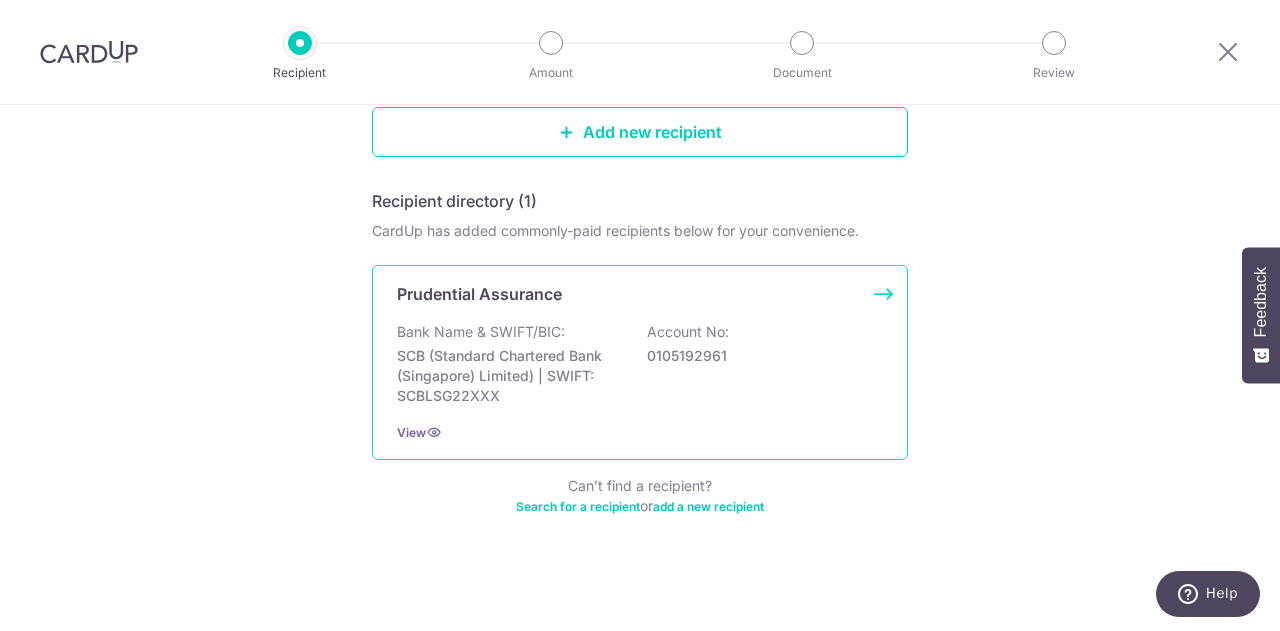 click on "SCB (Standard Chartered Bank (Singapore) Limited) | SWIFT: SCBLSG22XXX" at bounding box center [509, 376] 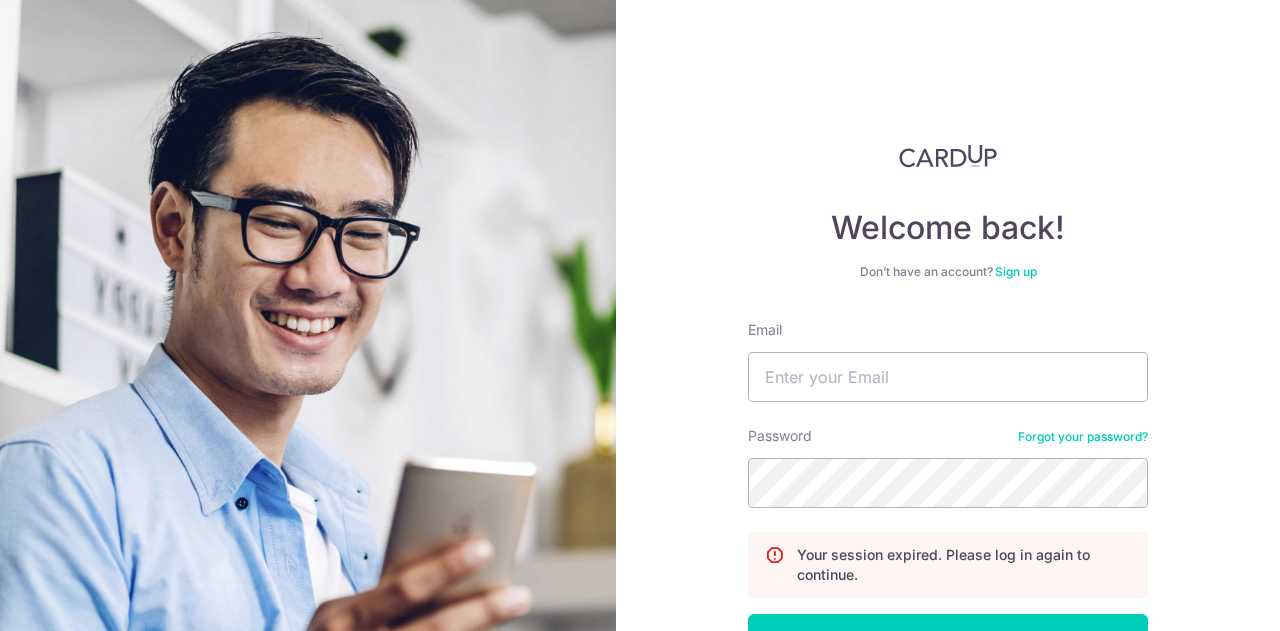 scroll, scrollTop: 0, scrollLeft: 0, axis: both 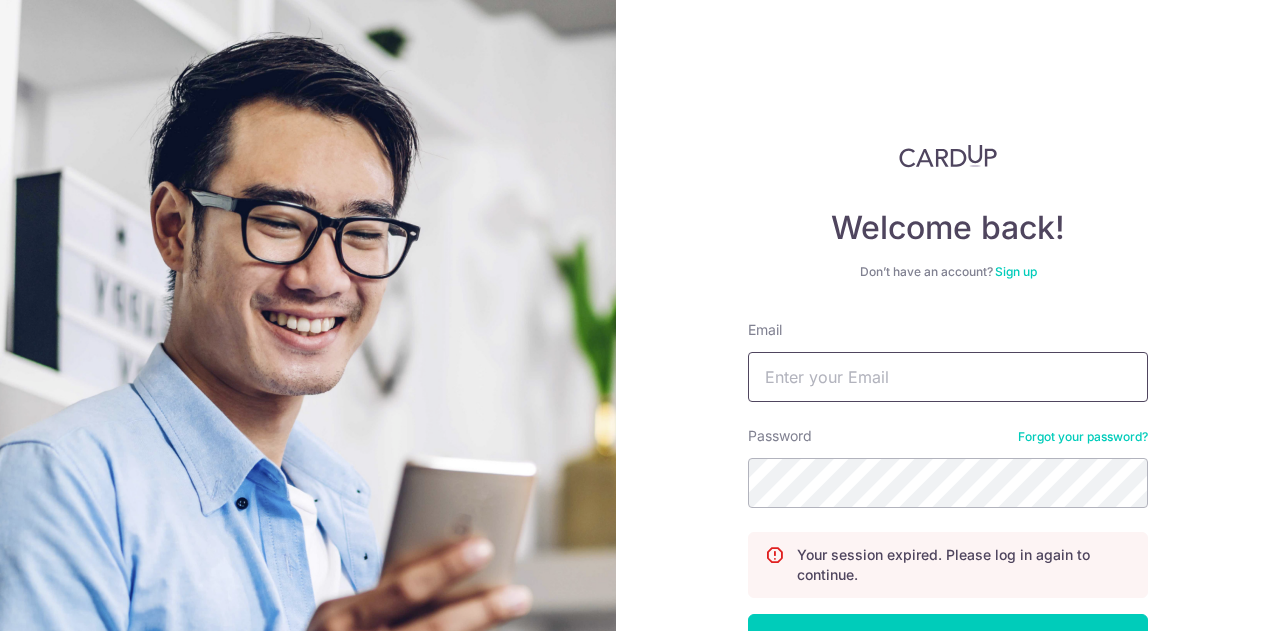 click on "Email" at bounding box center (948, 377) 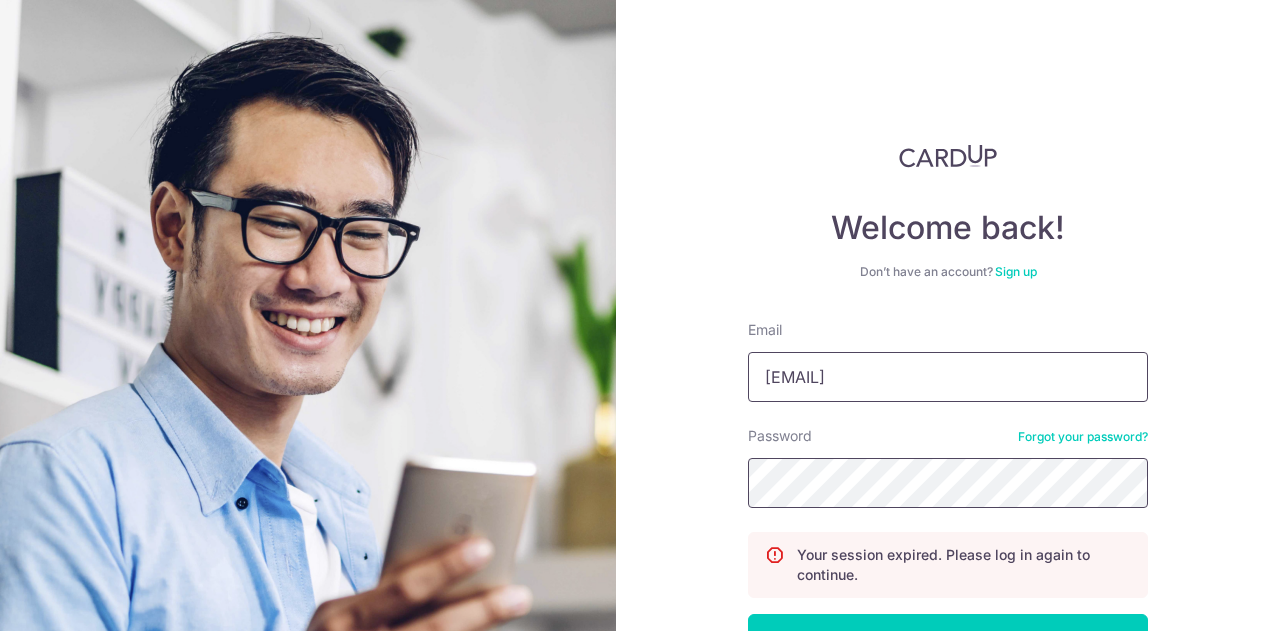 click on "Log in" at bounding box center (948, 639) 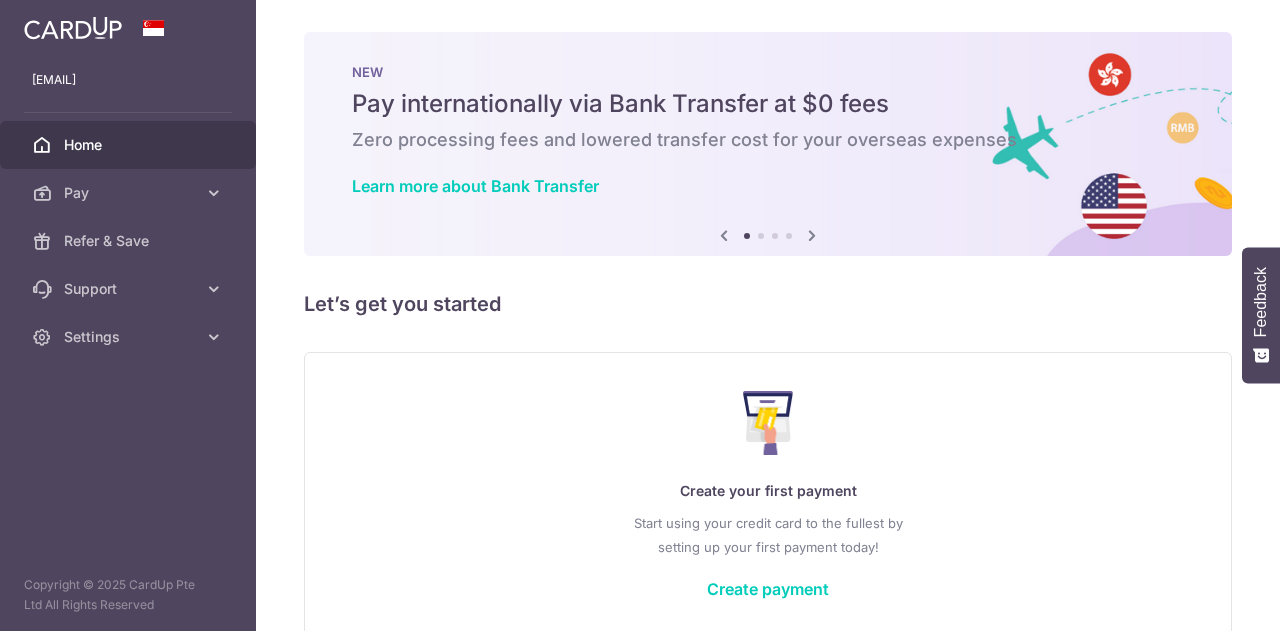 scroll, scrollTop: 0, scrollLeft: 0, axis: both 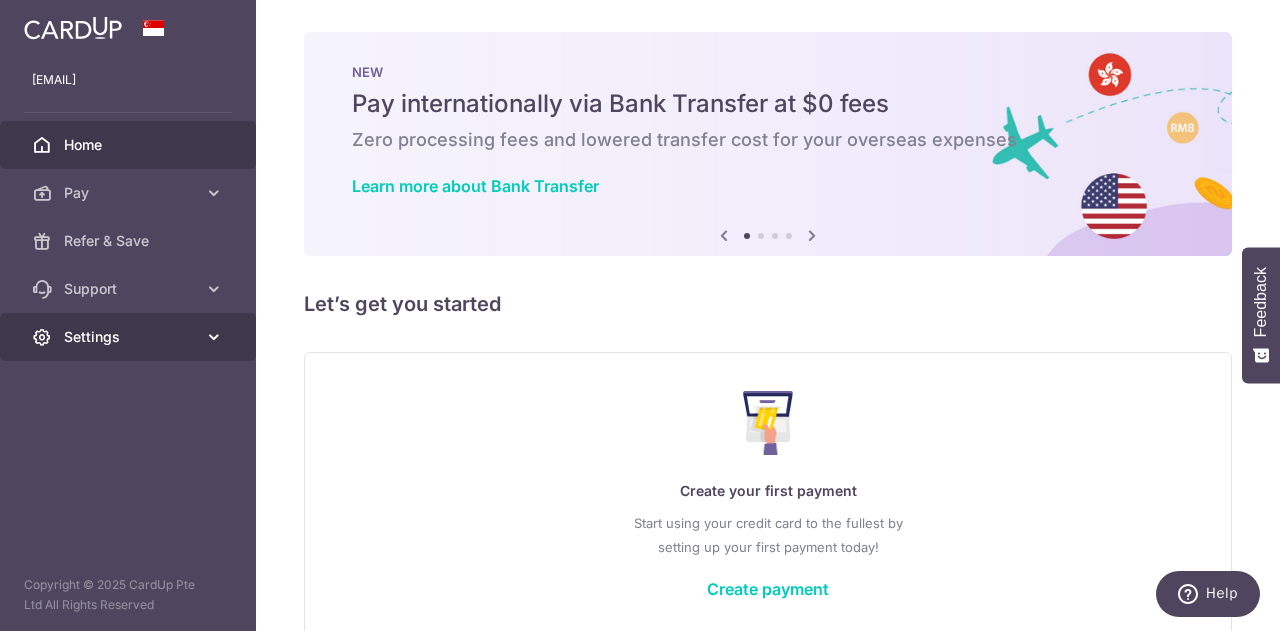 click on "Settings" at bounding box center [128, 337] 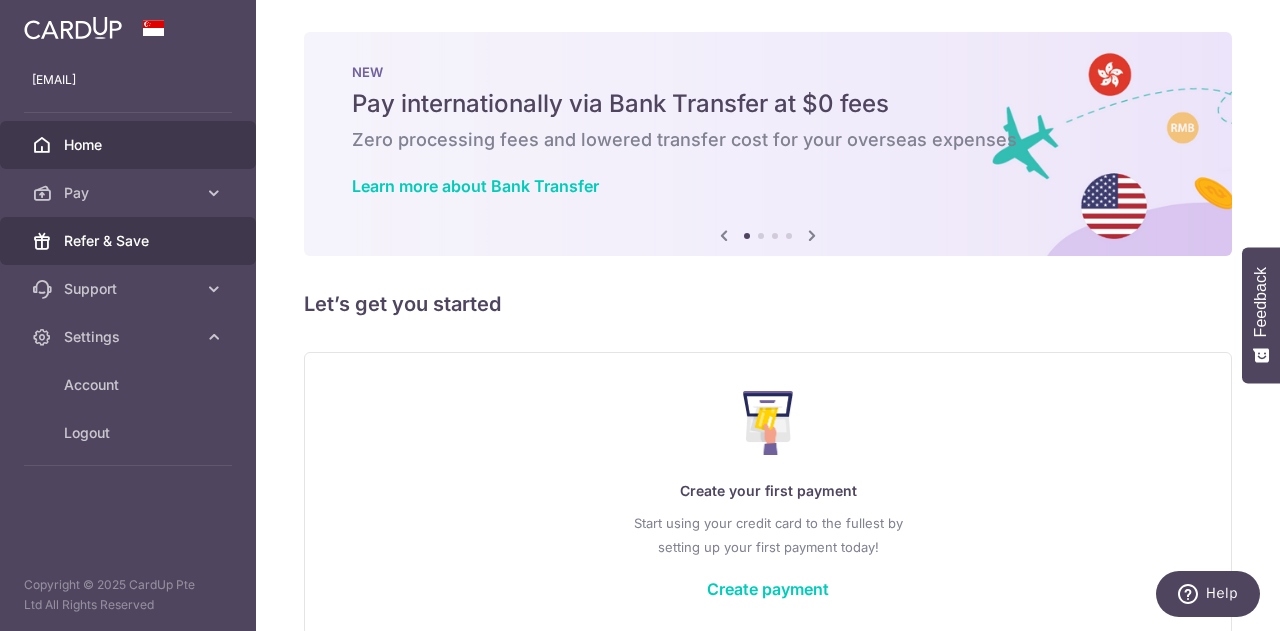 click on "Refer & Save" at bounding box center [130, 241] 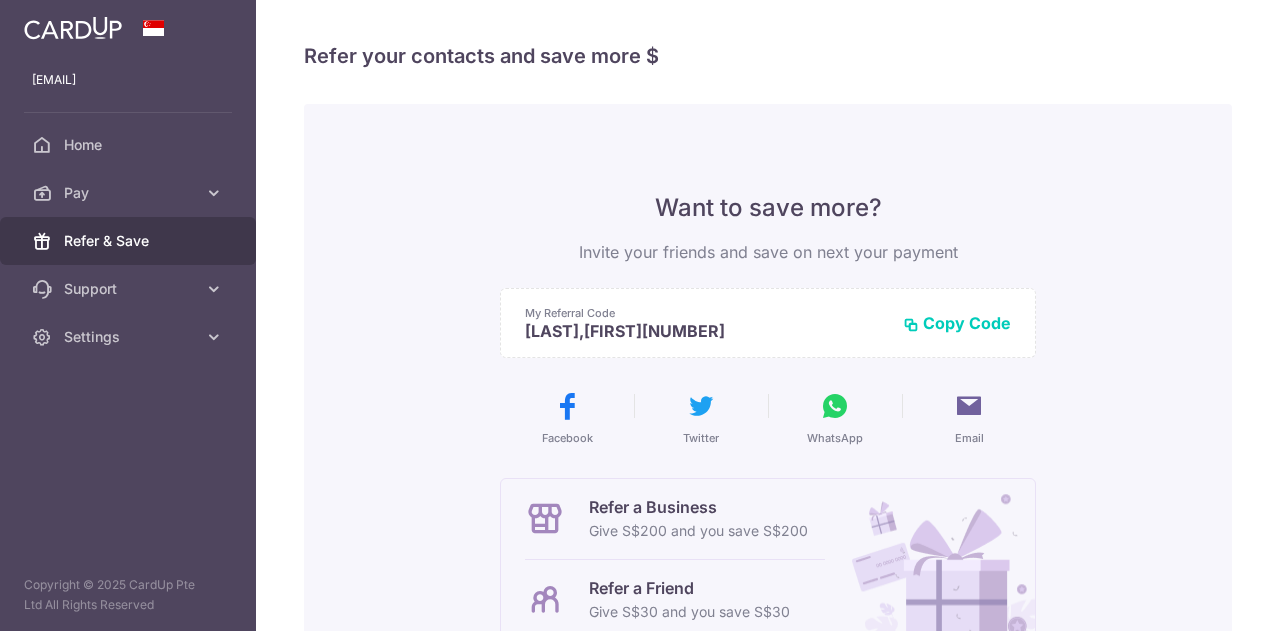 scroll, scrollTop: 0, scrollLeft: 0, axis: both 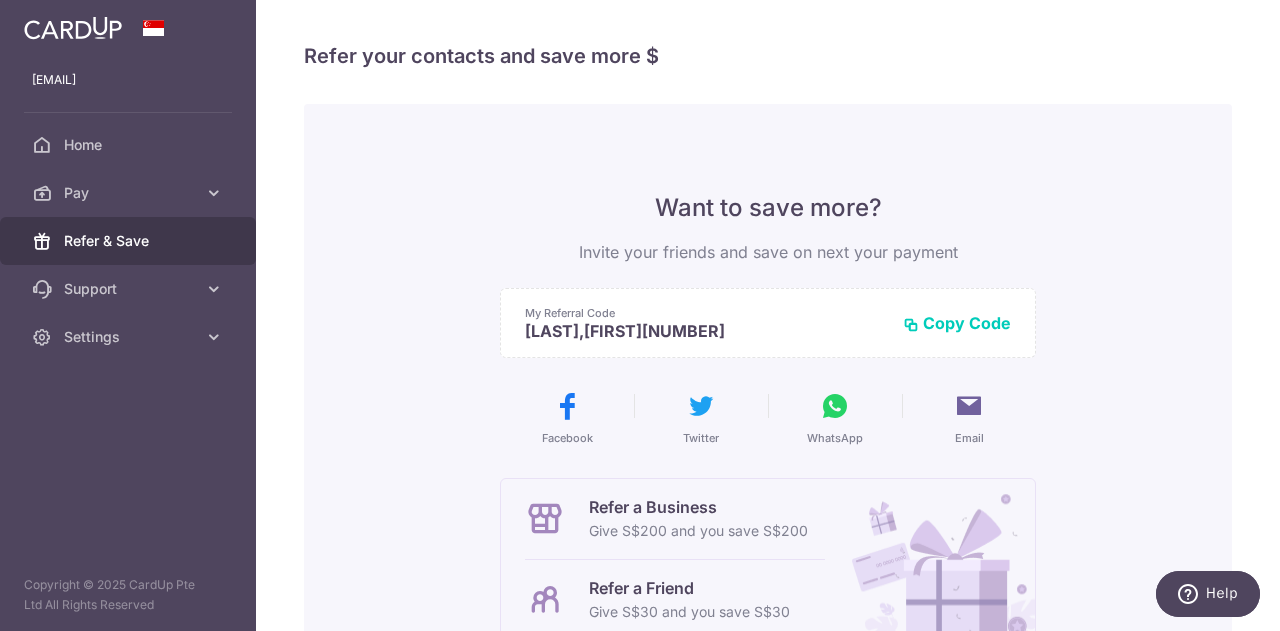 click on "Copy Code" at bounding box center (957, 323) 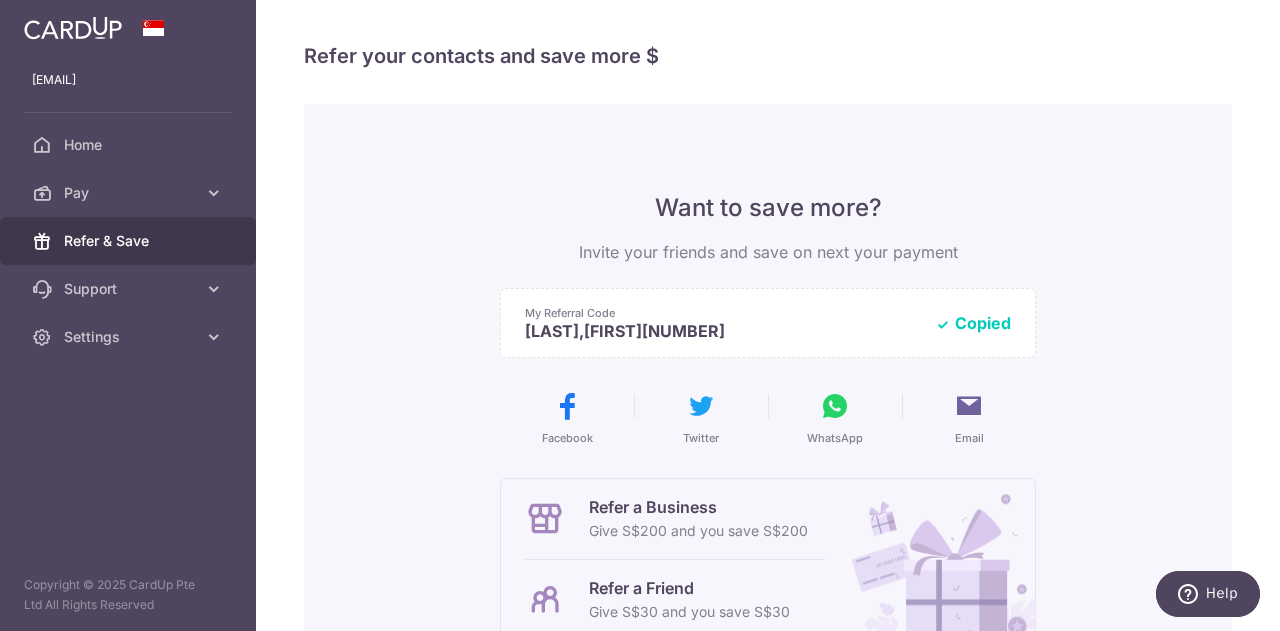 click on "Copied" at bounding box center (973, 323) 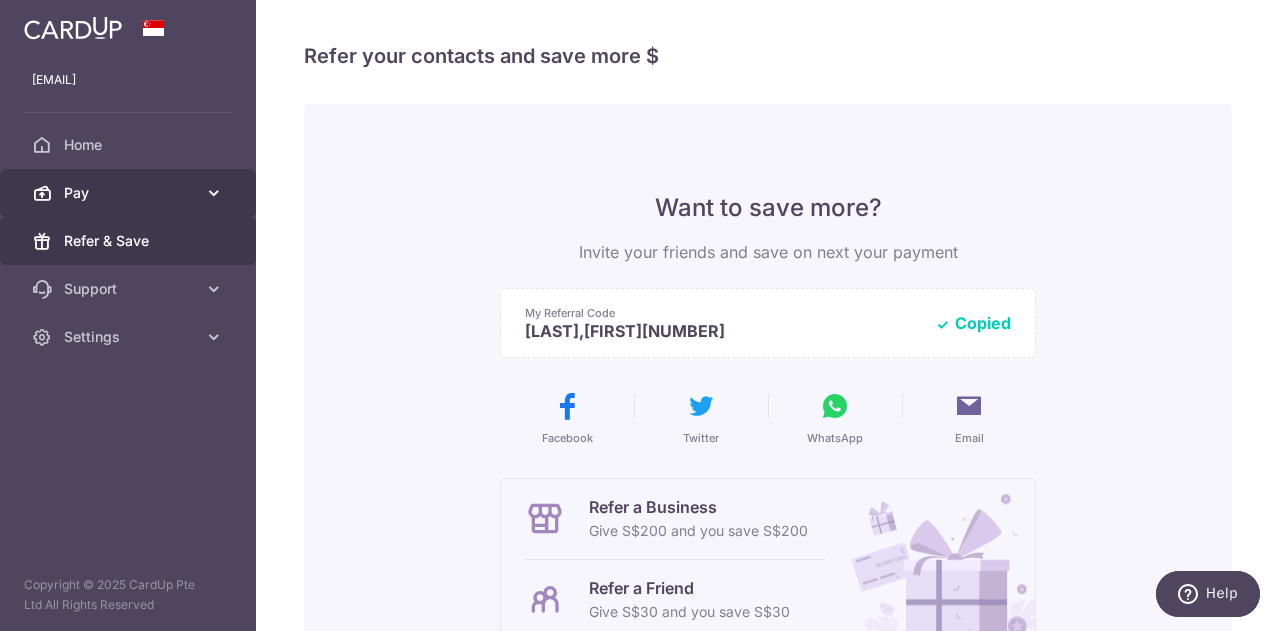 click on "Pay" at bounding box center (128, 193) 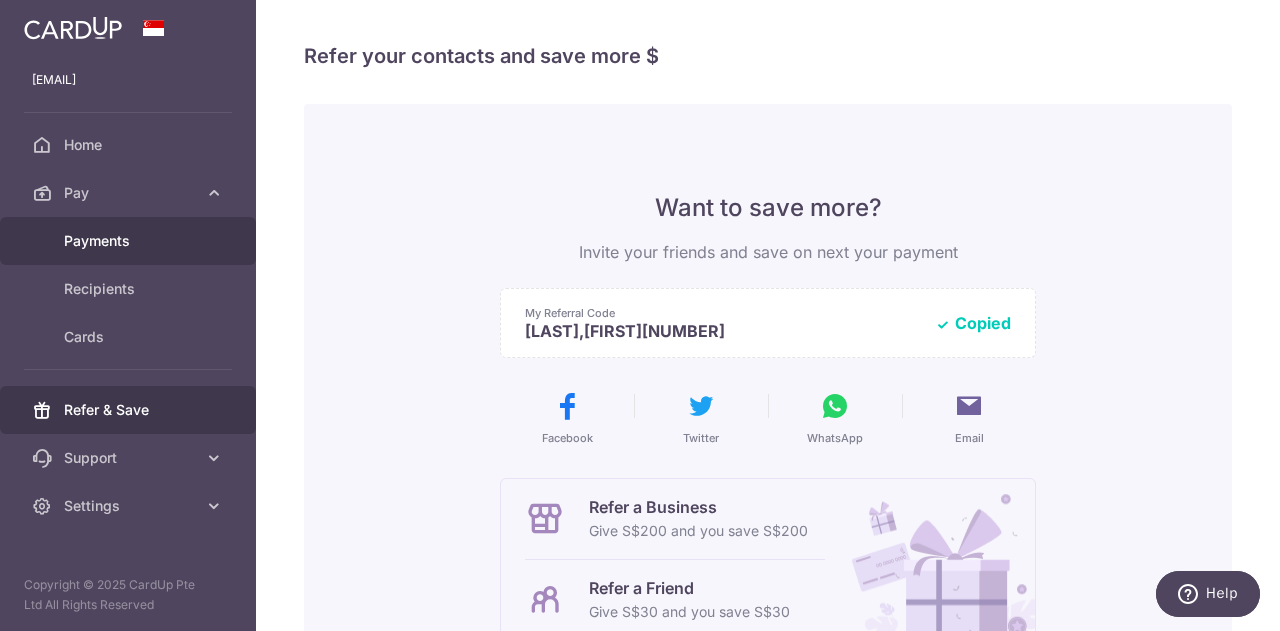 click on "Payments" at bounding box center (128, 241) 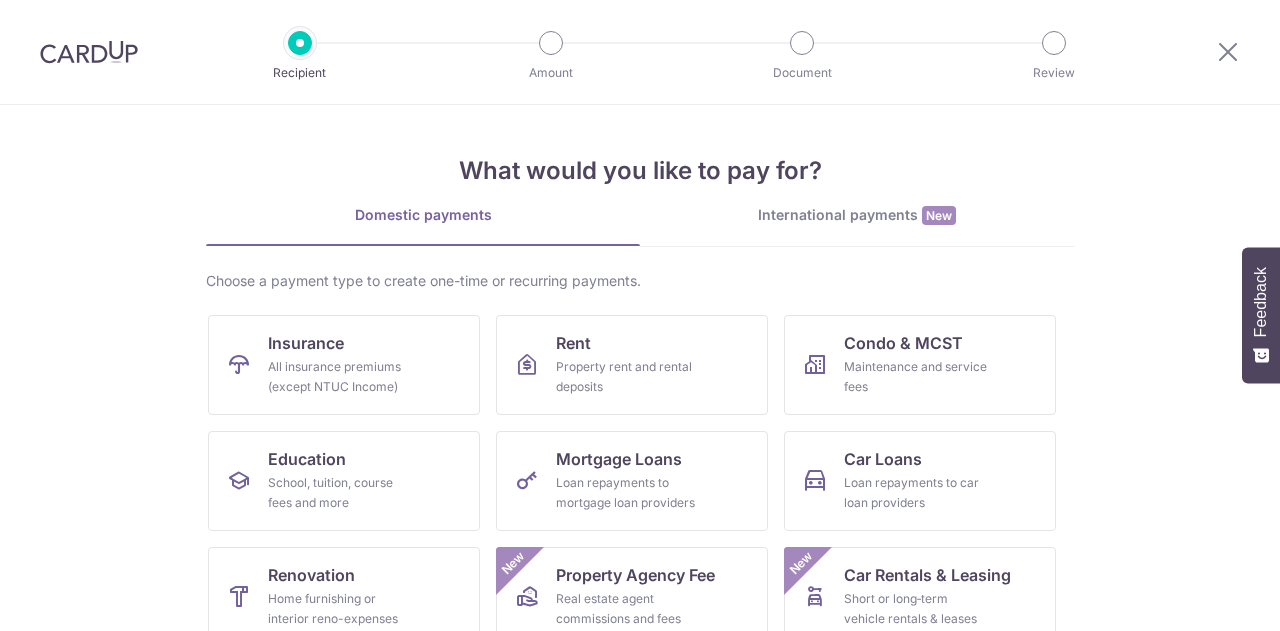 scroll, scrollTop: 0, scrollLeft: 0, axis: both 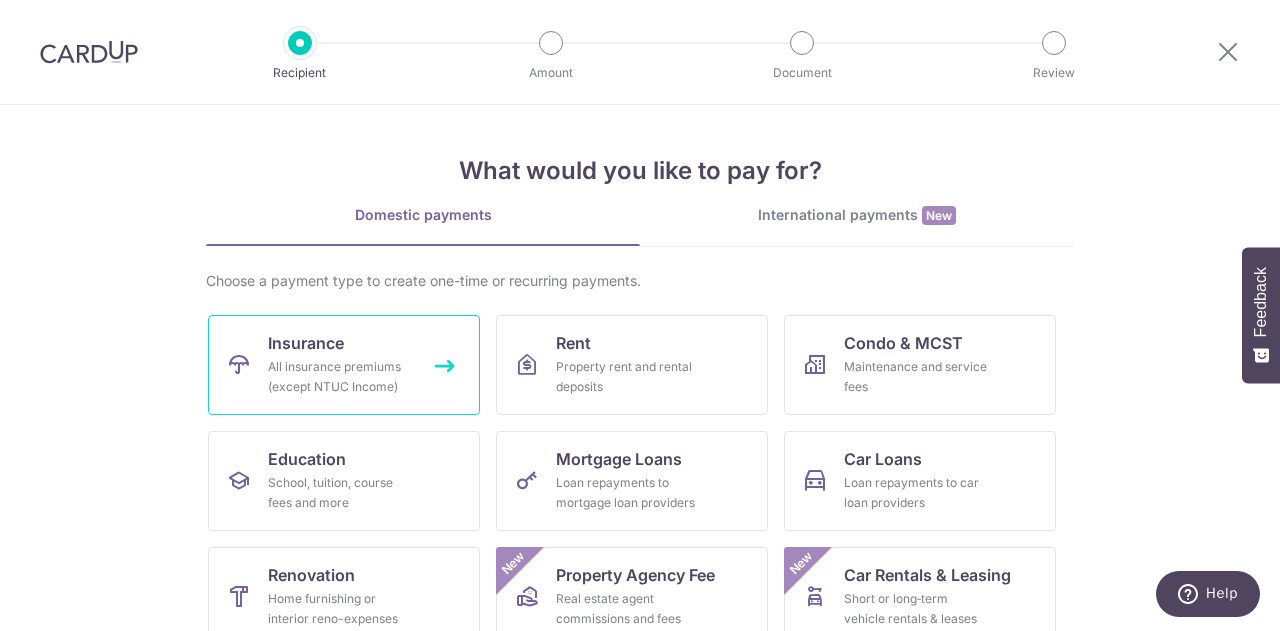click on "All insurance premiums (except NTUC Income)" at bounding box center [340, 377] 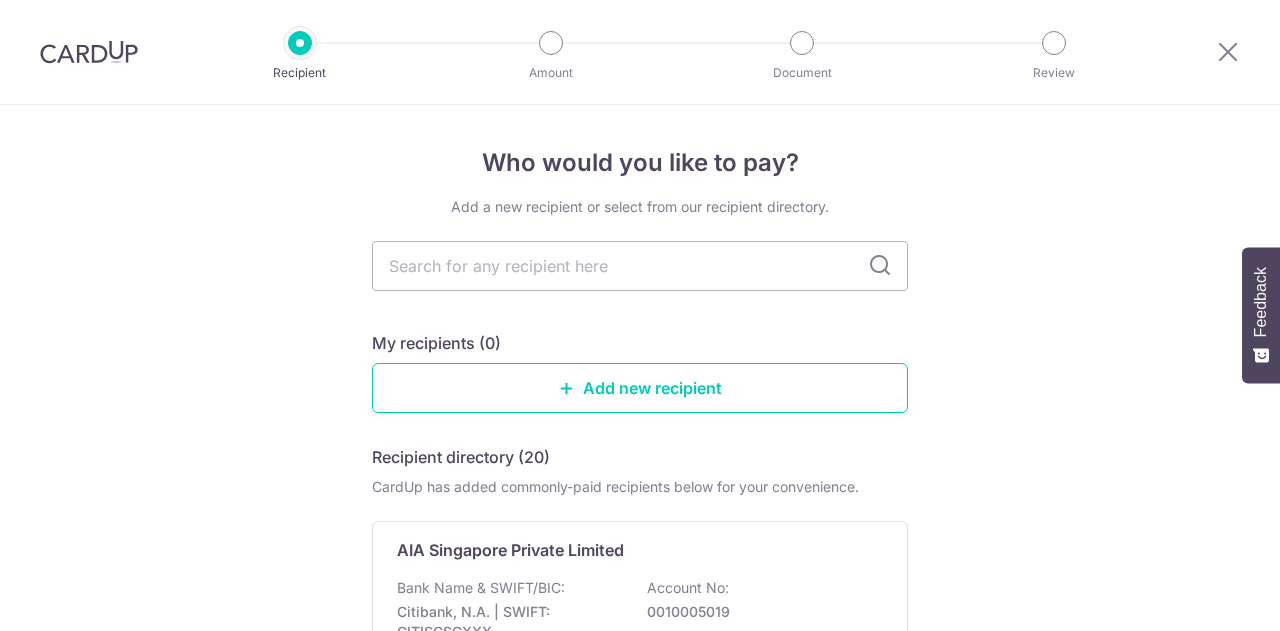 scroll, scrollTop: 0, scrollLeft: 0, axis: both 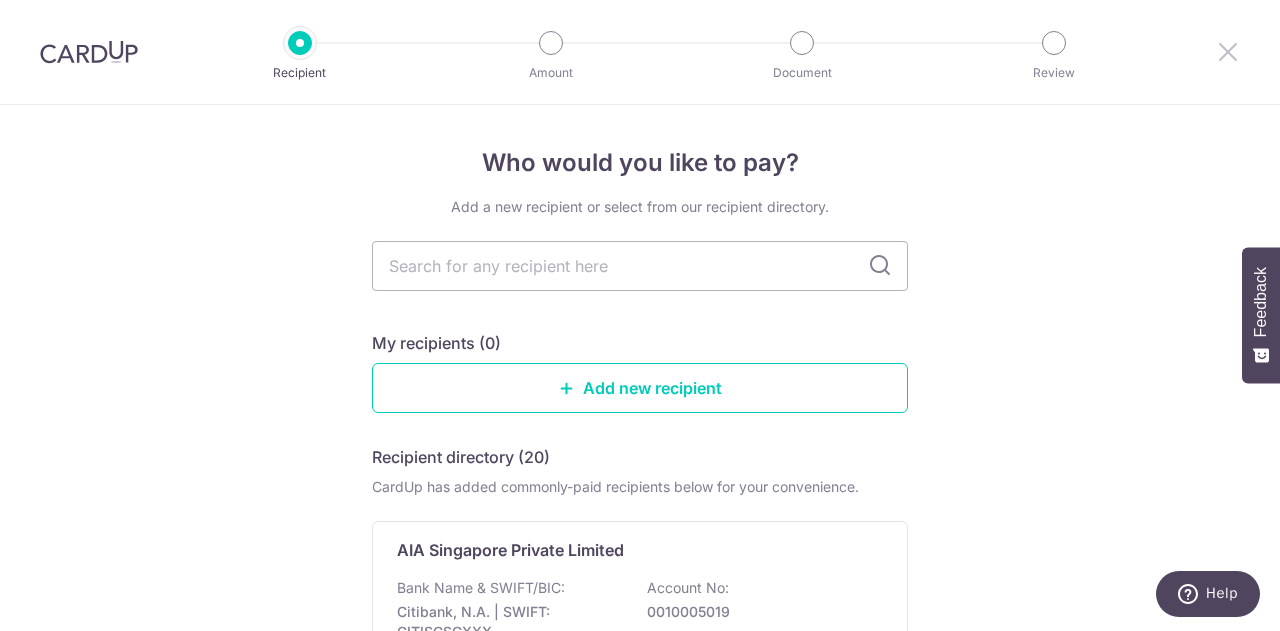 click at bounding box center (1228, 51) 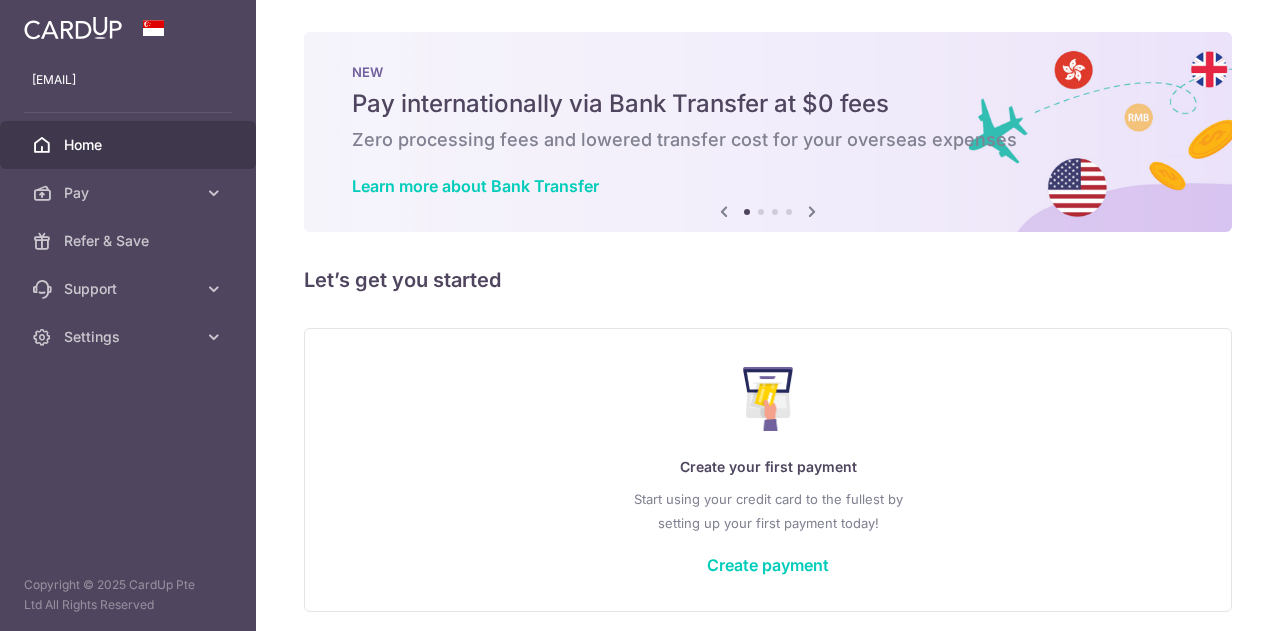scroll, scrollTop: 0, scrollLeft: 0, axis: both 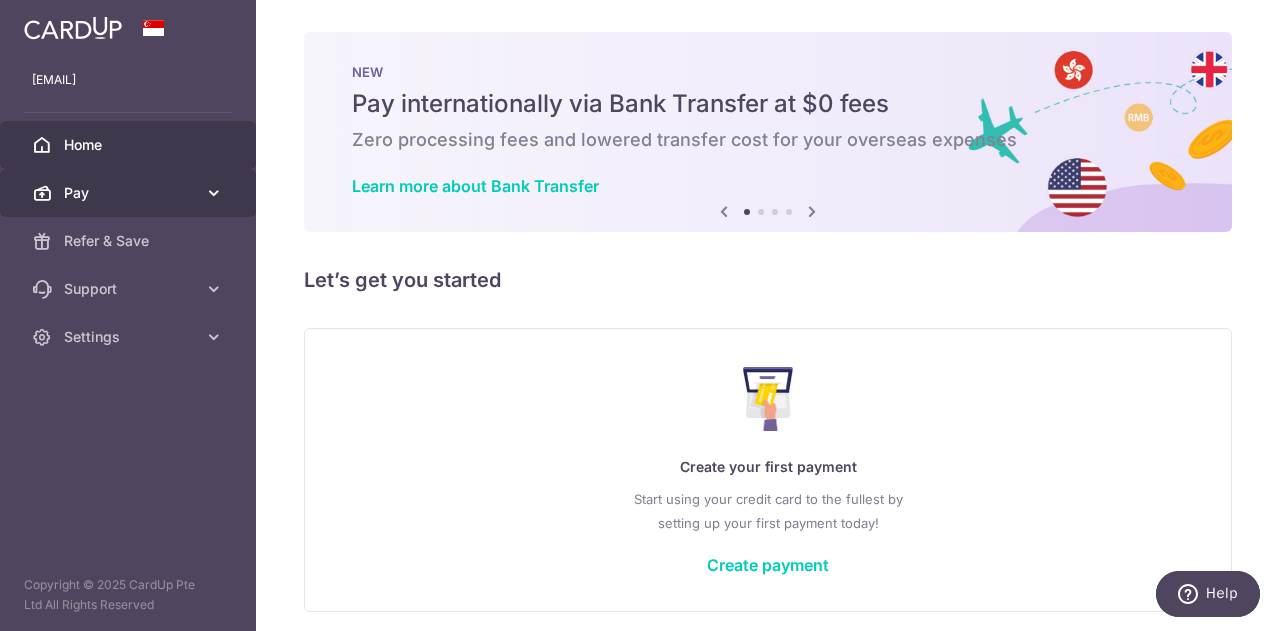 click on "Pay" at bounding box center [130, 193] 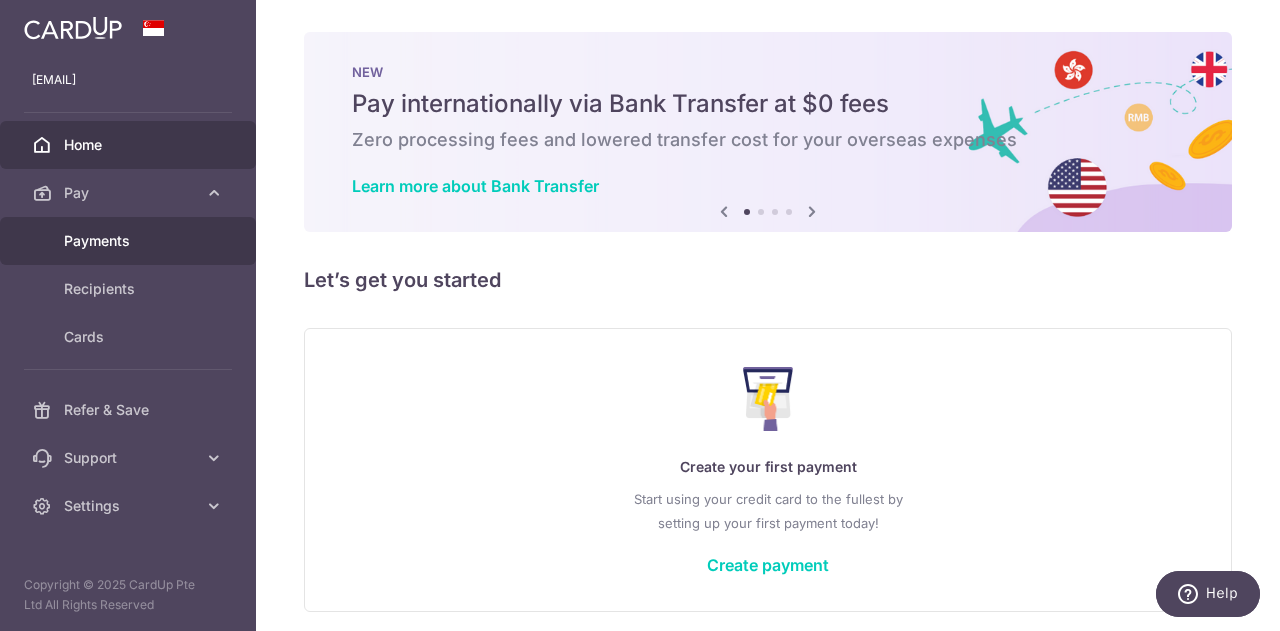 click on "Payments" at bounding box center [130, 241] 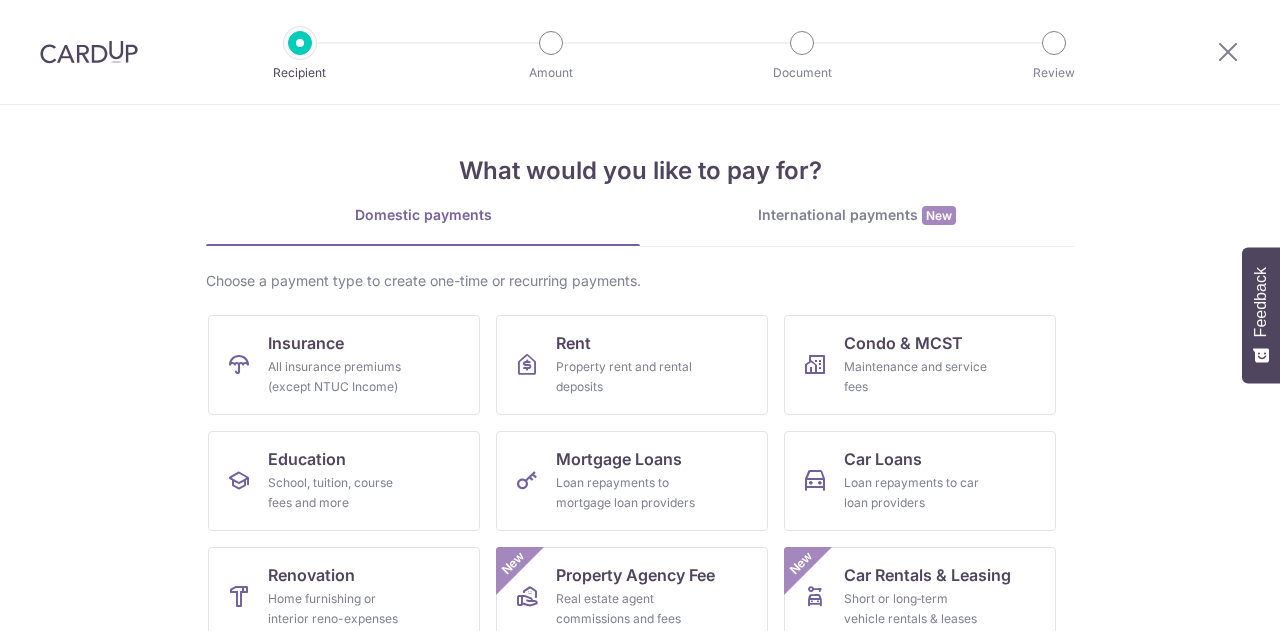 scroll, scrollTop: 0, scrollLeft: 0, axis: both 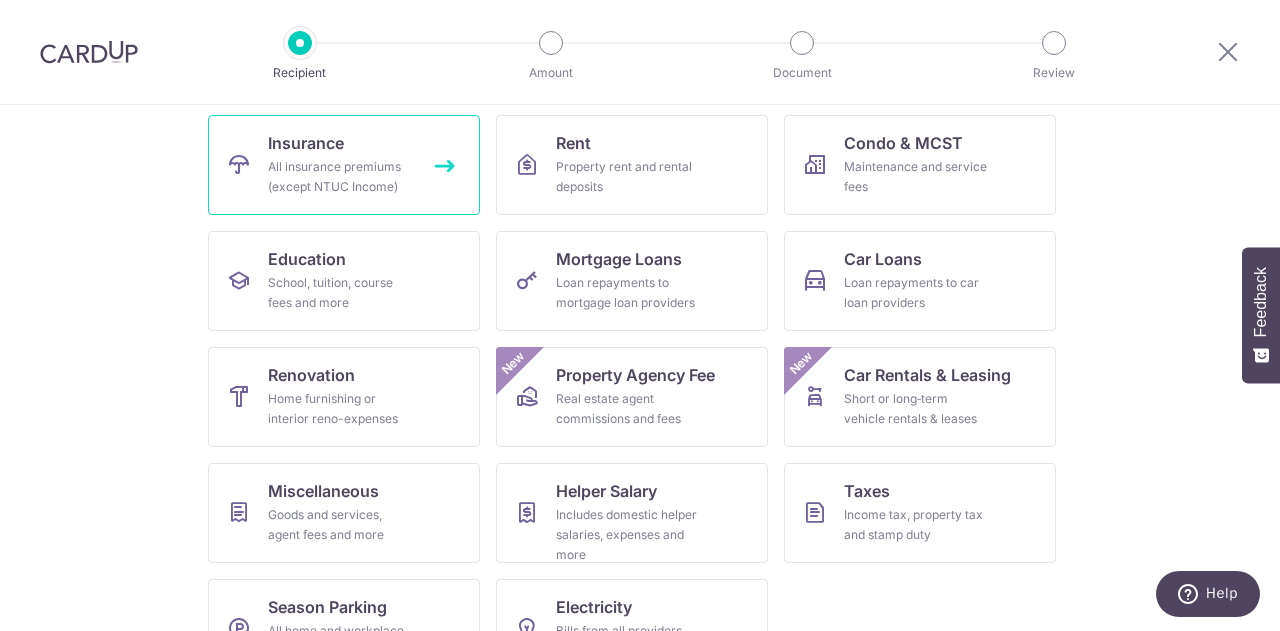 click on "All insurance premiums (except NTUC Income)" at bounding box center [340, 177] 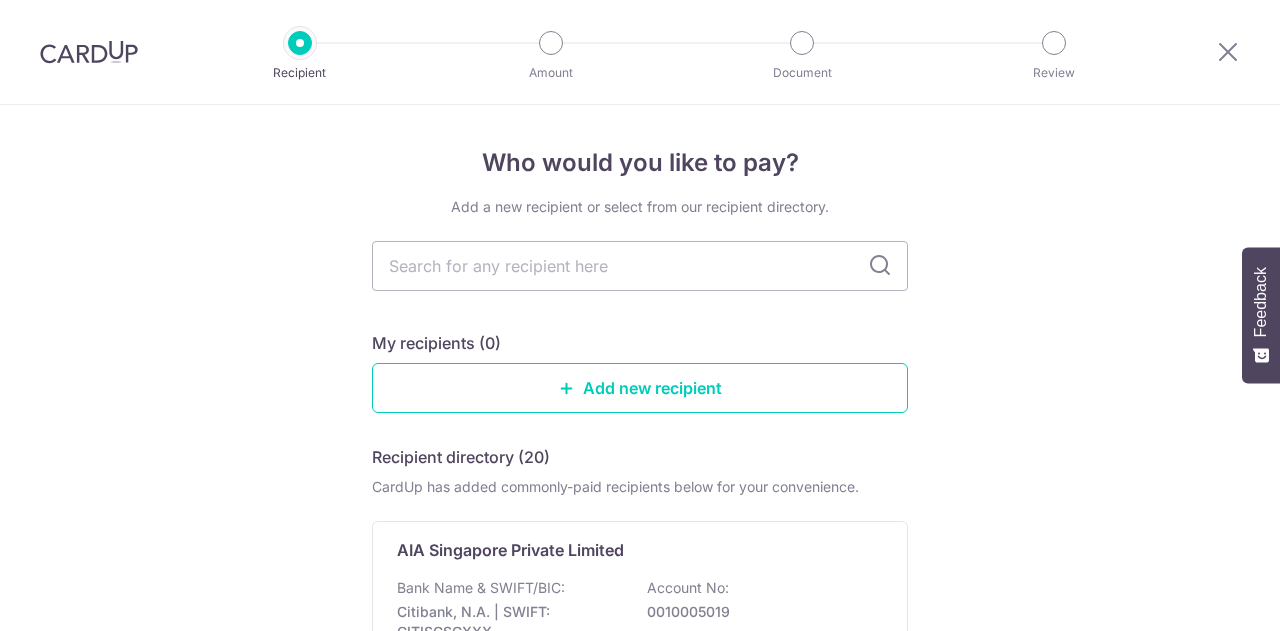 scroll, scrollTop: 0, scrollLeft: 0, axis: both 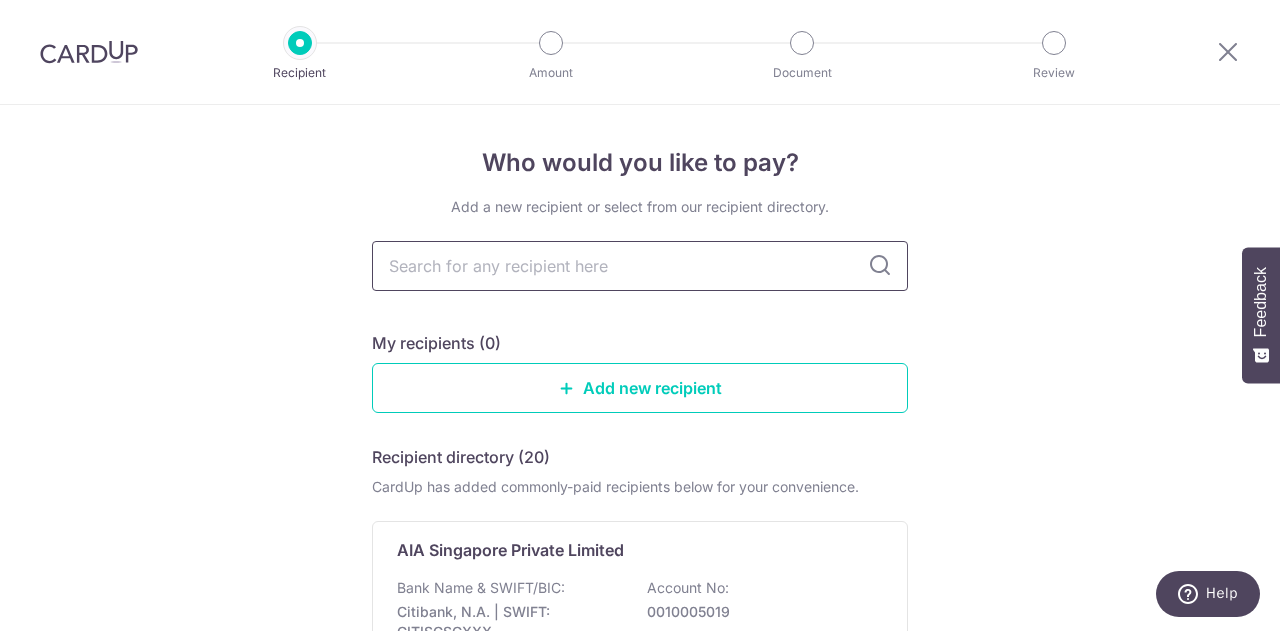 click at bounding box center [640, 266] 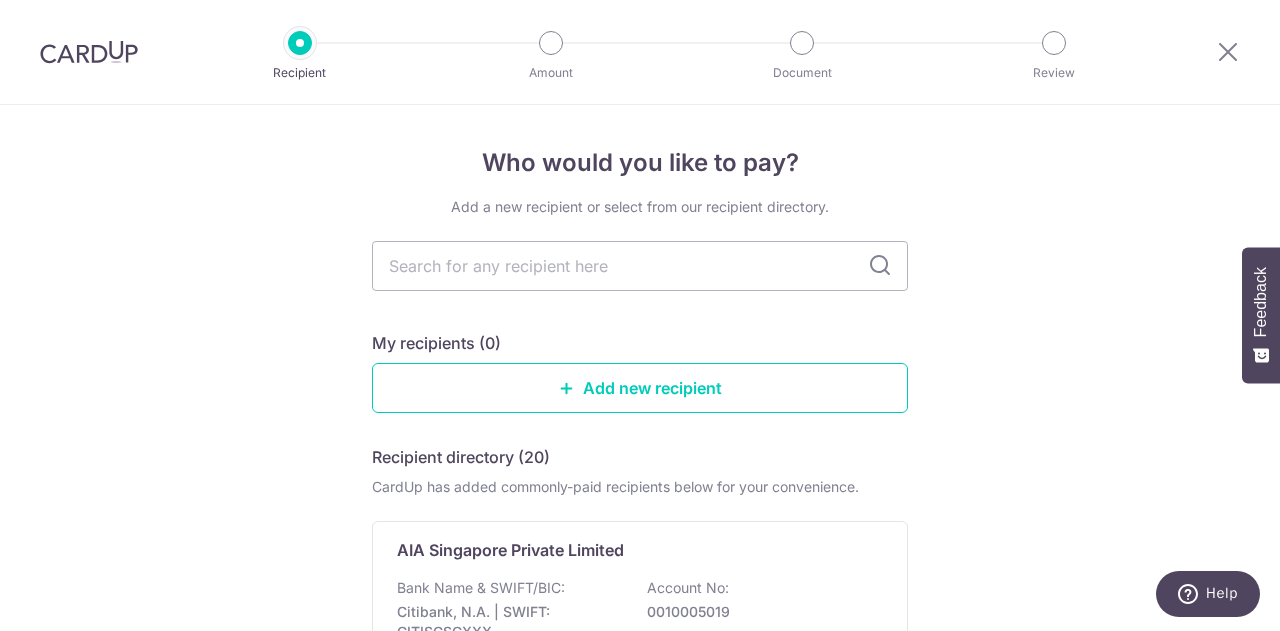 type on "prudential" 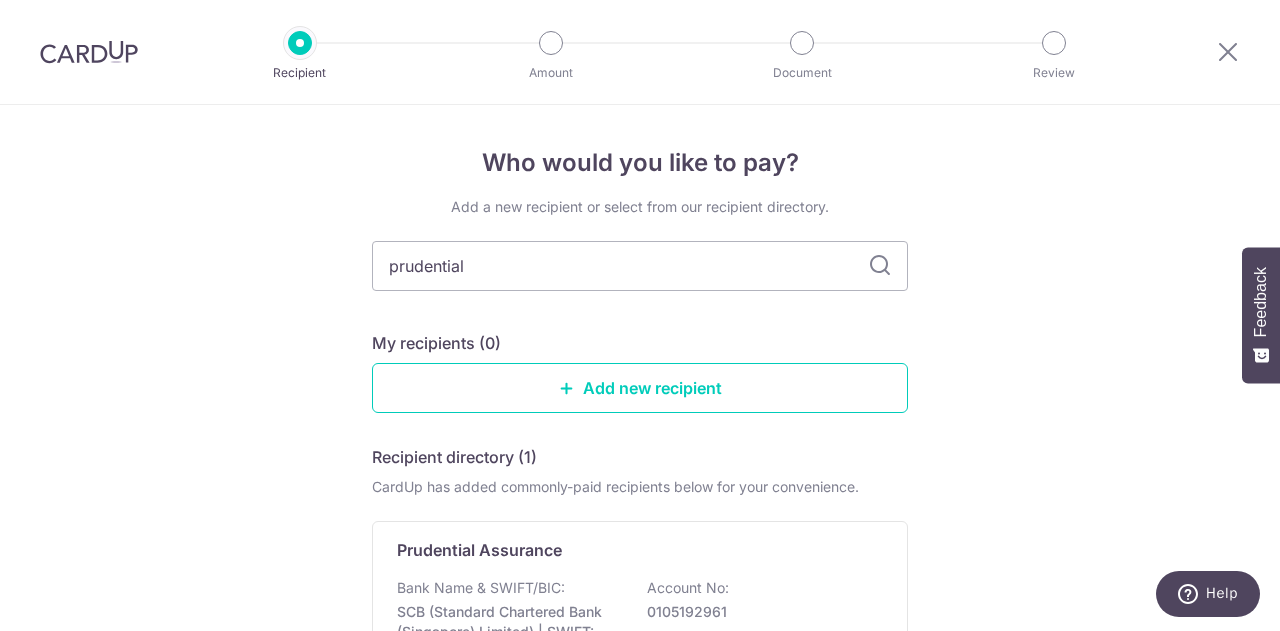 scroll, scrollTop: 200, scrollLeft: 0, axis: vertical 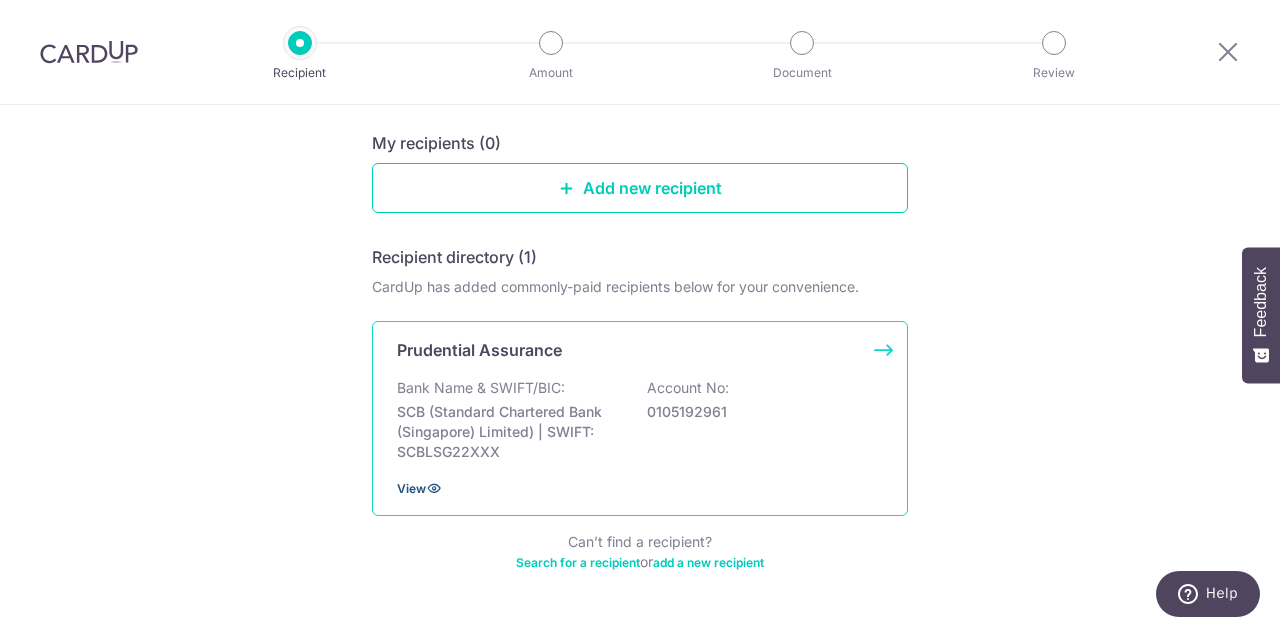 click on "View" at bounding box center (411, 488) 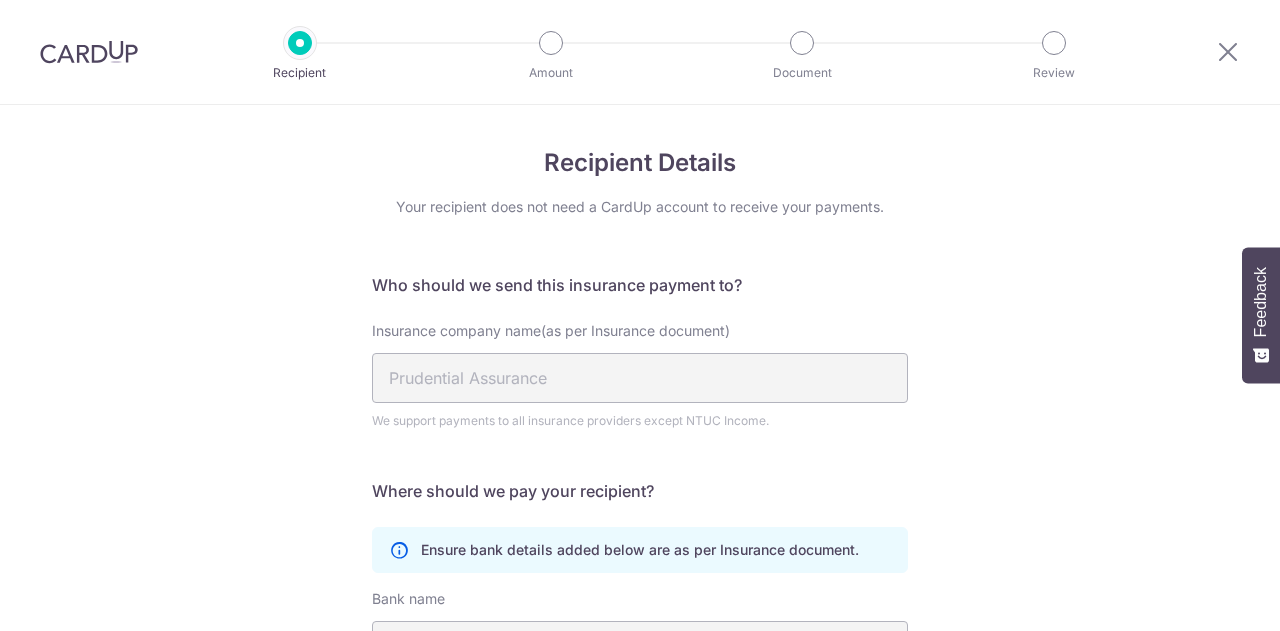 scroll, scrollTop: 0, scrollLeft: 0, axis: both 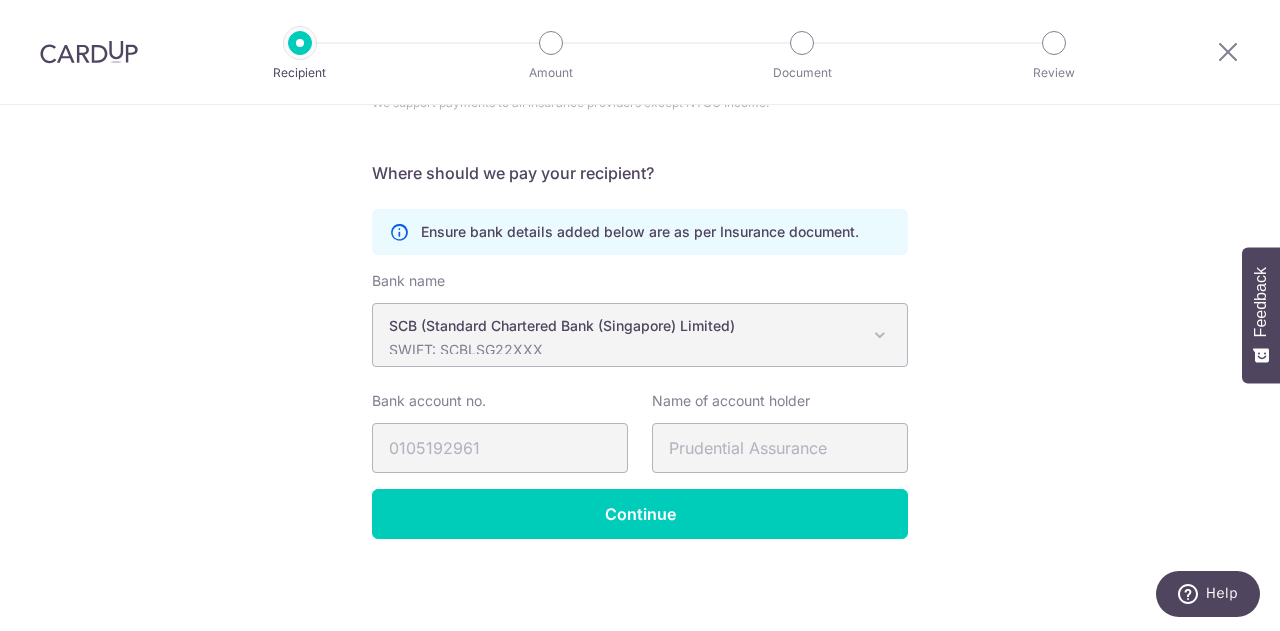 click on "SWIFT: SCBLSG22XXX" at bounding box center (624, 350) 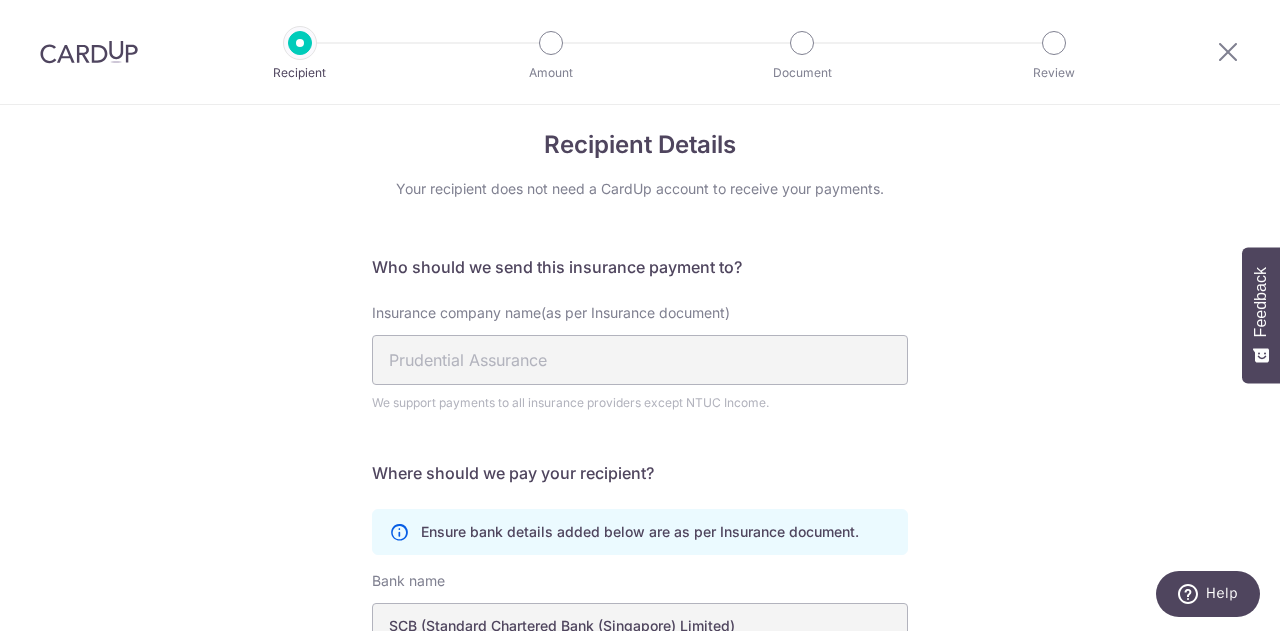 scroll, scrollTop: 0, scrollLeft: 0, axis: both 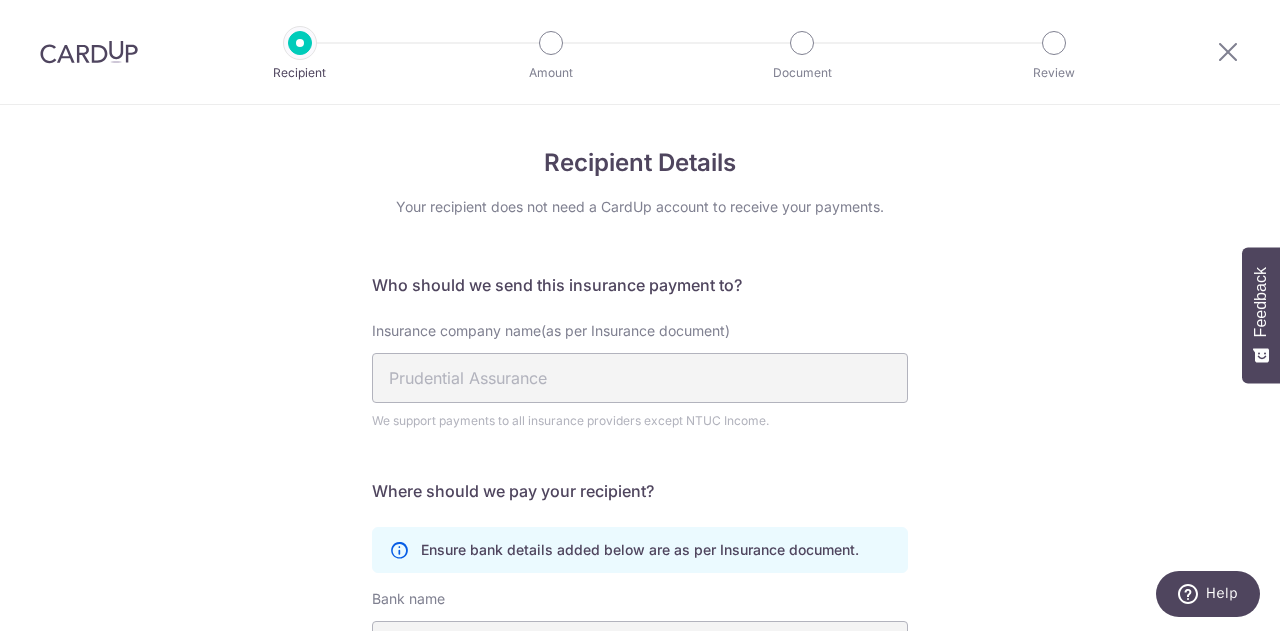 click on "Amount" at bounding box center (437, 43) 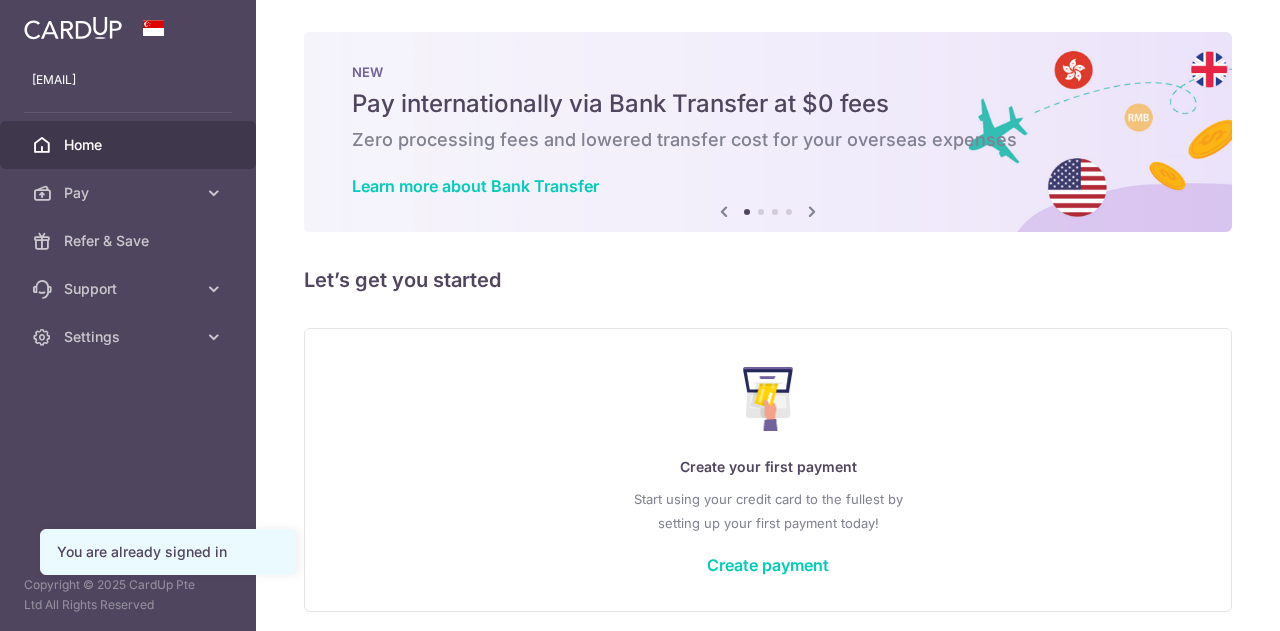 scroll, scrollTop: 0, scrollLeft: 0, axis: both 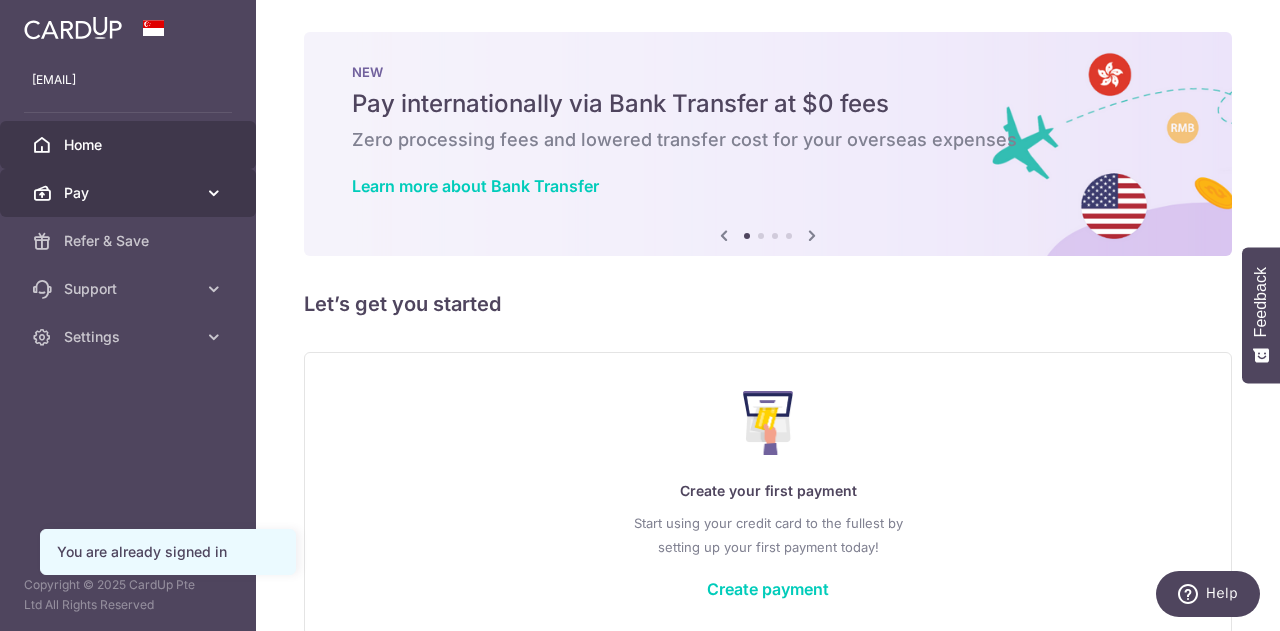 click on "Pay" at bounding box center (130, 193) 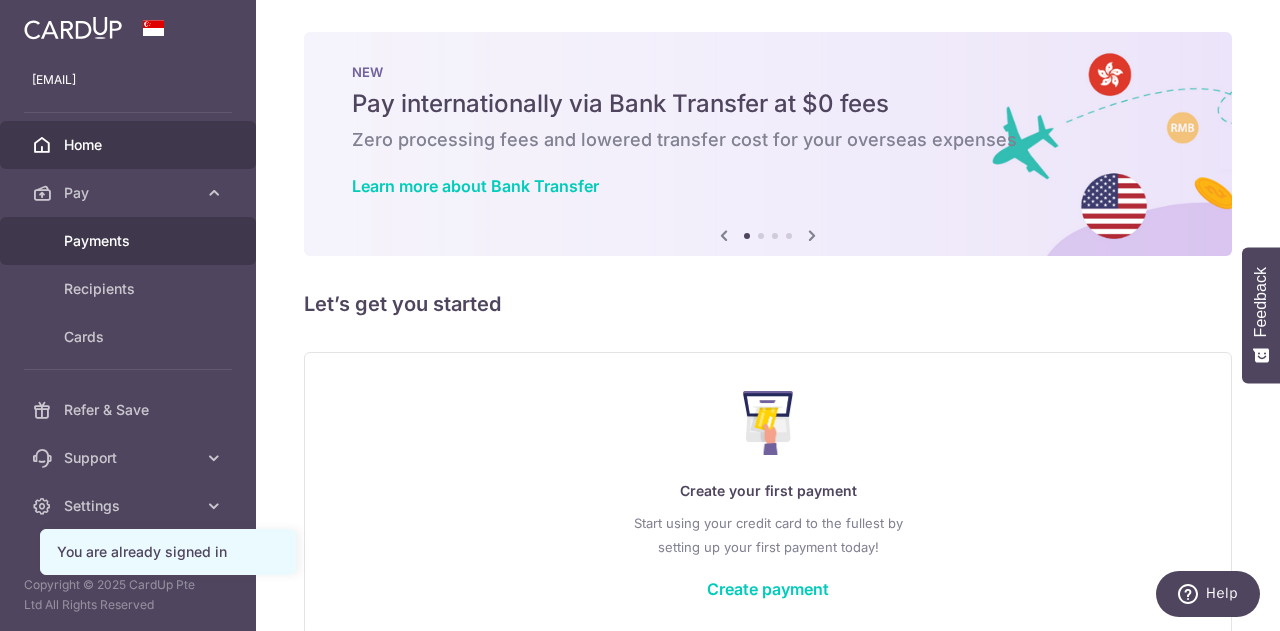 click on "Payments" at bounding box center [130, 241] 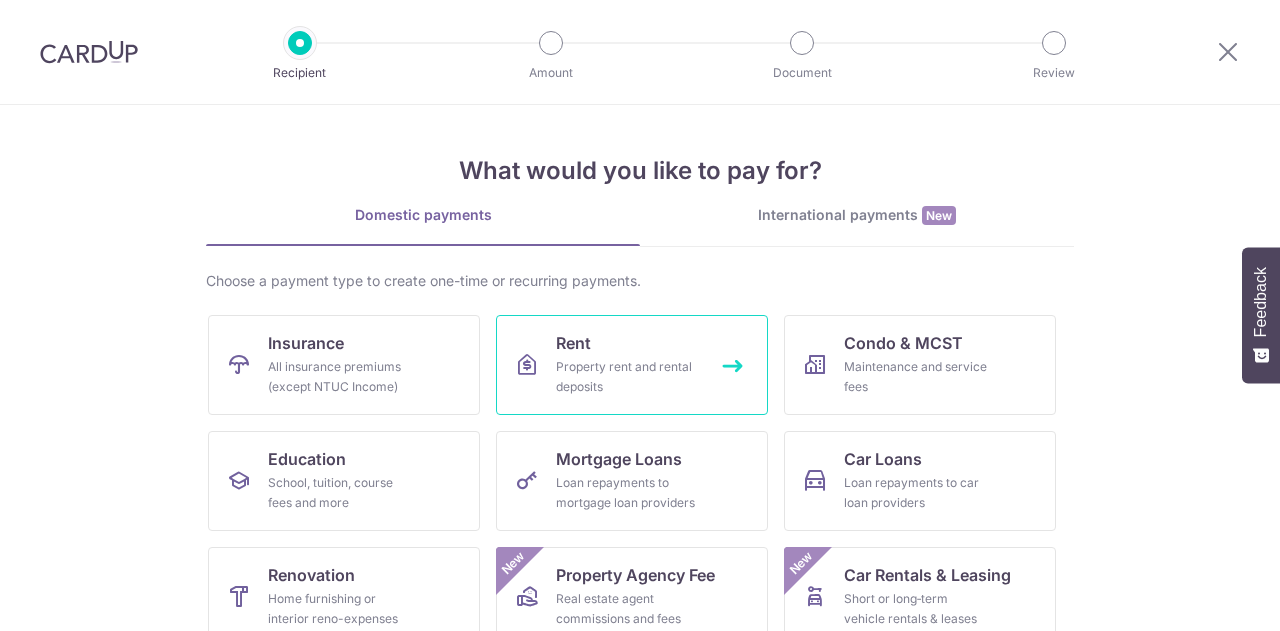scroll, scrollTop: 0, scrollLeft: 0, axis: both 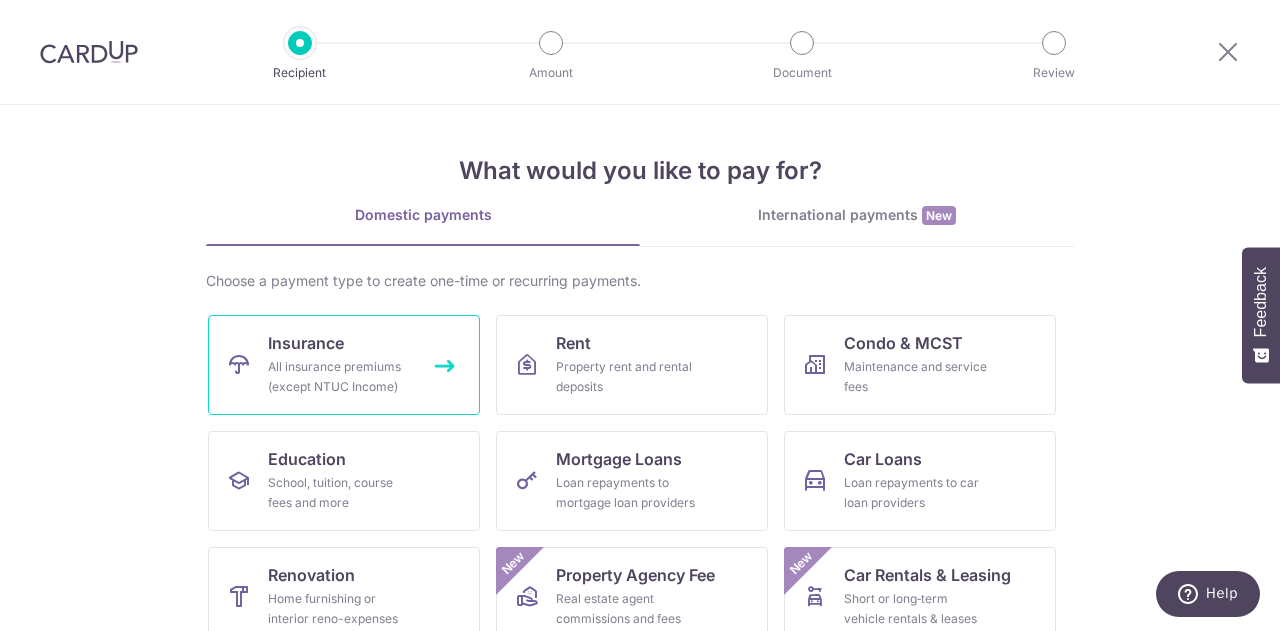 click on "All insurance premiums (except NTUC Income)" at bounding box center (340, 377) 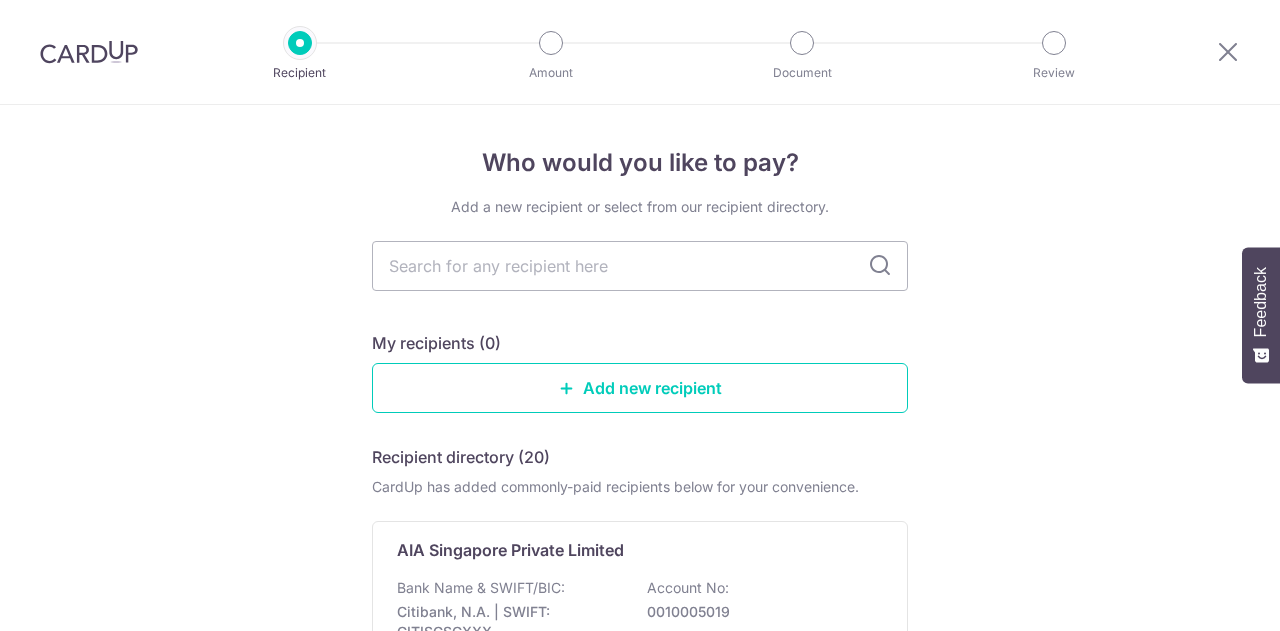 scroll, scrollTop: 0, scrollLeft: 0, axis: both 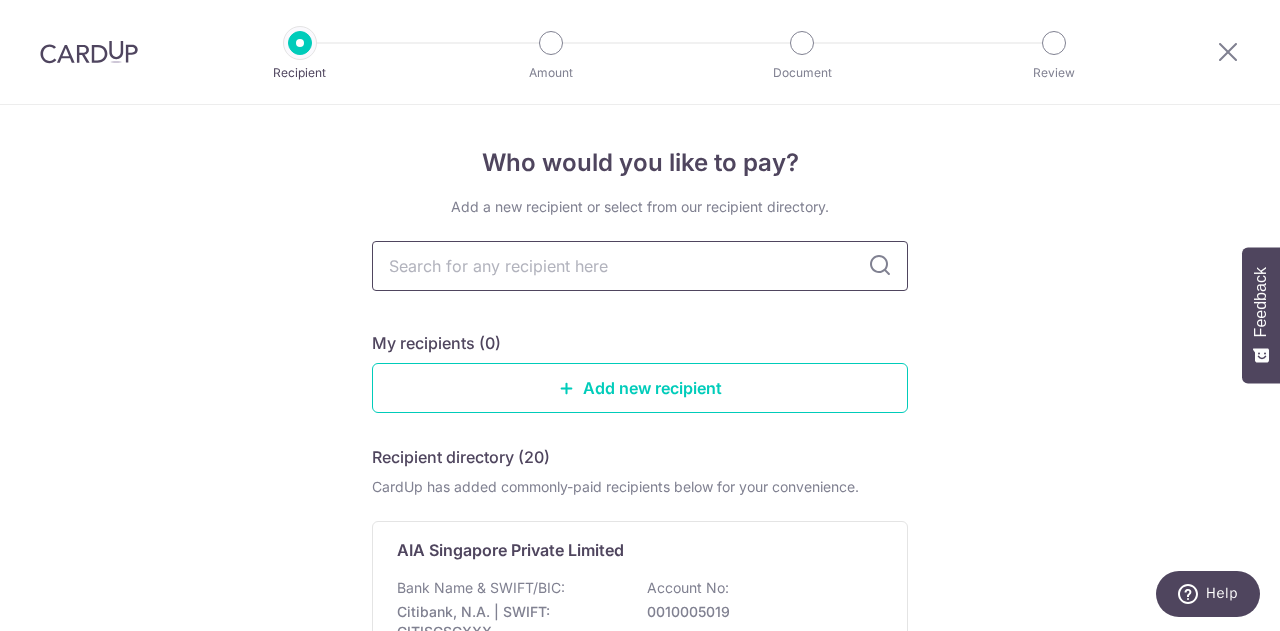 click at bounding box center (640, 266) 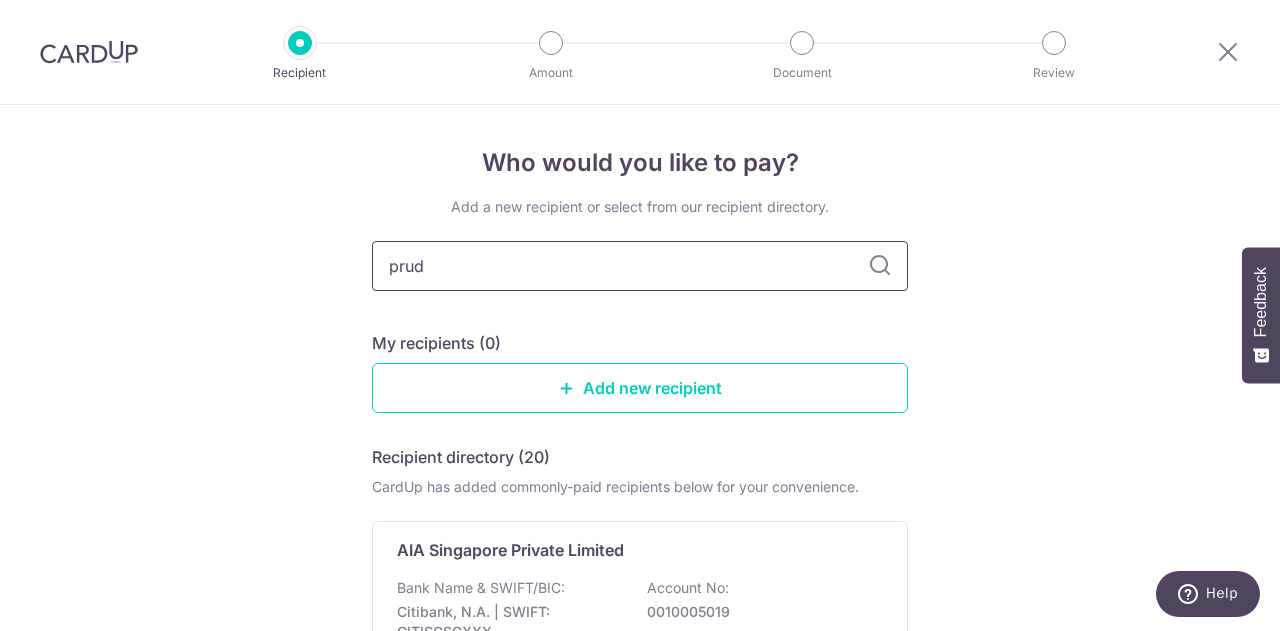 type on "prude" 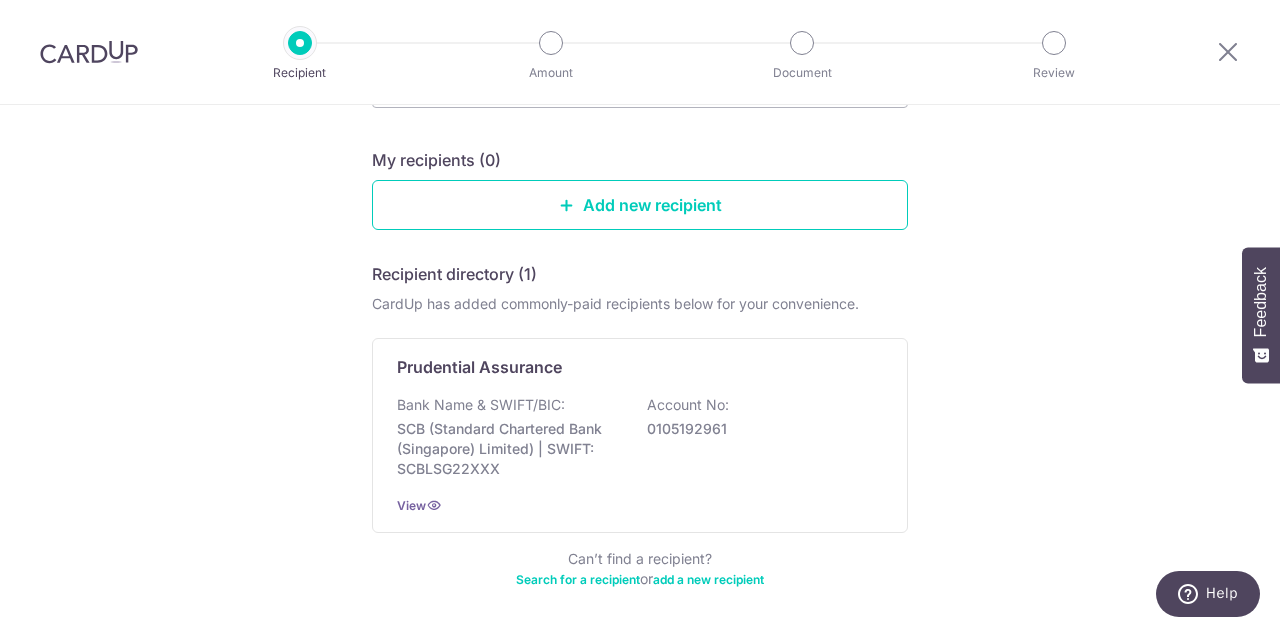 scroll, scrollTop: 200, scrollLeft: 0, axis: vertical 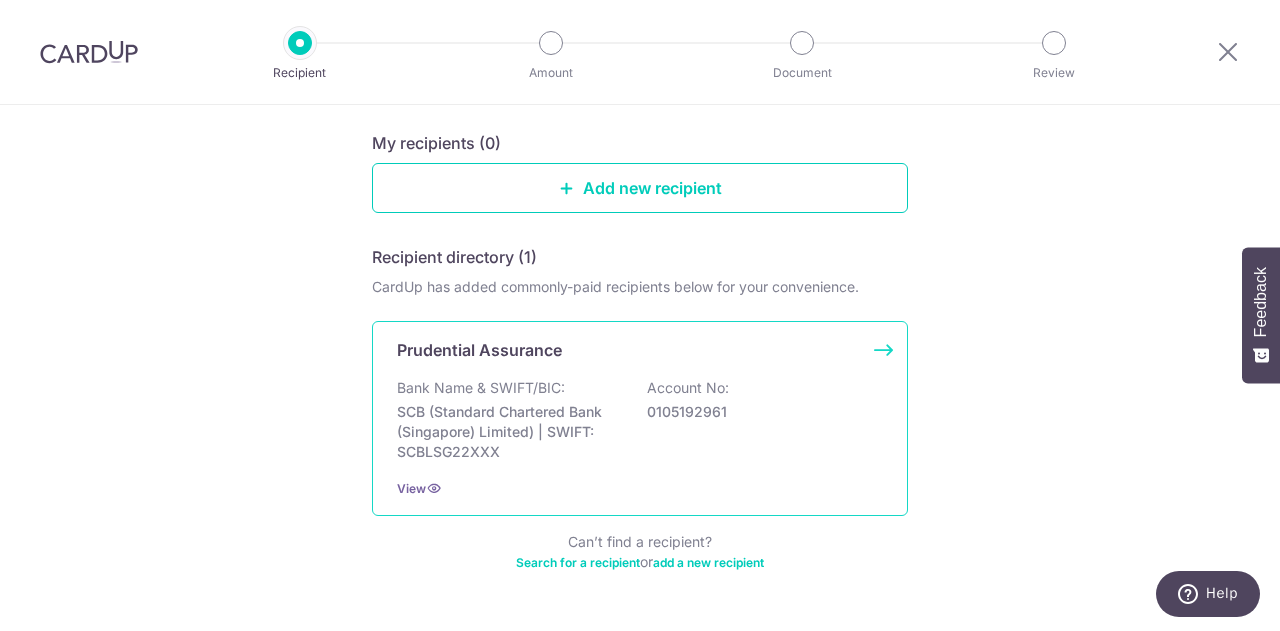 click on "Prudential Assurance
Bank Name & SWIFT/BIC:
[BANK] ([BANK]) | SWIFT: [SWIFT]
Account No:
[ACCOUNT_NUMBER]
View" at bounding box center [640, 418] 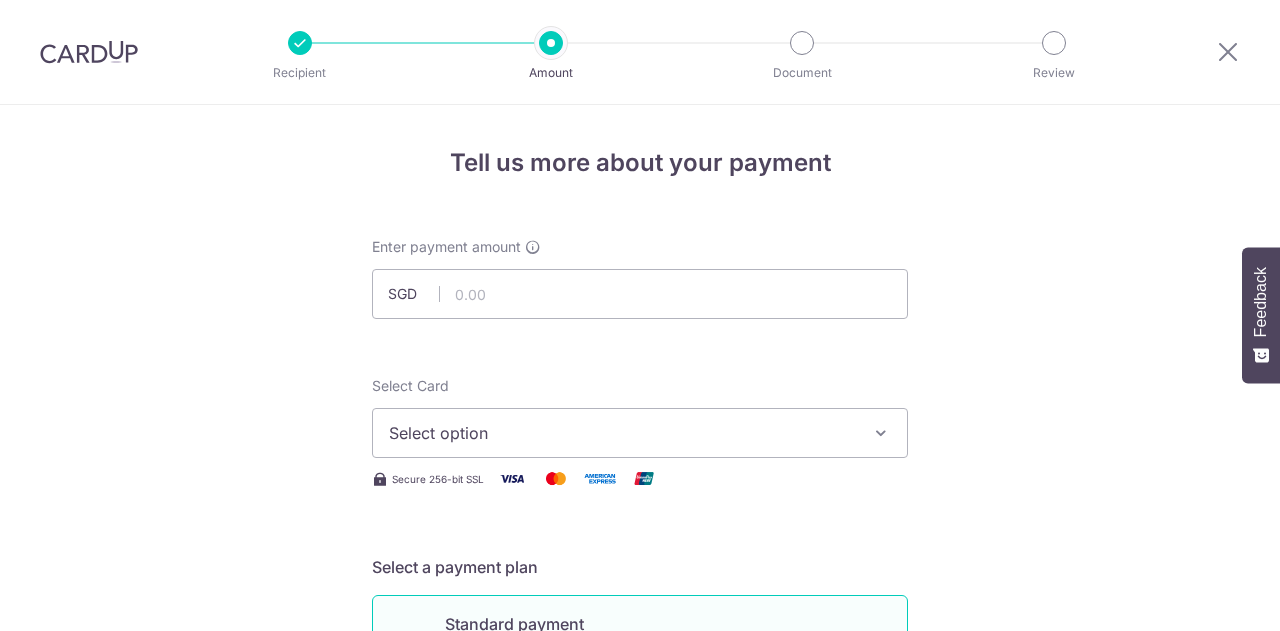 scroll, scrollTop: 0, scrollLeft: 0, axis: both 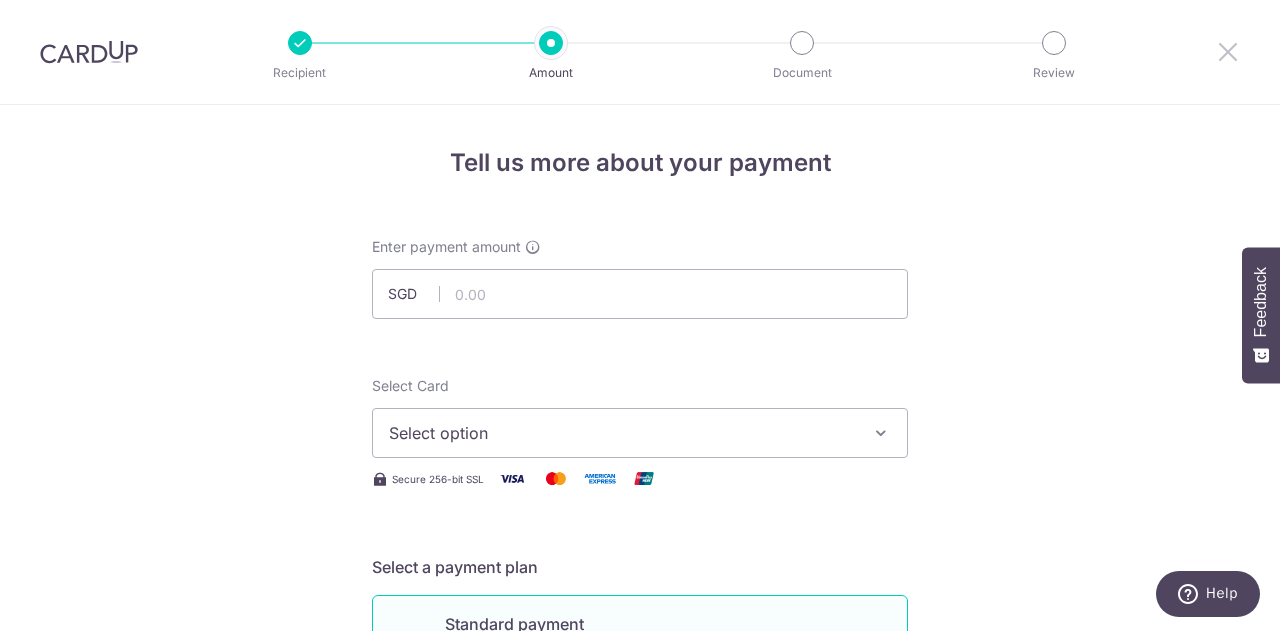 click at bounding box center [1228, 51] 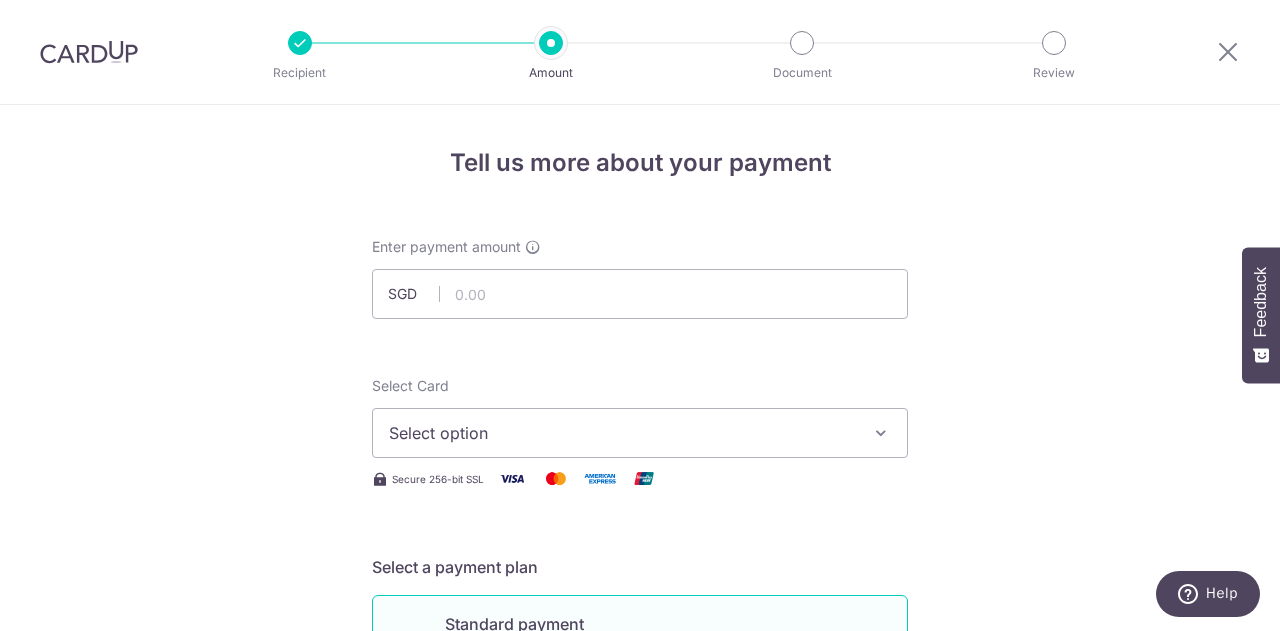click at bounding box center (300, 43) 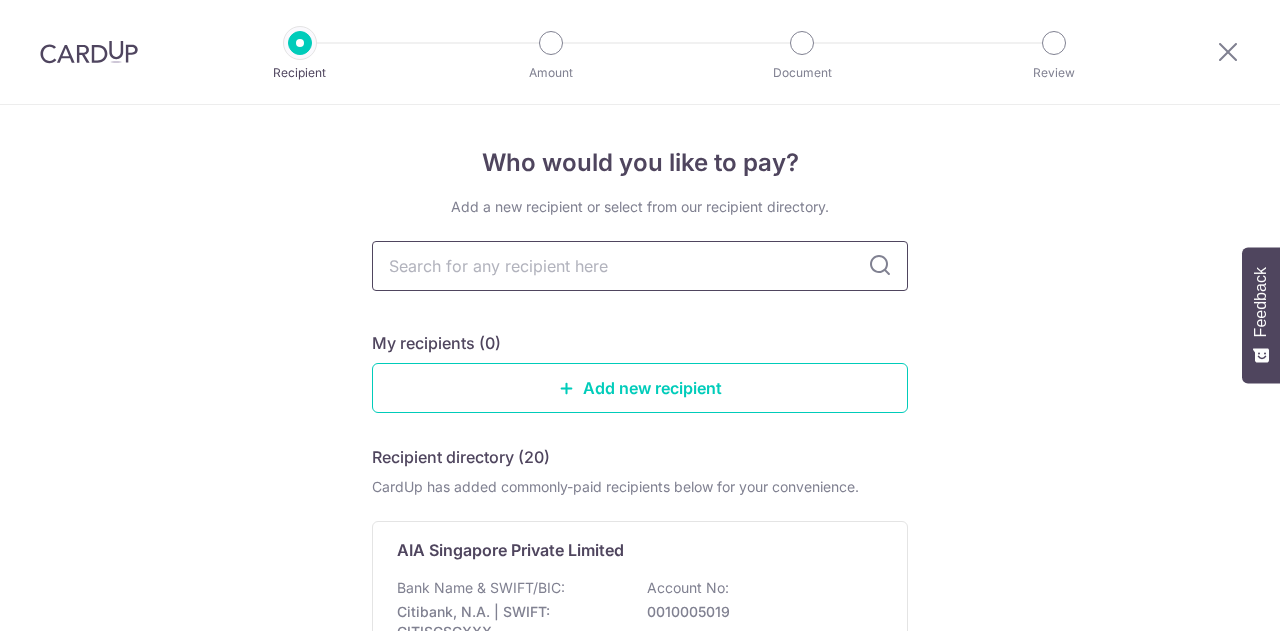 scroll, scrollTop: 0, scrollLeft: 0, axis: both 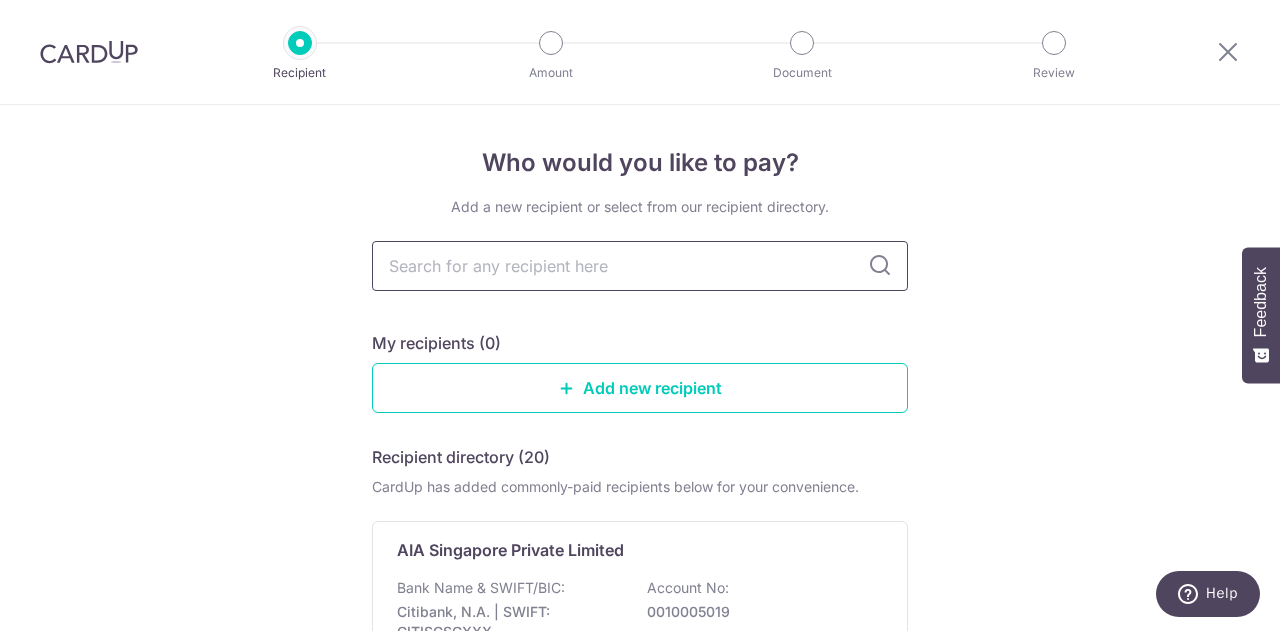 click at bounding box center [640, 266] 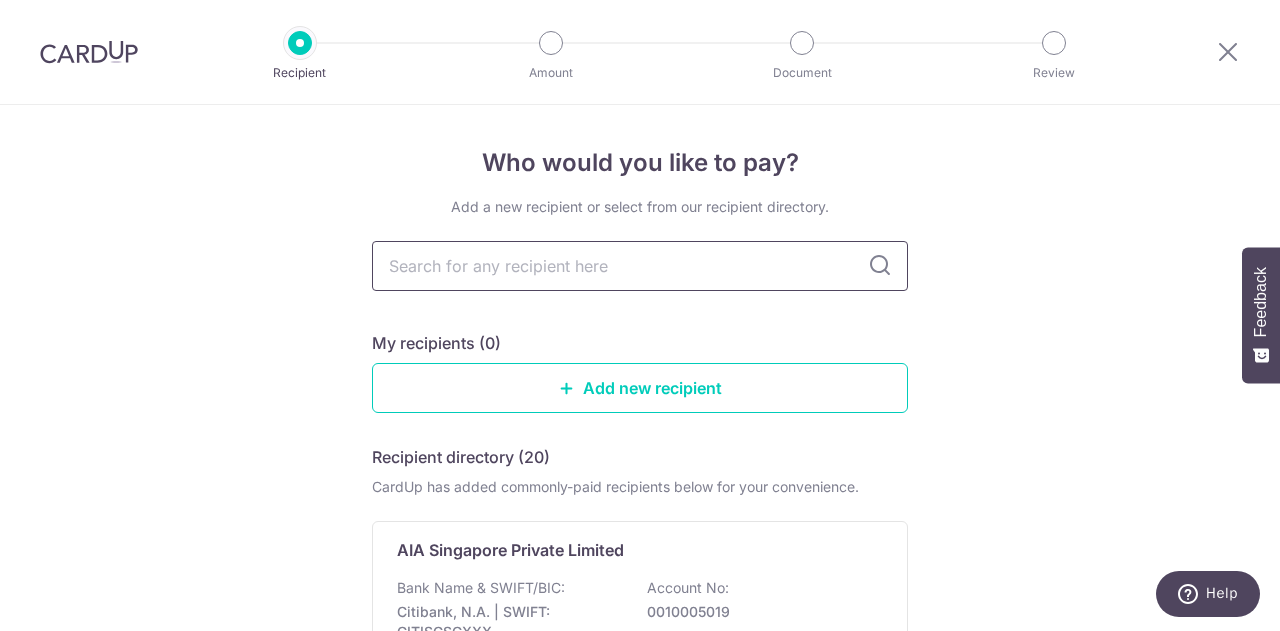 type on "prudential" 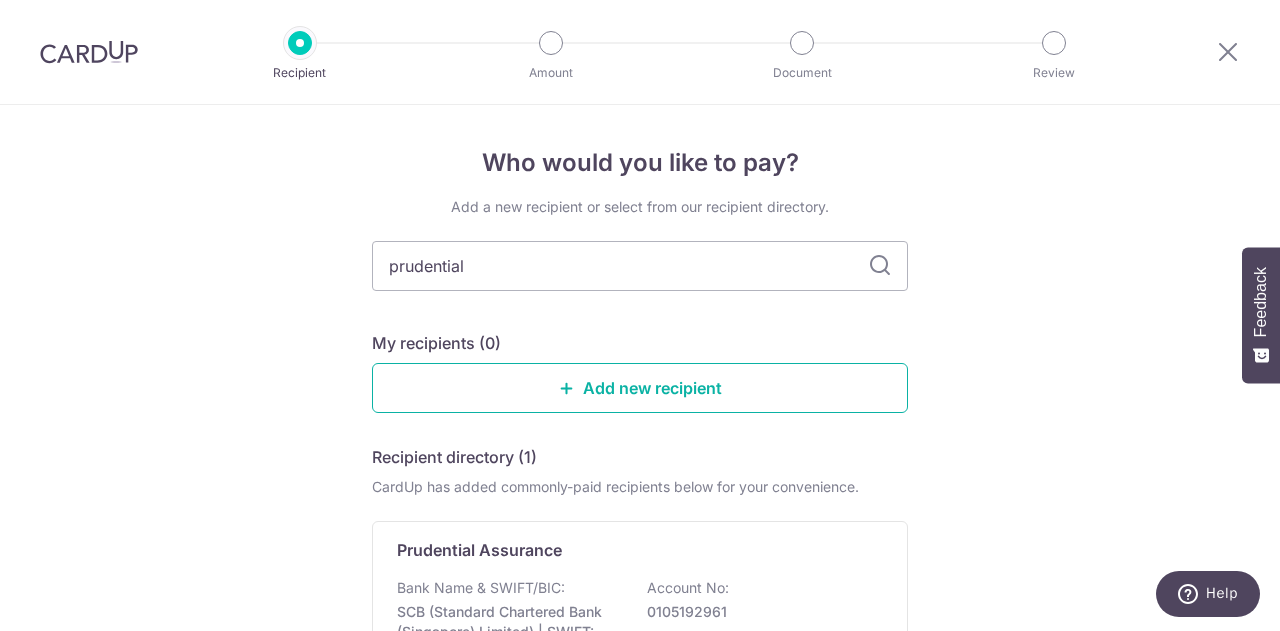 click on "Add new recipient" at bounding box center [640, 388] 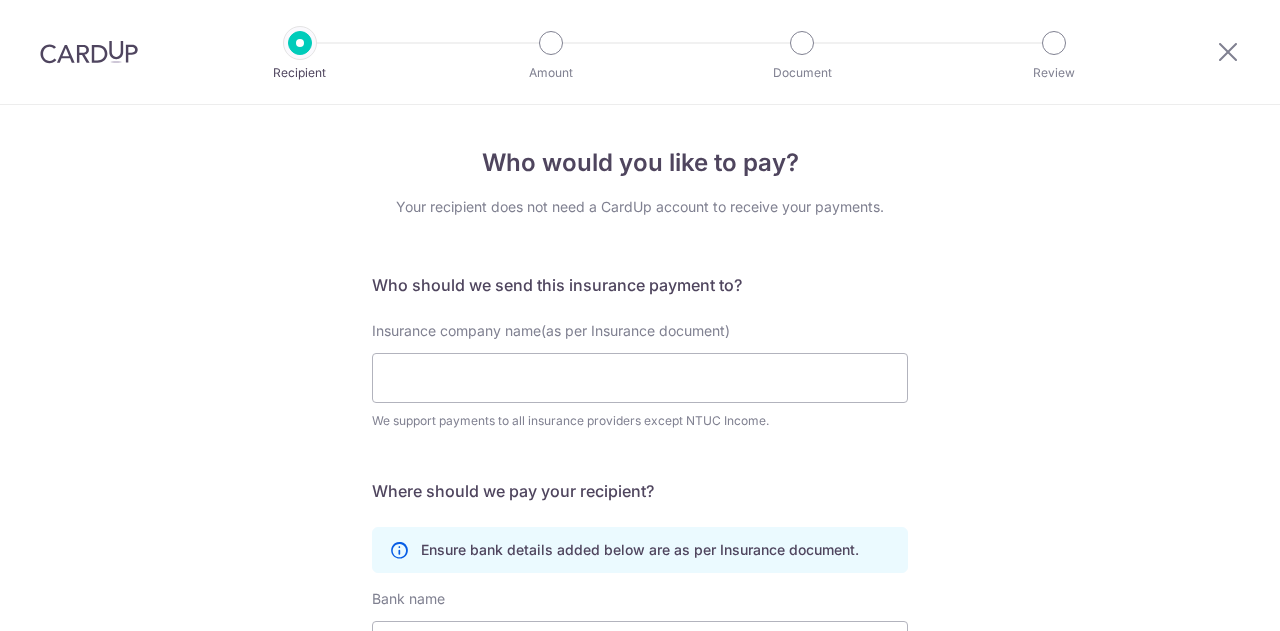 scroll, scrollTop: 0, scrollLeft: 0, axis: both 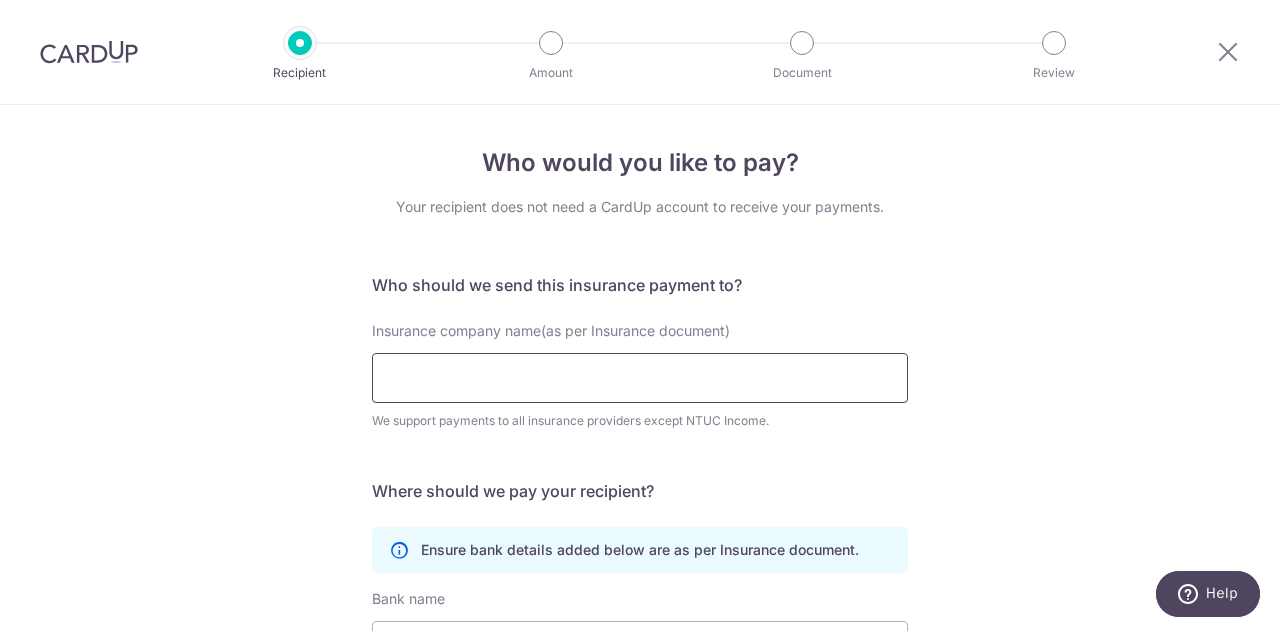 click on "Insurance company name(as per Insurance document)" at bounding box center [640, 378] 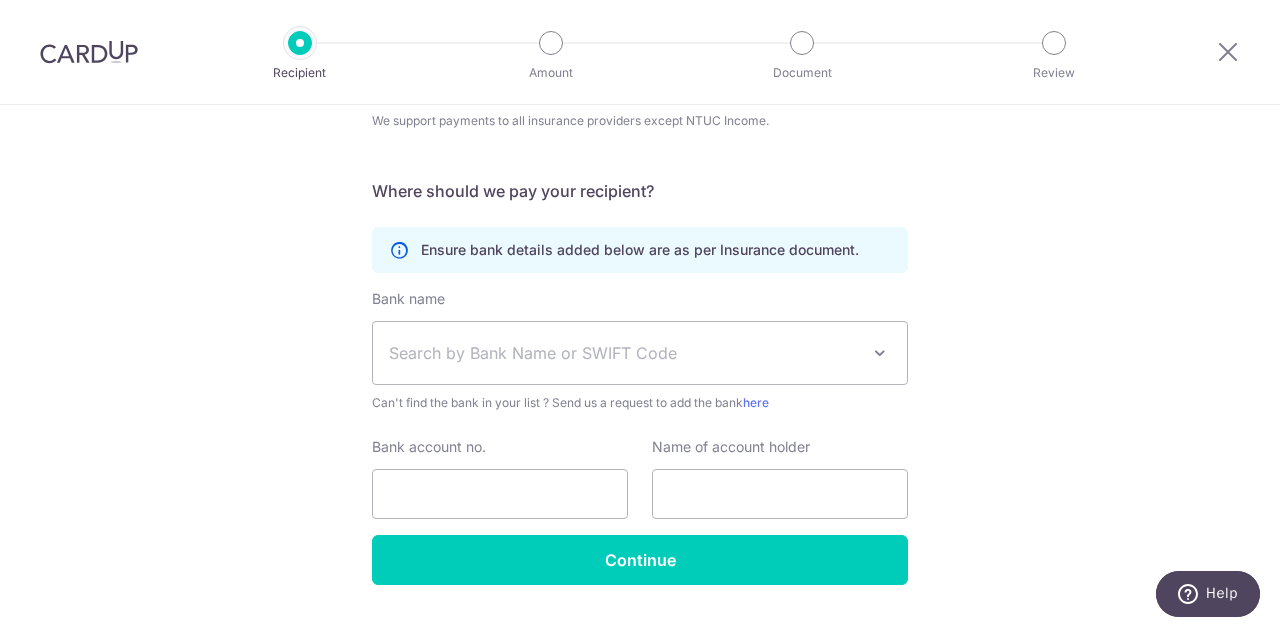 scroll, scrollTop: 0, scrollLeft: 0, axis: both 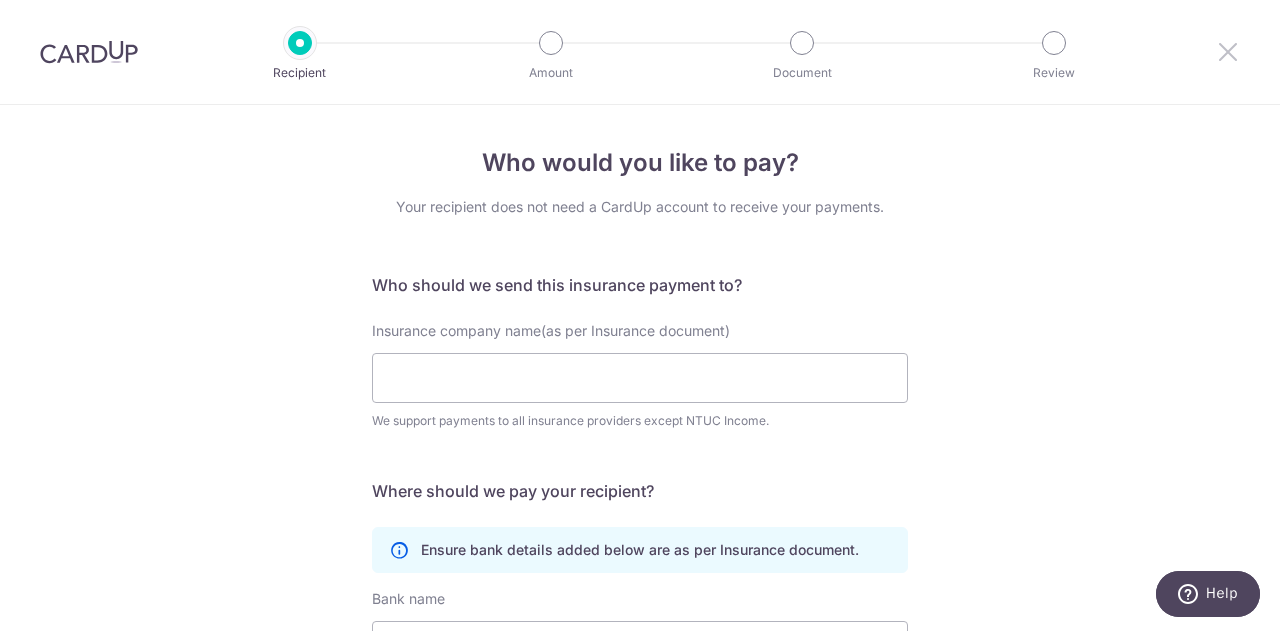 click at bounding box center (1228, 51) 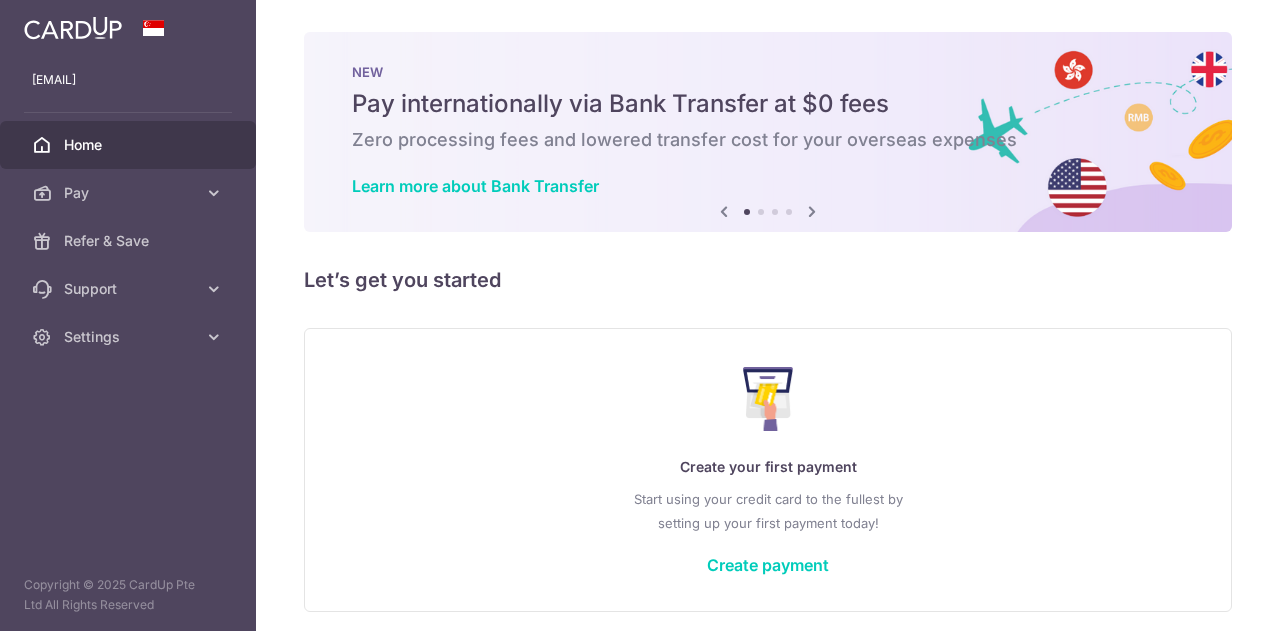 scroll, scrollTop: 0, scrollLeft: 0, axis: both 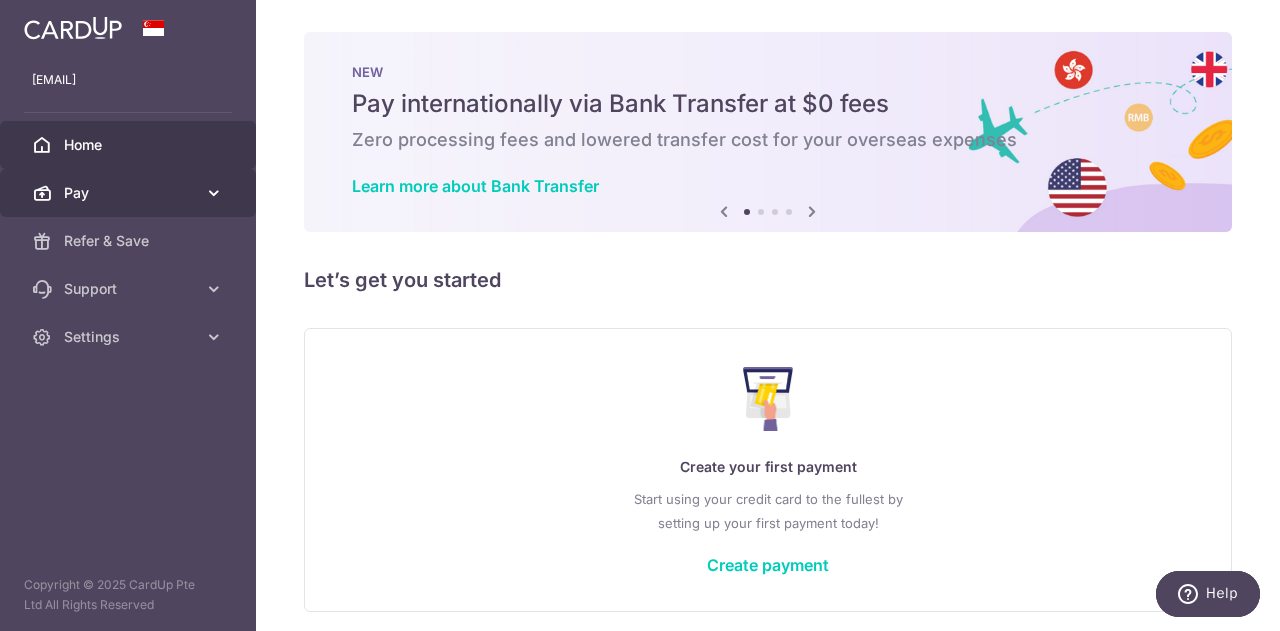 click on "Pay" at bounding box center (130, 193) 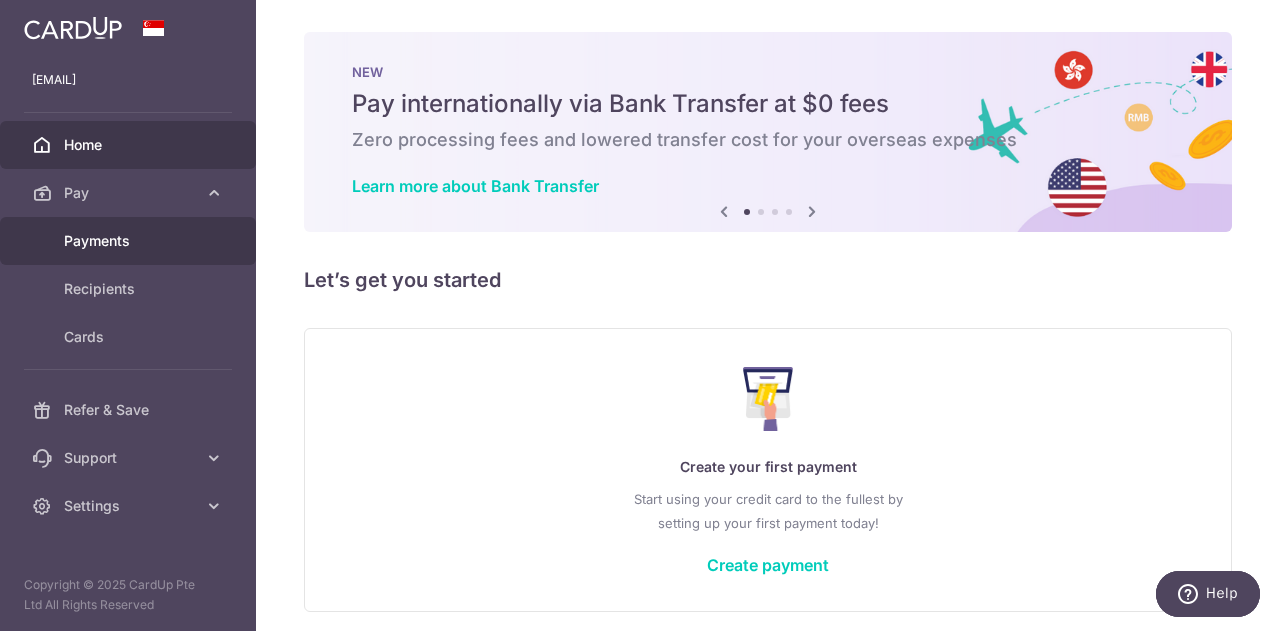 click on "Payments" at bounding box center [130, 241] 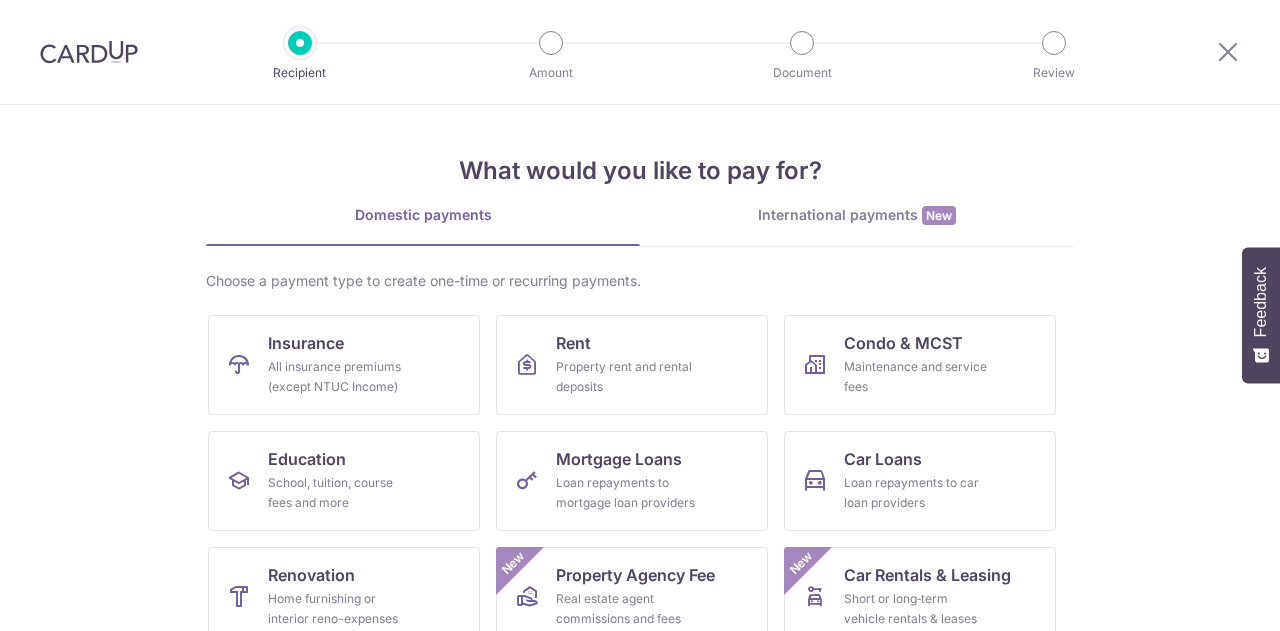 scroll, scrollTop: 0, scrollLeft: 0, axis: both 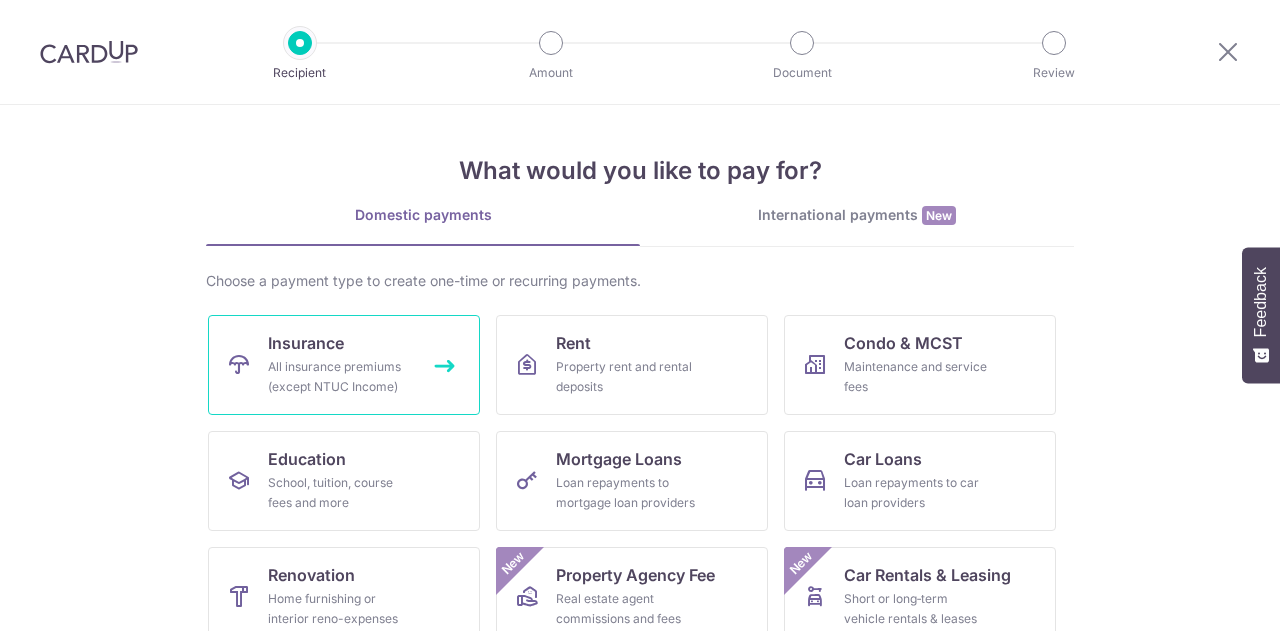 click on "All insurance premiums (except NTUC Income)" at bounding box center (340, 377) 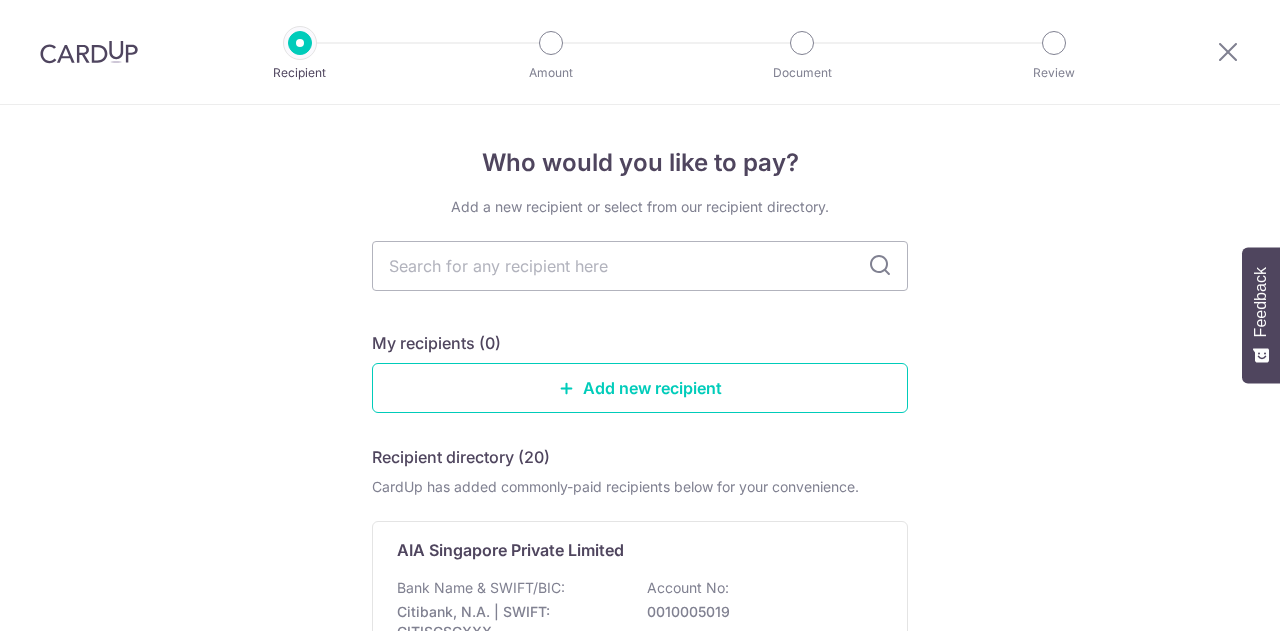 scroll, scrollTop: 0, scrollLeft: 0, axis: both 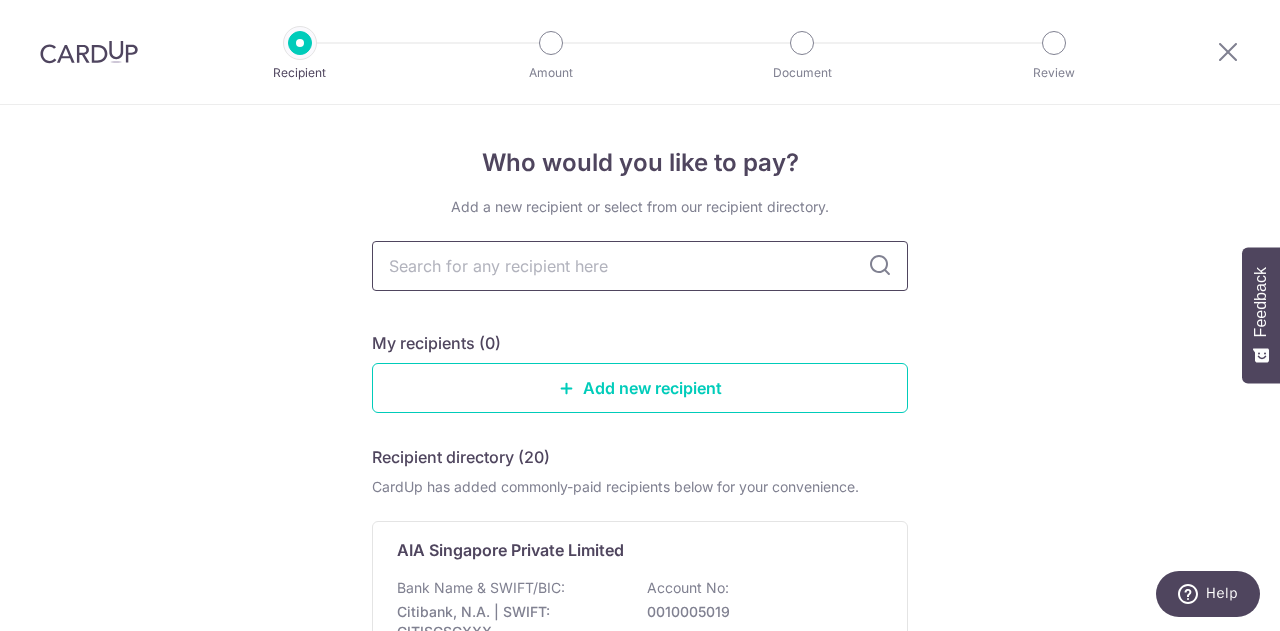 click at bounding box center [640, 266] 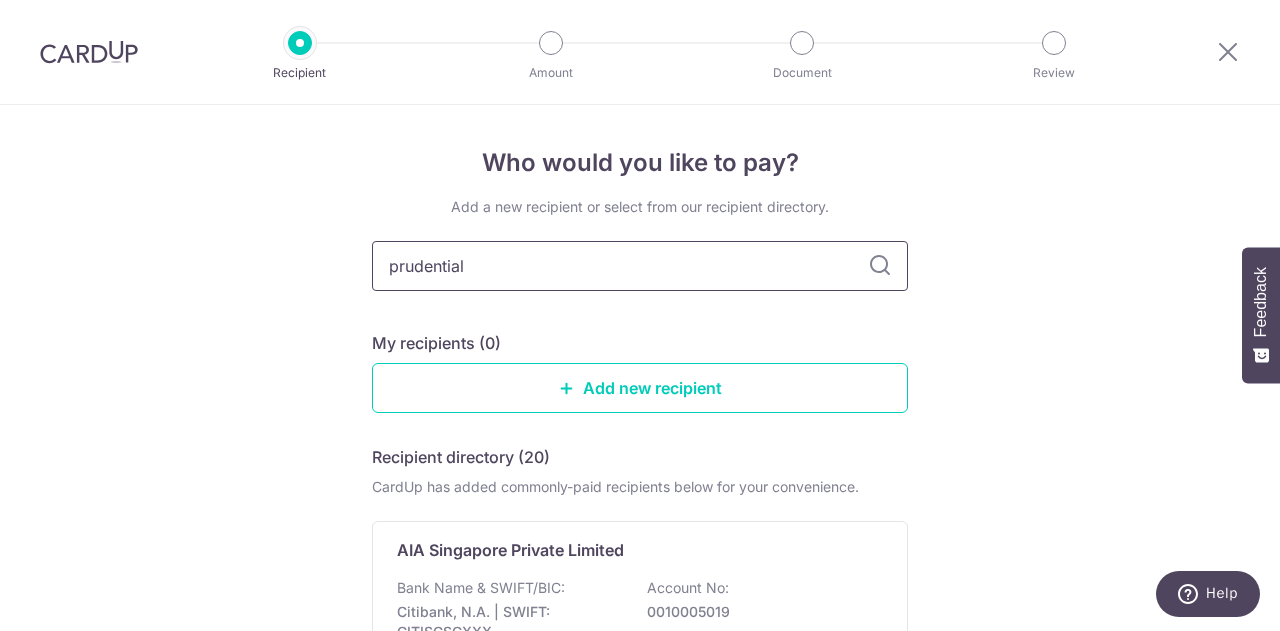 type on "prudential" 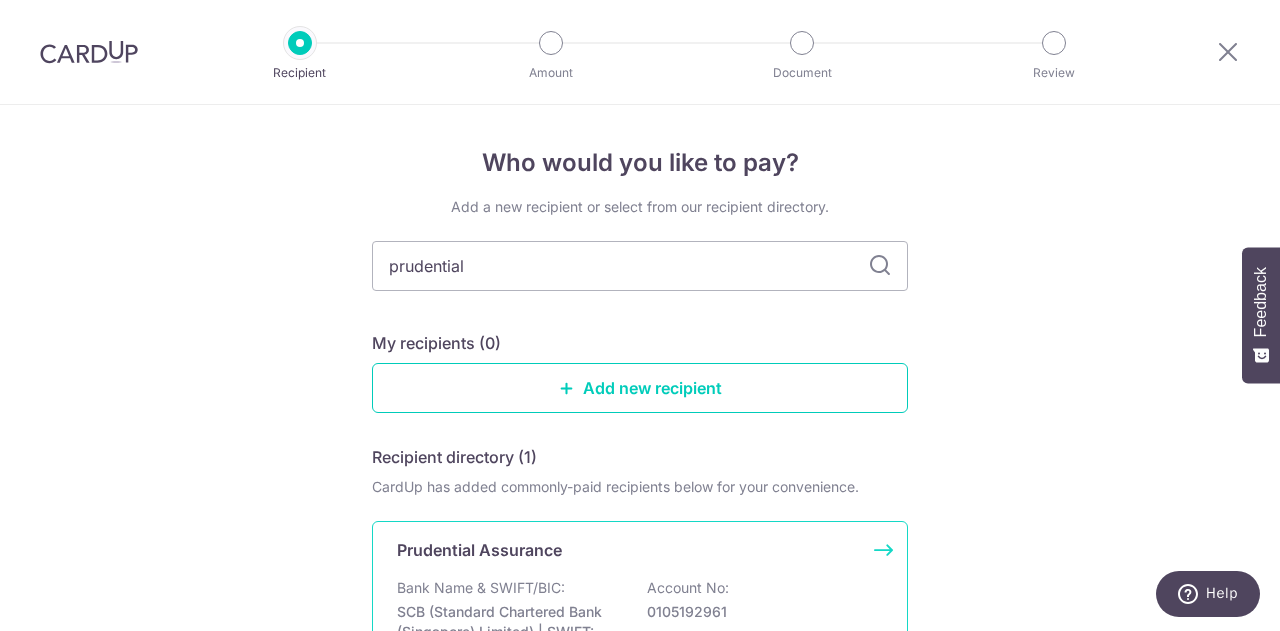 click on "Bank Name & SWIFT/BIC:
SCB (Standard Chartered Bank (Singapore) Limited) | SWIFT: SCBLSG22XXX
Account No:
0105192961" at bounding box center [640, 620] 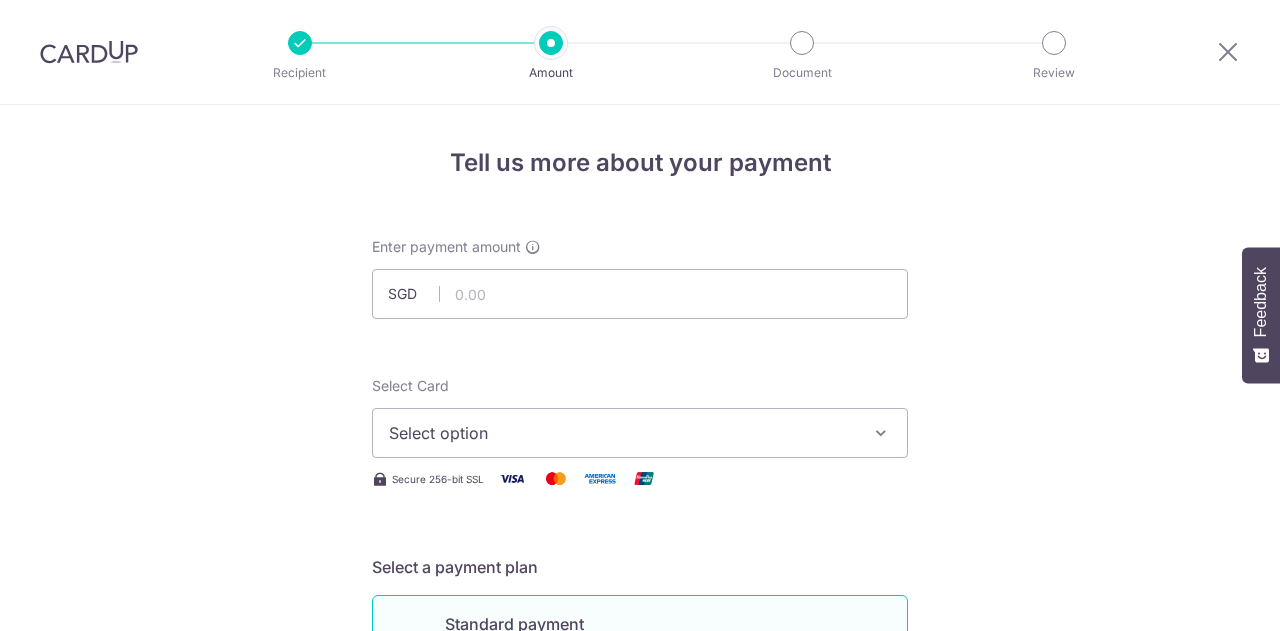 scroll, scrollTop: 0, scrollLeft: 0, axis: both 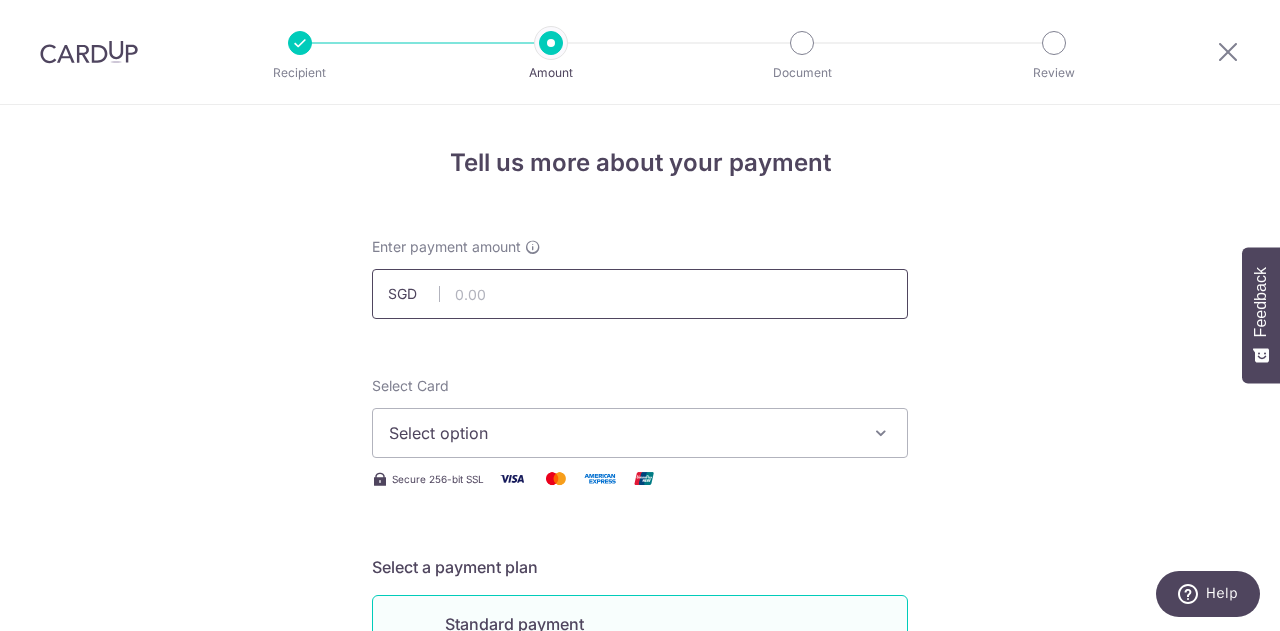 click at bounding box center (640, 294) 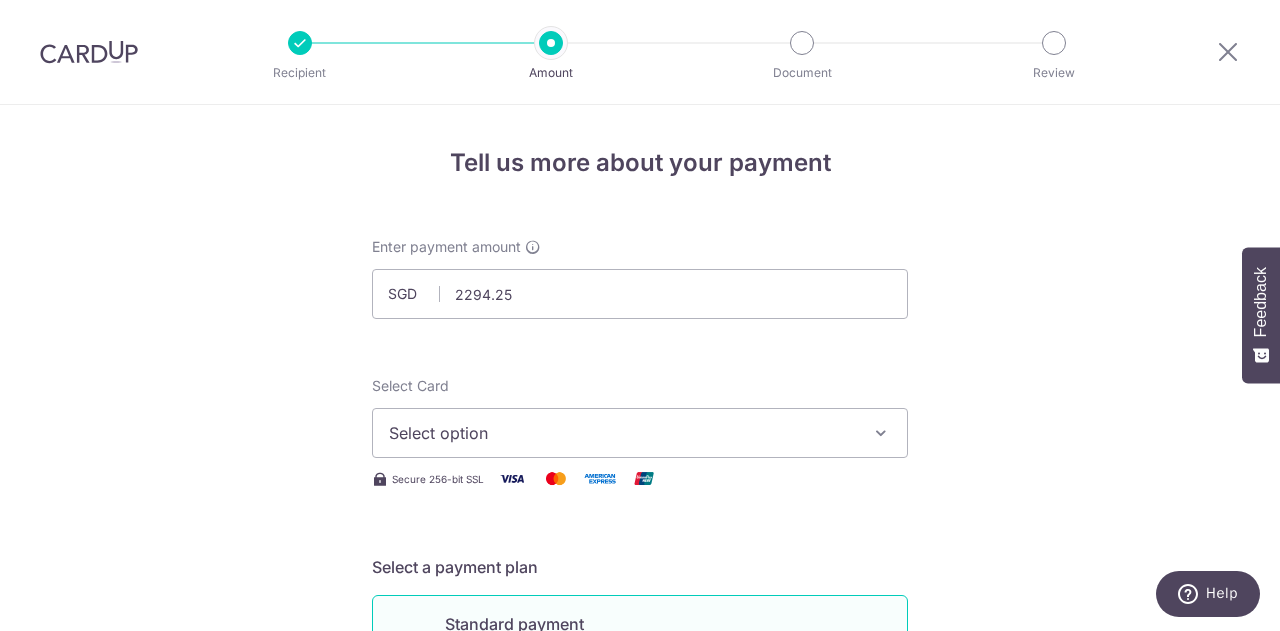 type on "2,294.25" 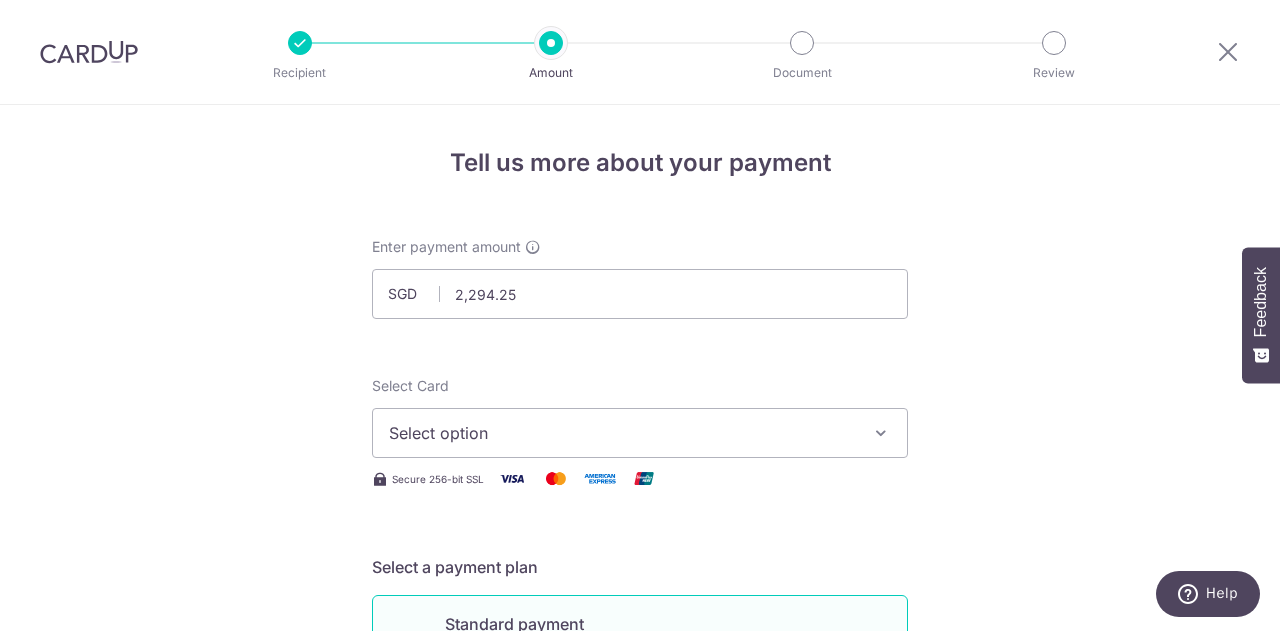 click on "Tell us more about your payment
Enter payment amount
SGD
2,294.25
2294.25
Select Card
Select option
Add credit card
Secure 256-bit SSL
Text
New card details
Card
Secure 256-bit SSL" at bounding box center [640, 1009] 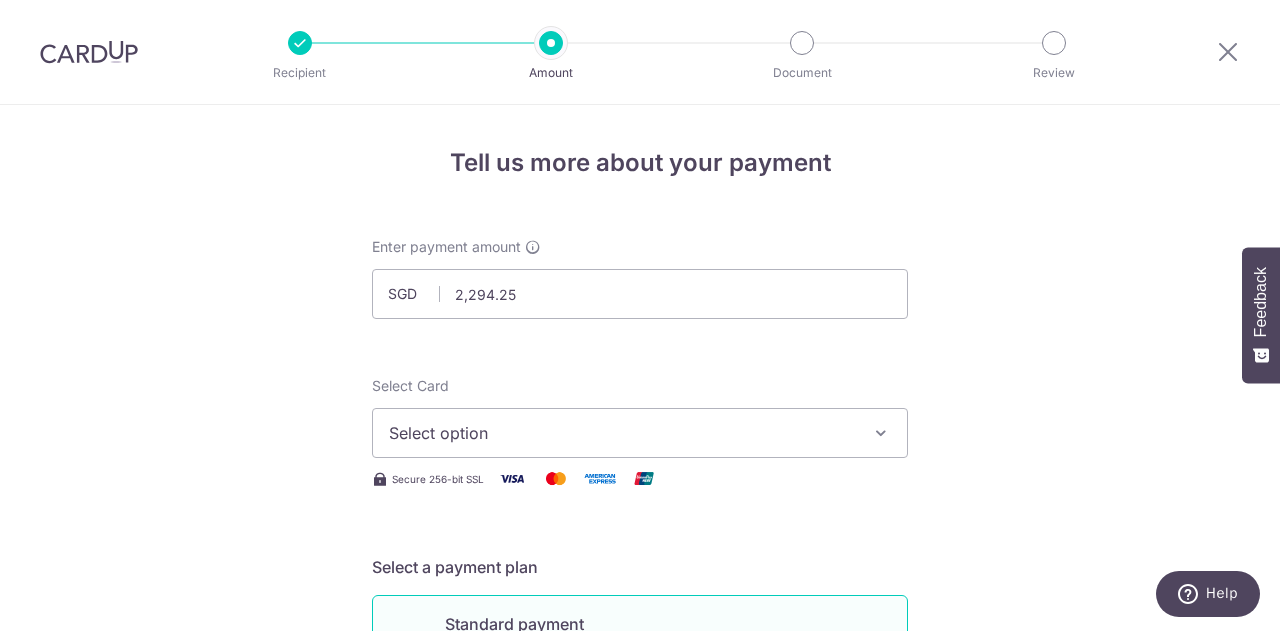 click on "Select option" at bounding box center [640, 433] 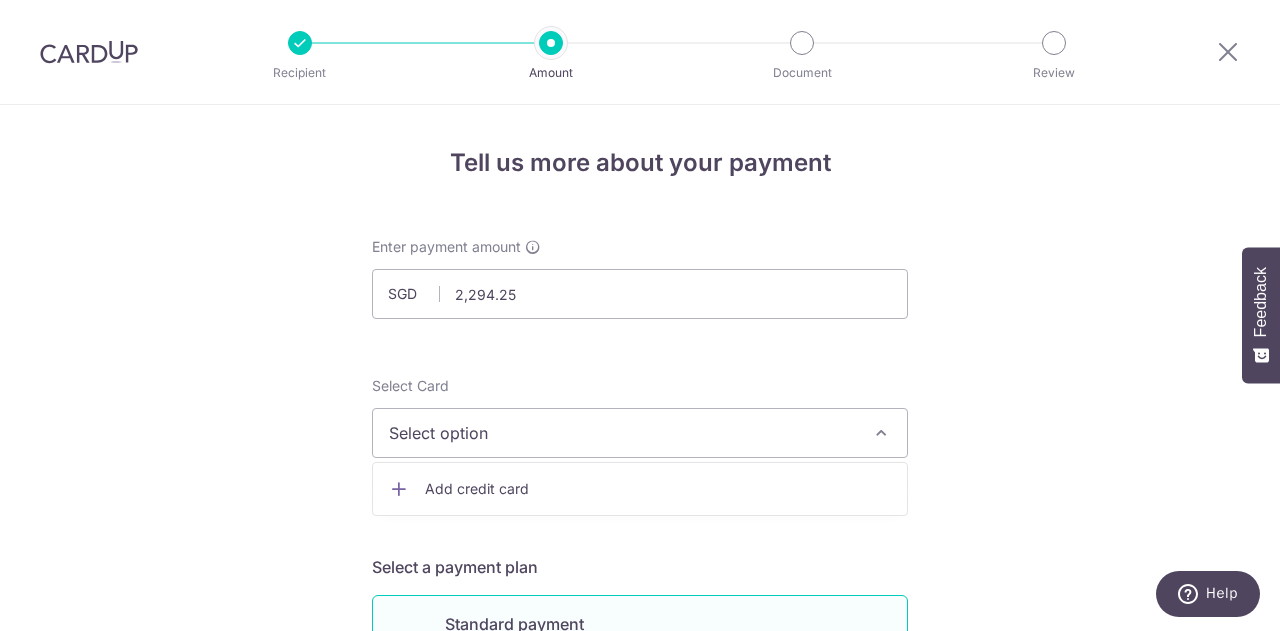 click on "Add credit card" at bounding box center [640, 489] 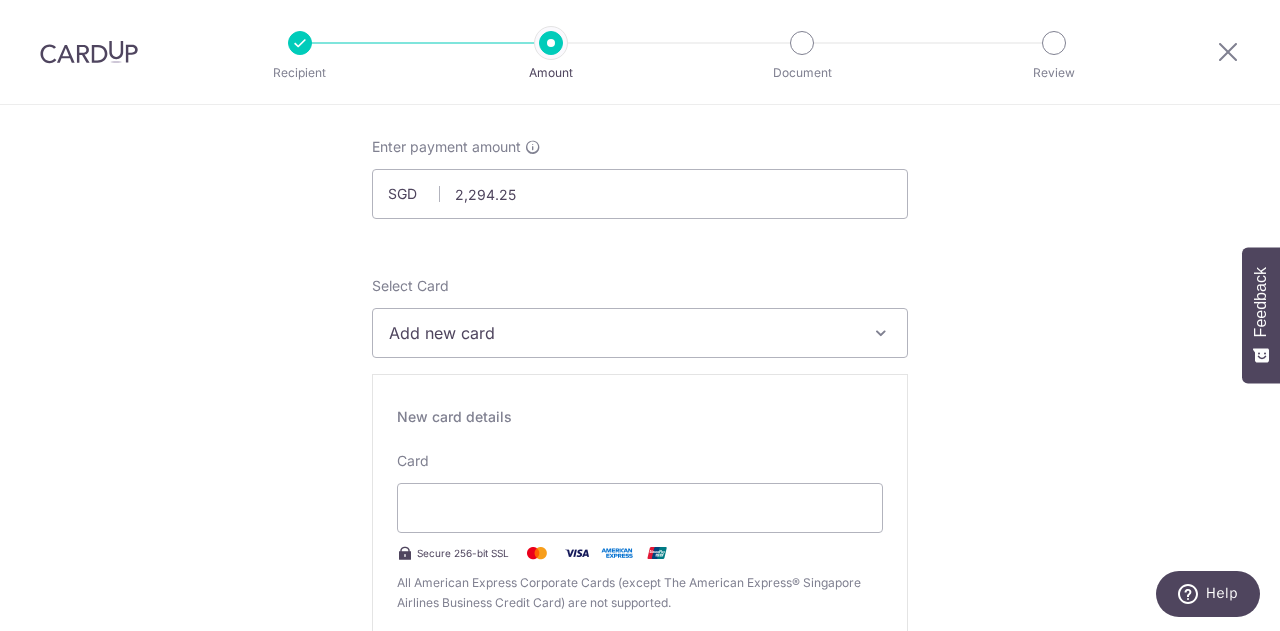 scroll, scrollTop: 200, scrollLeft: 0, axis: vertical 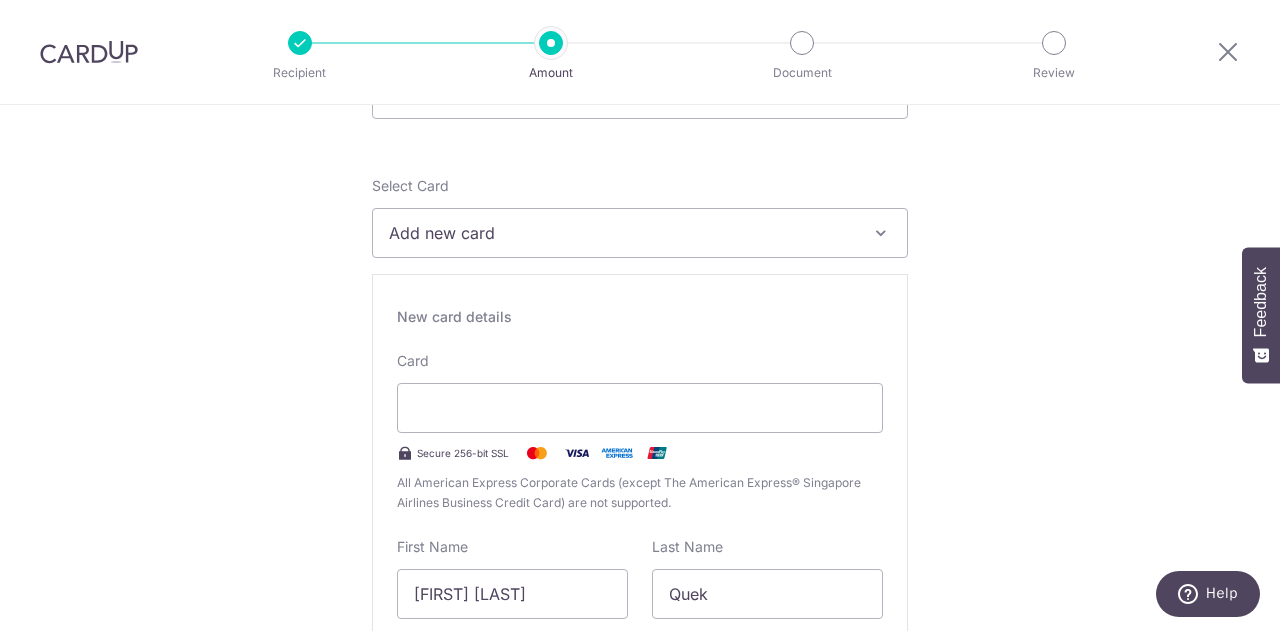 click on "Tell us more about your payment
Enter payment amount
SGD
2,294.25
2294.25
Select Card
Add new card
Add credit card
Secure 256-bit SSL
Text
New card details
Card
Secure 256-bit SSL" at bounding box center [640, 1084] 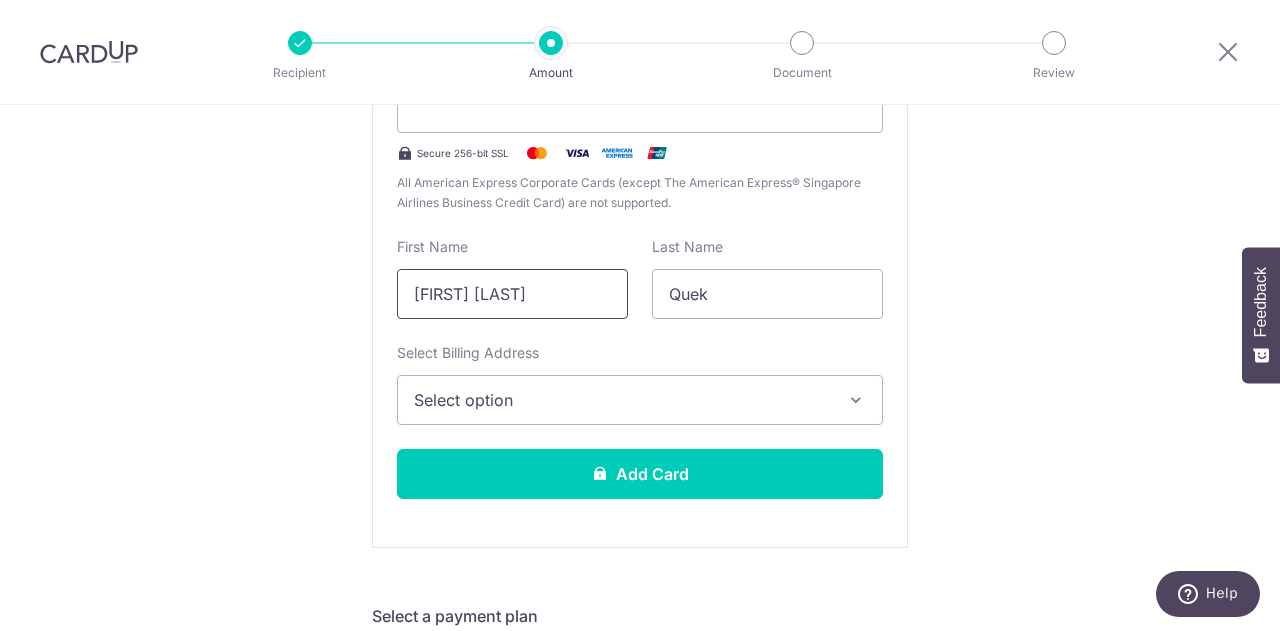 drag, startPoint x: 478, startPoint y: 297, endPoint x: 396, endPoint y: 306, distance: 82.492424 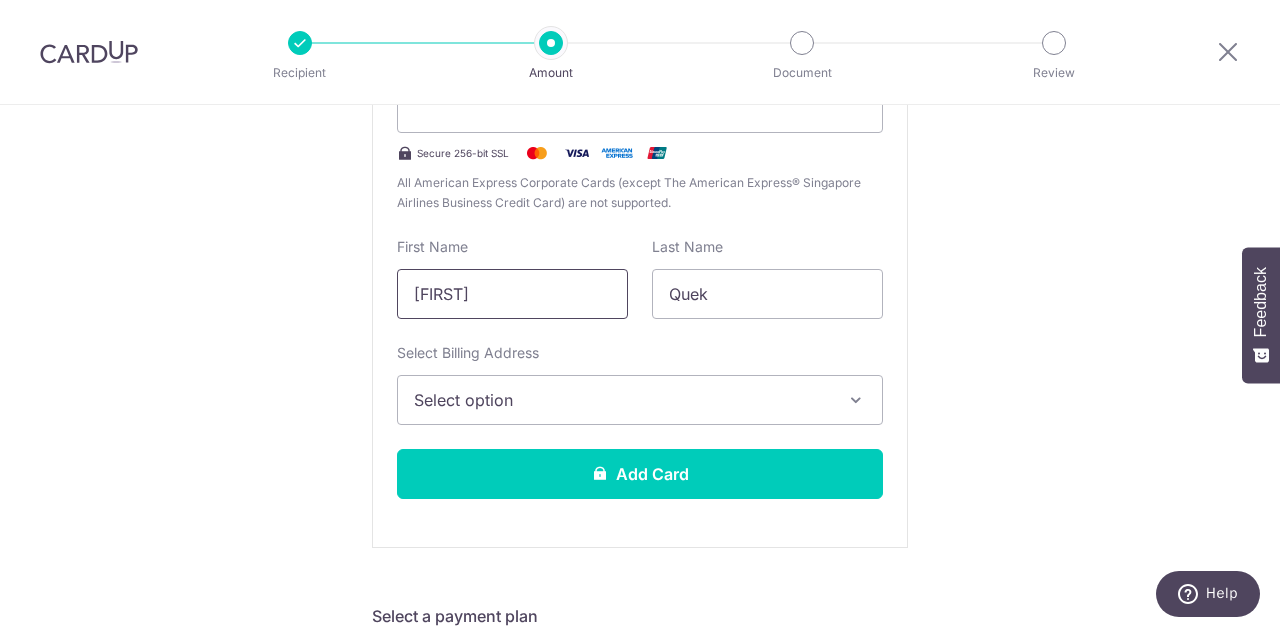 type on "Michelle" 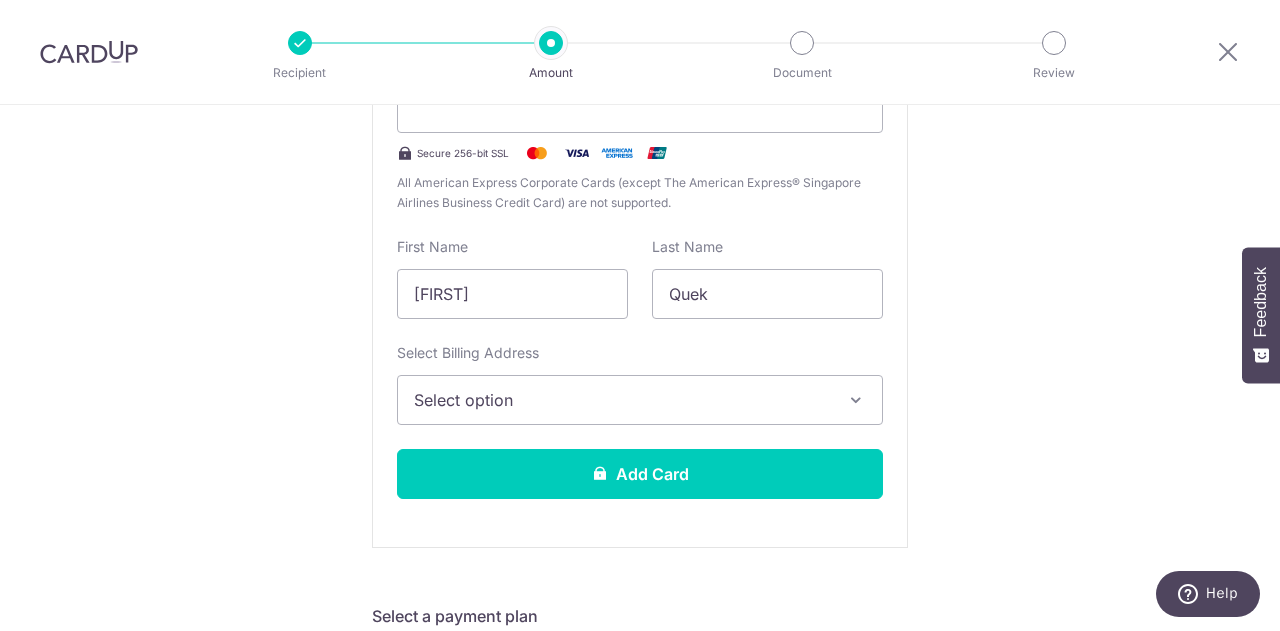 click on "Select option" at bounding box center [640, 400] 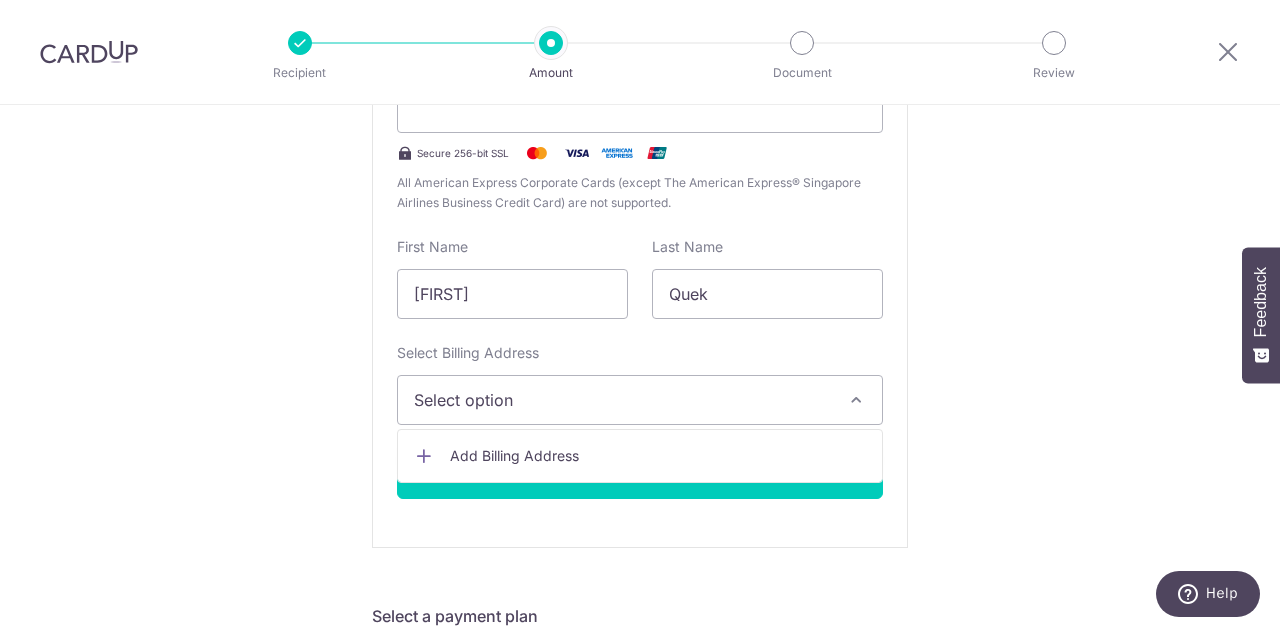 click on "Tell us more about your payment
Enter payment amount
SGD
2,294.25
2294.25
Select Card
Add new card
Add credit card
Secure 256-bit SSL
Text
New card details
Card
Secure 256-bit SSL" at bounding box center (640, 784) 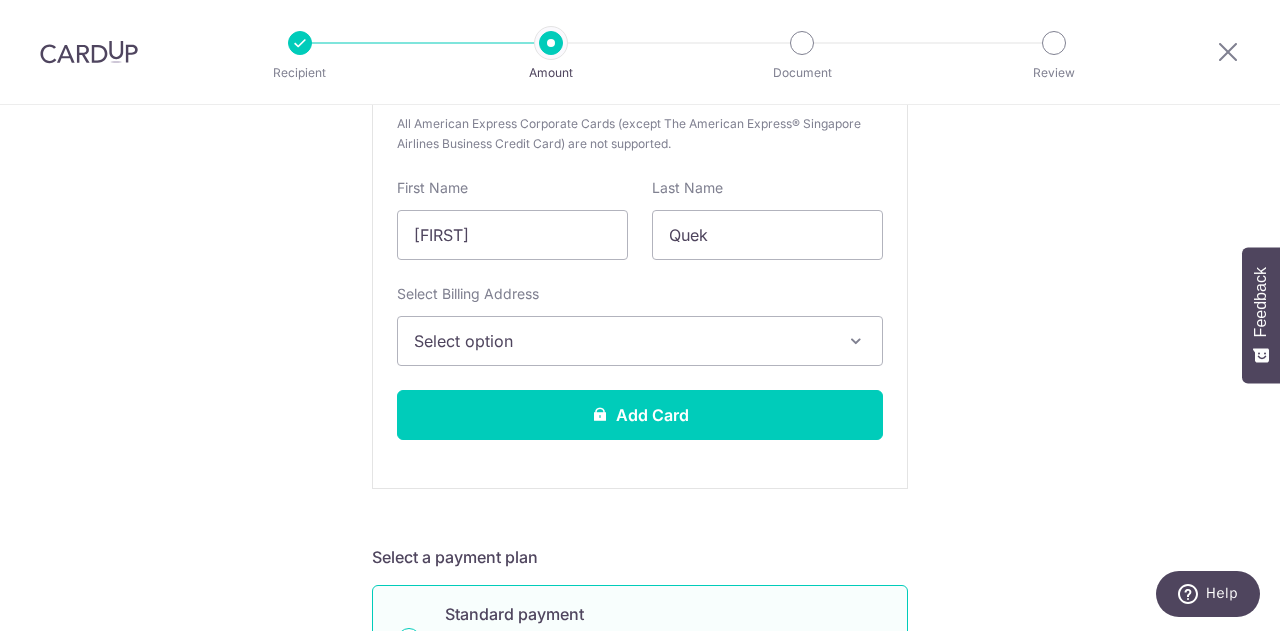 scroll, scrollTop: 700, scrollLeft: 0, axis: vertical 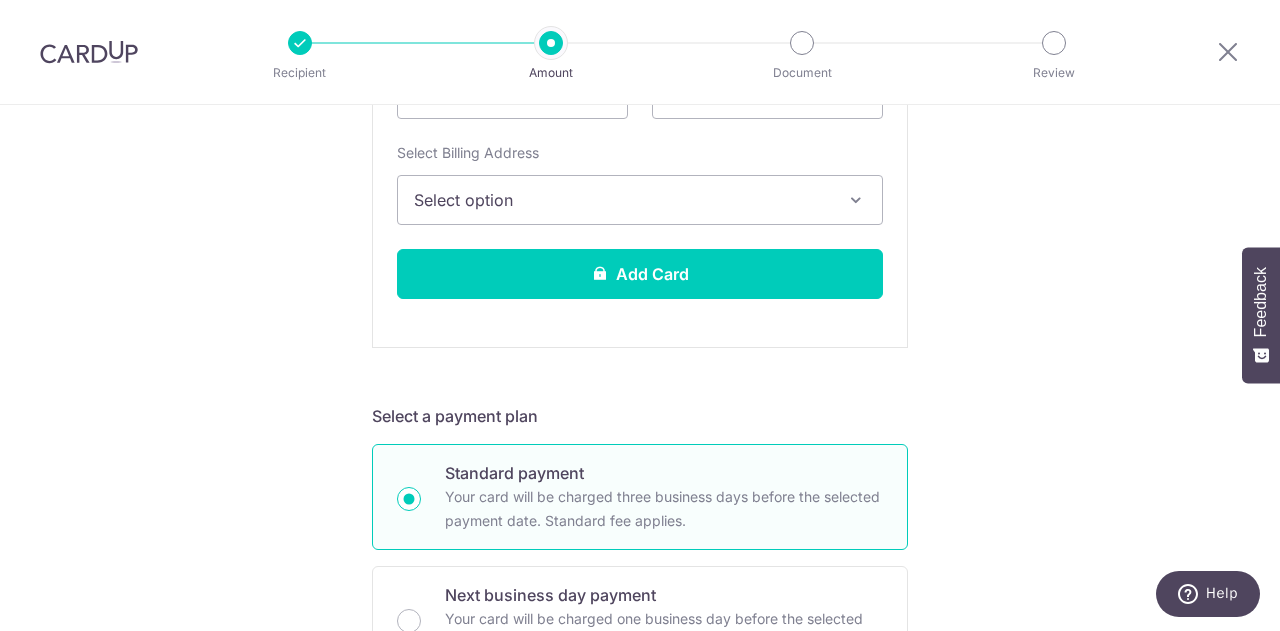 click on "Select option" at bounding box center (622, 200) 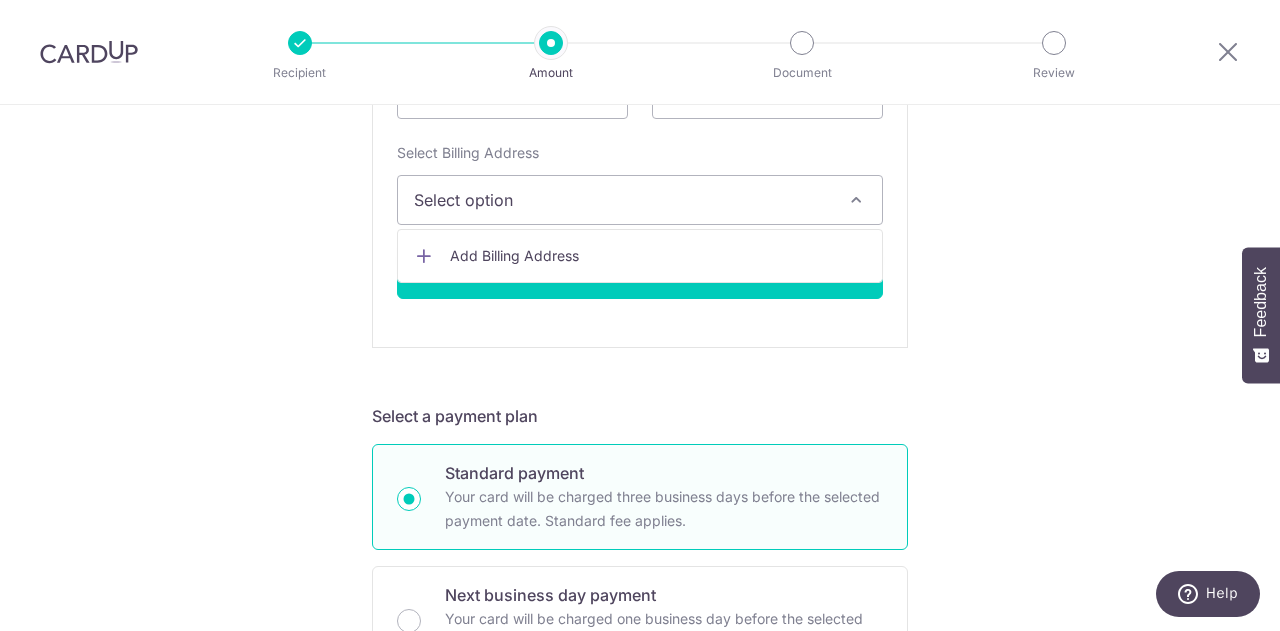 click on "Add Billing Address" at bounding box center [640, 256] 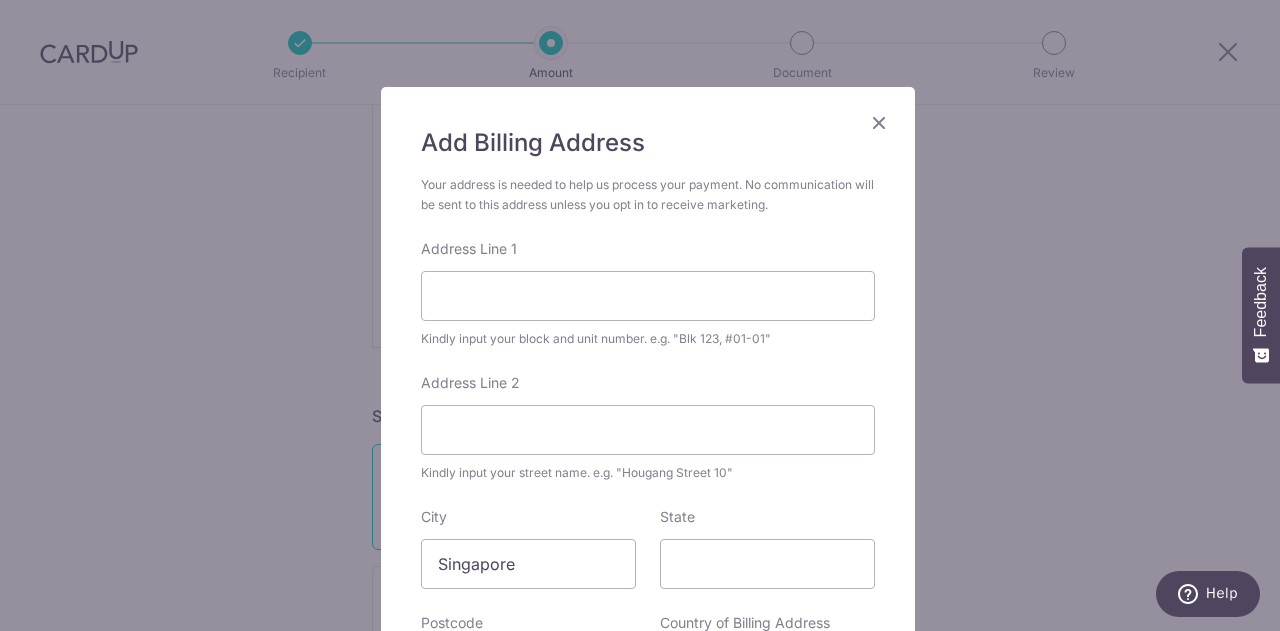 scroll, scrollTop: 100, scrollLeft: 0, axis: vertical 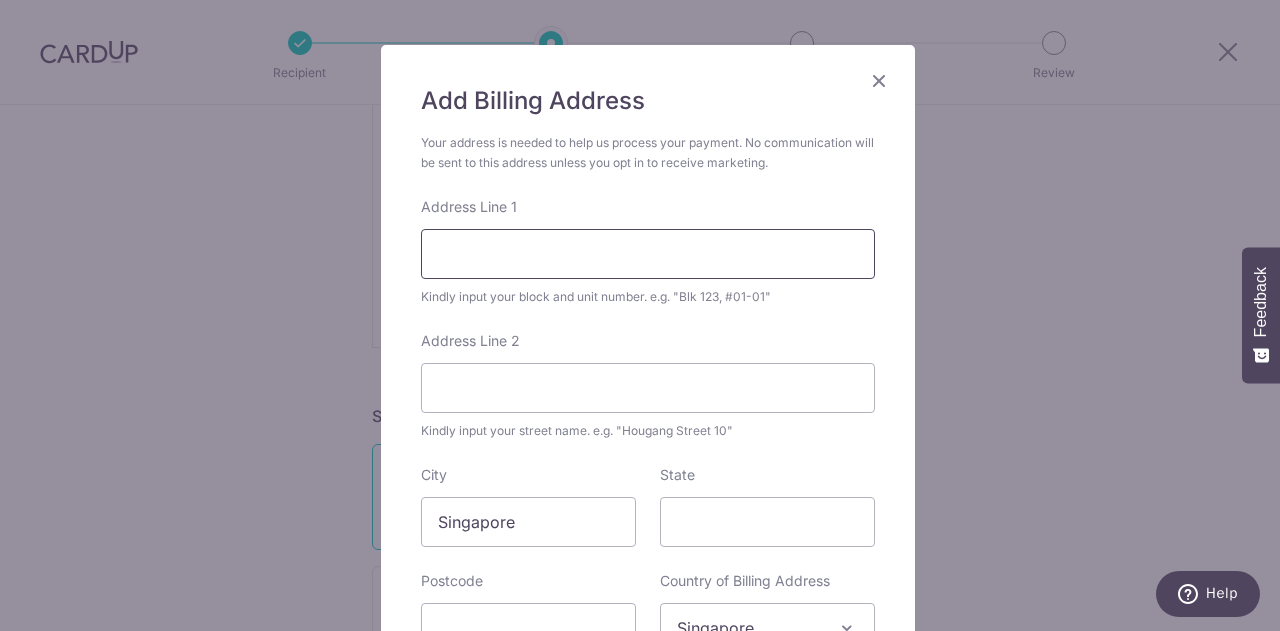 click on "Address Line 1" at bounding box center [648, 254] 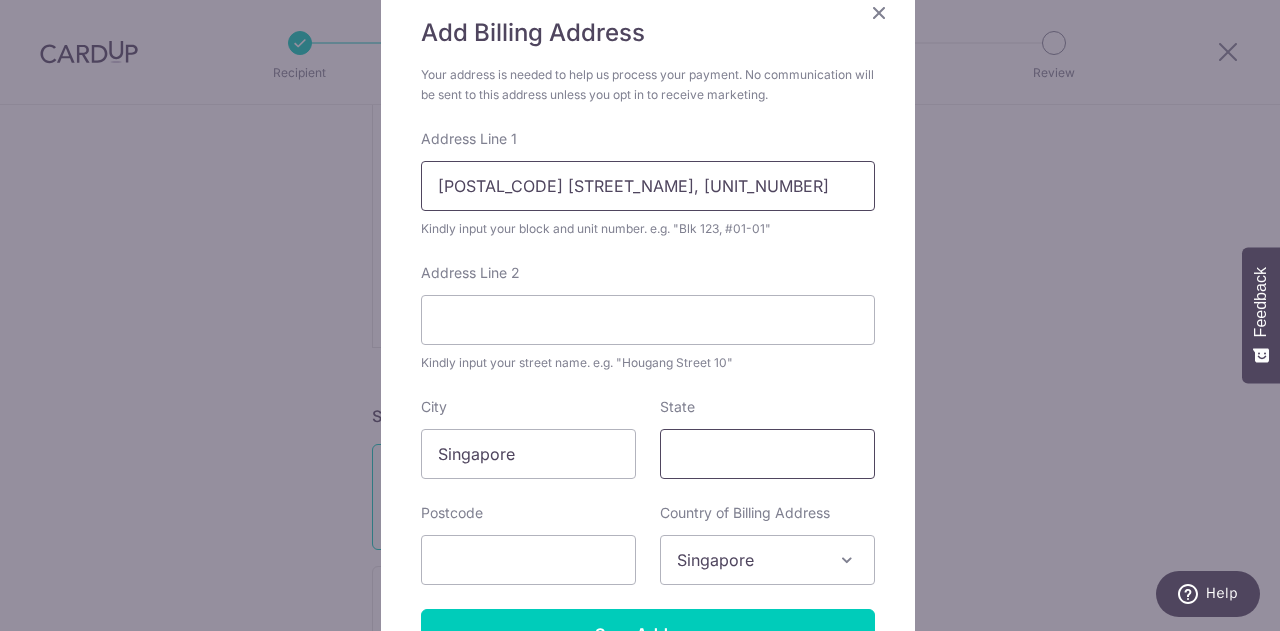 scroll, scrollTop: 200, scrollLeft: 0, axis: vertical 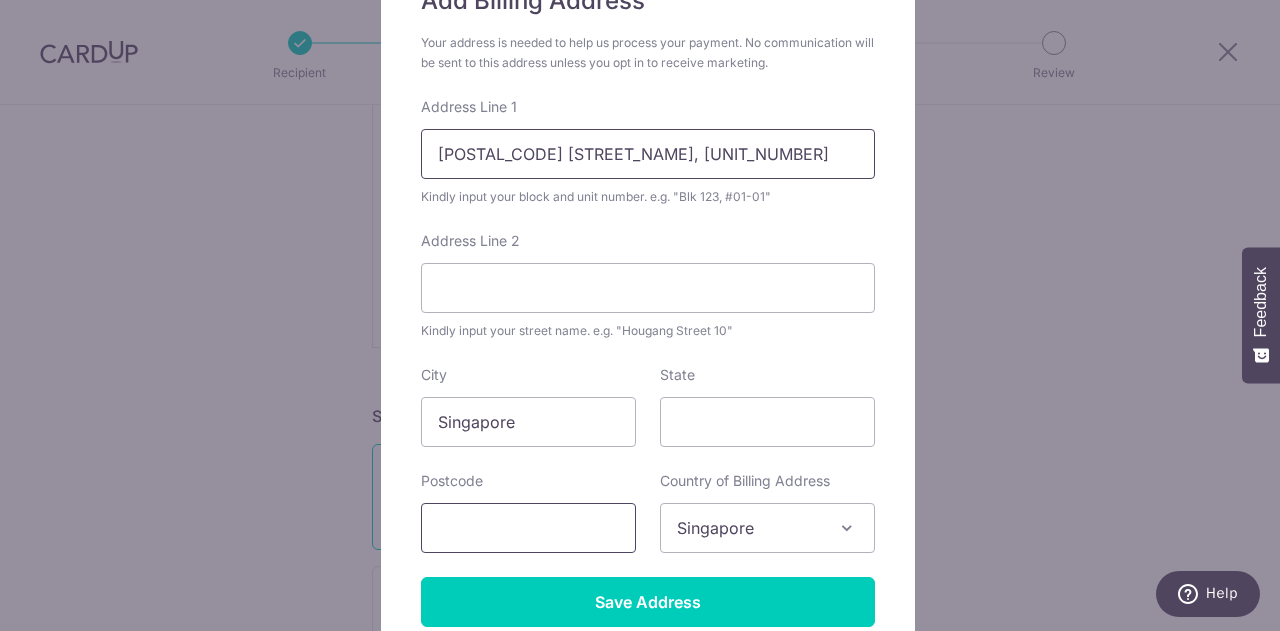 type on "14 Bedok South Ave 2, #24-580" 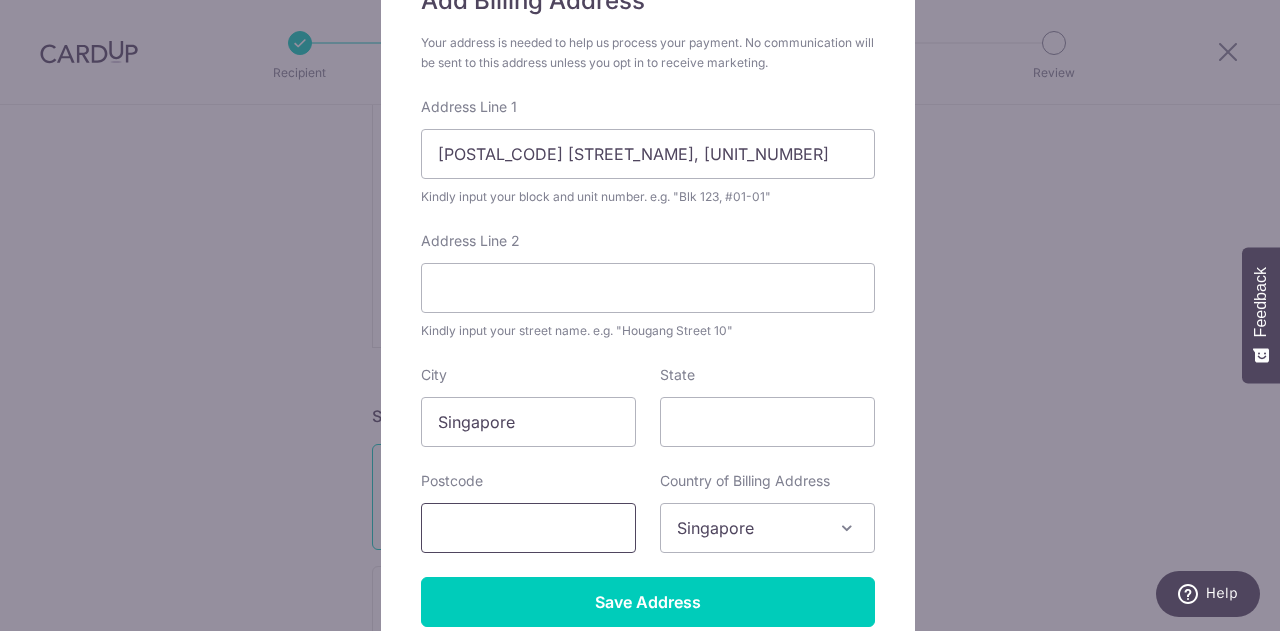 click at bounding box center [528, 528] 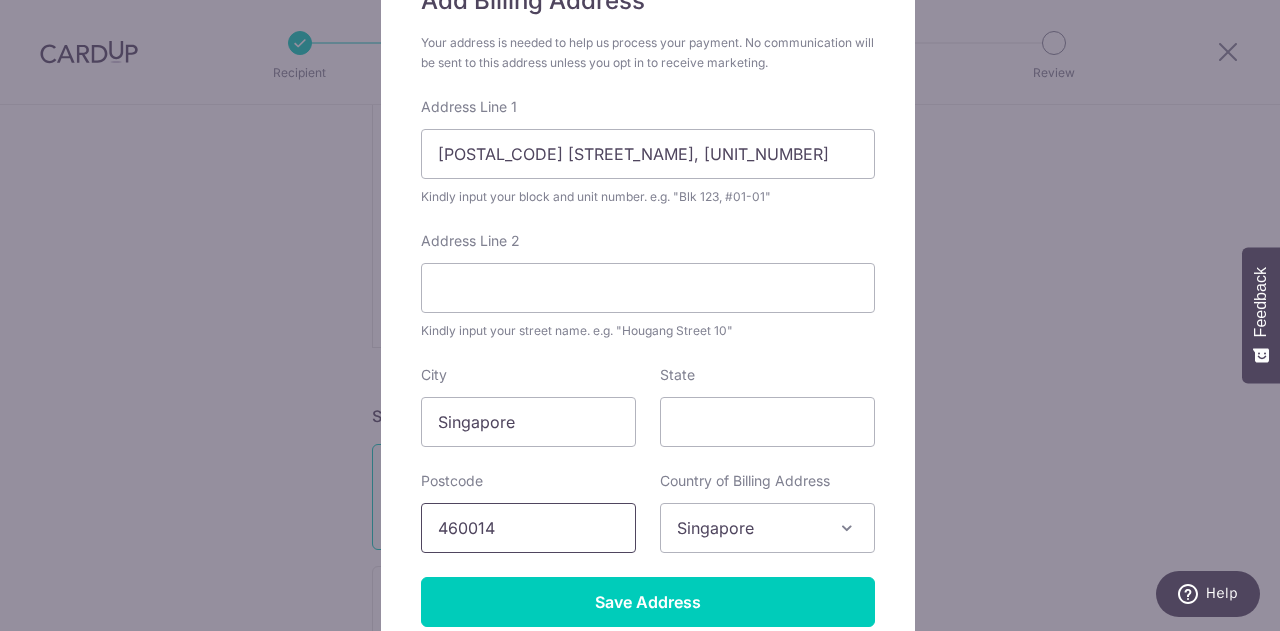 type on "460014" 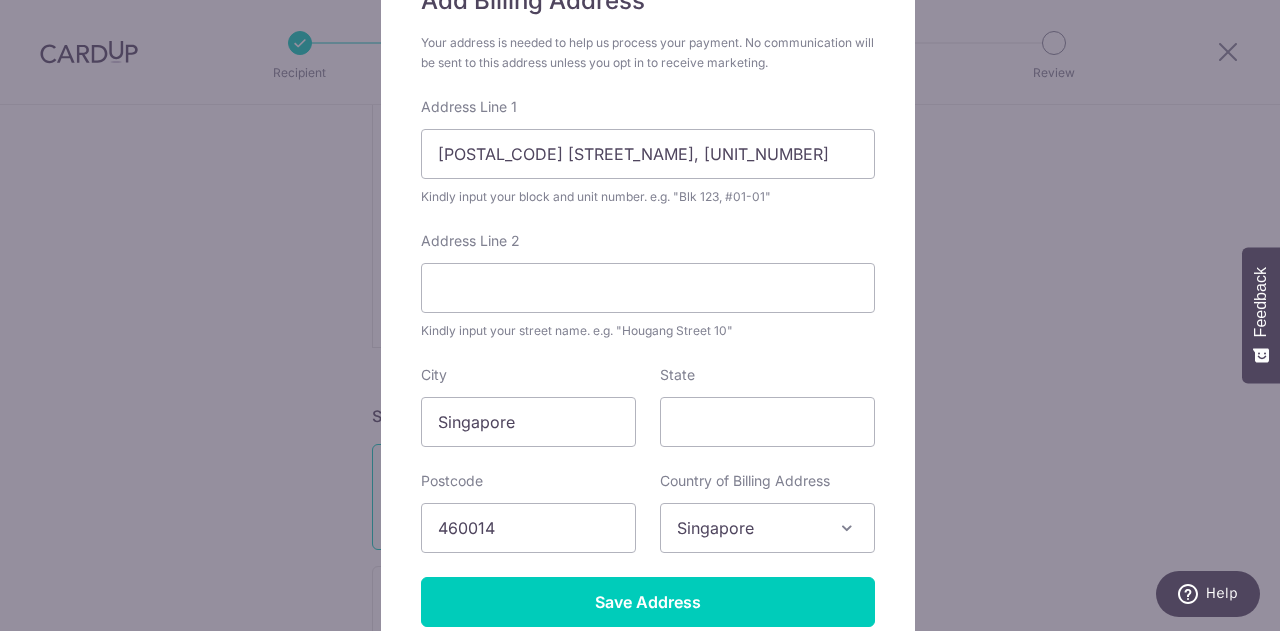click on "Add Billing Address
Your address is needed to help us process your payment. No communication will be sent to this address unless you opt in to receive marketing.
Address Line 1
14 Bedok South Ave 2, #24-580
Kindly input your block and unit number. e.g. "Blk 123, #01-01"
Address Line 2
Kindly input your street name. e.g. "Hougang Street 10"
City
Singapore
State
Postcode
460014
Country of Billing Address
Select Country Afghanistan
Aland Islands
Albania
Algeria
American Samoa
Andorra
Angola
Anguilla
Antarctica
Antigua and Barbuda
Argentina
Armenia" at bounding box center [640, 315] 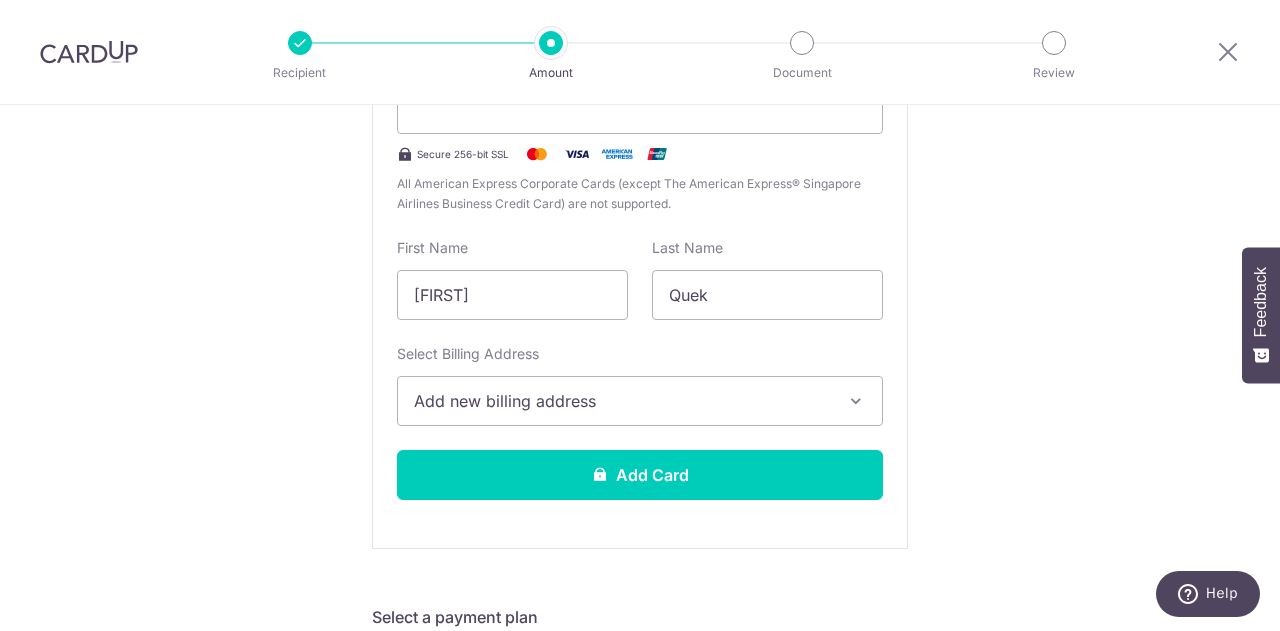 scroll, scrollTop: 500, scrollLeft: 0, axis: vertical 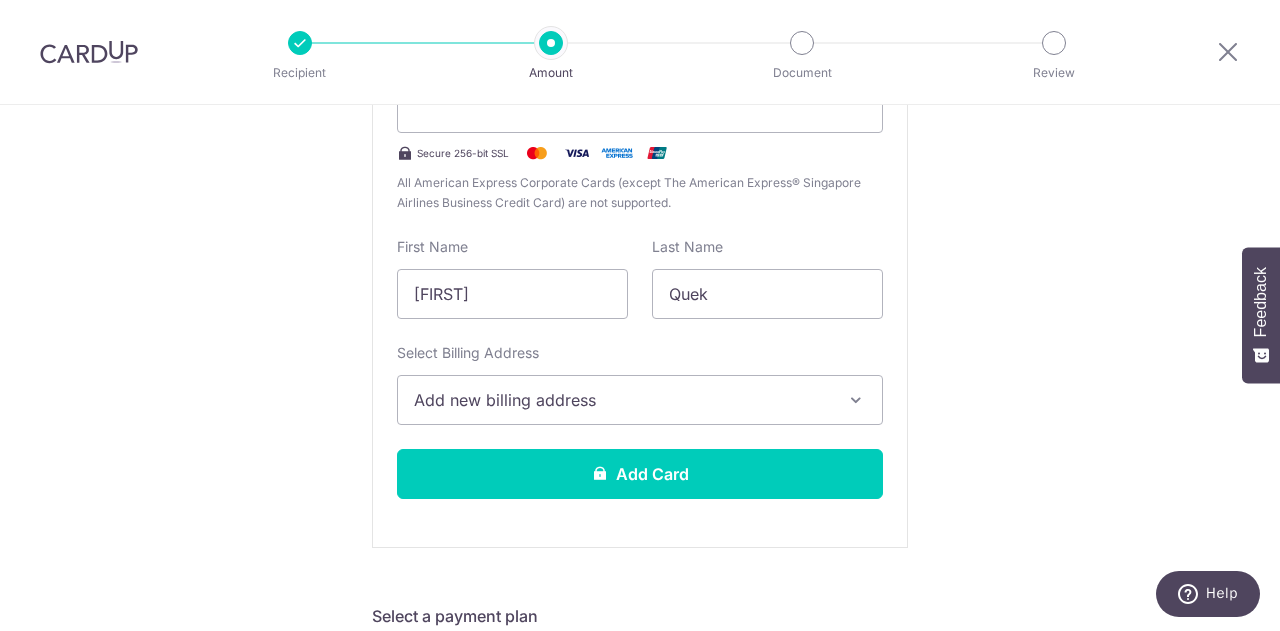 click on "Add new billing address" at bounding box center [622, 400] 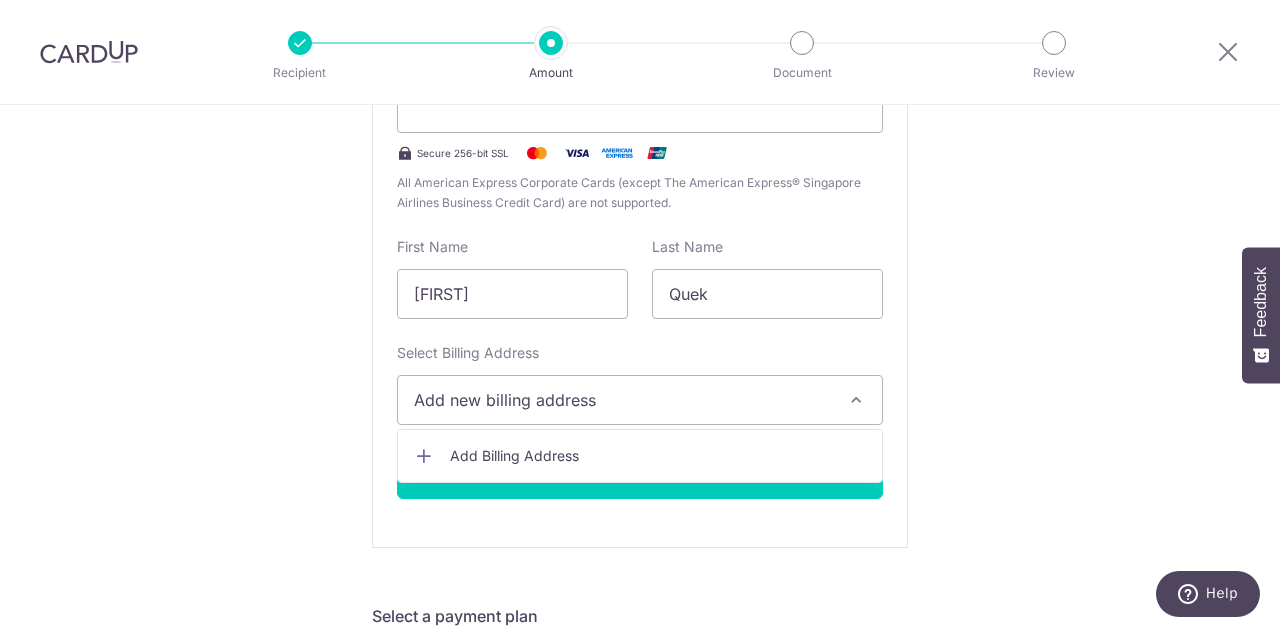 click on "Select Billing Address
Add new billing address
Add Billing Address" at bounding box center (640, 384) 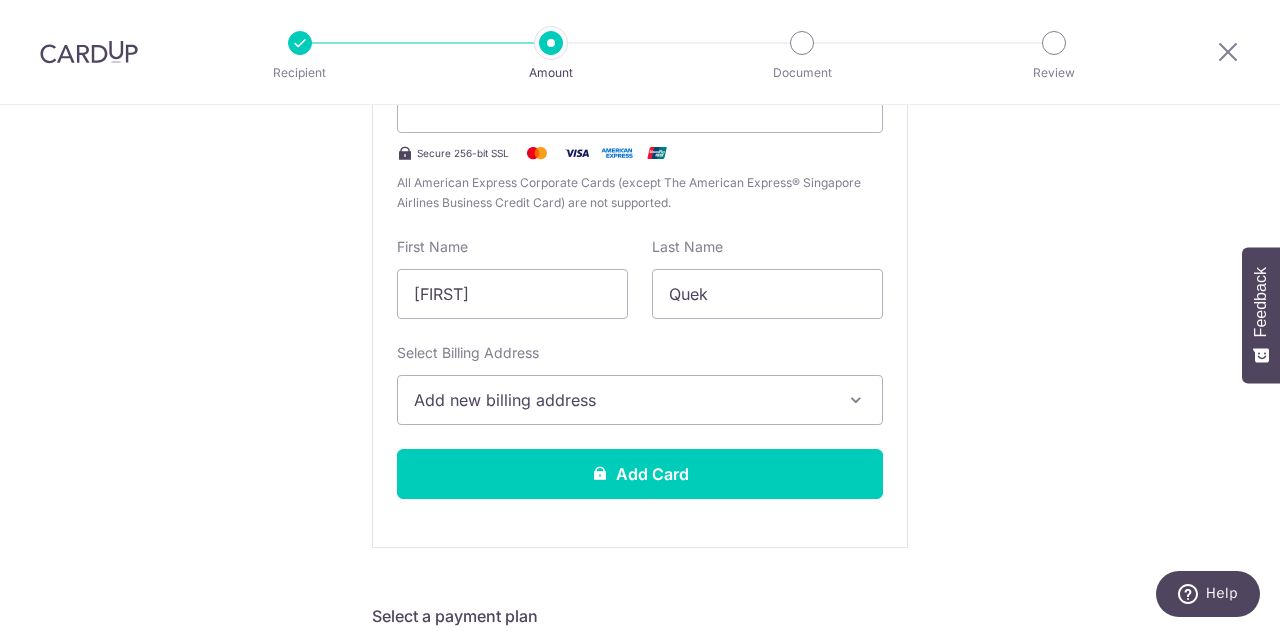 click on "New card details
Card
Secure 256-bit SSL
All American Express Corporate Cards (except The American Express® Singapore Airlines Business Credit Card) are not supported.
First Name
Michelle
Last Name
Quek
Select Billing Address
Add new billing address
Add Billing Address
Add Card" at bounding box center (640, 261) 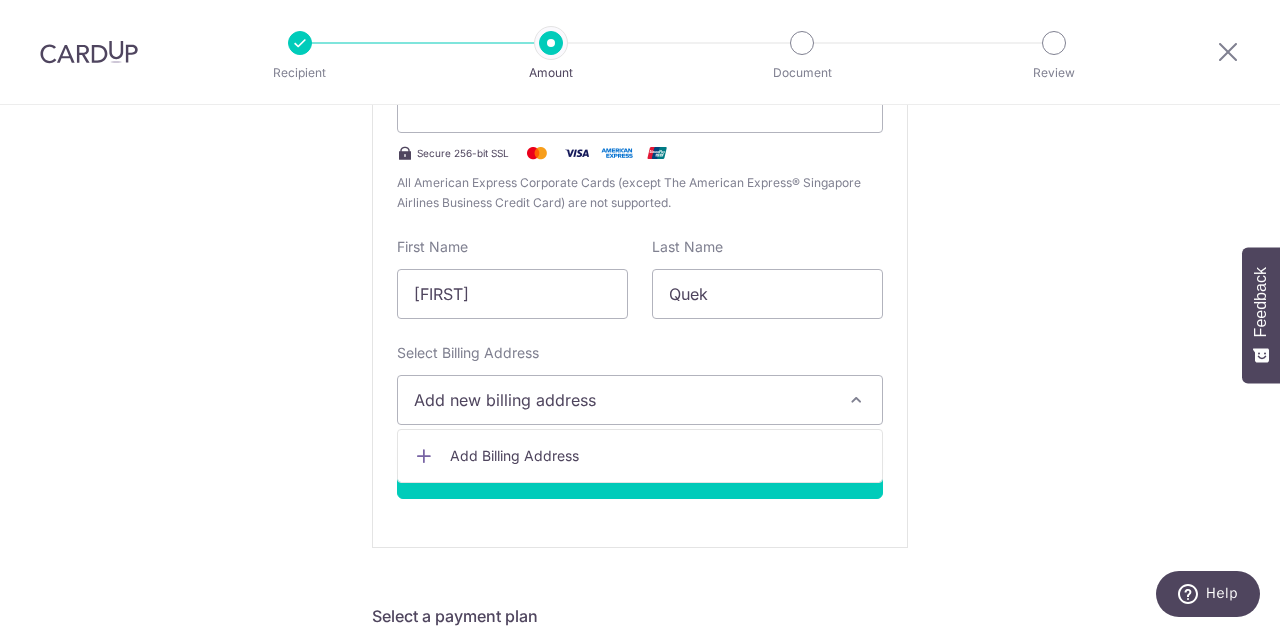 click on "Add Billing Address" at bounding box center [658, 456] 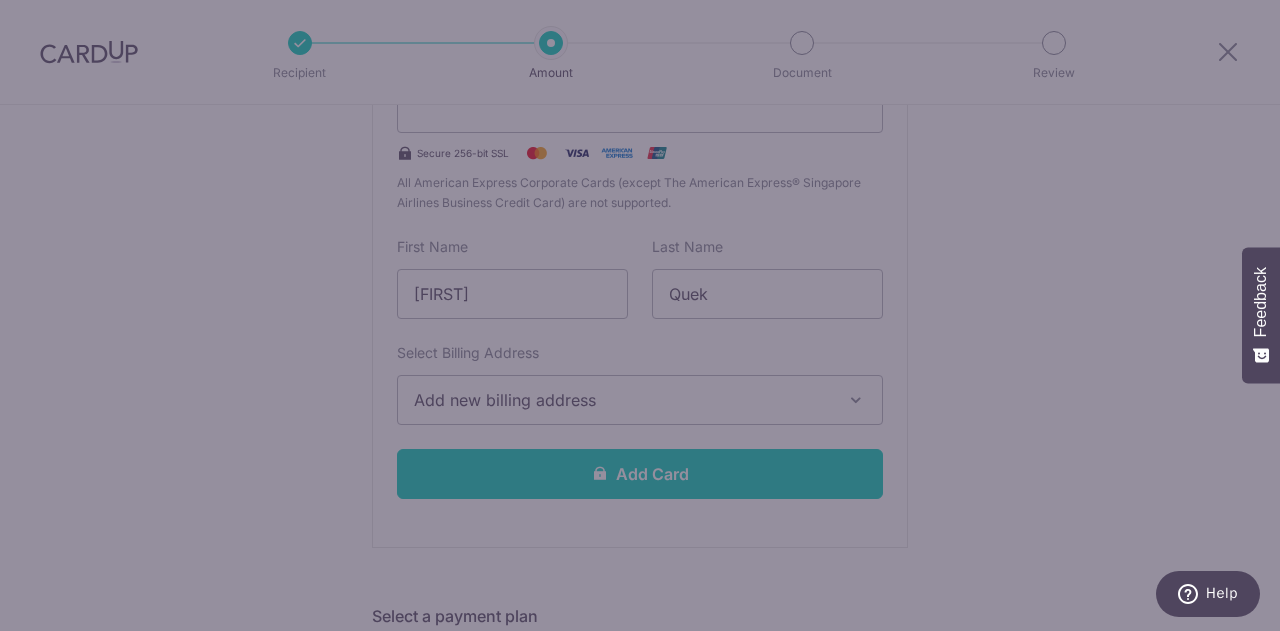 scroll, scrollTop: 0, scrollLeft: 0, axis: both 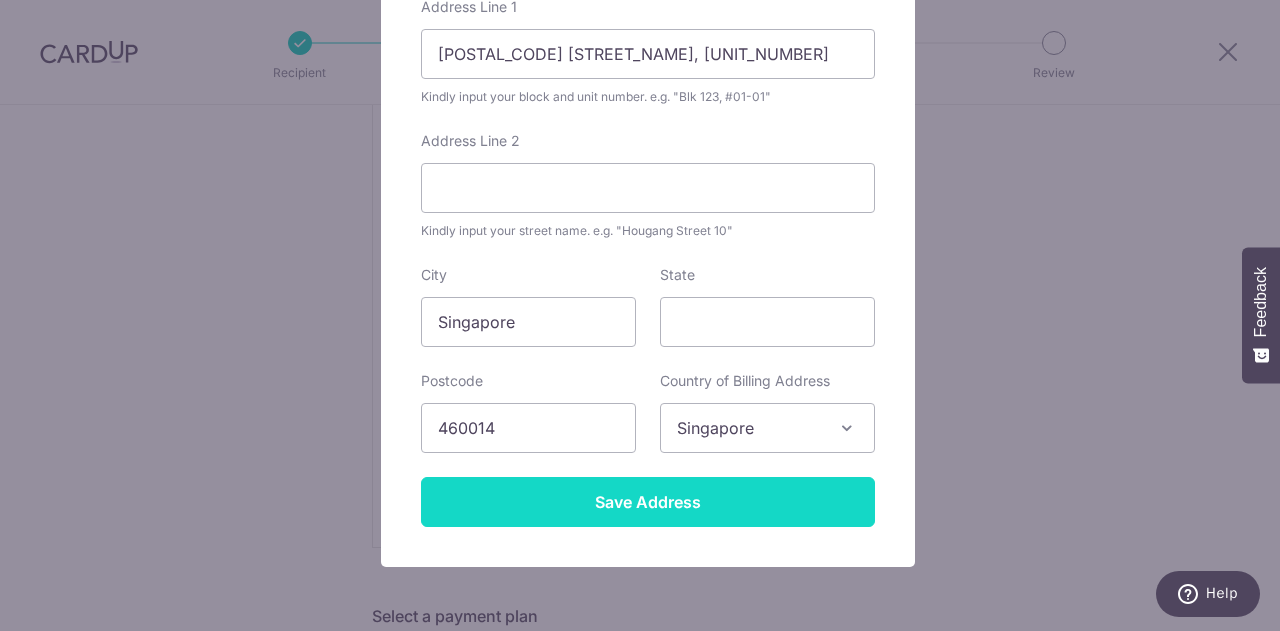 click on "Save Address" at bounding box center [648, 502] 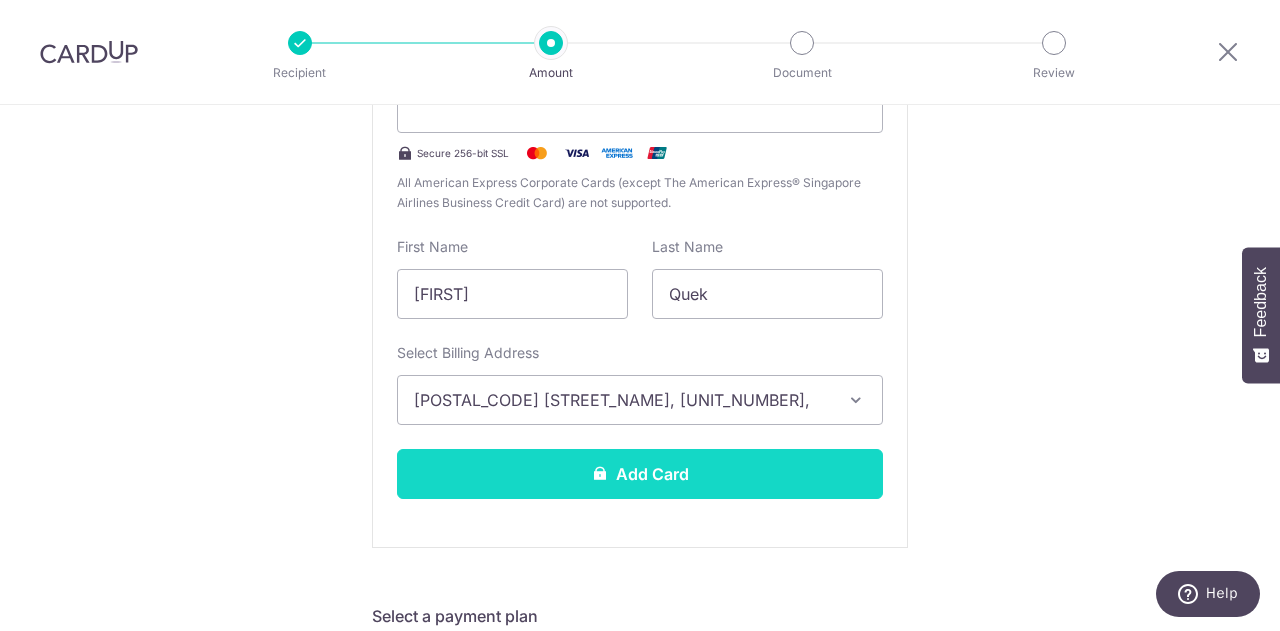 click at bounding box center (600, 473) 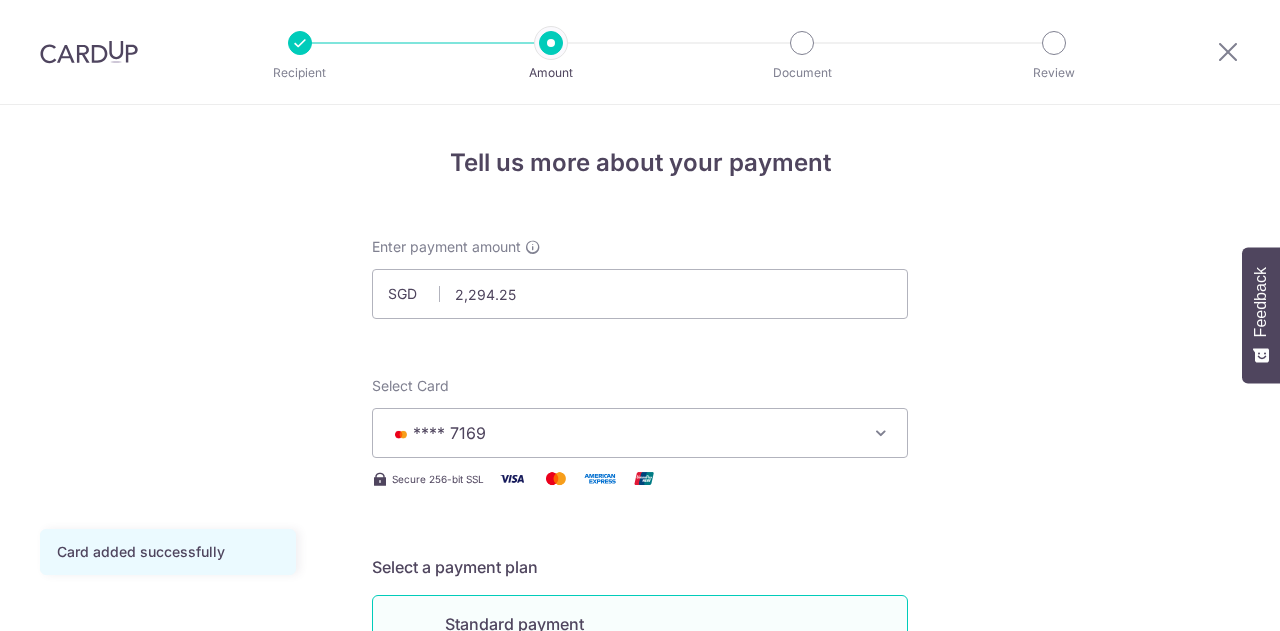 scroll, scrollTop: 0, scrollLeft: 0, axis: both 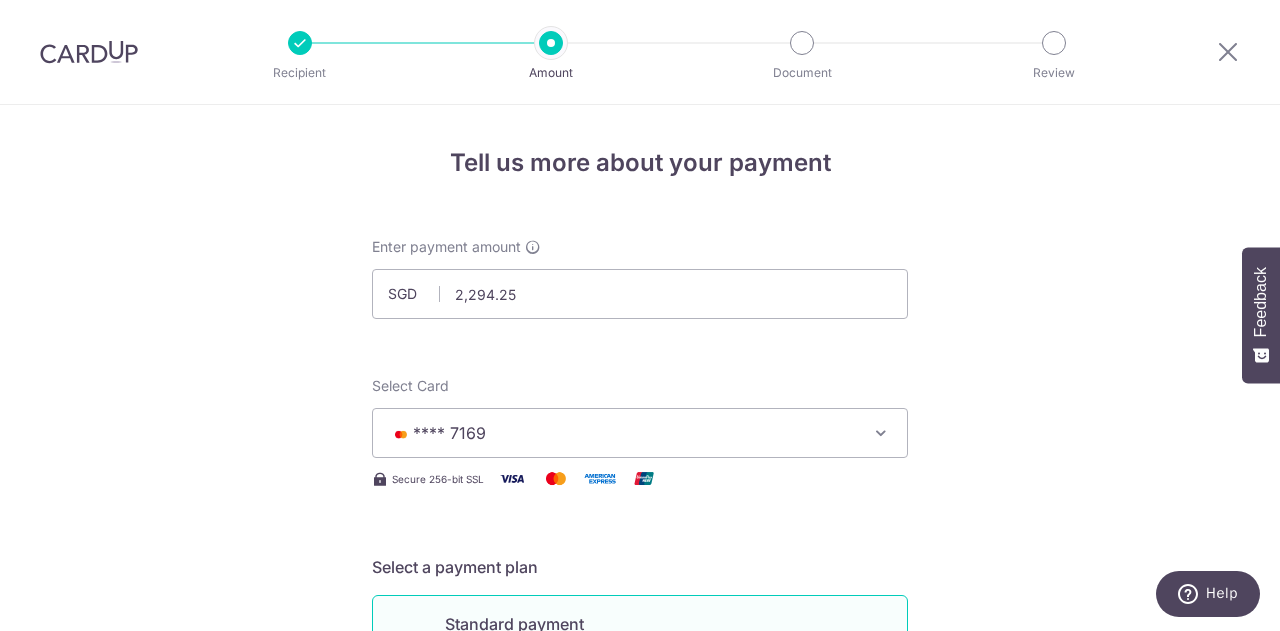 click on "Tell us more about your payment
Enter payment amount
SGD
2,294.25
2294.25
Card added successfully
Select Card
**** [CARD LAST 4 DIGITS]
Add credit card
Your Cards
**** [CARD LAST 4 DIGITS]
Secure 256-bit SSL
Text
New card details
Card
Secure 256-bit SSL" at bounding box center (640, 1009) 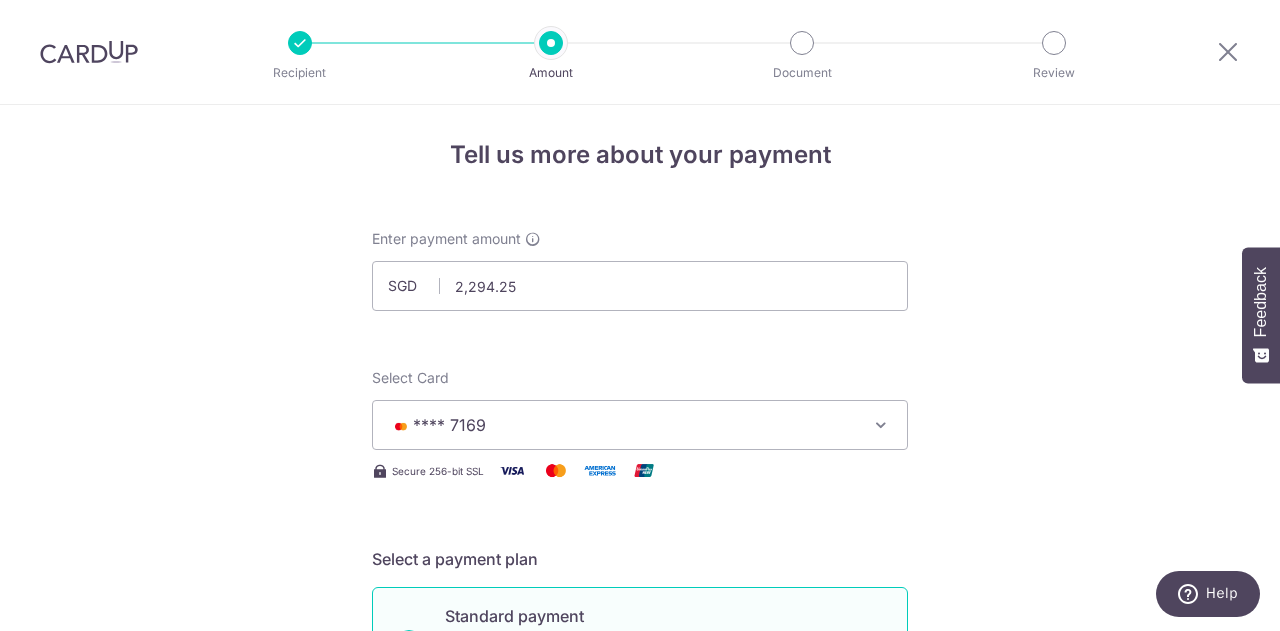 scroll, scrollTop: 0, scrollLeft: 0, axis: both 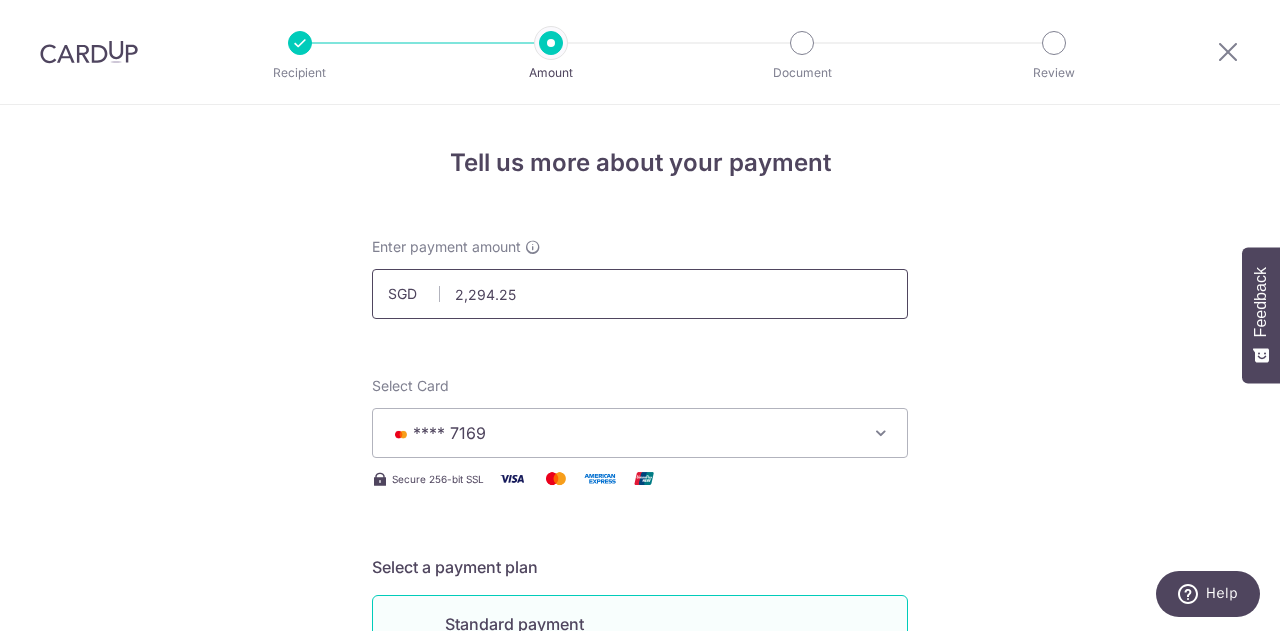 drag, startPoint x: 562, startPoint y: 299, endPoint x: 392, endPoint y: 300, distance: 170.00294 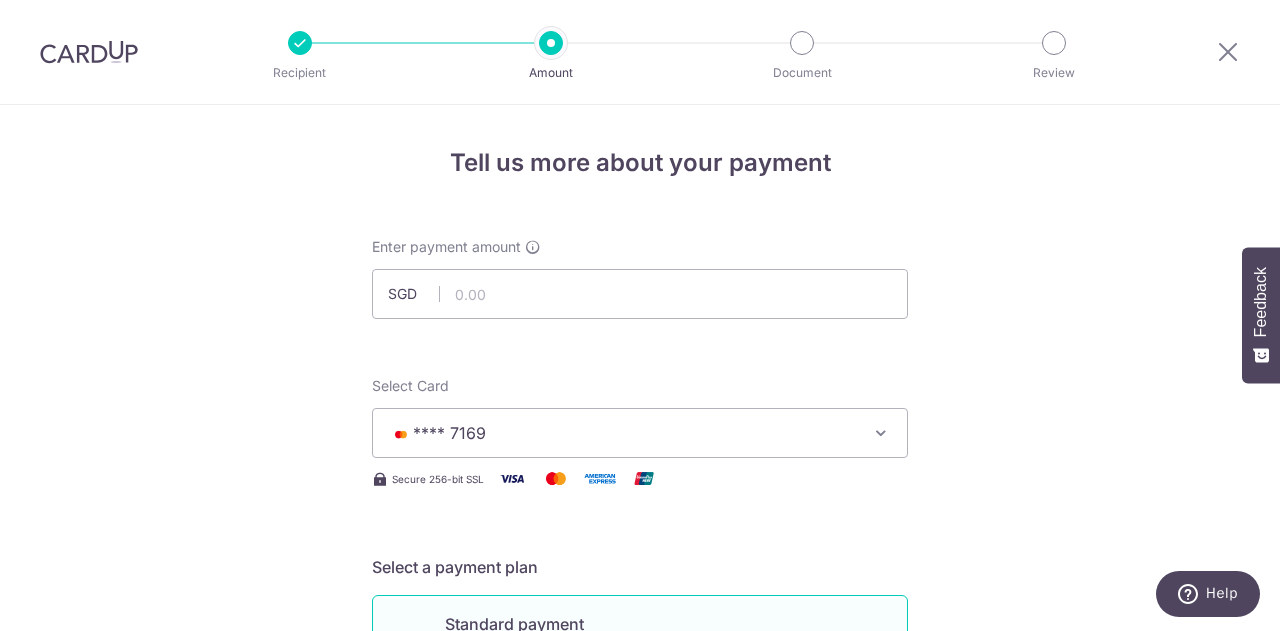 click on "**** 7169" at bounding box center (640, 433) 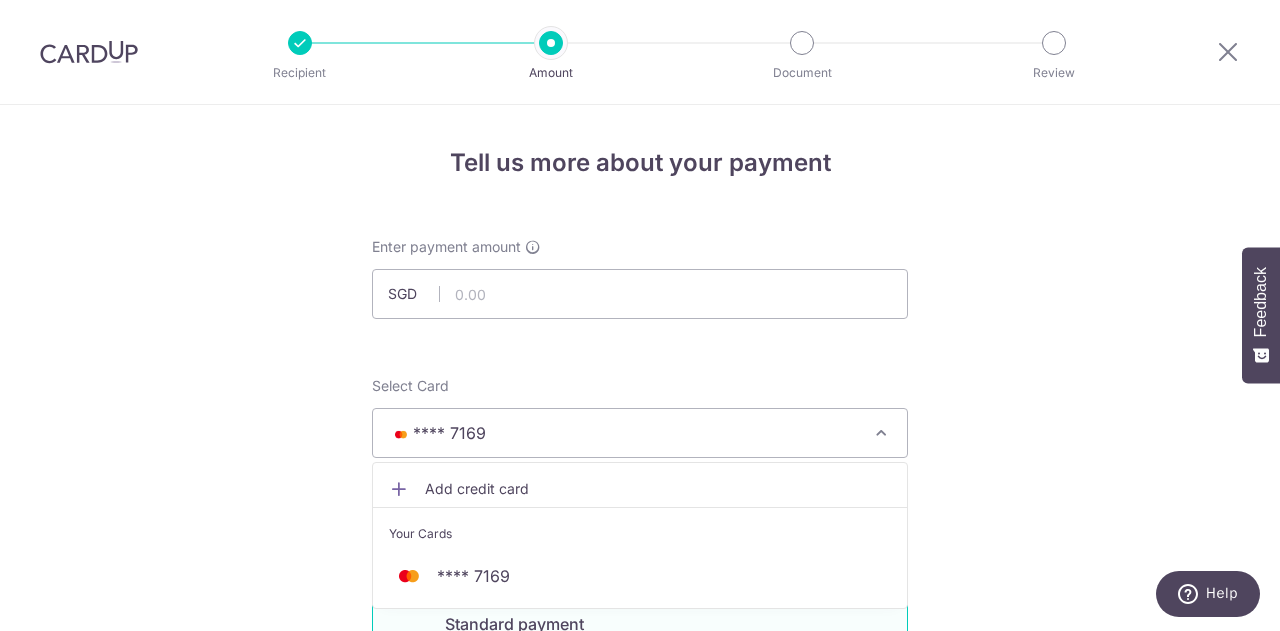 click on "Add credit card" at bounding box center (640, 489) 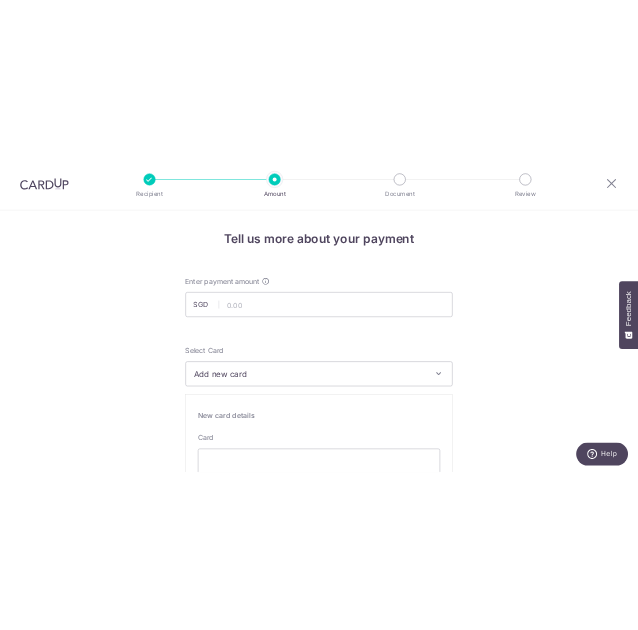 scroll, scrollTop: 200, scrollLeft: 0, axis: vertical 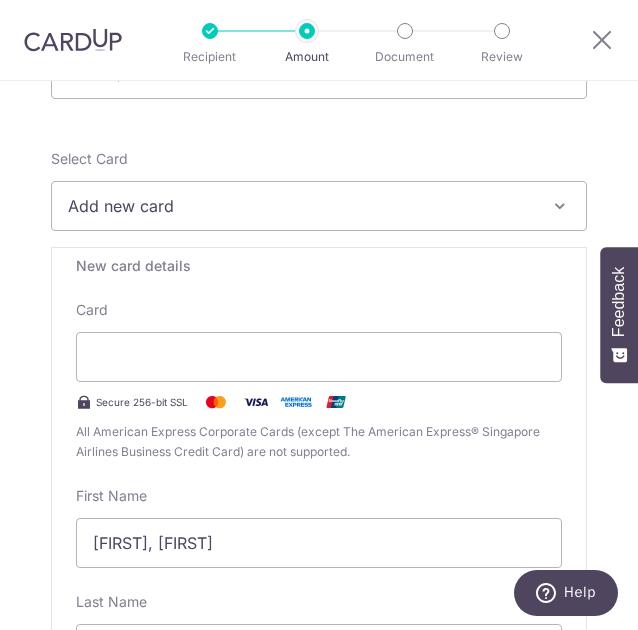 click on "New card details
Card
Secure 256-bit SSL
All American Express Corporate Cards (except The American Express® Singapore Airlines Business Credit Card) are not supported.
First Name
Hwei Yi, Michelle
Last Name
Quek
Select Billing Address
Select option
Add Billing Address
My Billing Addresses
14 Bedok South Ave 2, #24-580, Singapore, Singapore-460014" at bounding box center [319, 579] 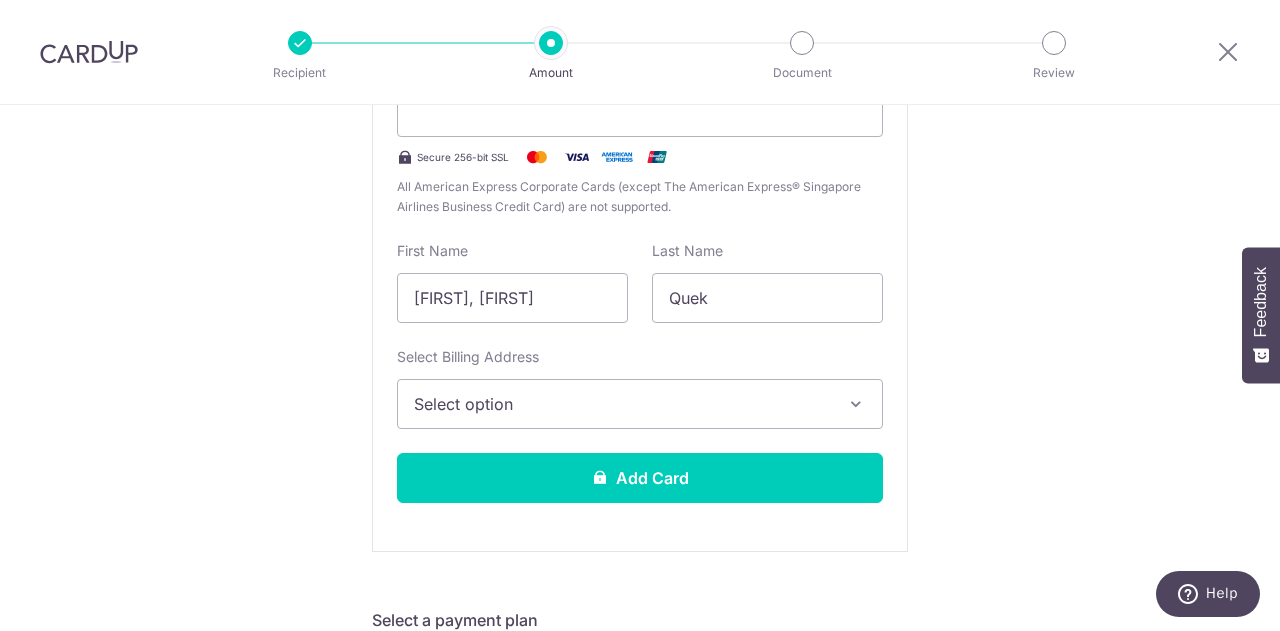 scroll, scrollTop: 500, scrollLeft: 0, axis: vertical 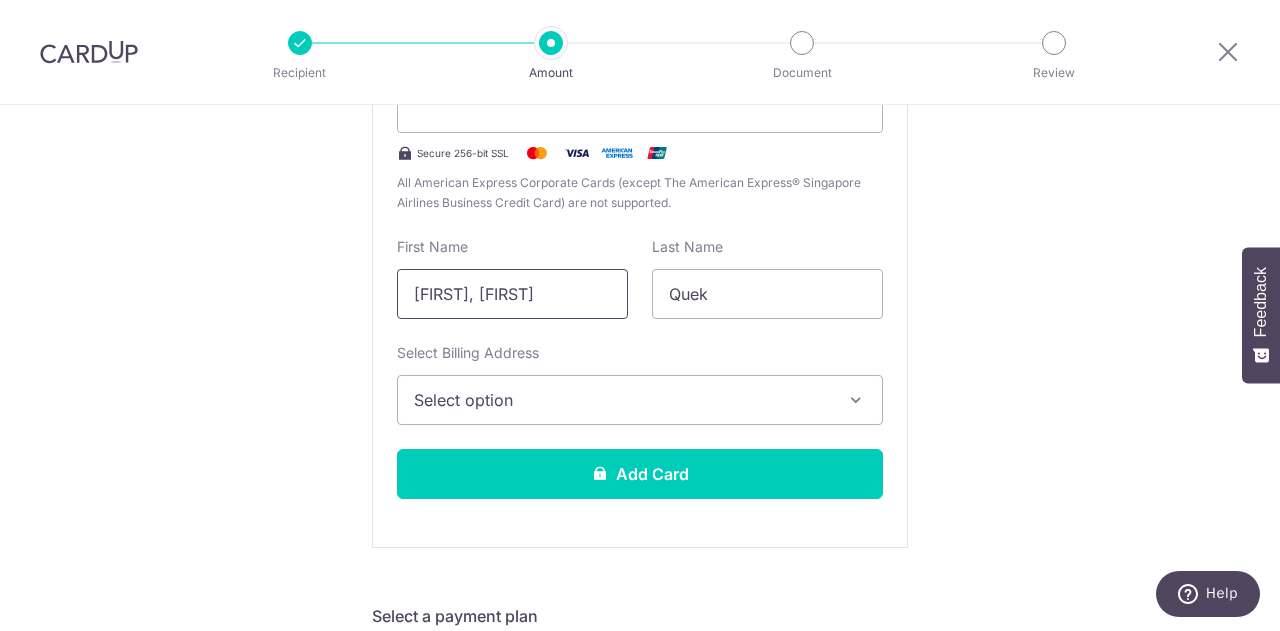 click on "[FIRST] [LAST]" at bounding box center [512, 294] 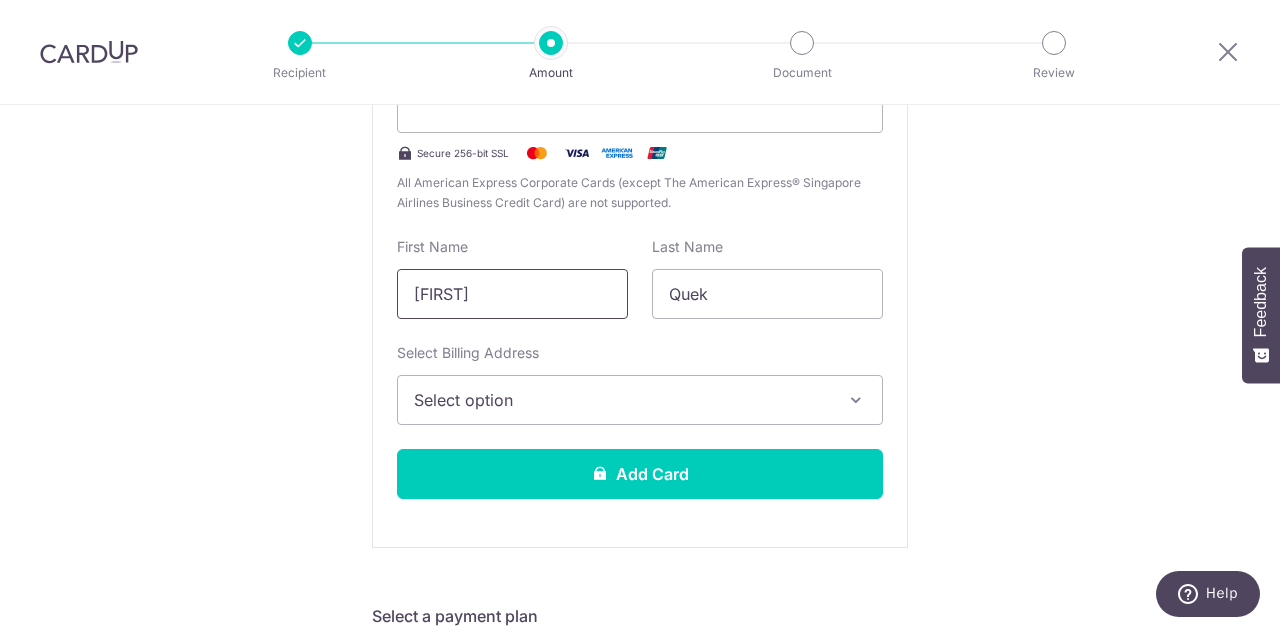 type on "Michelle" 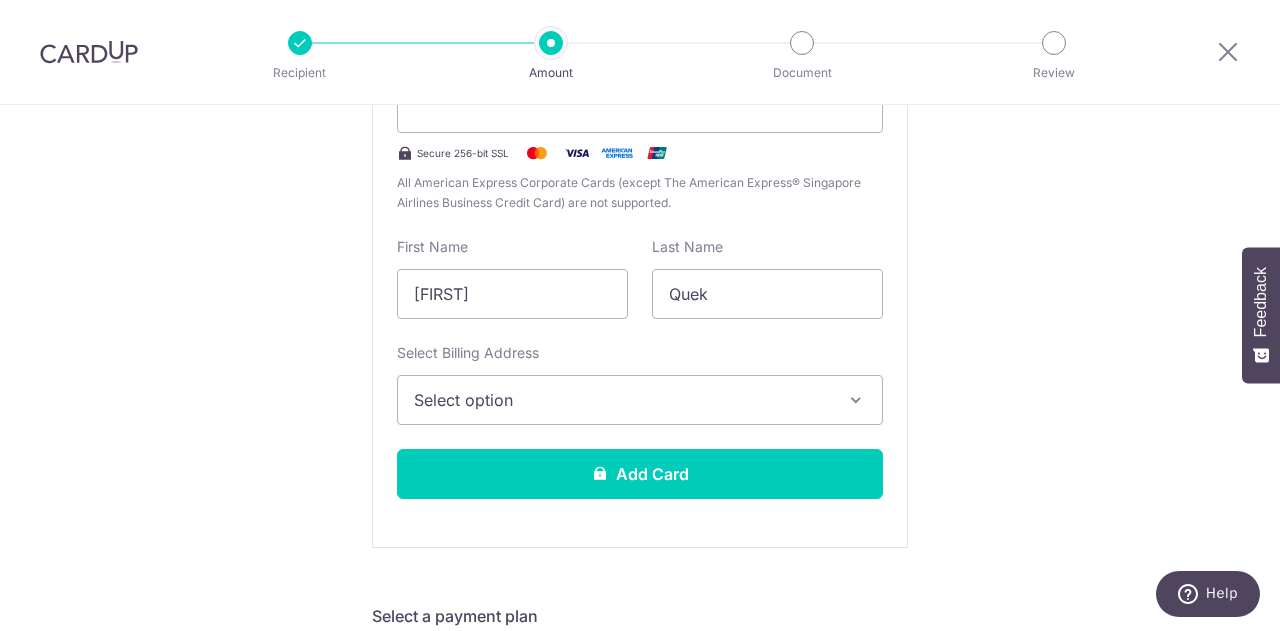 click on "Select option" at bounding box center [622, 400] 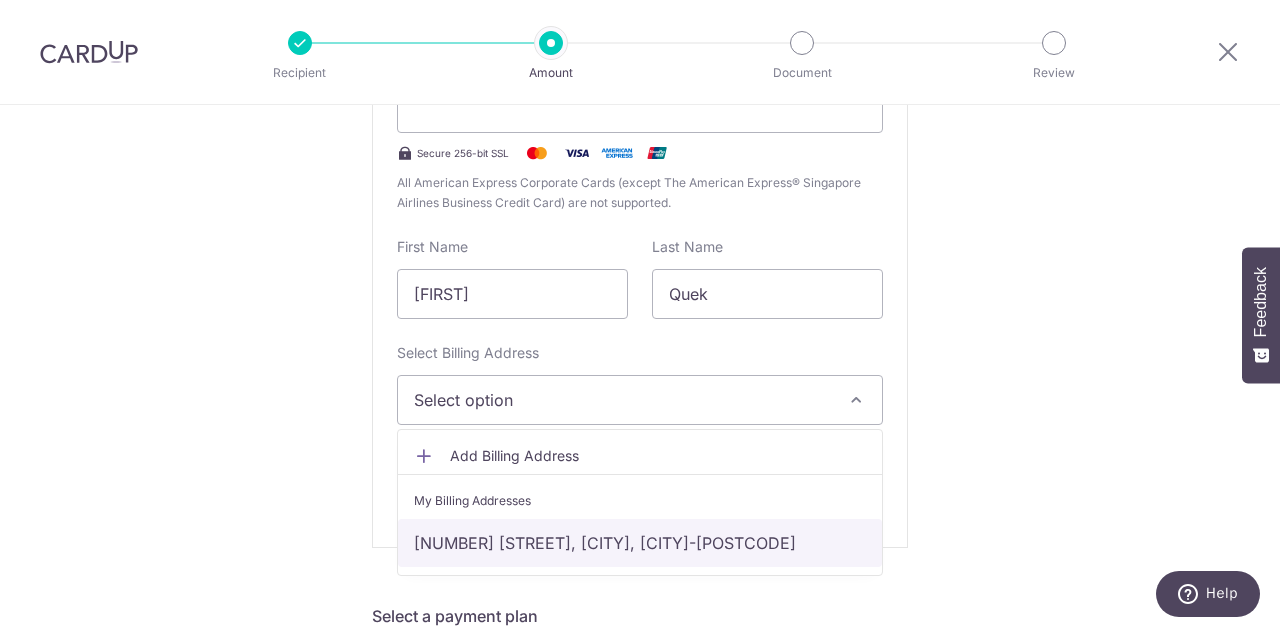 click on "[POSTAL_CODE] [STREET_NAME], [UNIT_NUMBER], [CITY], [CITY]-[POSTAL_CODE]" at bounding box center (640, 543) 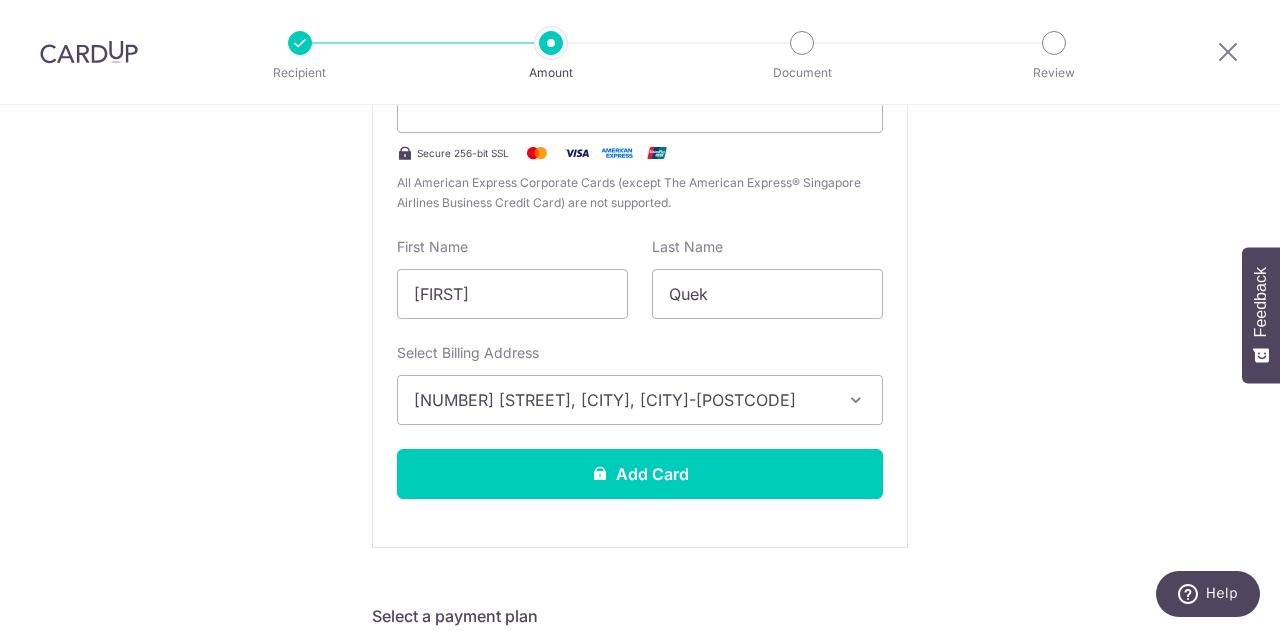click on "Tell us more about your payment
Enter payment amount
SGD
Card added successfully
Select Card
Add new card
Add credit card
Your Cards
**** 7169
Secure 256-bit SSL
Text
New card details
Card
Secure 256-bit SSL" at bounding box center [640, 784] 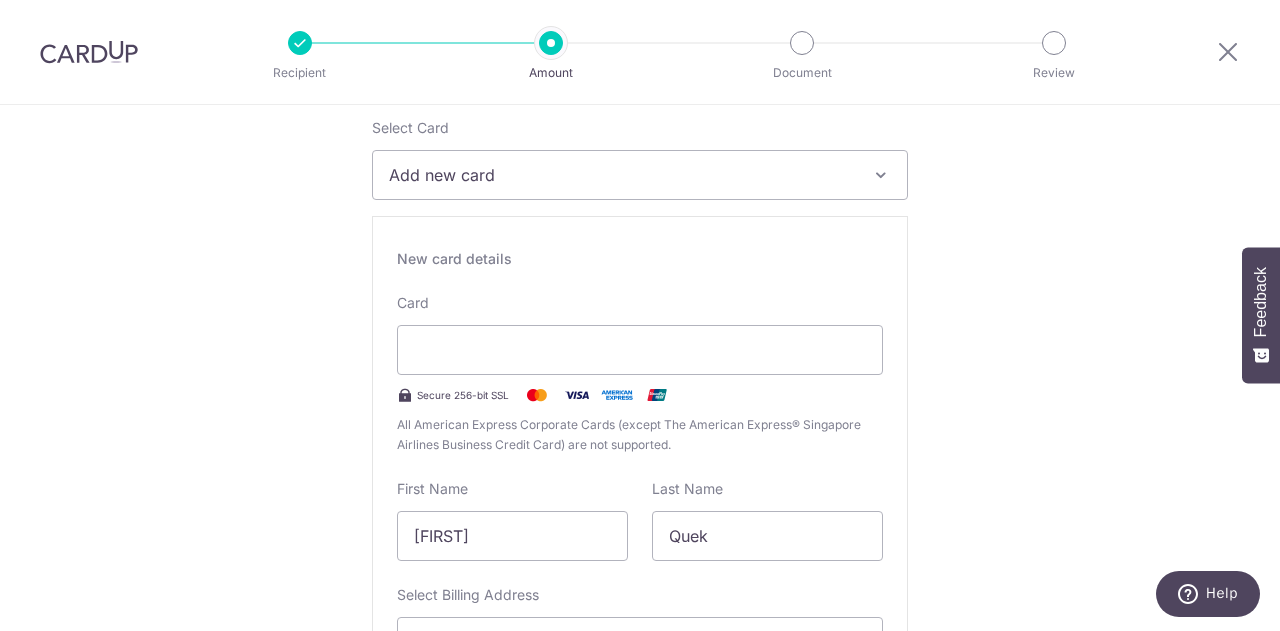 scroll, scrollTop: 300, scrollLeft: 0, axis: vertical 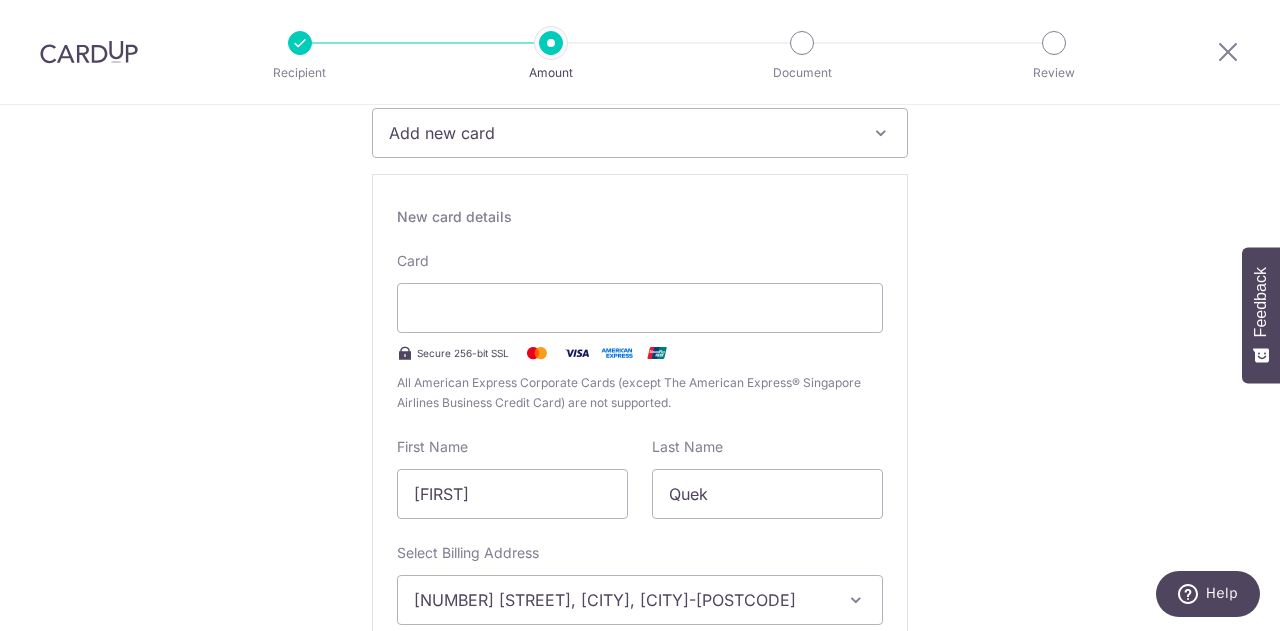 click on "New card details" at bounding box center [640, 217] 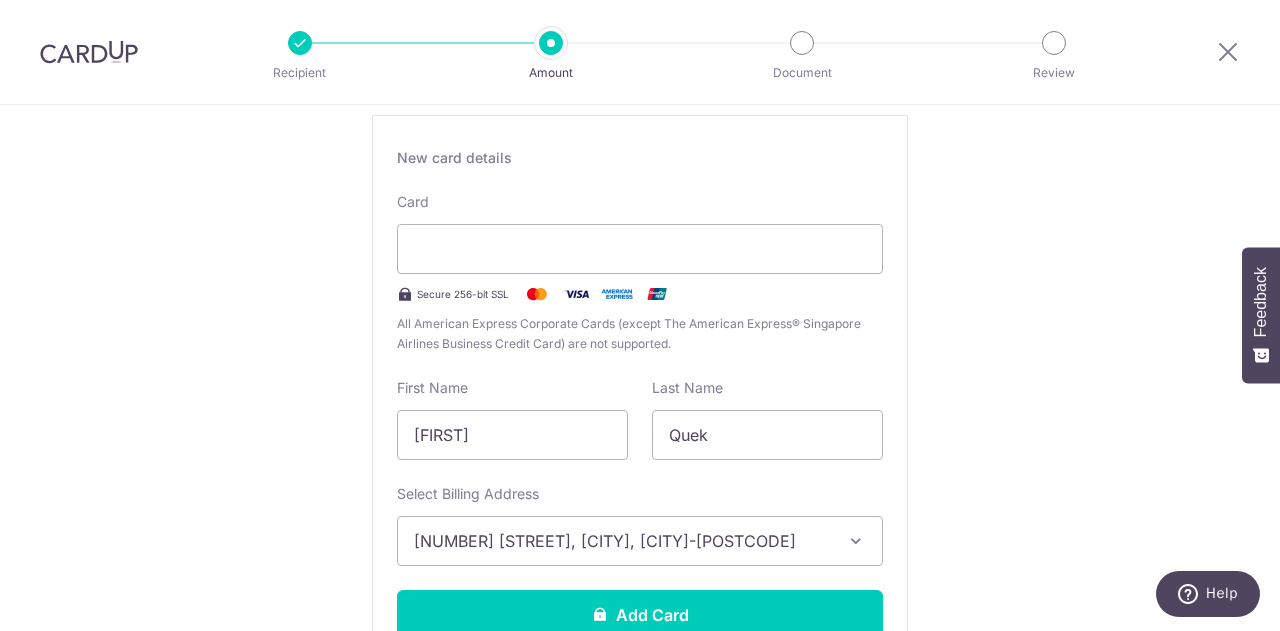 scroll, scrollTop: 400, scrollLeft: 0, axis: vertical 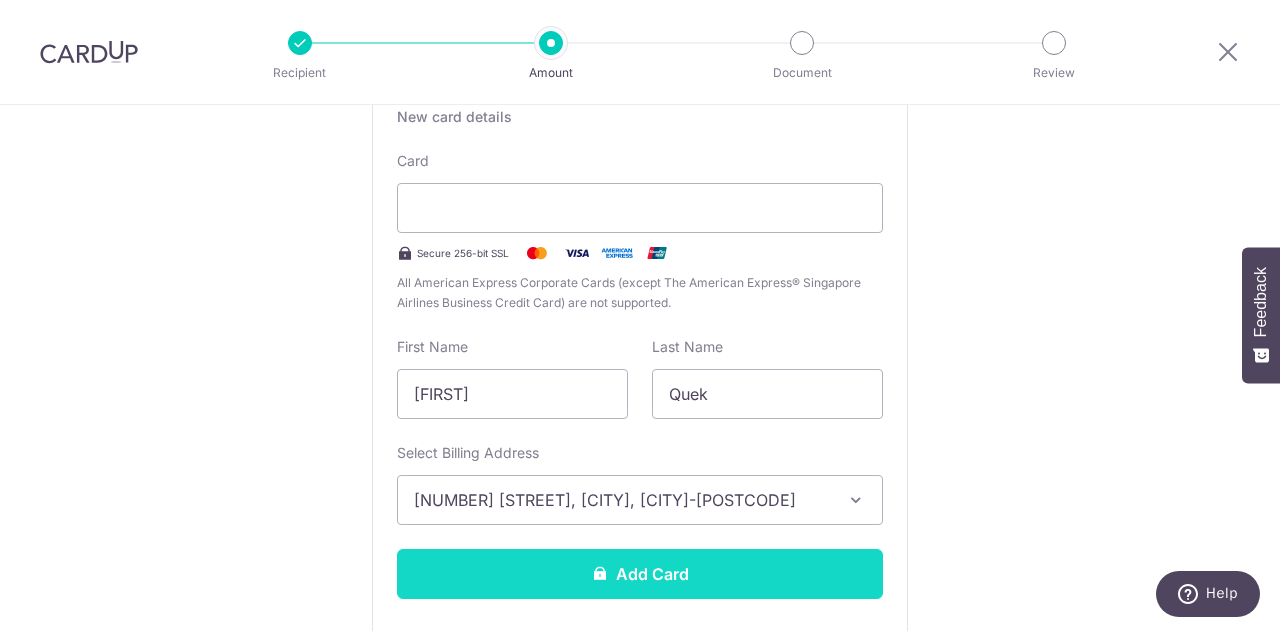 click on "Add Card" at bounding box center (640, 574) 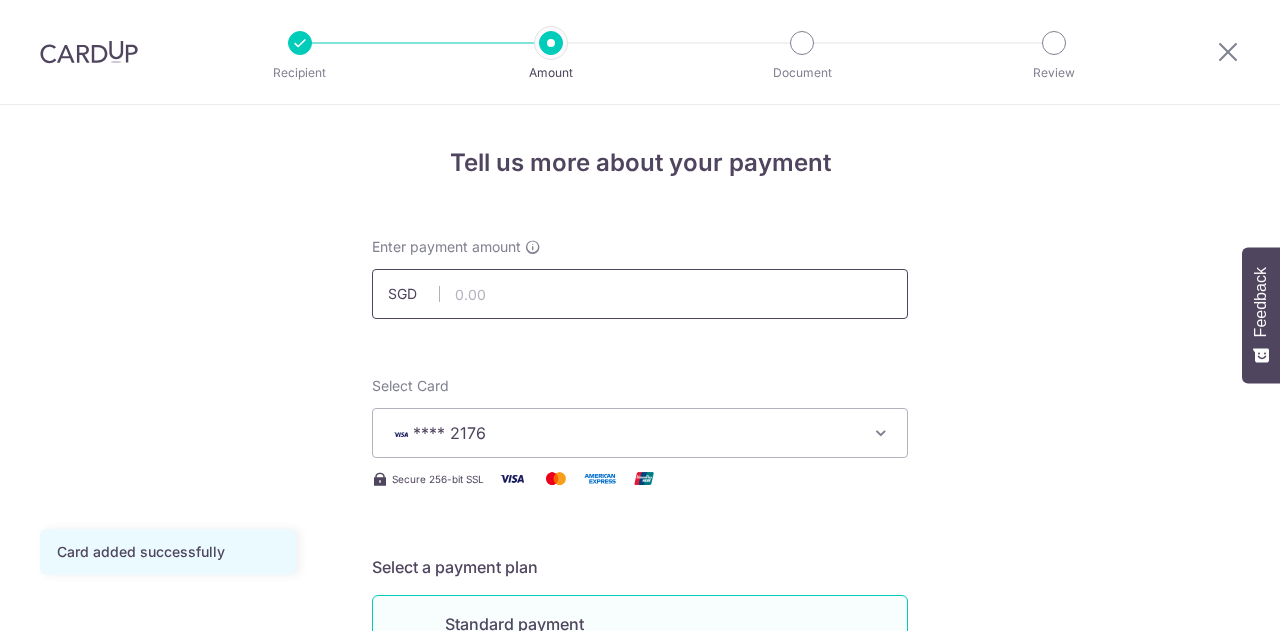 scroll, scrollTop: 0, scrollLeft: 0, axis: both 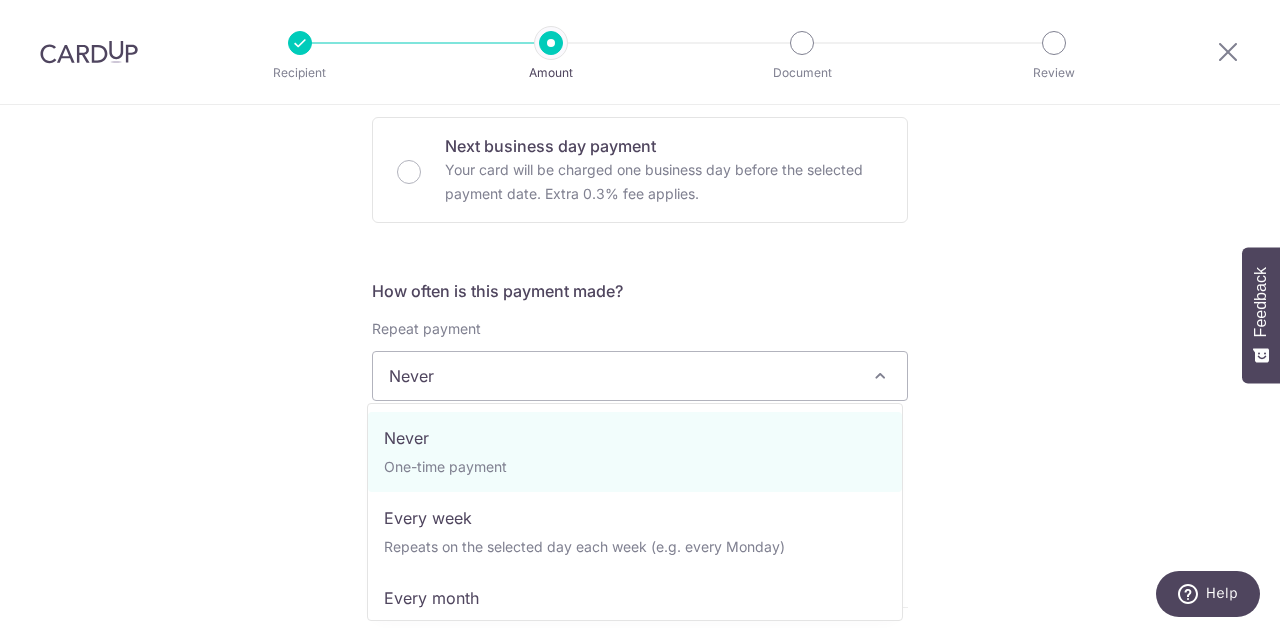 click on "Never" at bounding box center (640, 376) 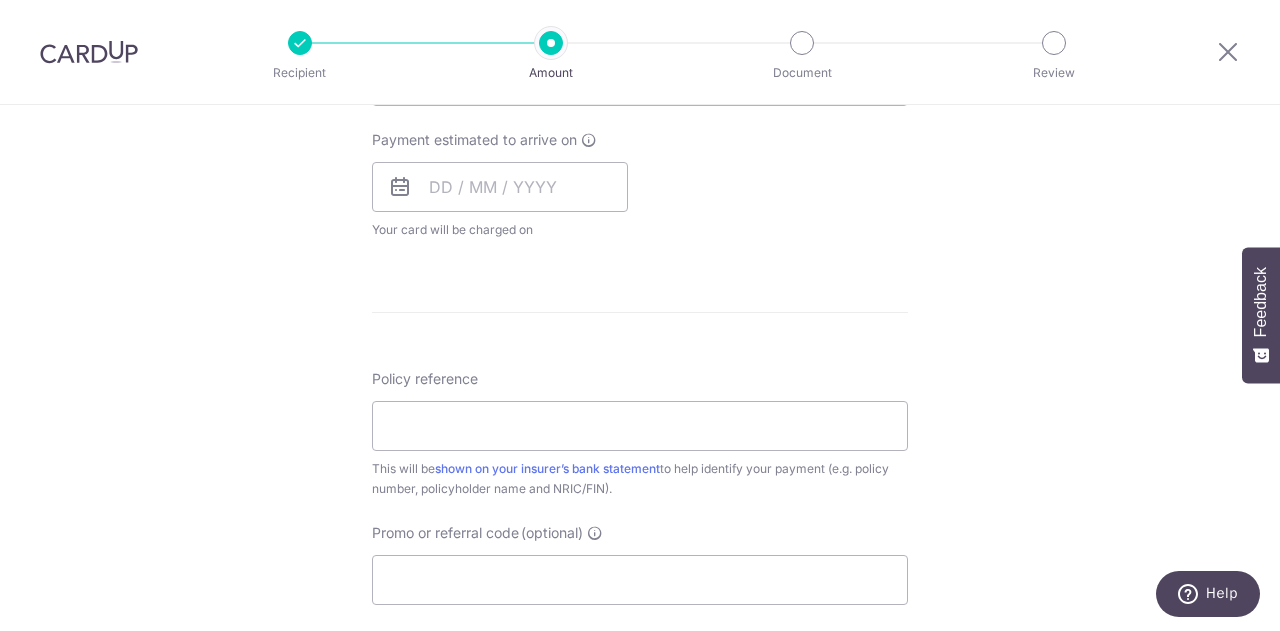 scroll, scrollTop: 800, scrollLeft: 0, axis: vertical 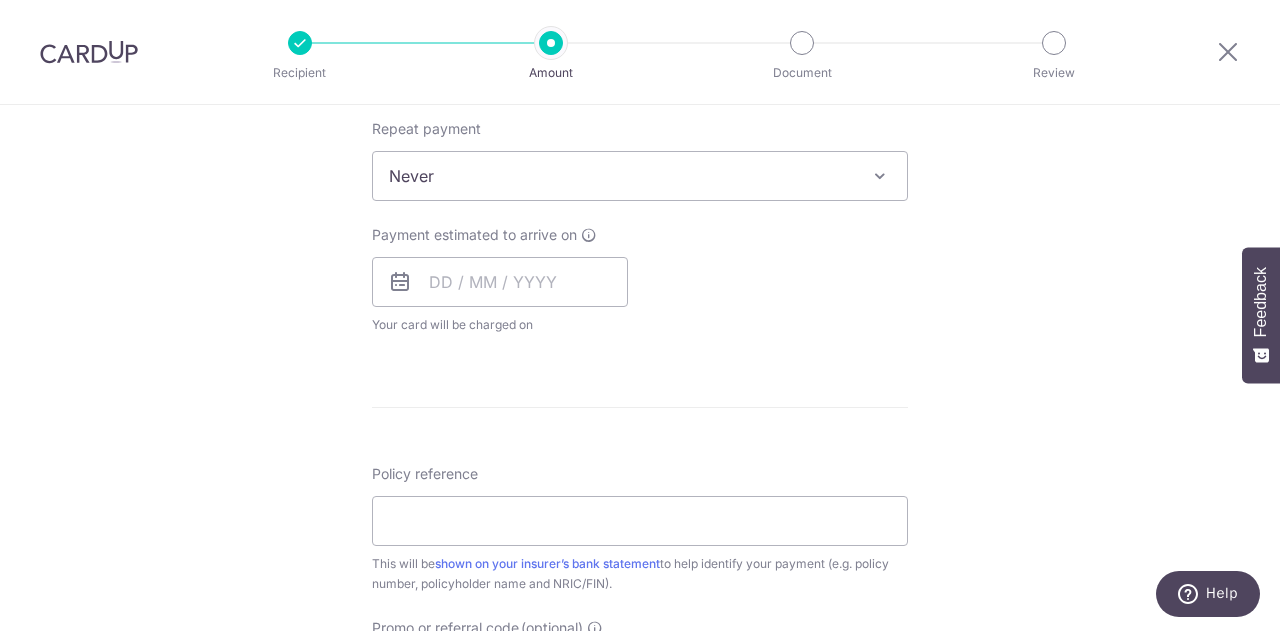 click on "Never" at bounding box center (640, 176) 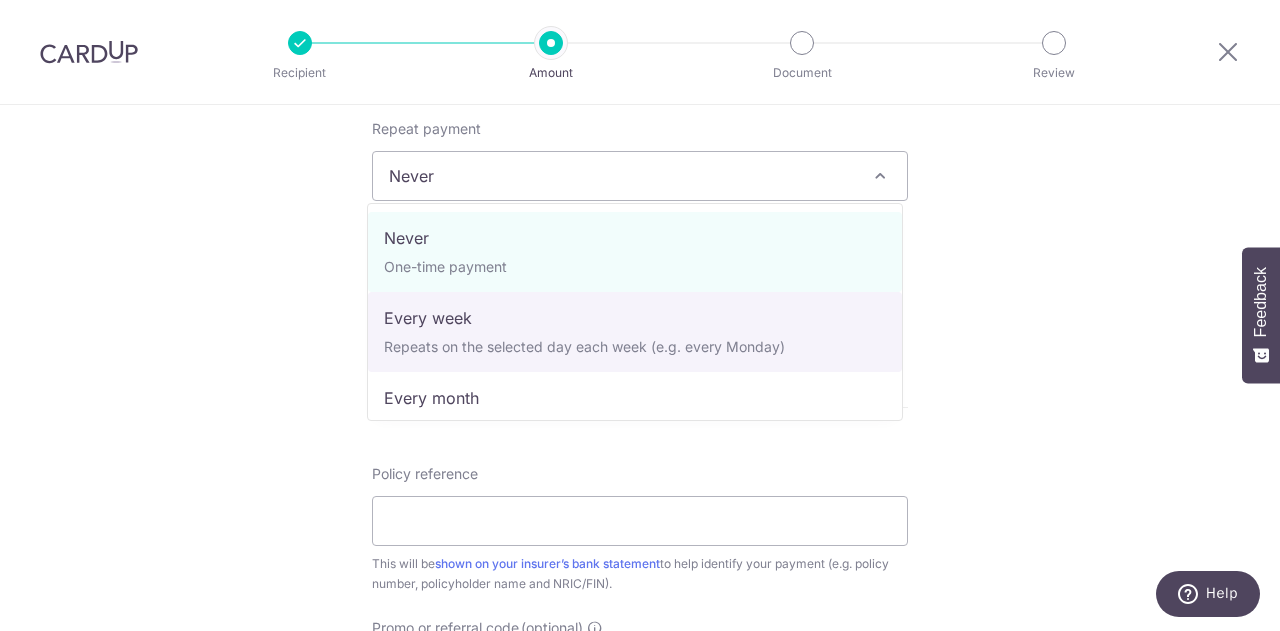 scroll, scrollTop: 100, scrollLeft: 0, axis: vertical 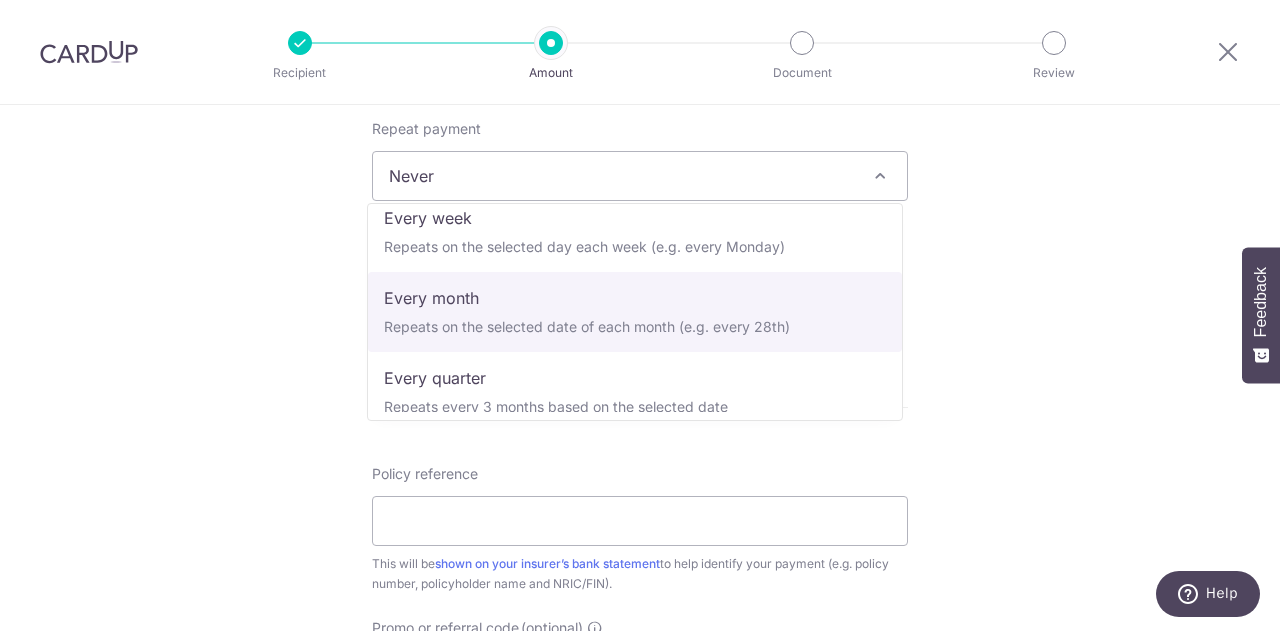 select on "3" 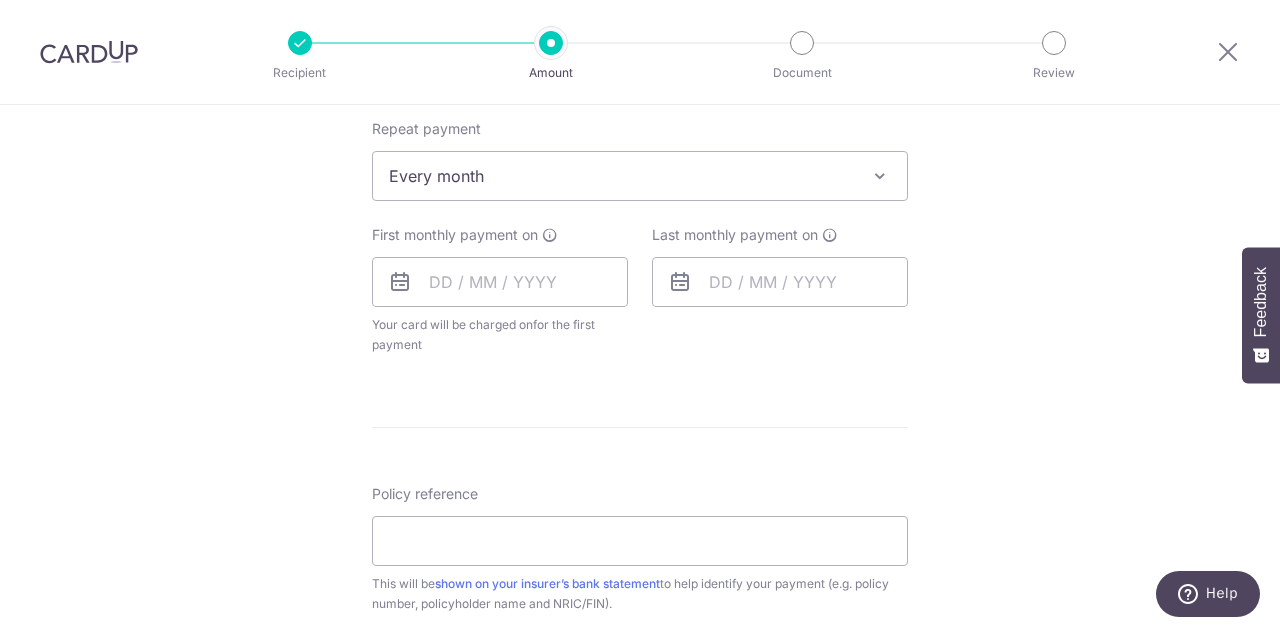 click on "Tell us more about your payment
Enter payment amount
SGD
Card added successfully
Select Card
**** 2176
Add credit card
Your Cards
**** 7169
**** 2176
Secure 256-bit SSL
Text
New card details
Card" at bounding box center (640, 219) 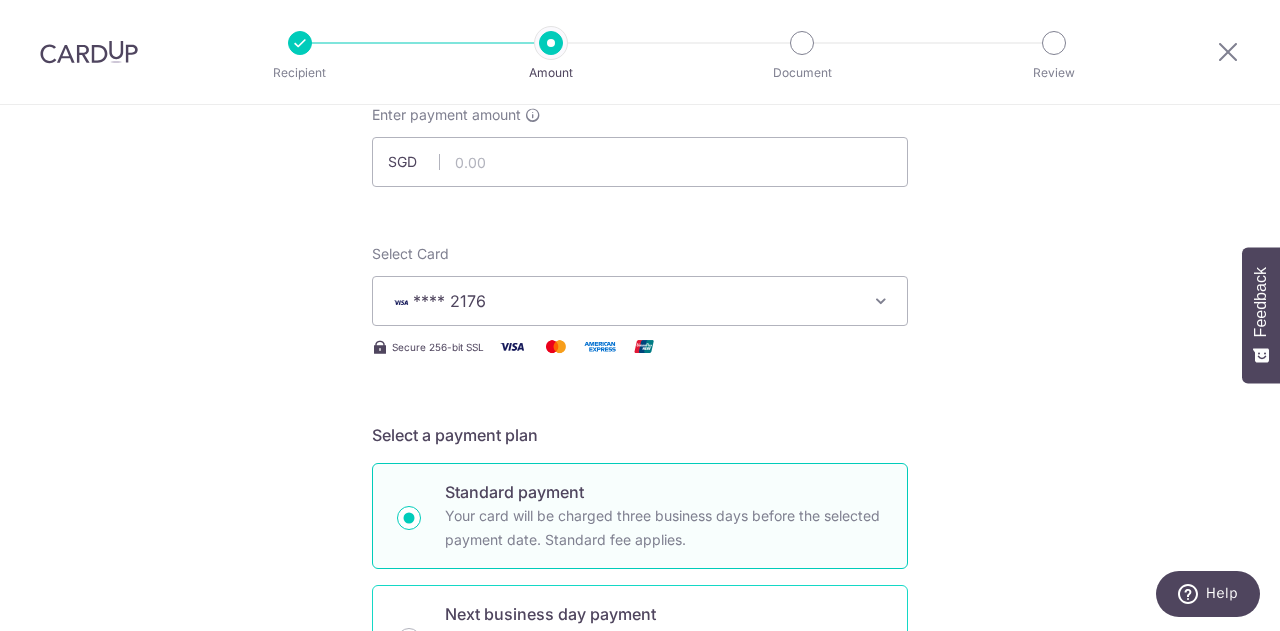 scroll, scrollTop: 0, scrollLeft: 0, axis: both 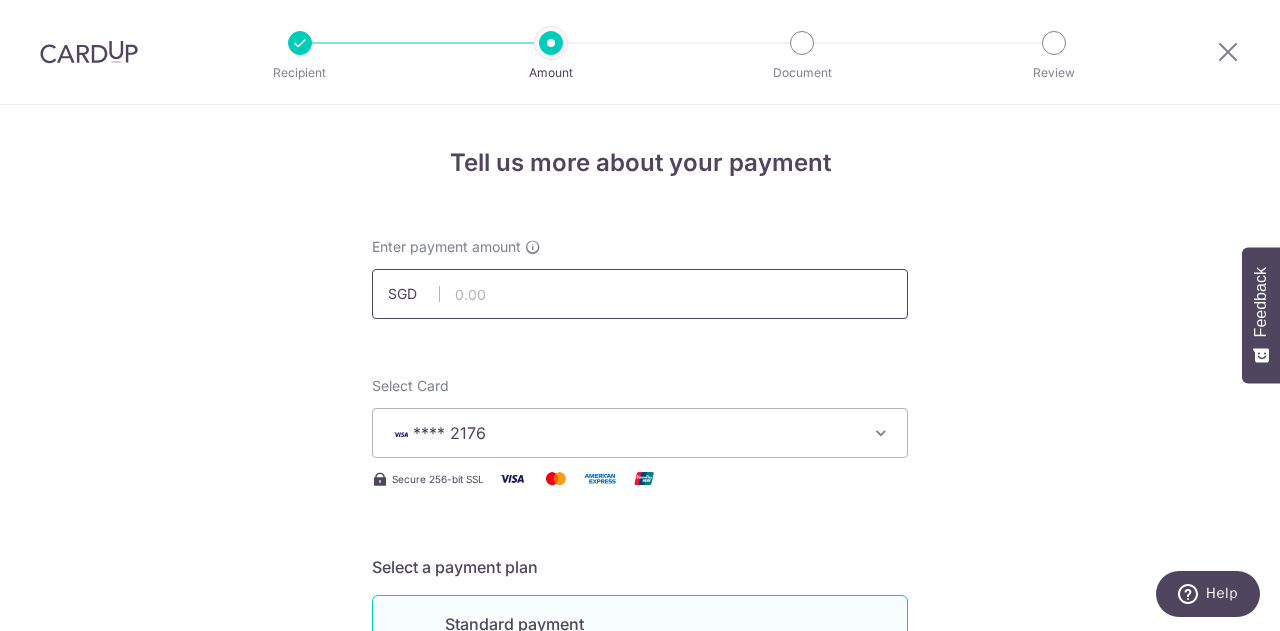 click at bounding box center [640, 294] 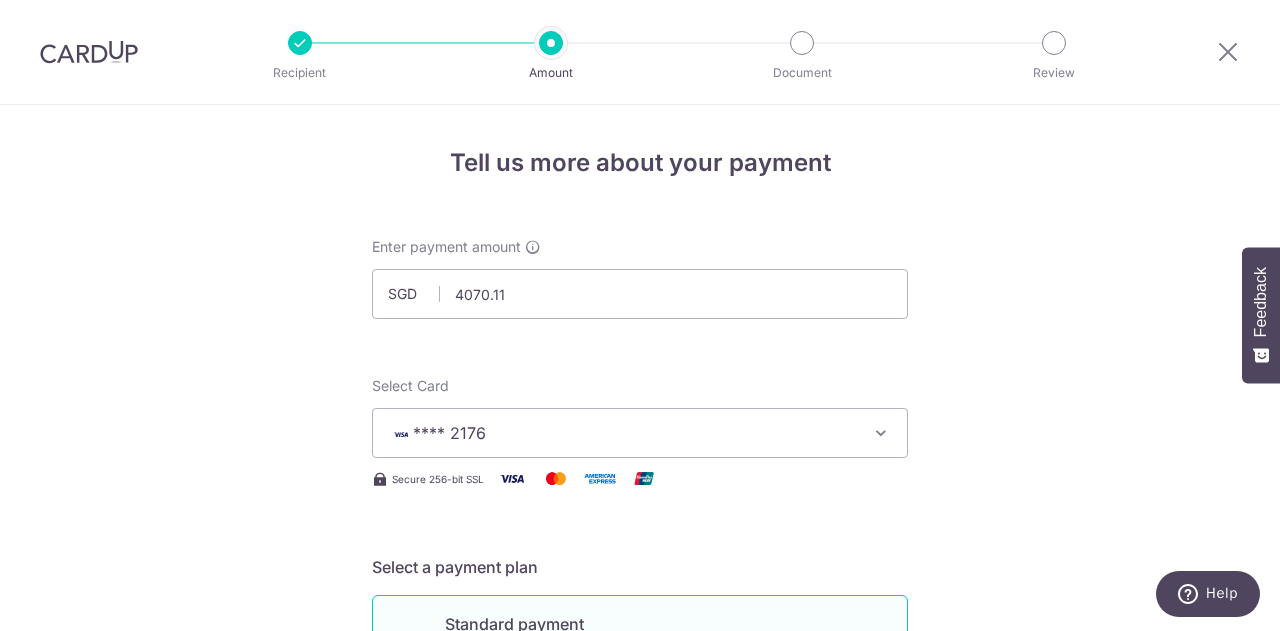 click on "Tell us more about your payment
Enter payment amount
SGD
4070.11
Card added successfully
Select Card
**** 2176
Add credit card
Your Cards
**** 7169
**** 2176
Secure 256-bit SSL
Text
New card details
Card" at bounding box center (640, 1019) 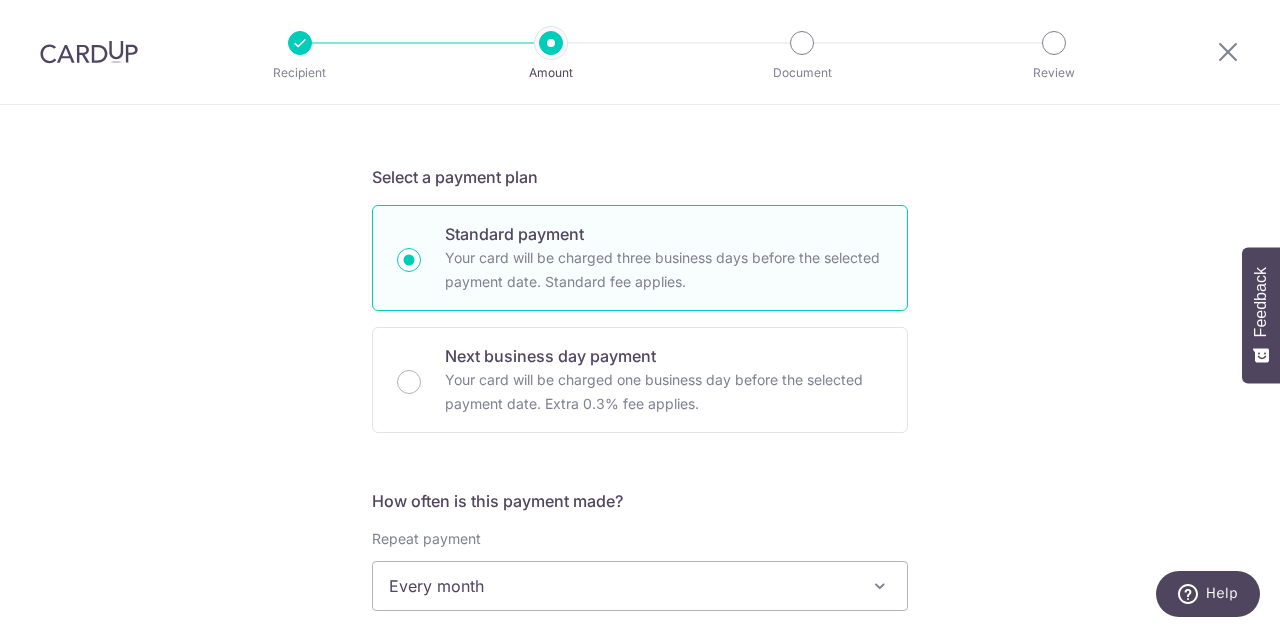 scroll, scrollTop: 600, scrollLeft: 0, axis: vertical 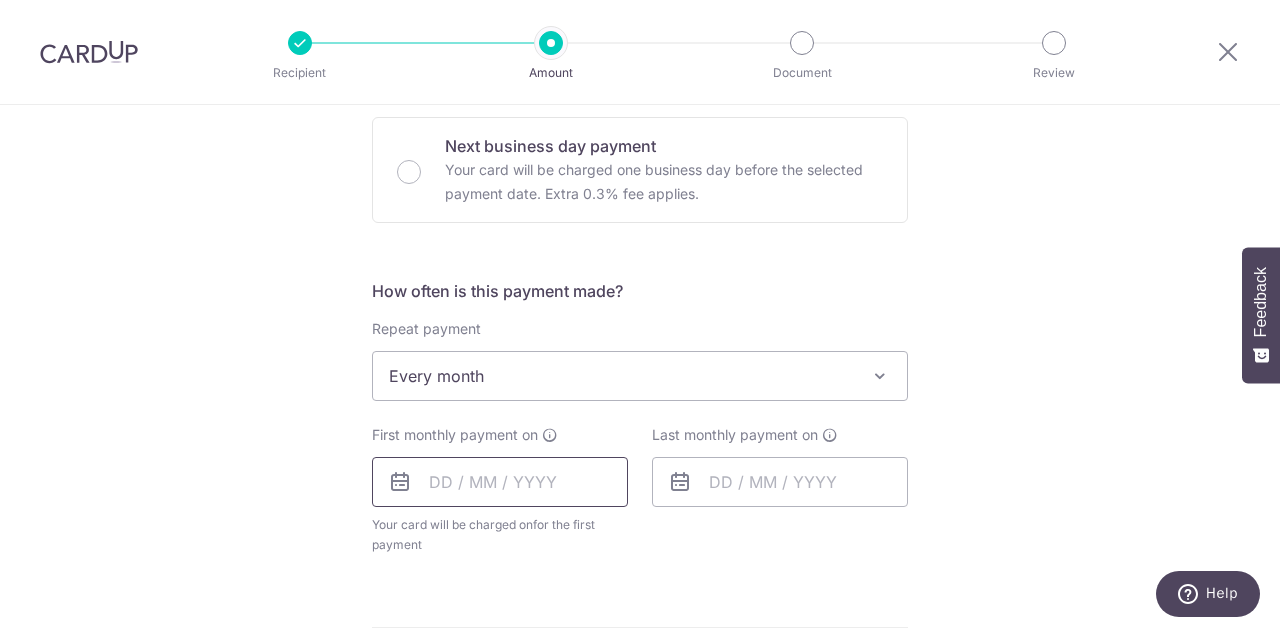click at bounding box center [500, 482] 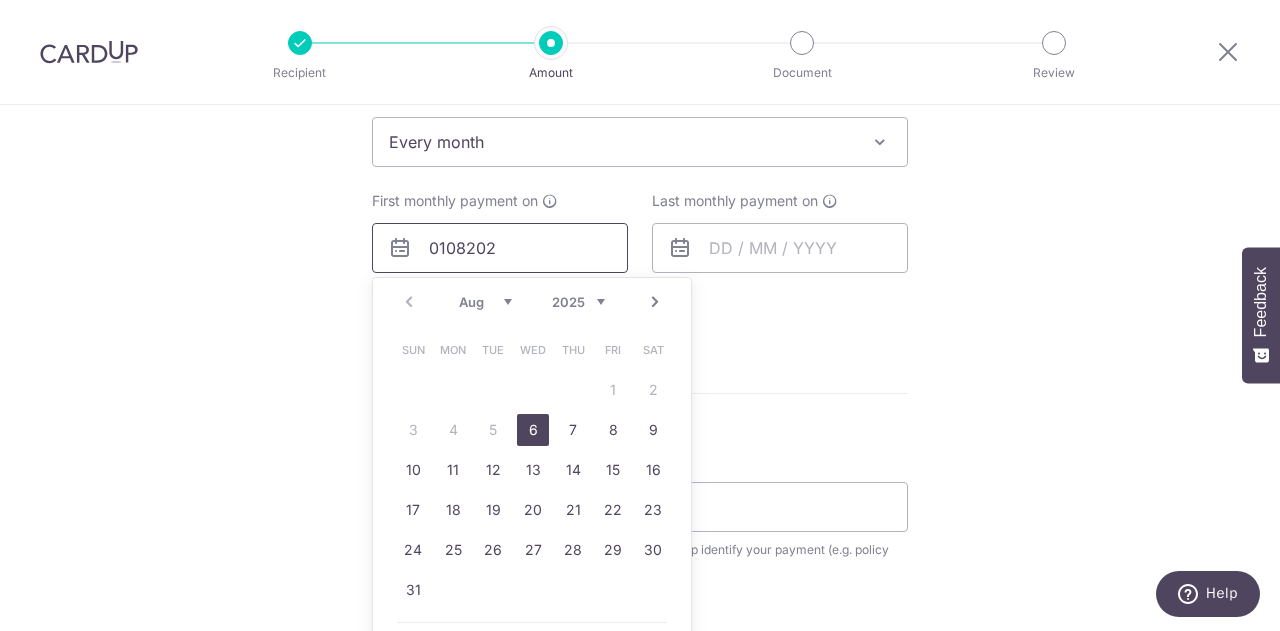 scroll, scrollTop: 1000, scrollLeft: 0, axis: vertical 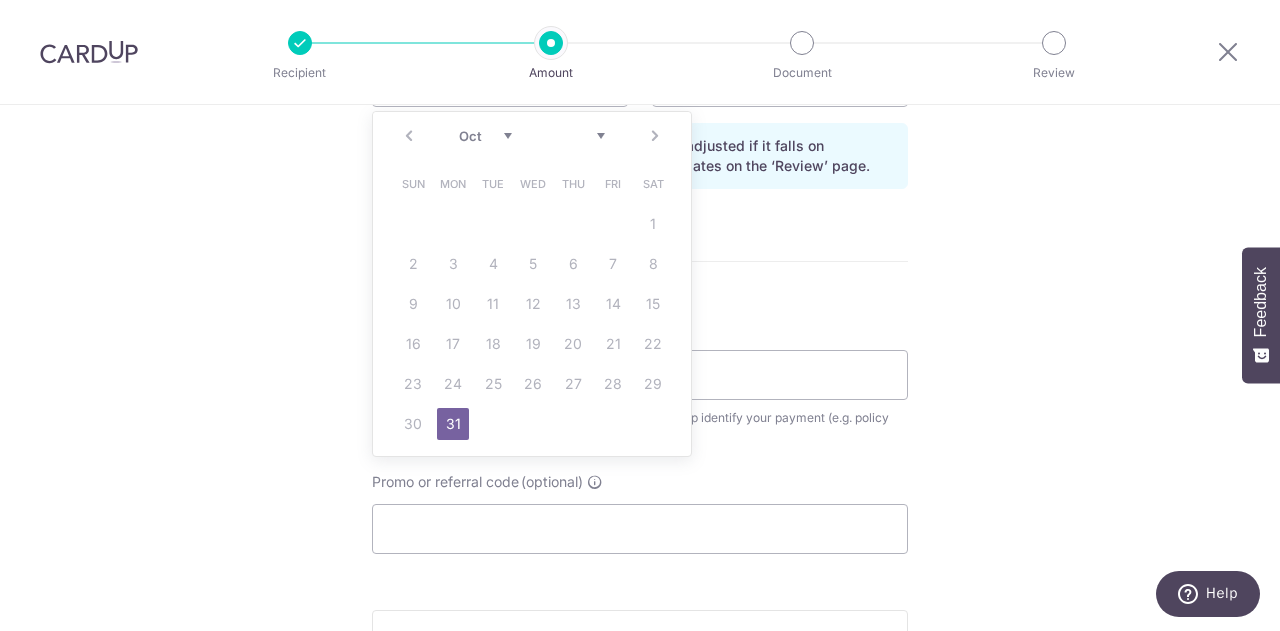 click on "Tell us more about your payment
Enter payment amount
SGD
4,070.11
4070.11
Card added successfully
Select Card
**** 2176
Add credit card
Your Cards
**** 7169
**** 2176
Secure 256-bit SSL
Text
New card details
Card" at bounding box center [640, 36] 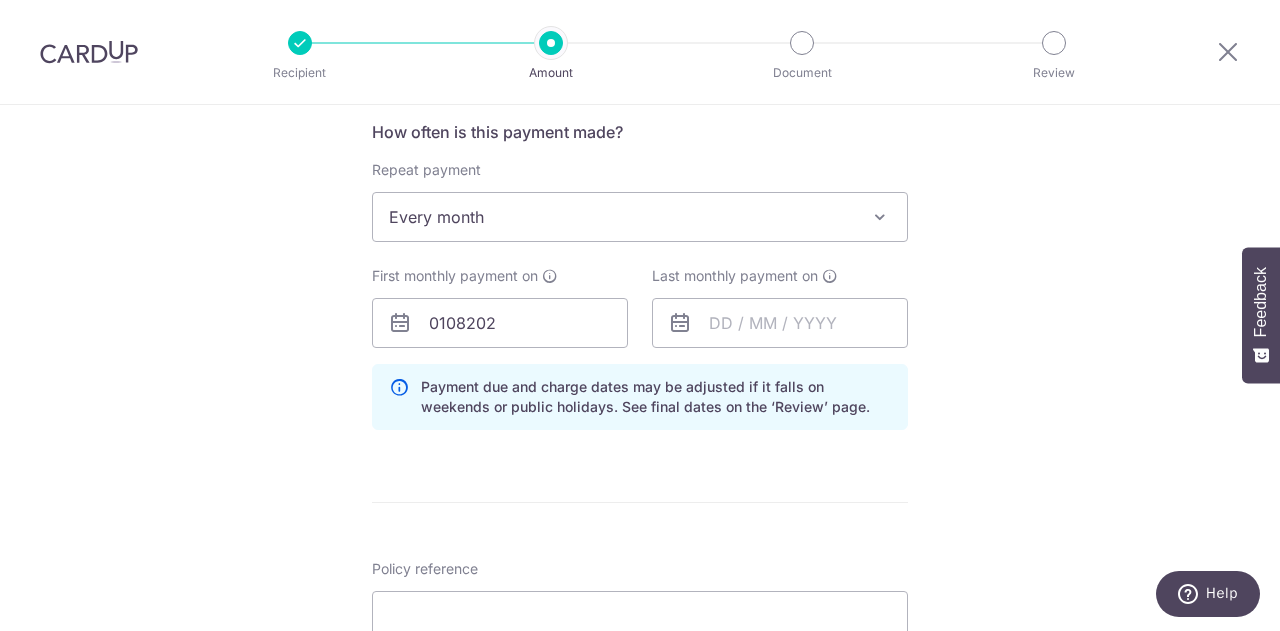 scroll, scrollTop: 700, scrollLeft: 0, axis: vertical 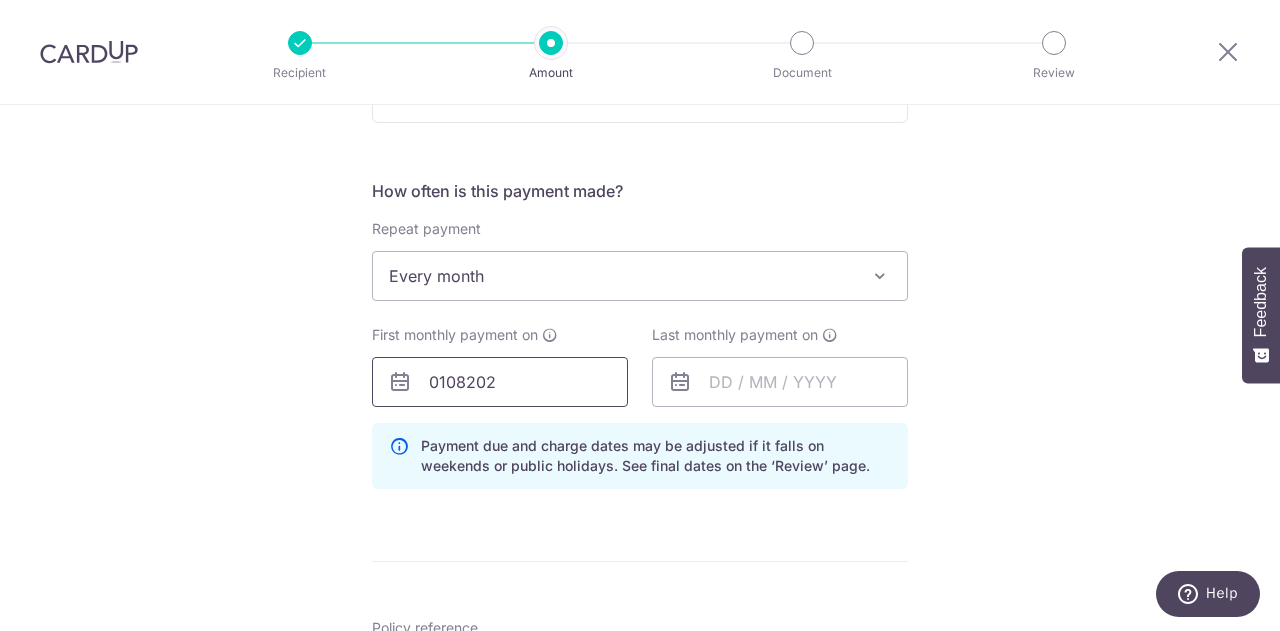 click on "0108202" at bounding box center (500, 382) 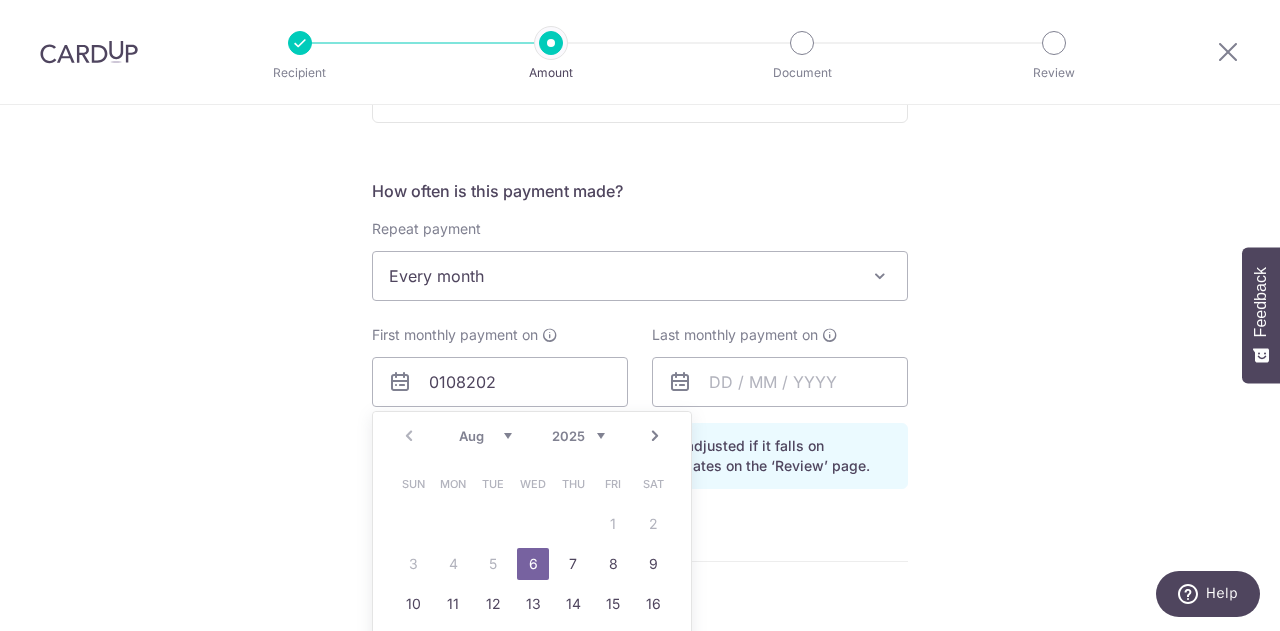 click on "6" at bounding box center (533, 564) 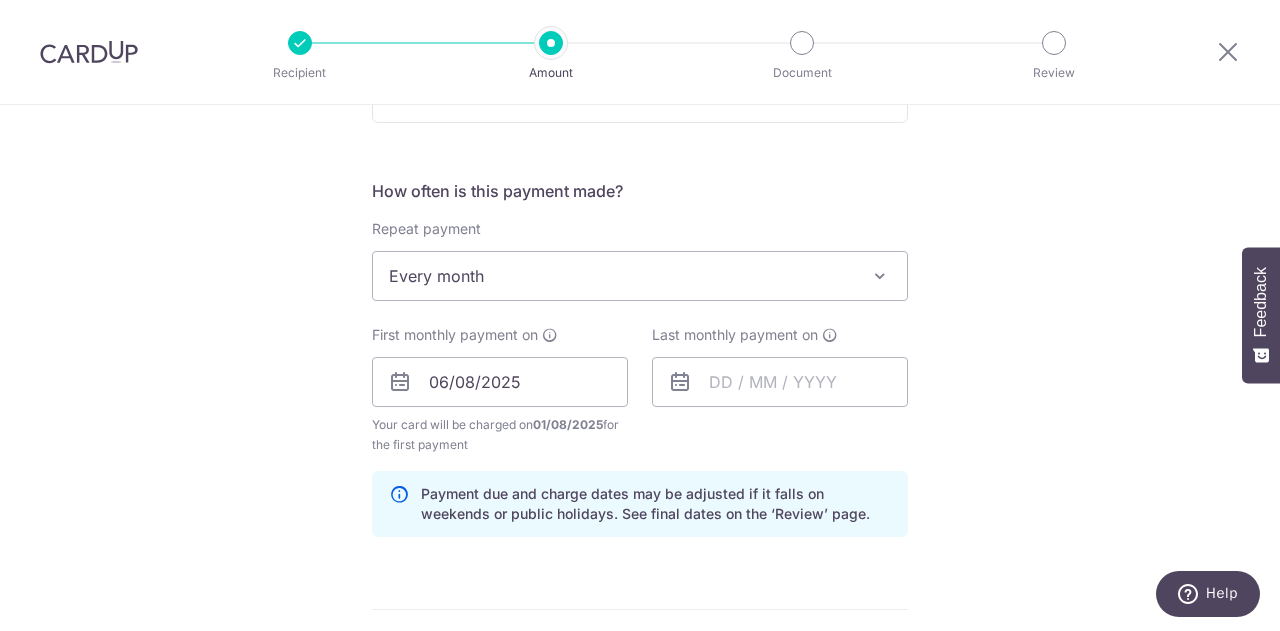 click on "Tell us more about your payment
Enter payment amount
SGD
4,070.11
4070.11
Card added successfully
Select Card
**** 2176
Add credit card
Your Cards
**** 7169
**** 2176
Secure 256-bit SSL
Text
New card details
Card" at bounding box center (640, 360) 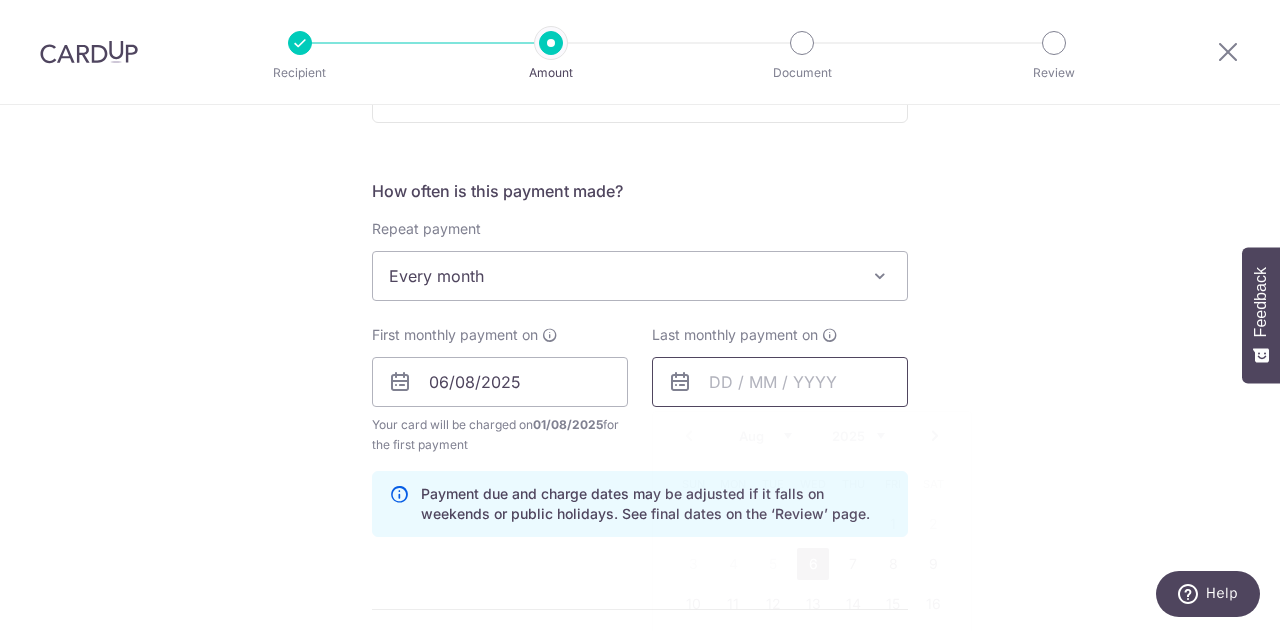 click at bounding box center [780, 382] 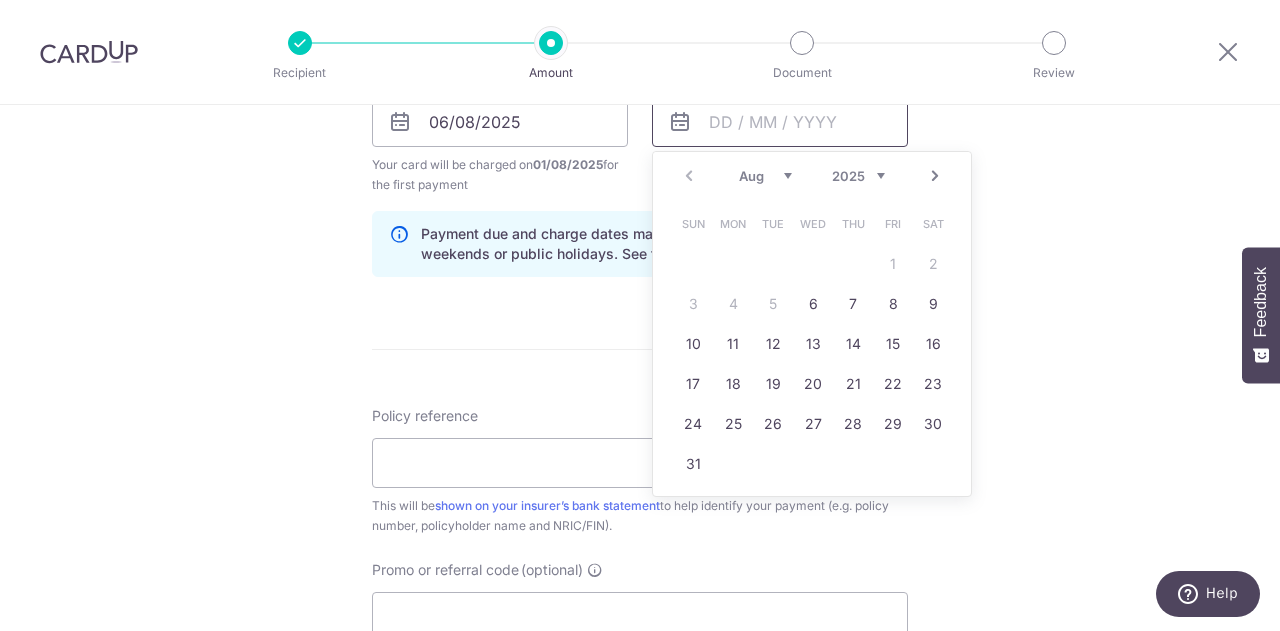 scroll, scrollTop: 900, scrollLeft: 0, axis: vertical 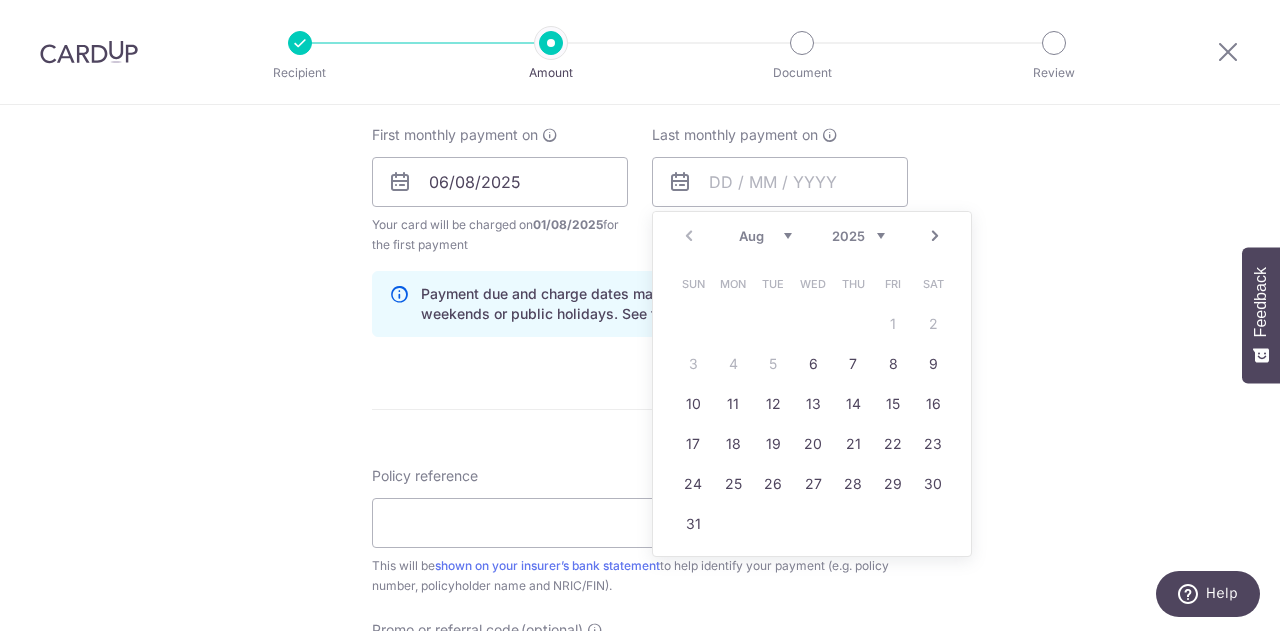 click on "2025 2026 2027 2028 2029 2030 2031 2032 2033 2034 2035" at bounding box center [858, 236] 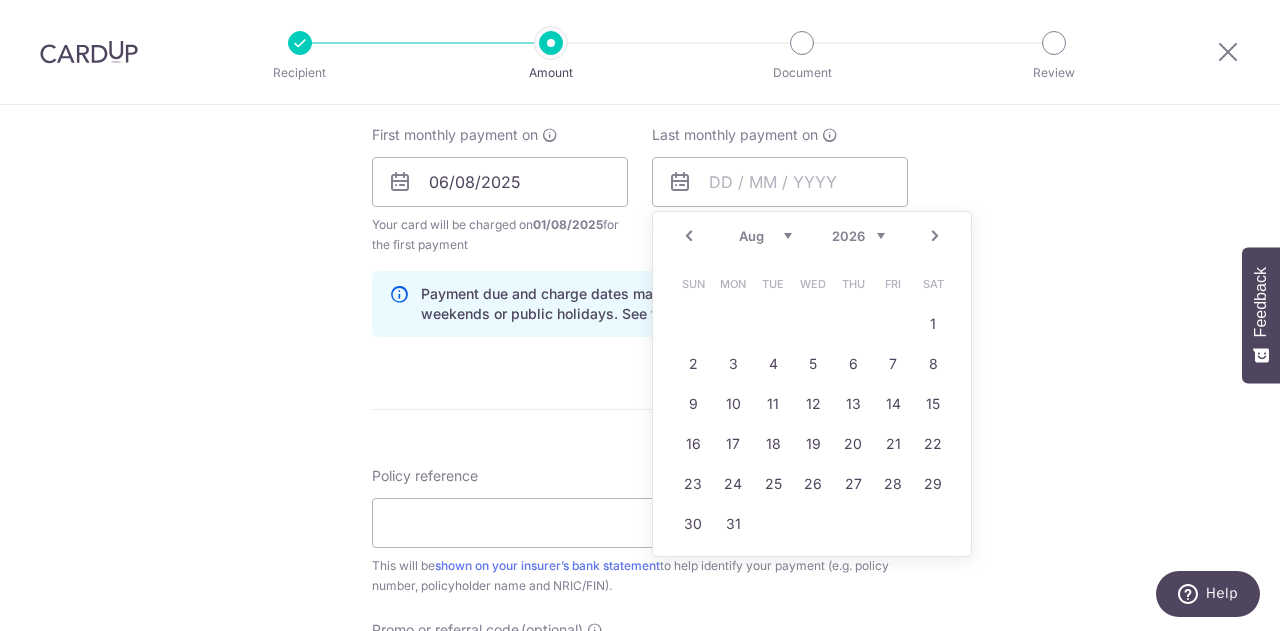 click on "Jan Feb Mar Apr May Jun Jul Aug Sep Oct Nov Dec" at bounding box center [765, 236] 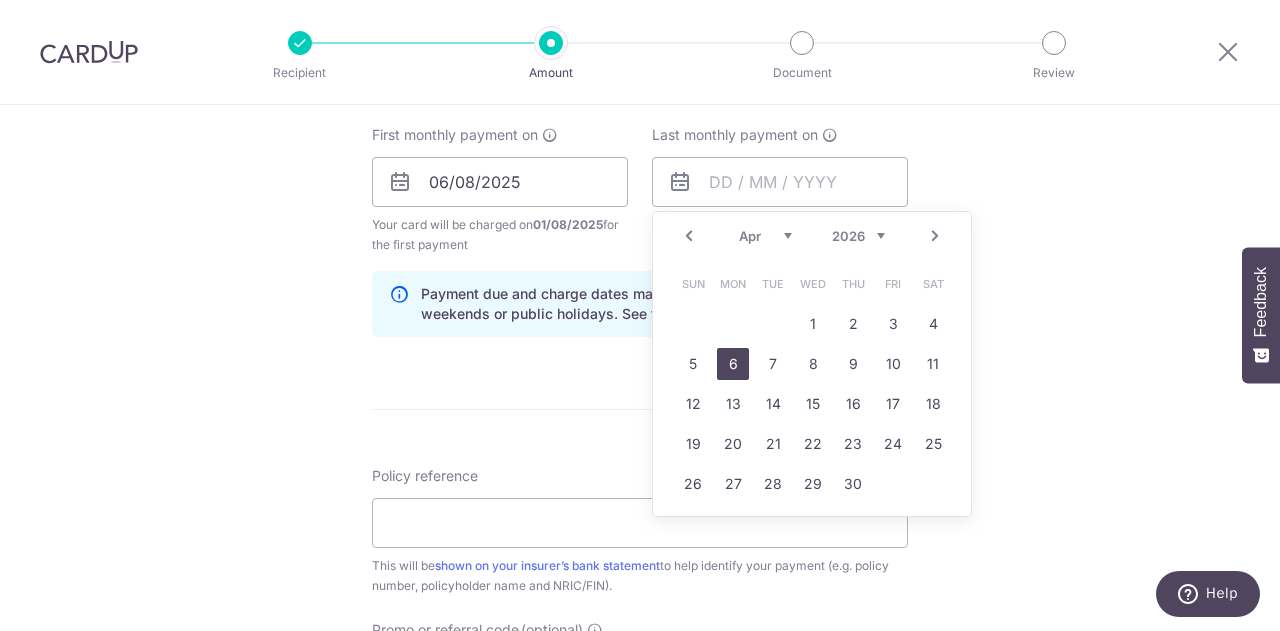 click on "6" at bounding box center (733, 364) 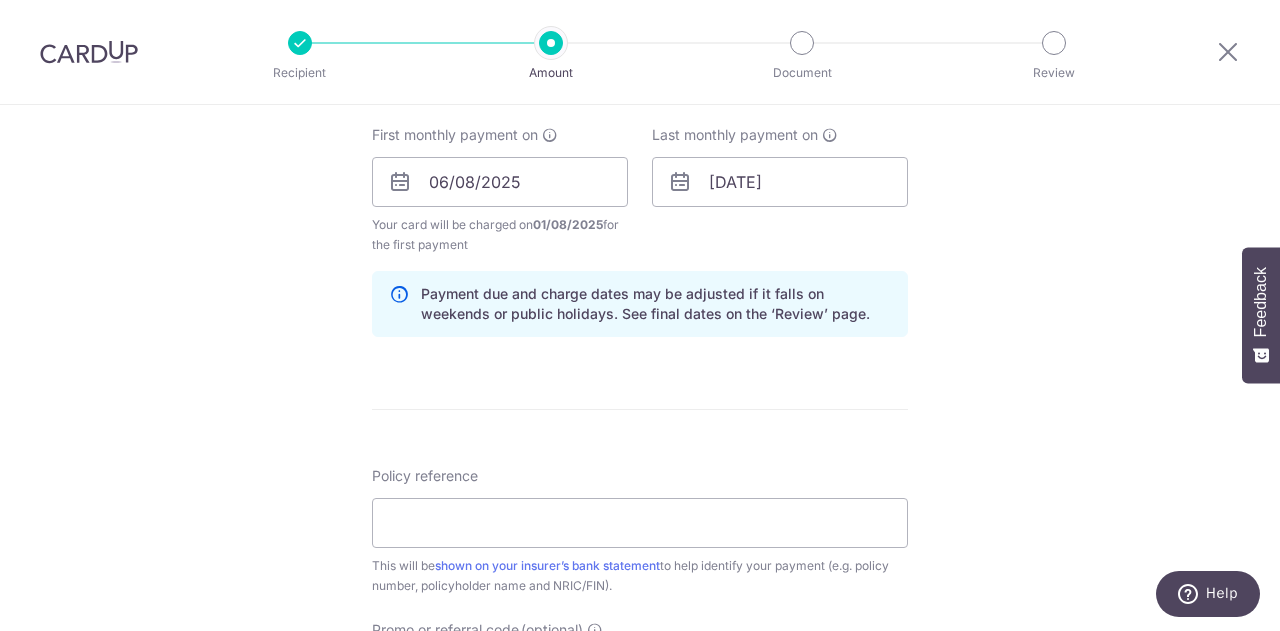 click on "Tell us more about your payment
Enter payment amount
SGD
4,070.11
4070.11
Card added successfully
Select Card
**** 2176
Add credit card
Your Cards
**** 7169
**** 2176
Secure 256-bit SSL
Text
New card details
Card" at bounding box center [640, 160] 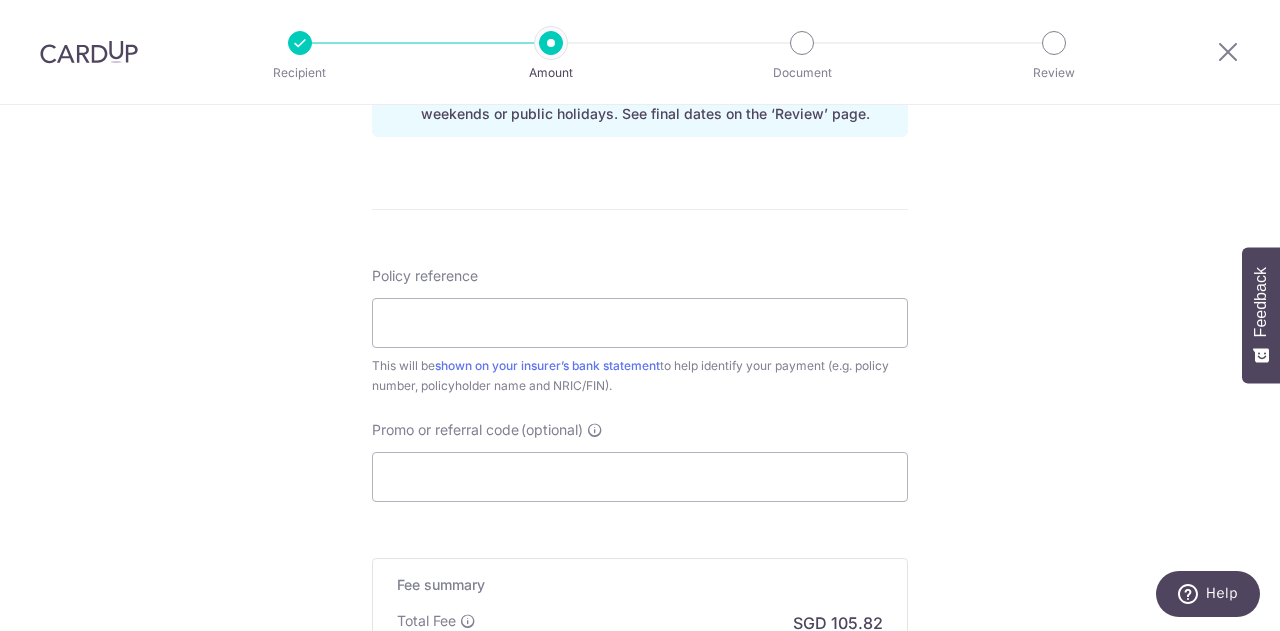 scroll, scrollTop: 1200, scrollLeft: 0, axis: vertical 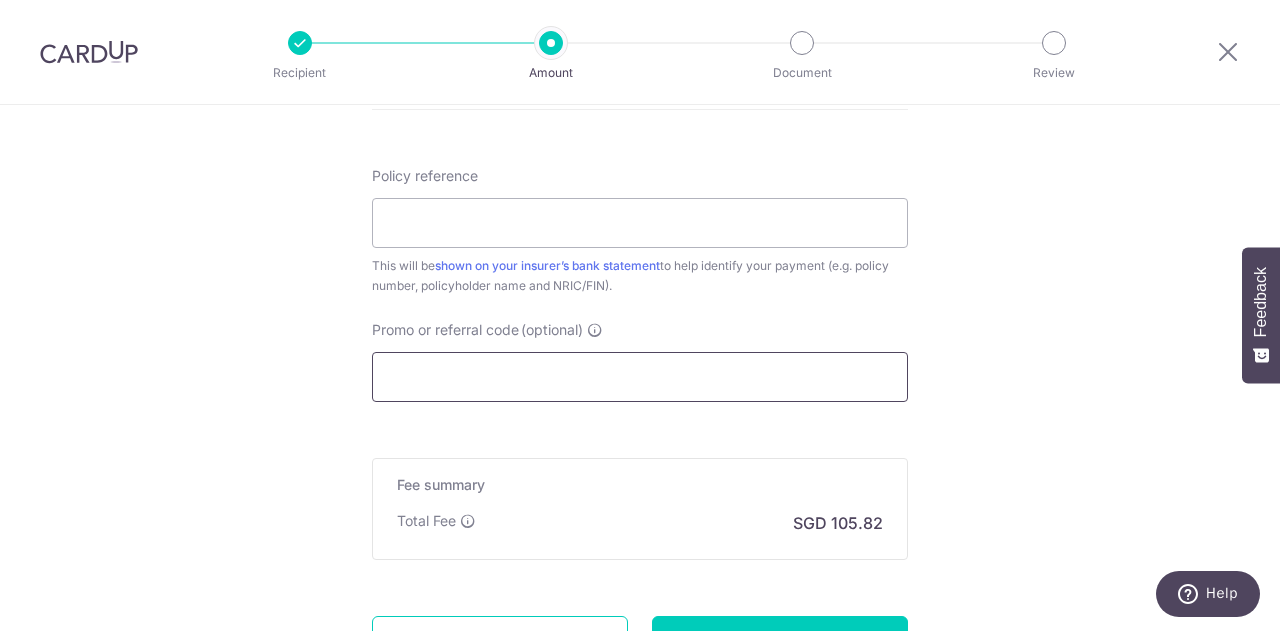 click on "Promo or referral code
(optional)" at bounding box center [640, 377] 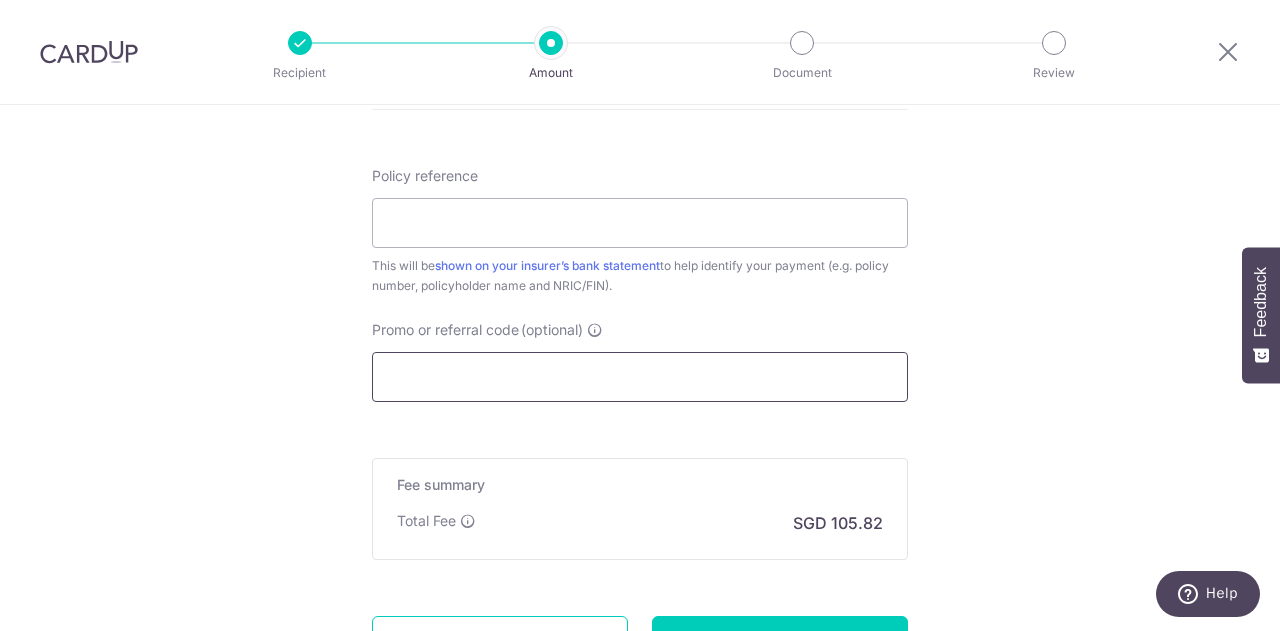 paste on "VTAX25R" 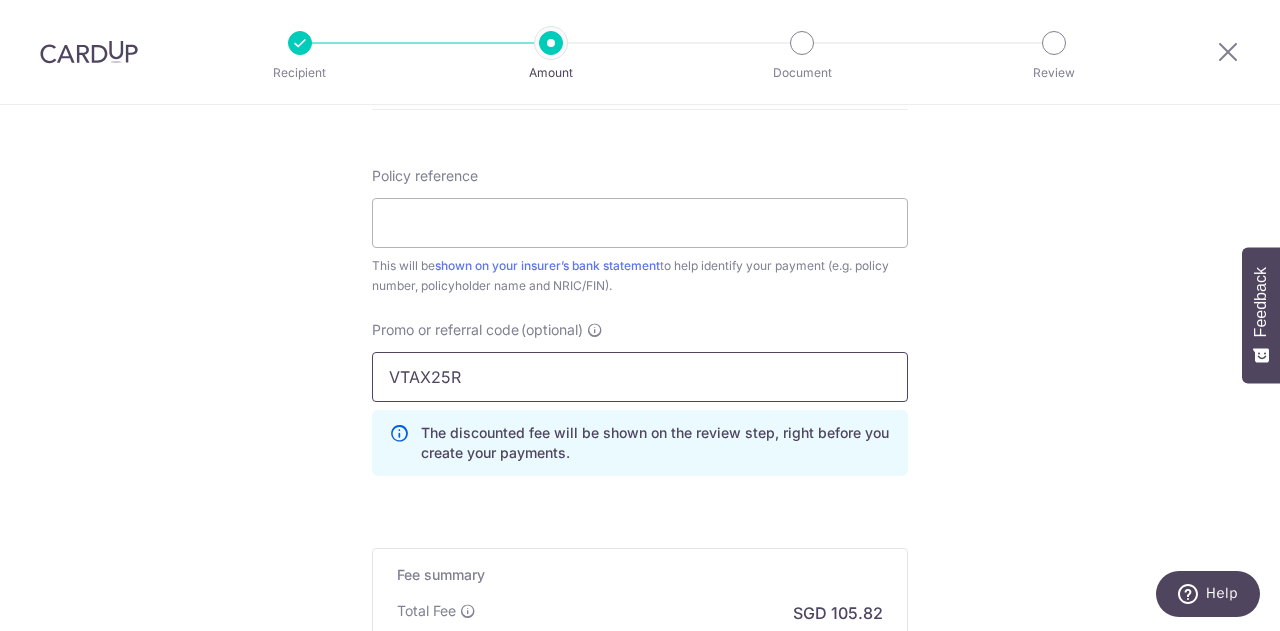 type on "VTAX25R" 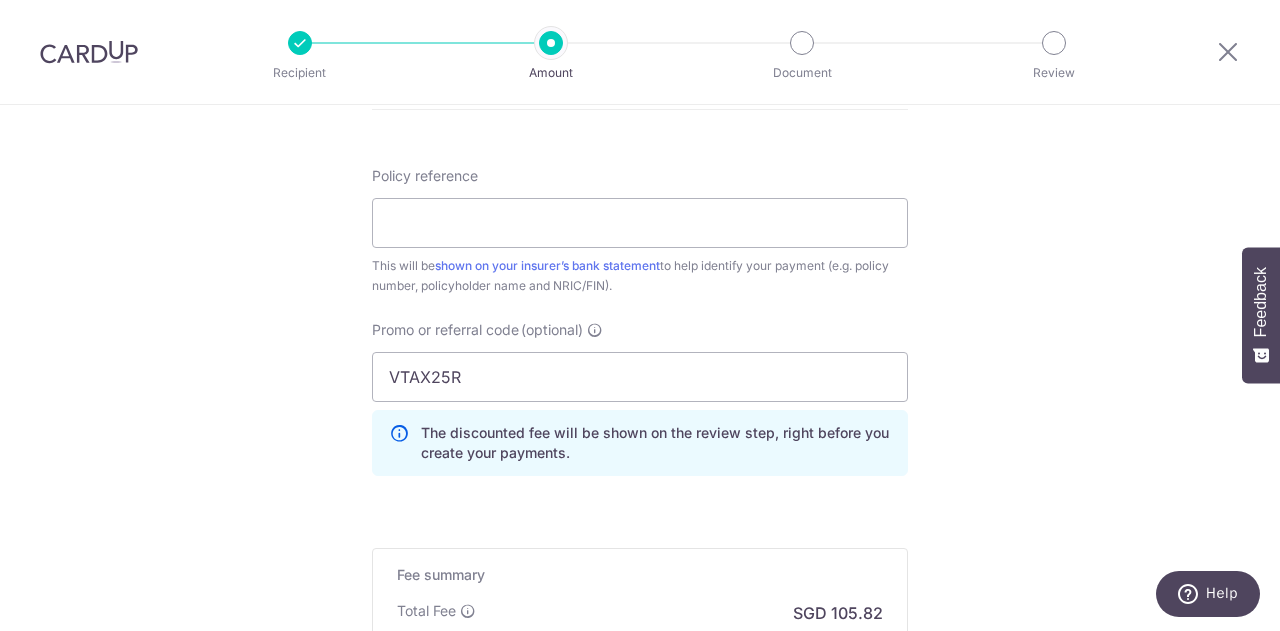 click on "Tell us more about your payment
Enter payment amount
SGD
4,070.11
4070.11
Card added successfully
Select Card
**** 2176
Add credit card
Your Cards
**** 7169
**** 2176
Secure 256-bit SSL
Text
New card details
Card" at bounding box center (640, -95) 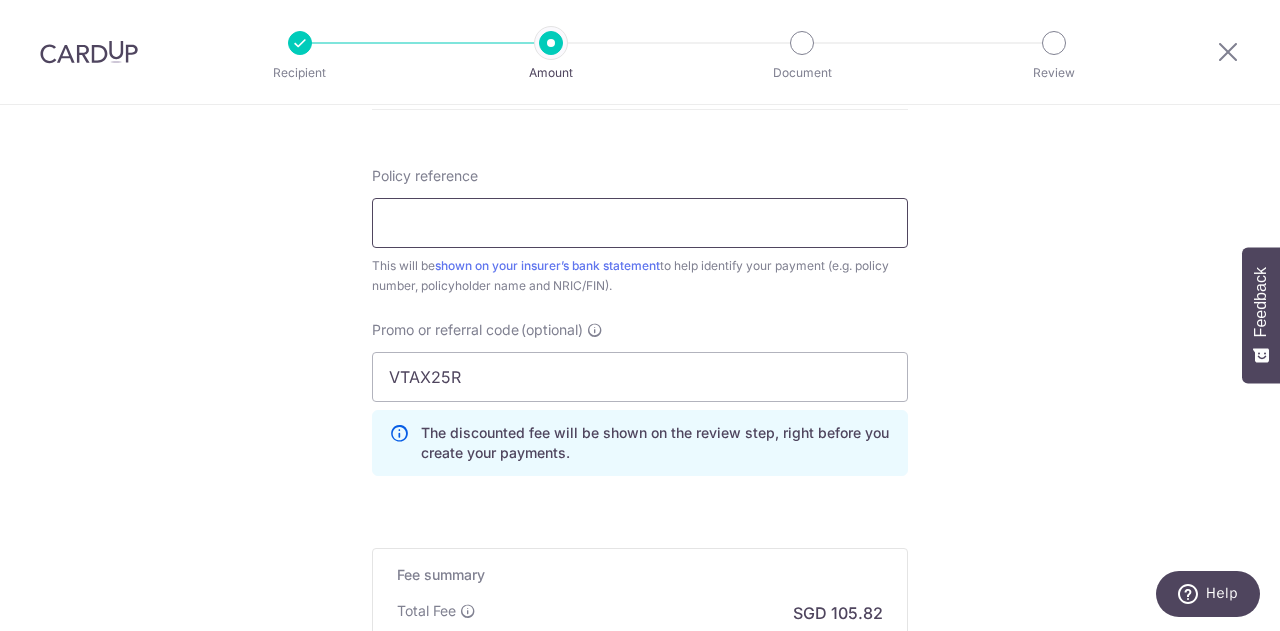 click on "Policy reference" at bounding box center [640, 223] 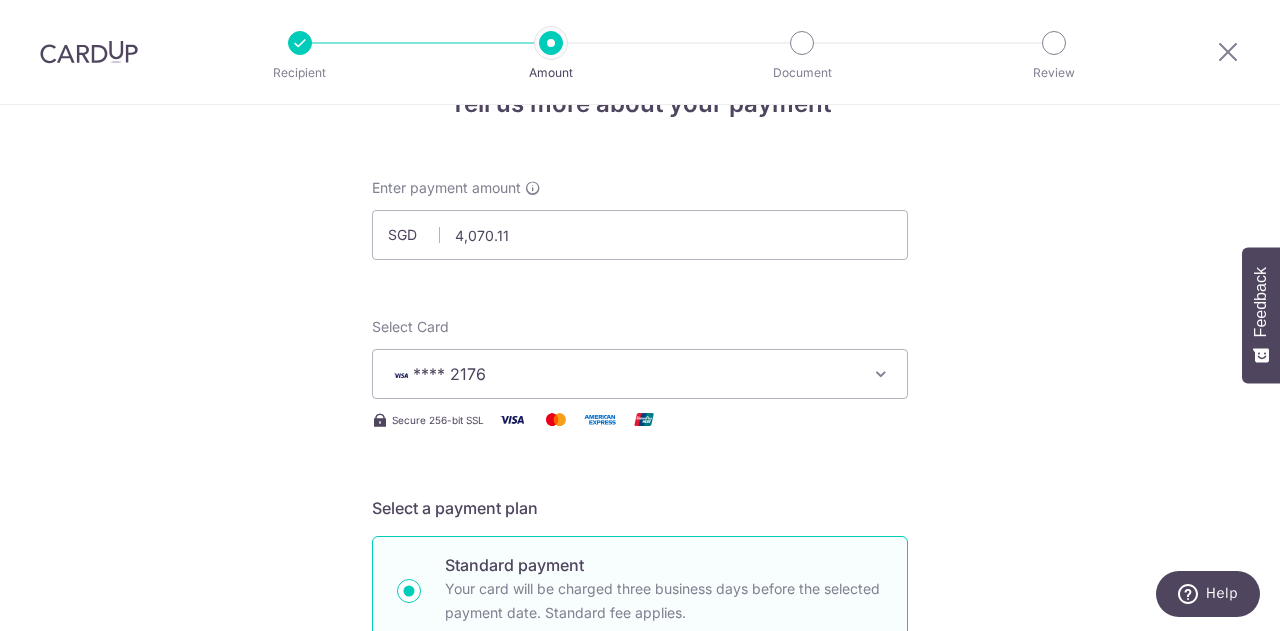 scroll, scrollTop: 100, scrollLeft: 0, axis: vertical 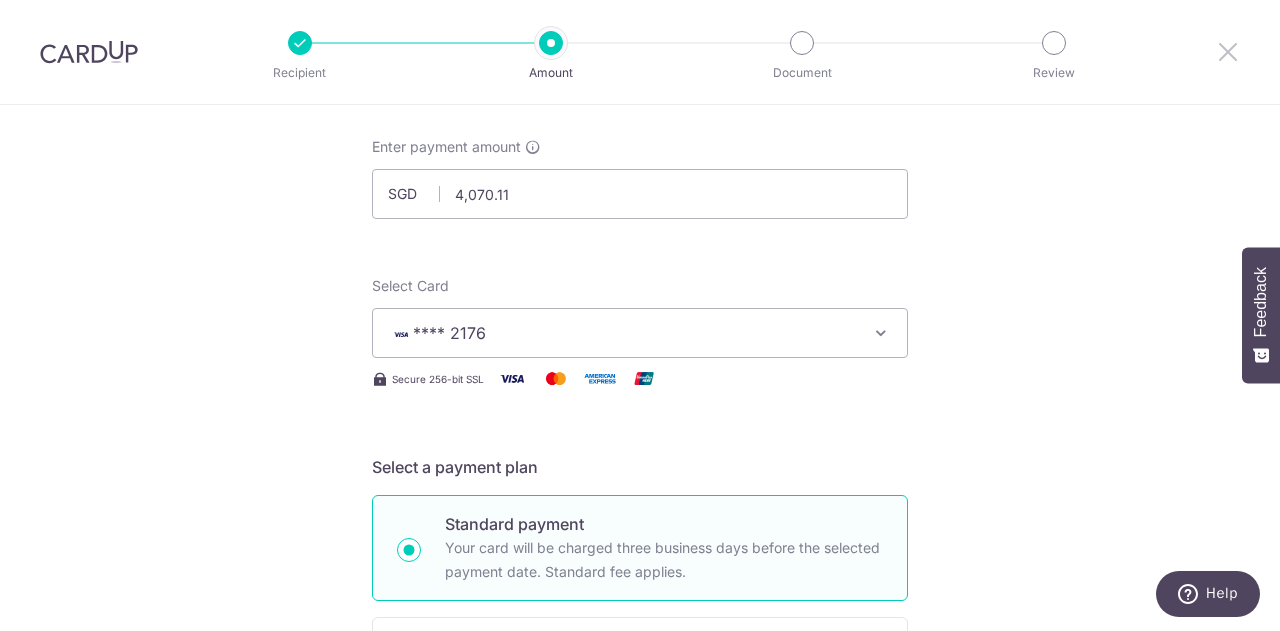 click at bounding box center [1228, 51] 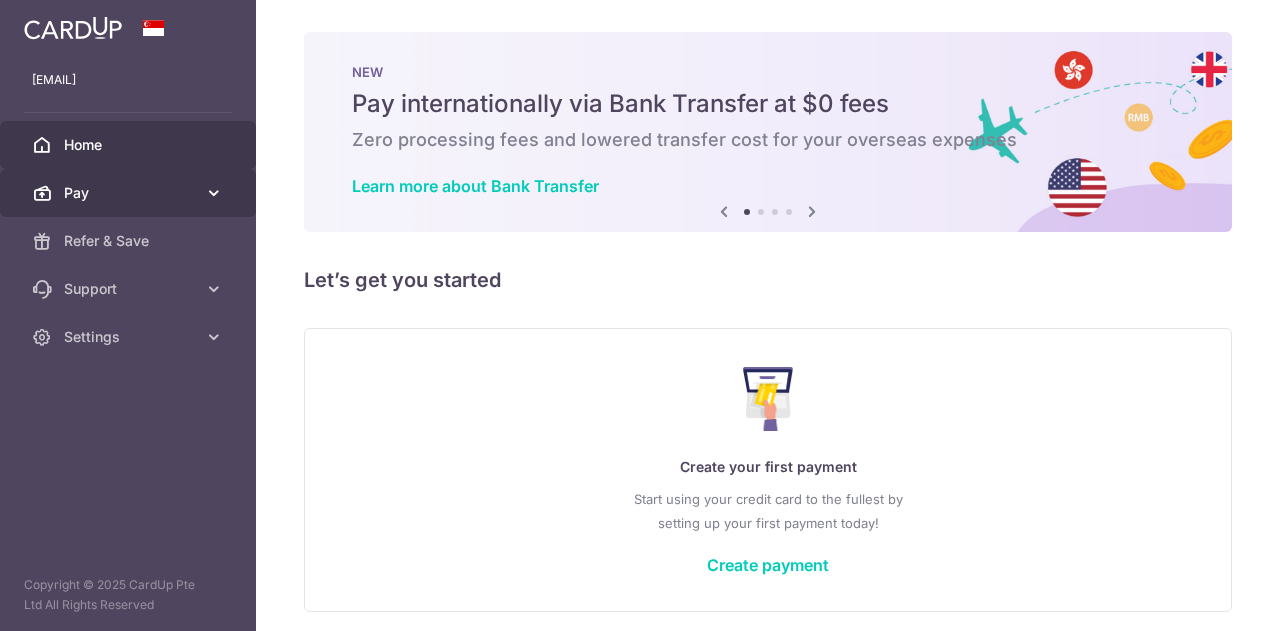 click on "Pay" at bounding box center [130, 193] 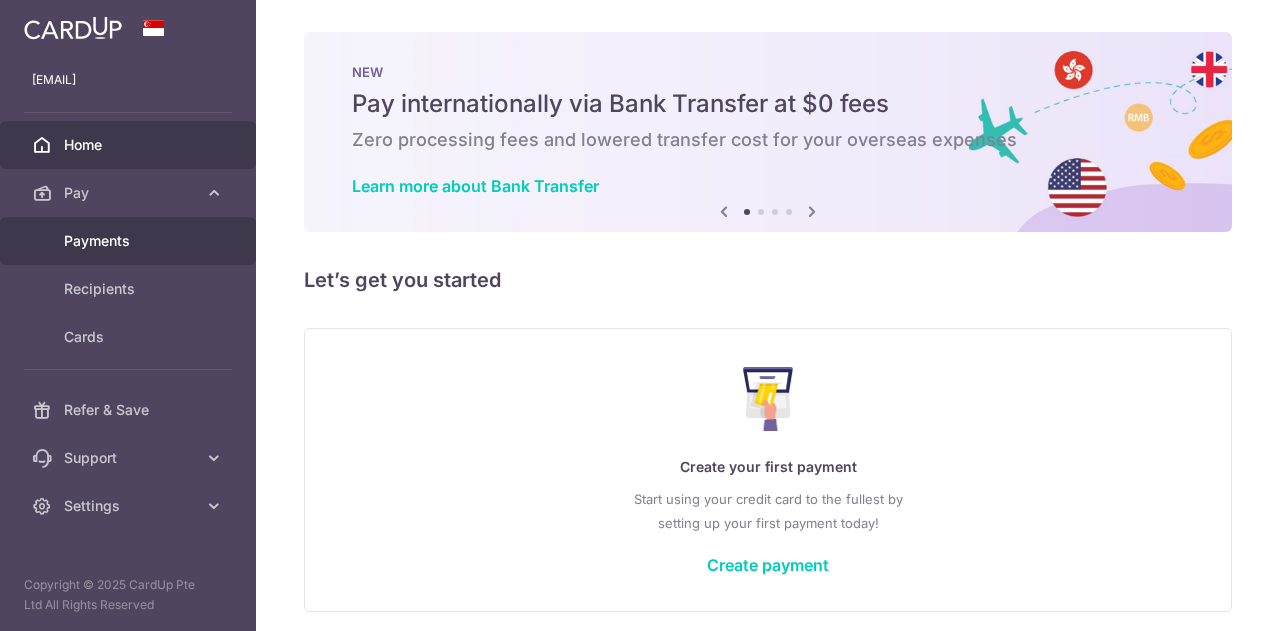 click on "Payments" at bounding box center [130, 241] 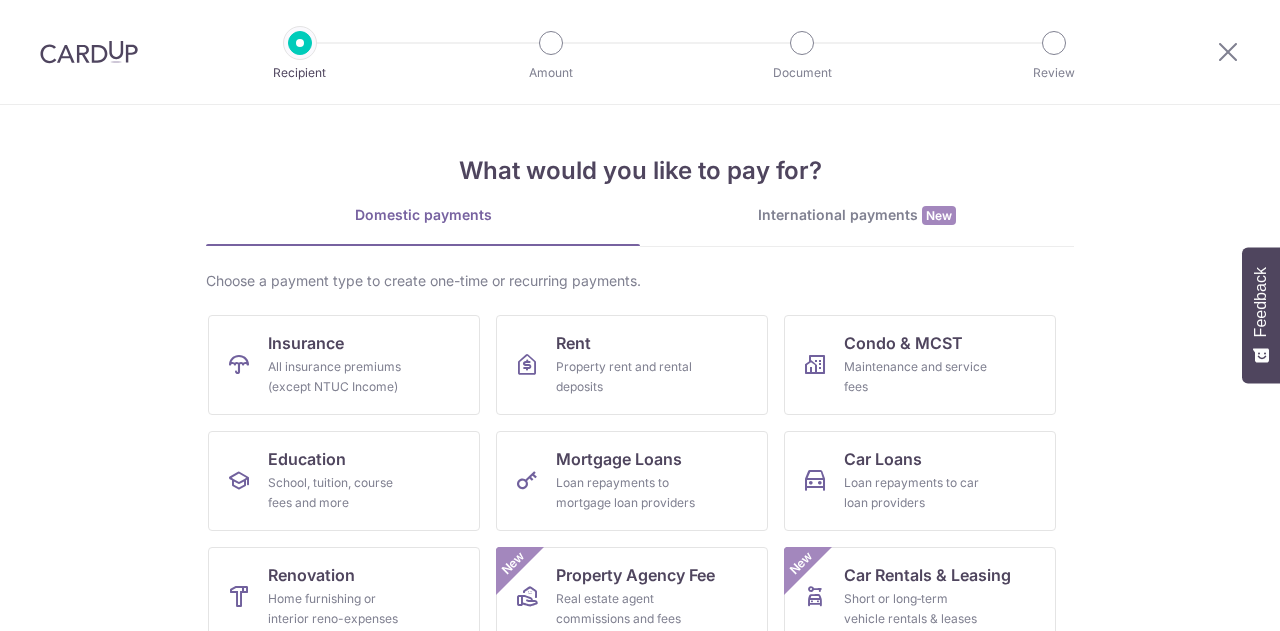 scroll, scrollTop: 0, scrollLeft: 0, axis: both 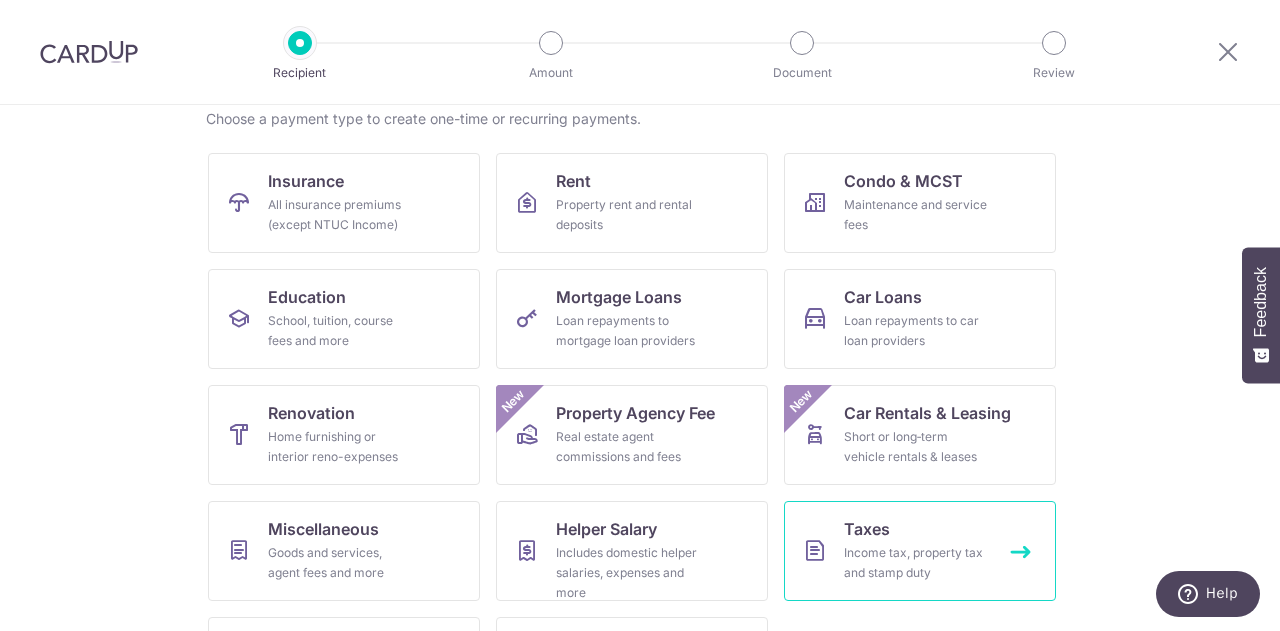 click on "Income tax, property tax and stamp duty" at bounding box center (916, 563) 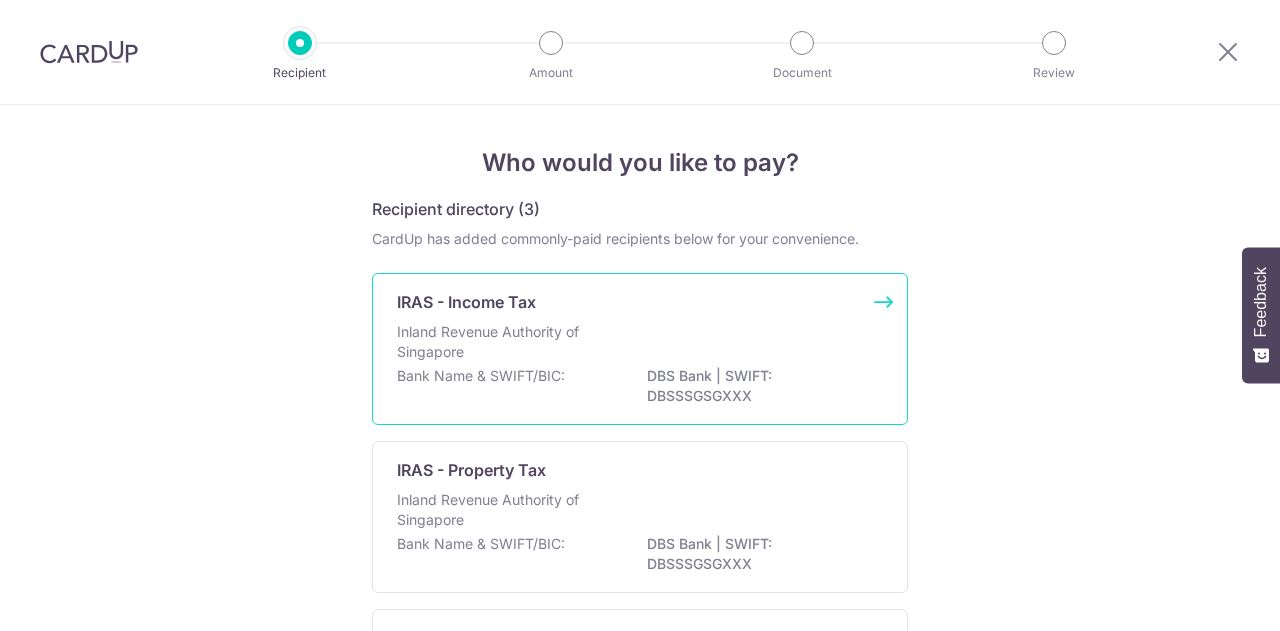 scroll, scrollTop: 0, scrollLeft: 0, axis: both 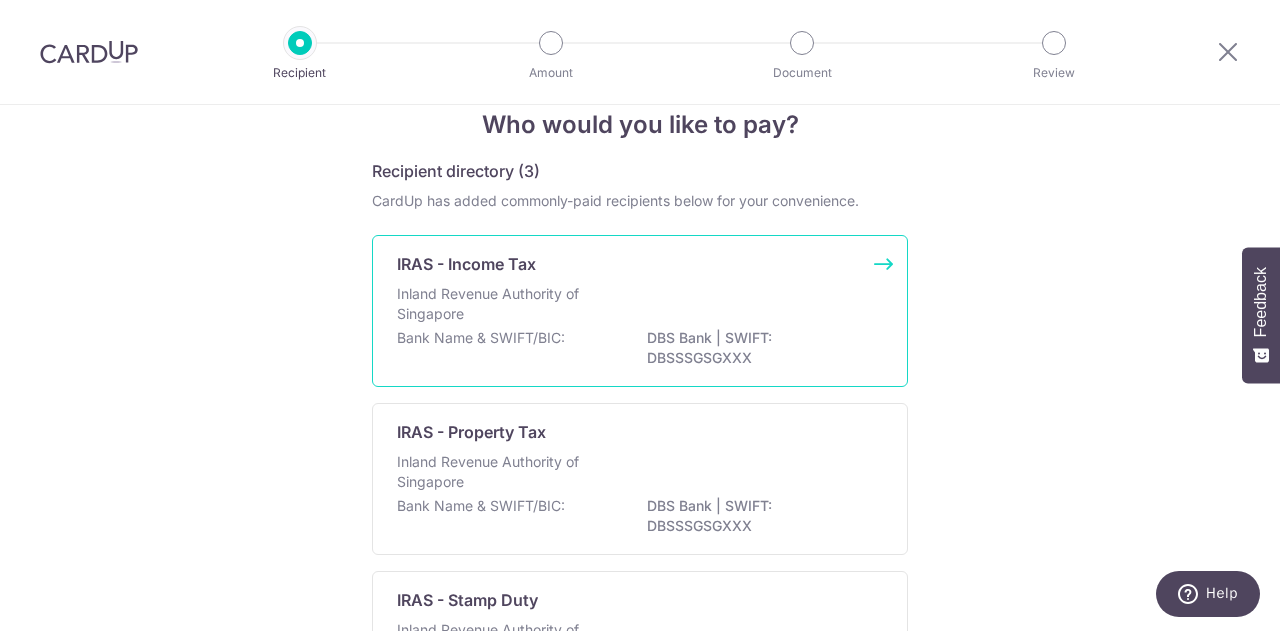 click on "Inland Revenue Authority of Singapore" at bounding box center (640, 306) 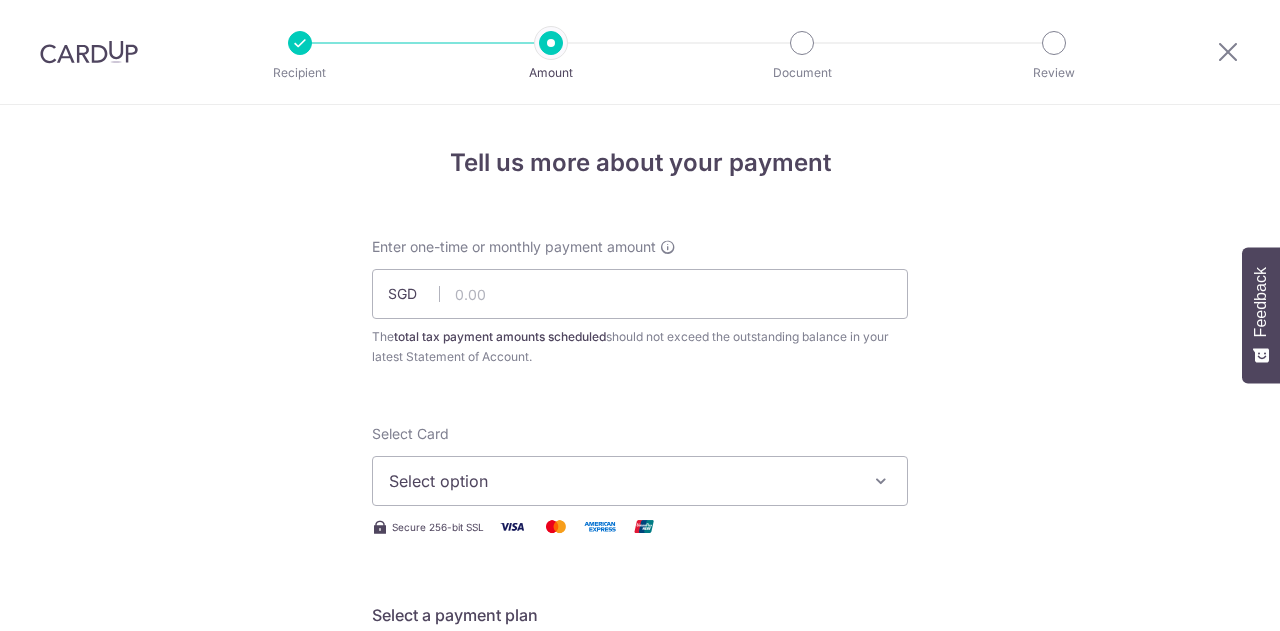 scroll, scrollTop: 0, scrollLeft: 0, axis: both 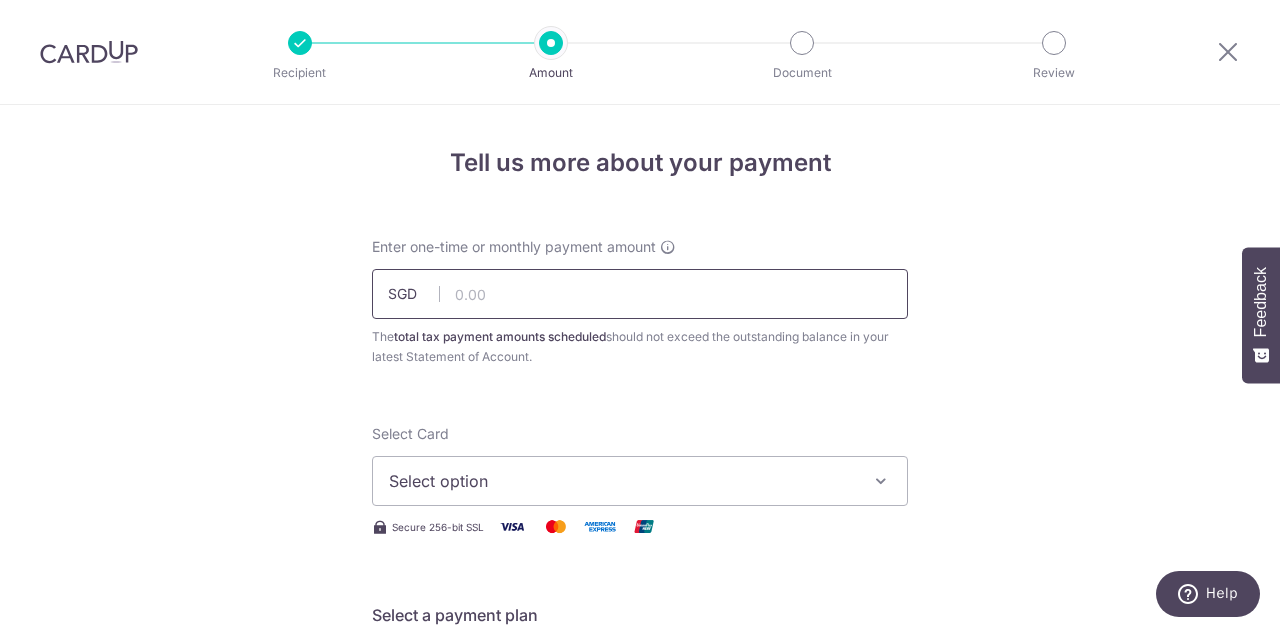 drag, startPoint x: 0, startPoint y: 0, endPoint x: 754, endPoint y: 309, distance: 814.8601 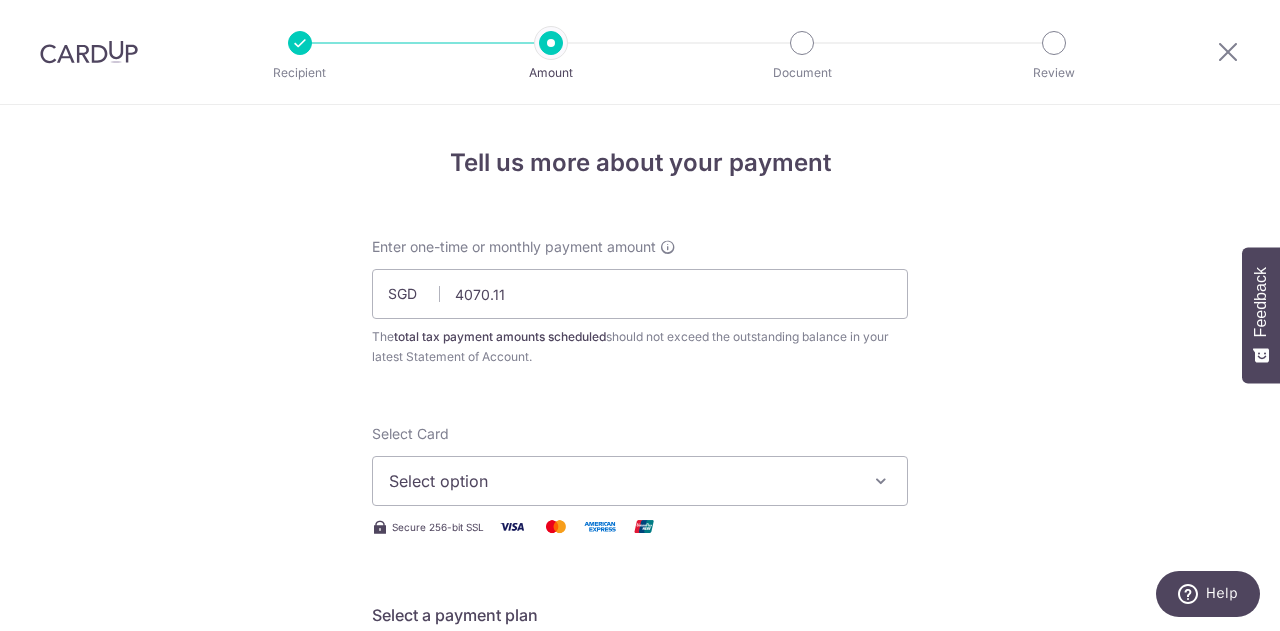 type on "4,070.11" 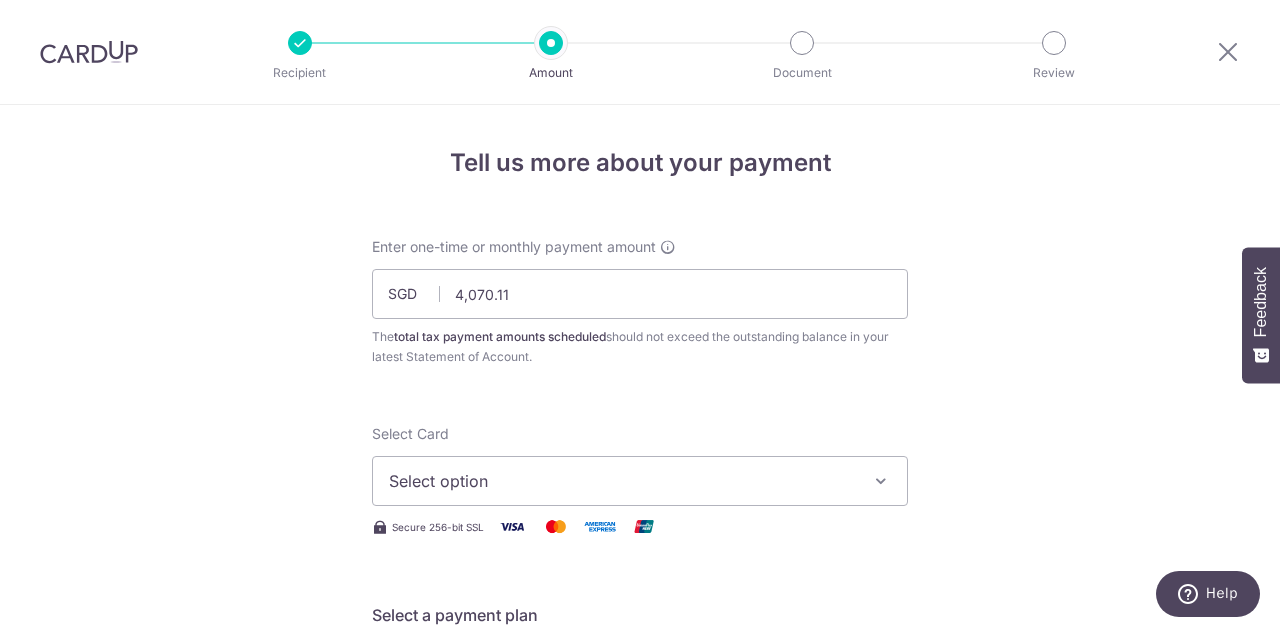 click on "Select option" at bounding box center [622, 481] 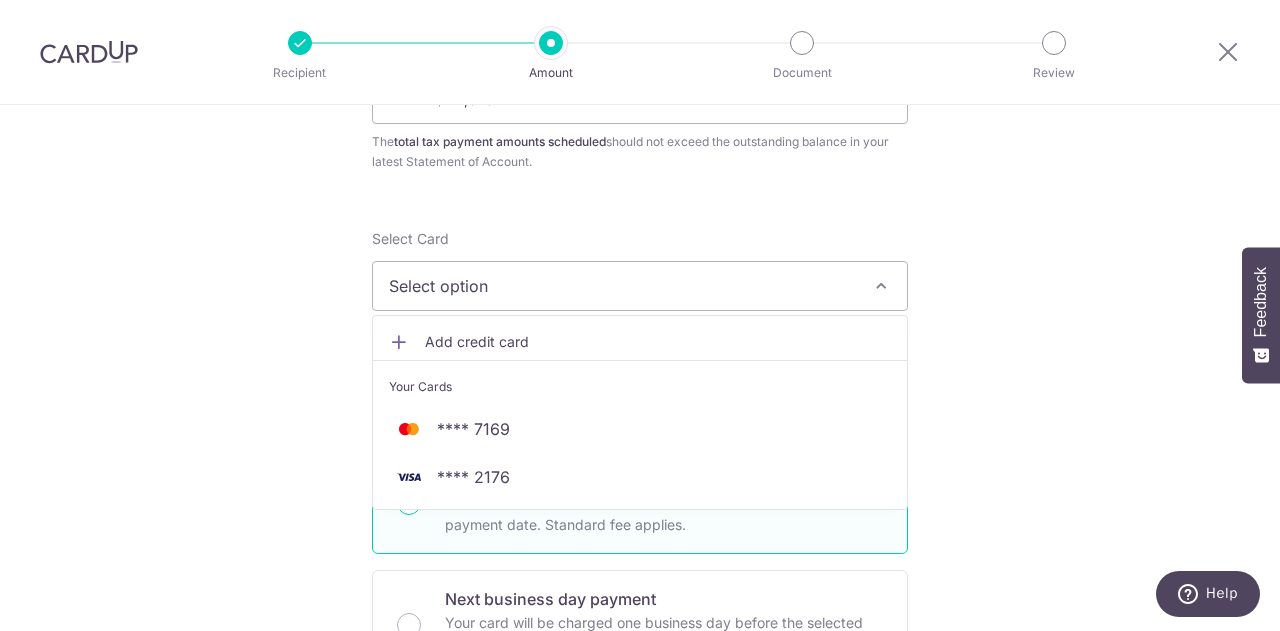 scroll, scrollTop: 200, scrollLeft: 0, axis: vertical 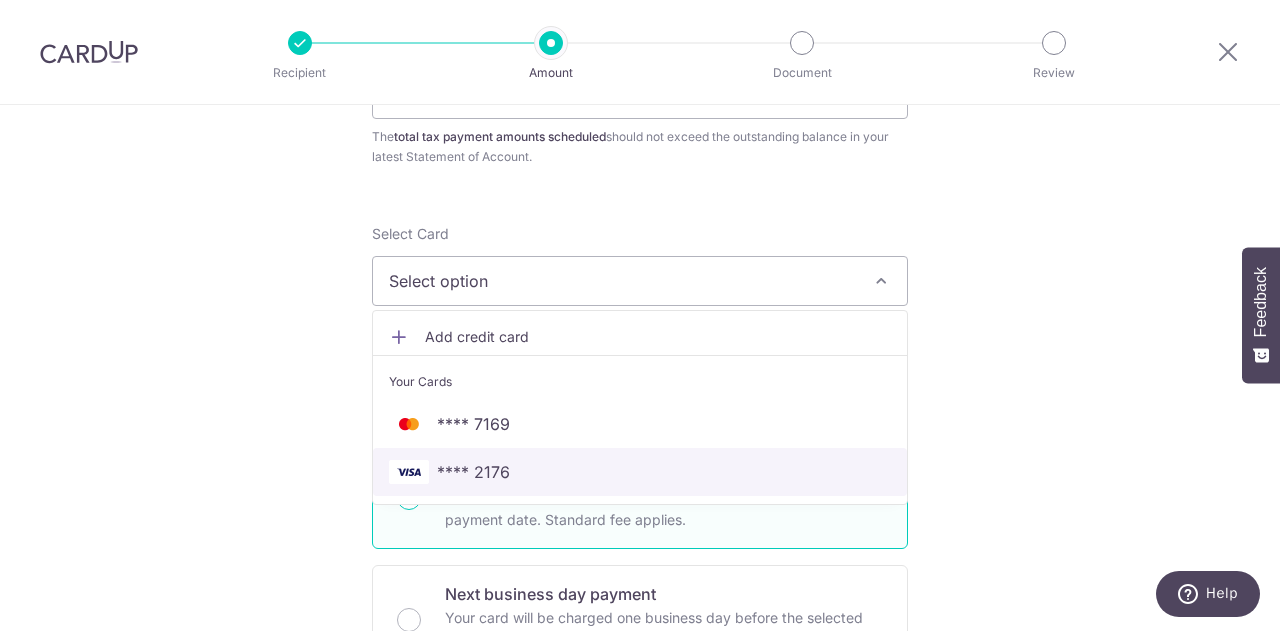 click on "**** 2176" at bounding box center (640, 472) 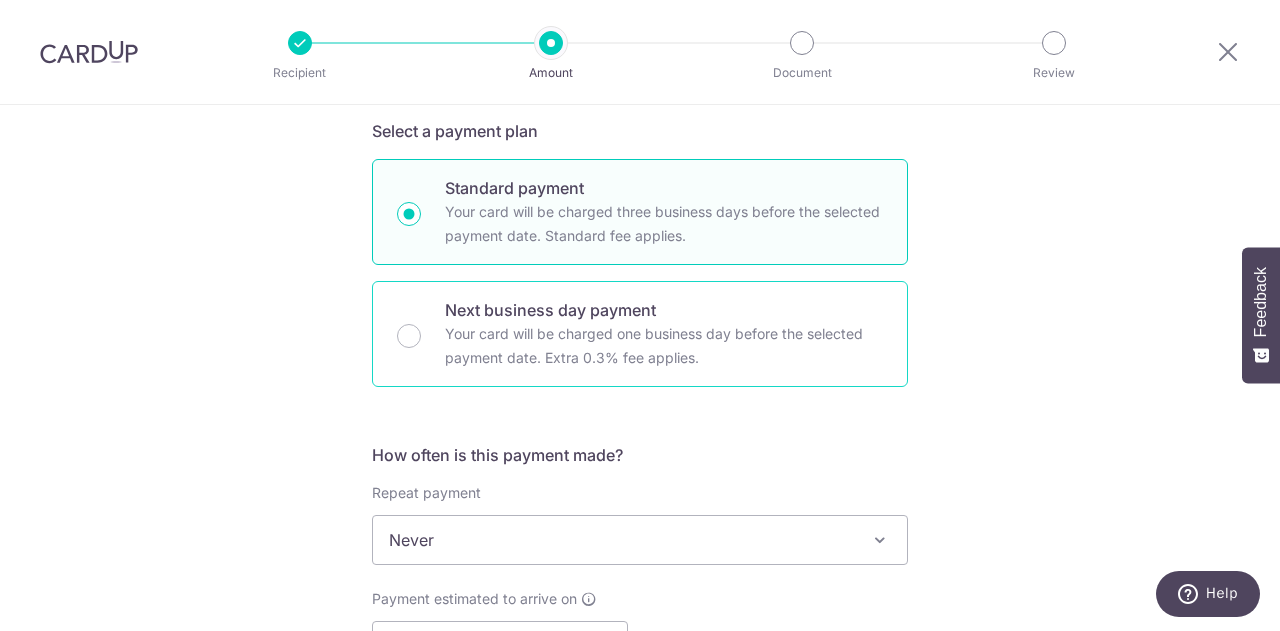 scroll, scrollTop: 700, scrollLeft: 0, axis: vertical 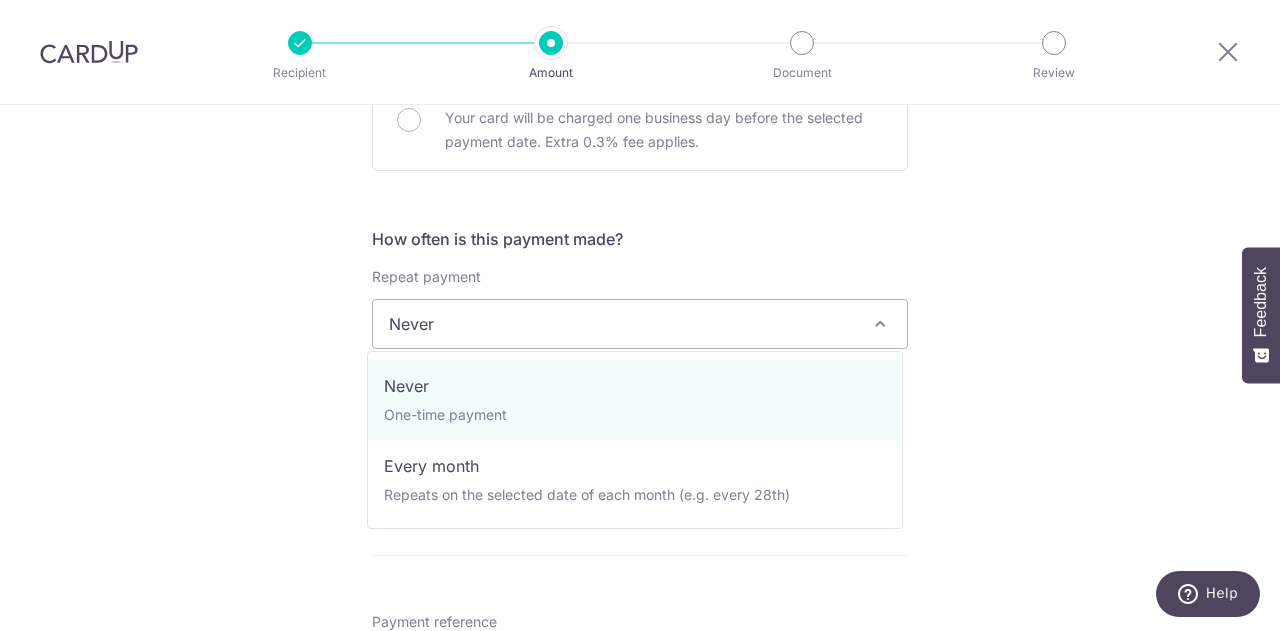 click on "Never" at bounding box center [640, 324] 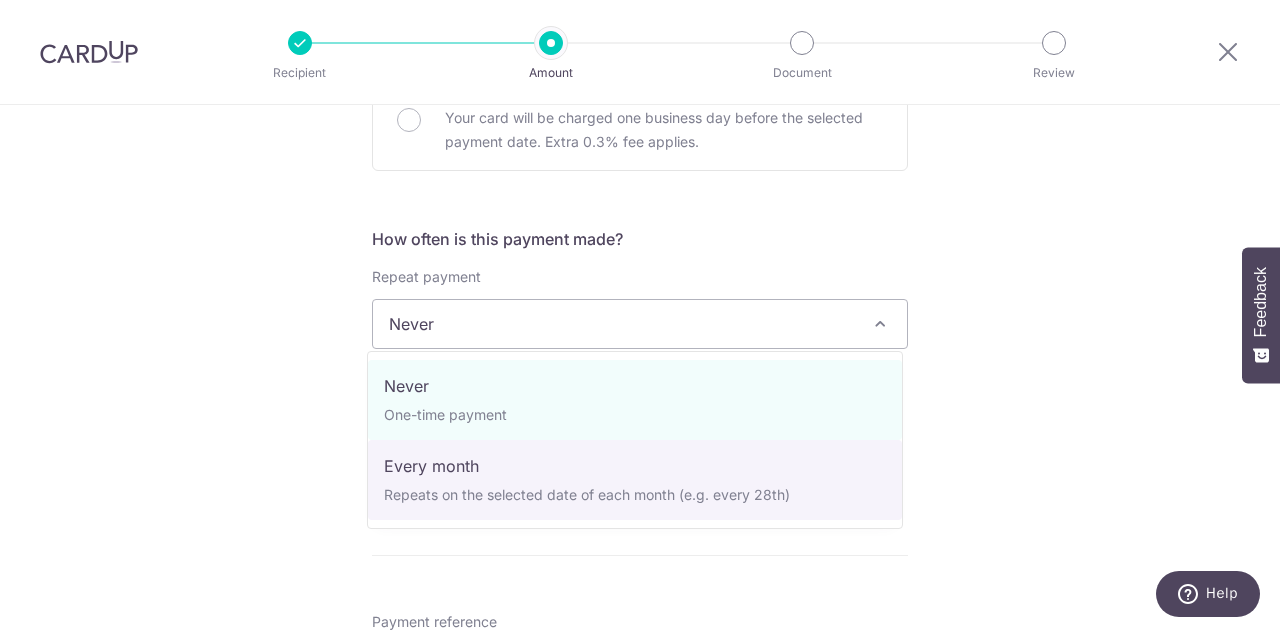 select on "3" 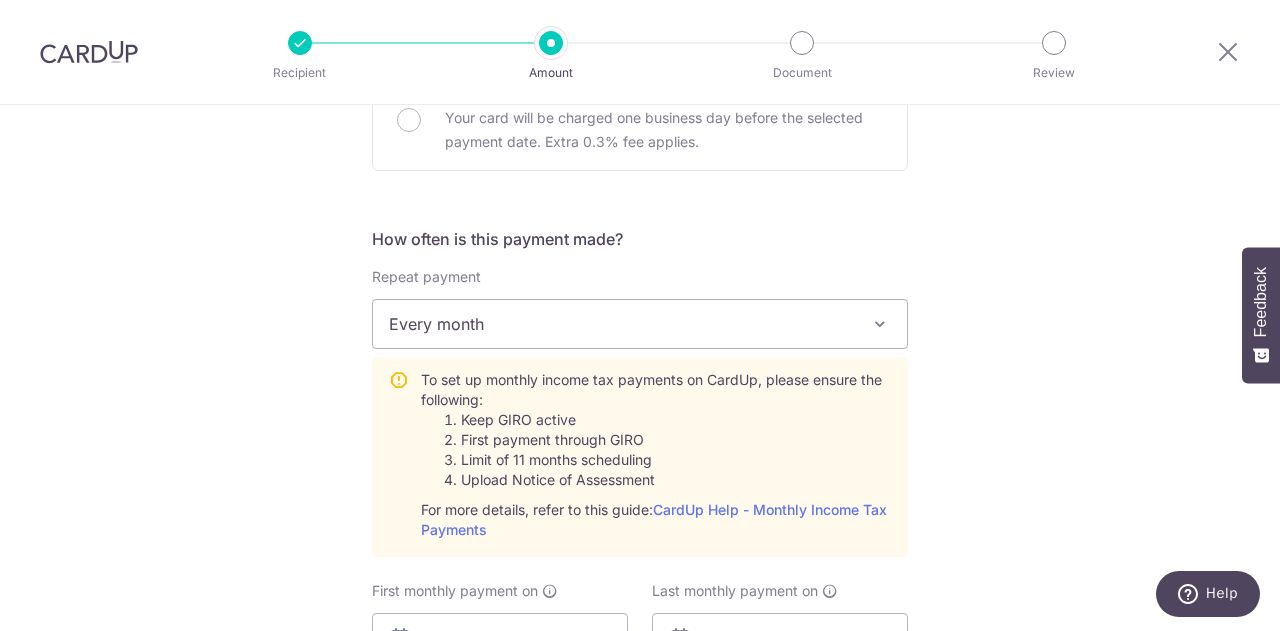 click on "Tell us more about your payment
Enter one-time or monthly payment amount
SGD
4,070.11
4070.11
The  total tax payment amounts scheduled  should not exceed the outstanding balance in your latest Statement of Account.
Select Card
**** 2176
Add credit card
Your Cards
**** 7169
**** 2176
Secure 256-bit SSL
Text" at bounding box center (640, 447) 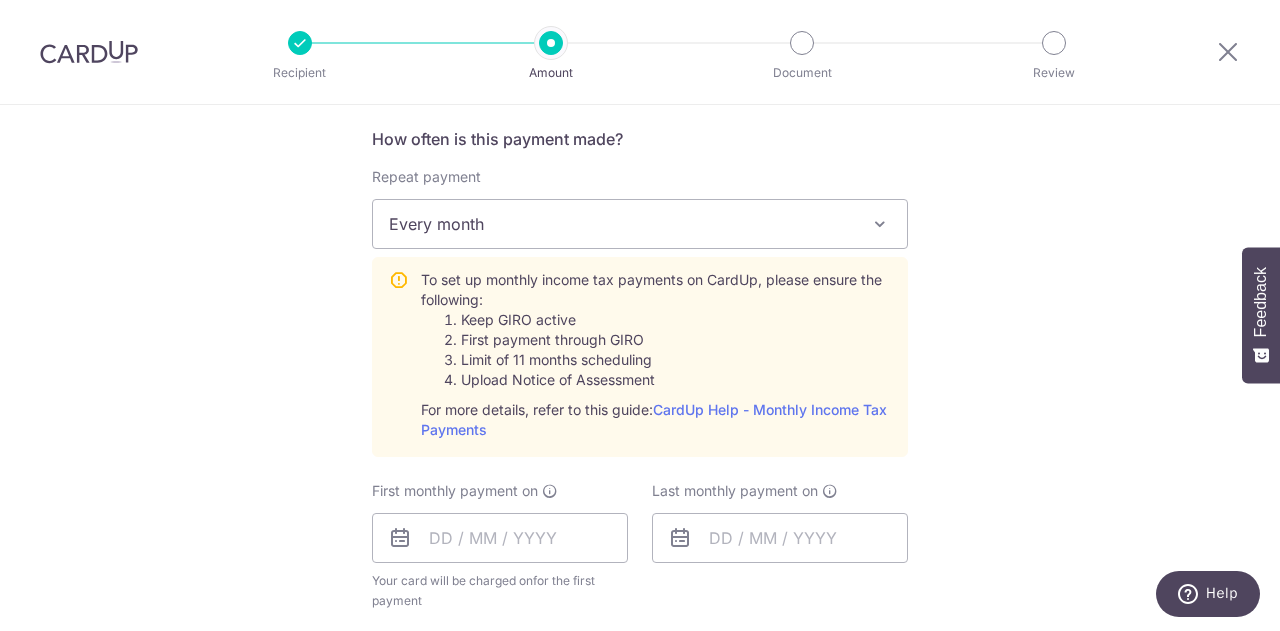 scroll, scrollTop: 900, scrollLeft: 0, axis: vertical 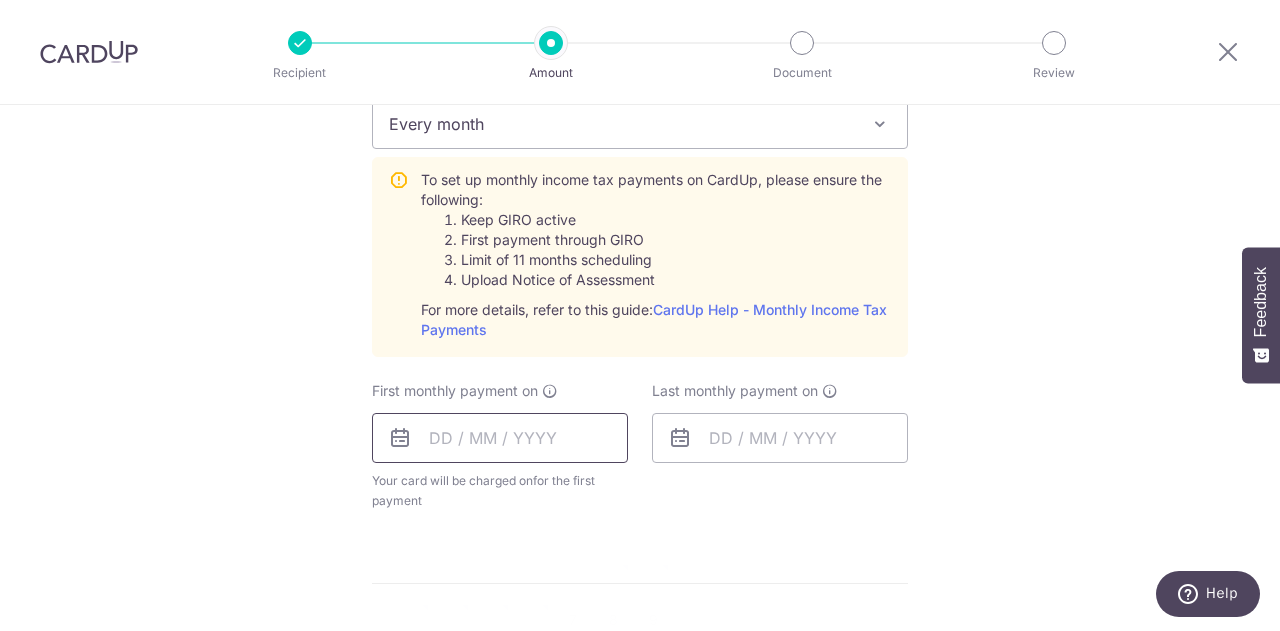click at bounding box center [500, 438] 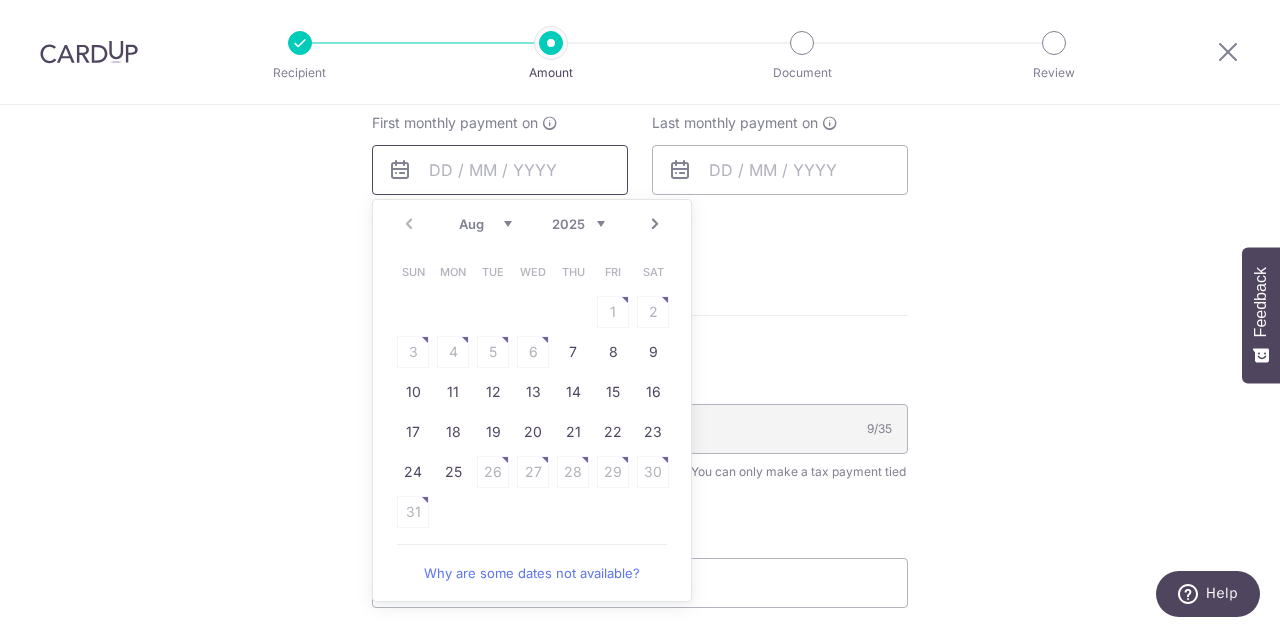 scroll, scrollTop: 1200, scrollLeft: 0, axis: vertical 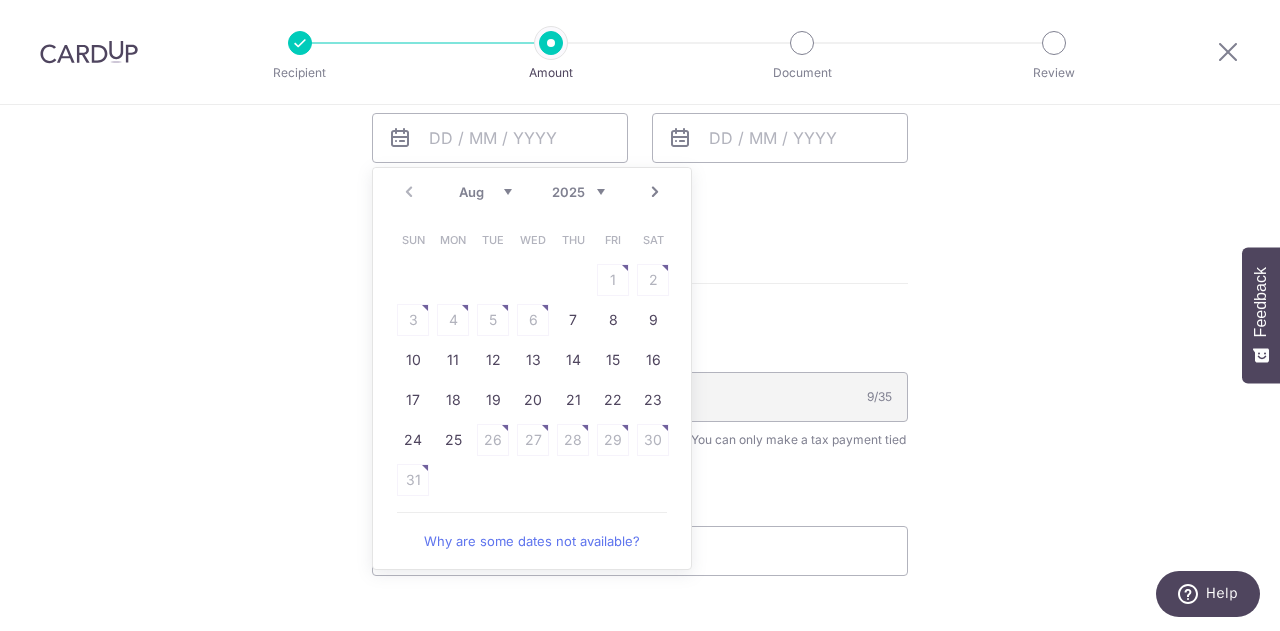 click on "Sun Mon Tue Wed Thu Fri Sat           1 2 3 4 5 6 7 8 9 10 11 12 13 14 15 16 17 18 19 20 21 22 23 24 25 26 27 28 29 30 31" at bounding box center [533, 360] 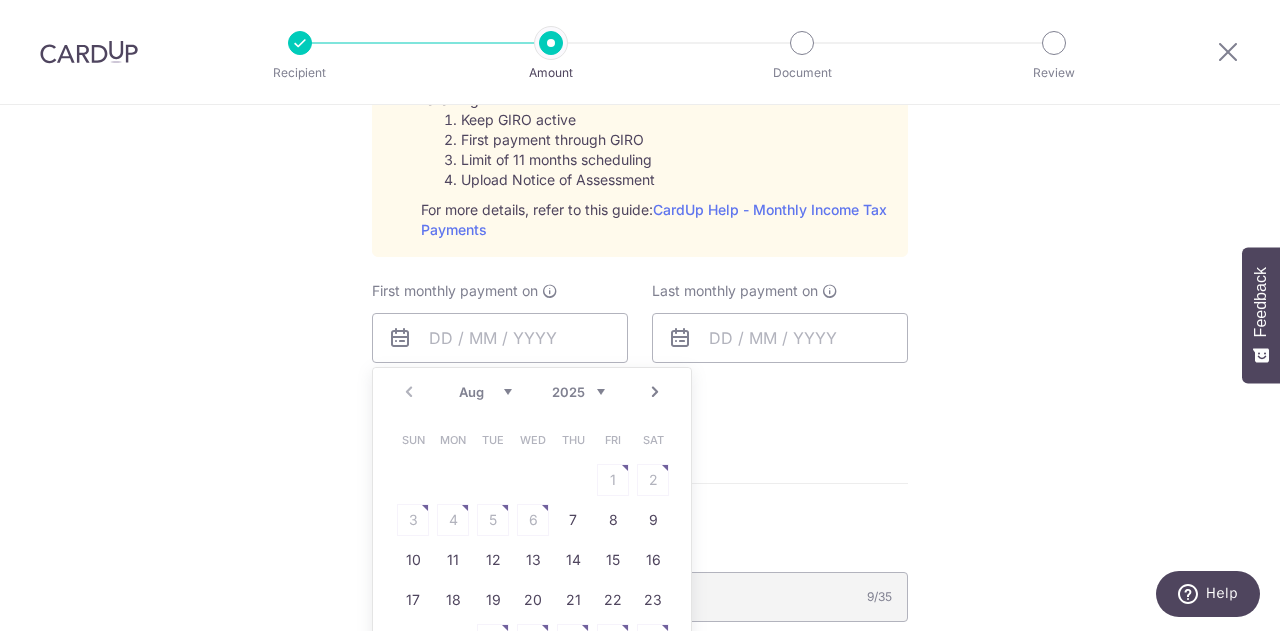 scroll, scrollTop: 900, scrollLeft: 0, axis: vertical 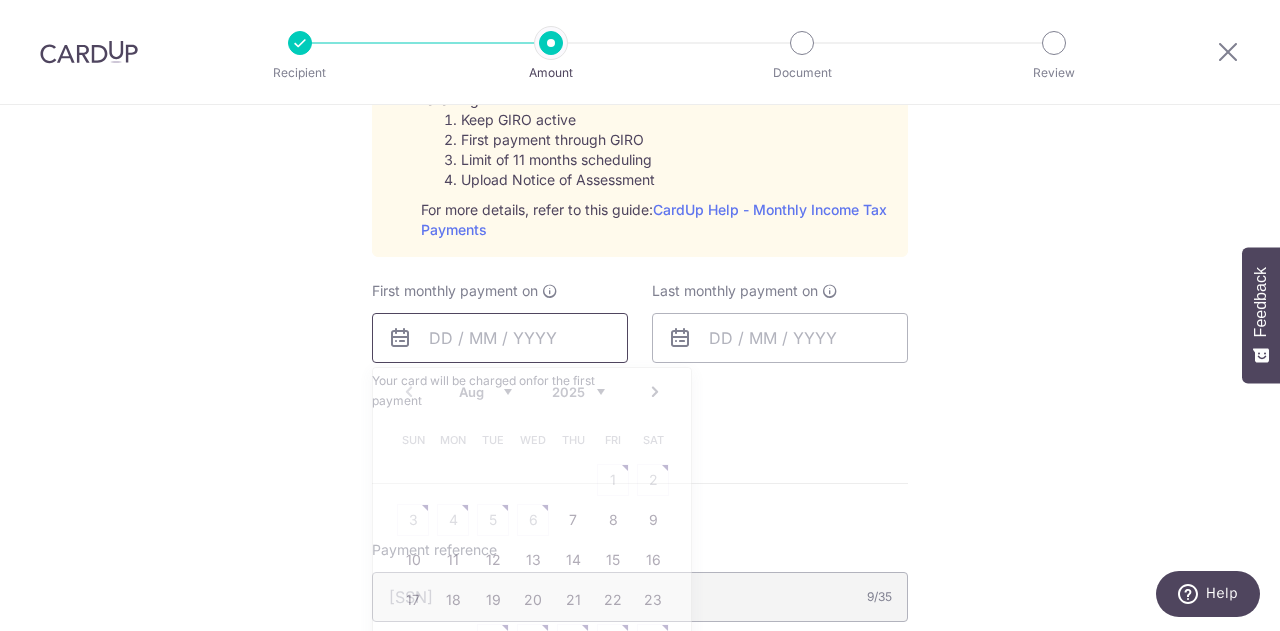 click at bounding box center [500, 338] 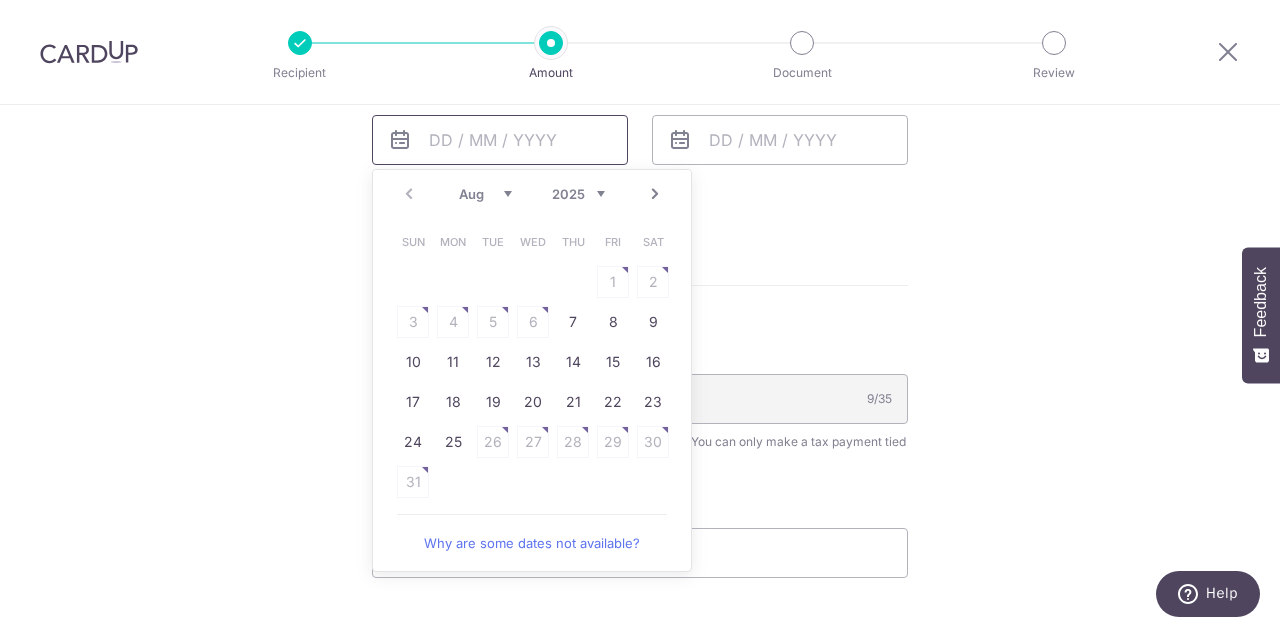 scroll, scrollTop: 1200, scrollLeft: 0, axis: vertical 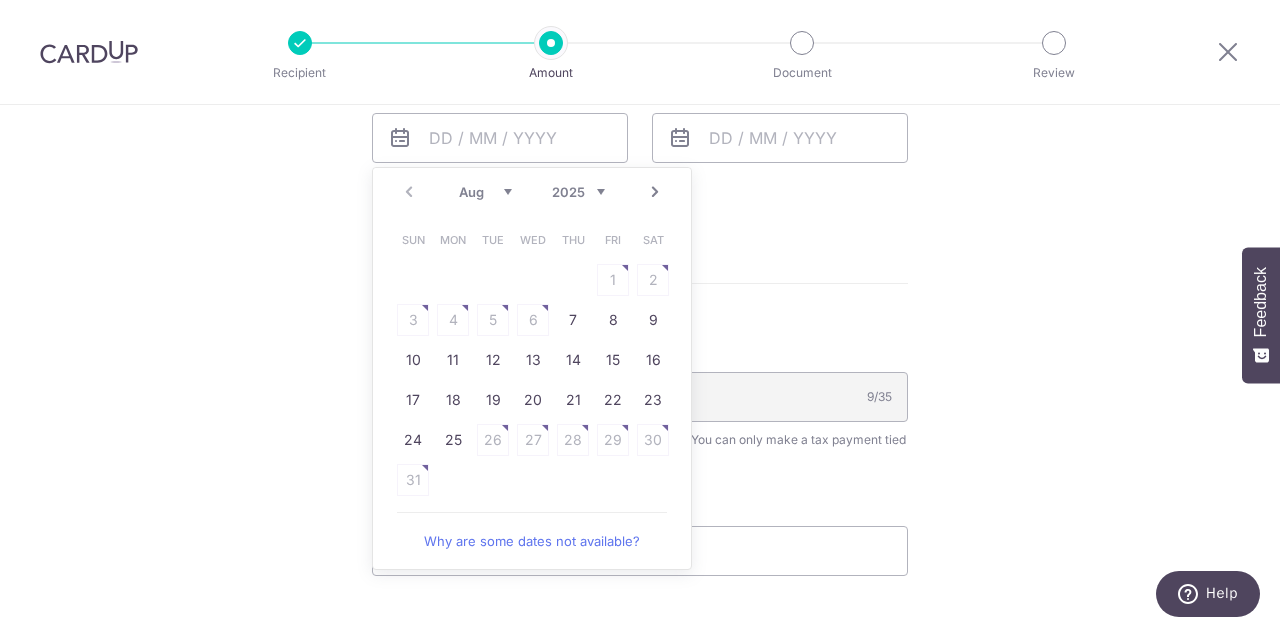 click on "Next" at bounding box center (655, 192) 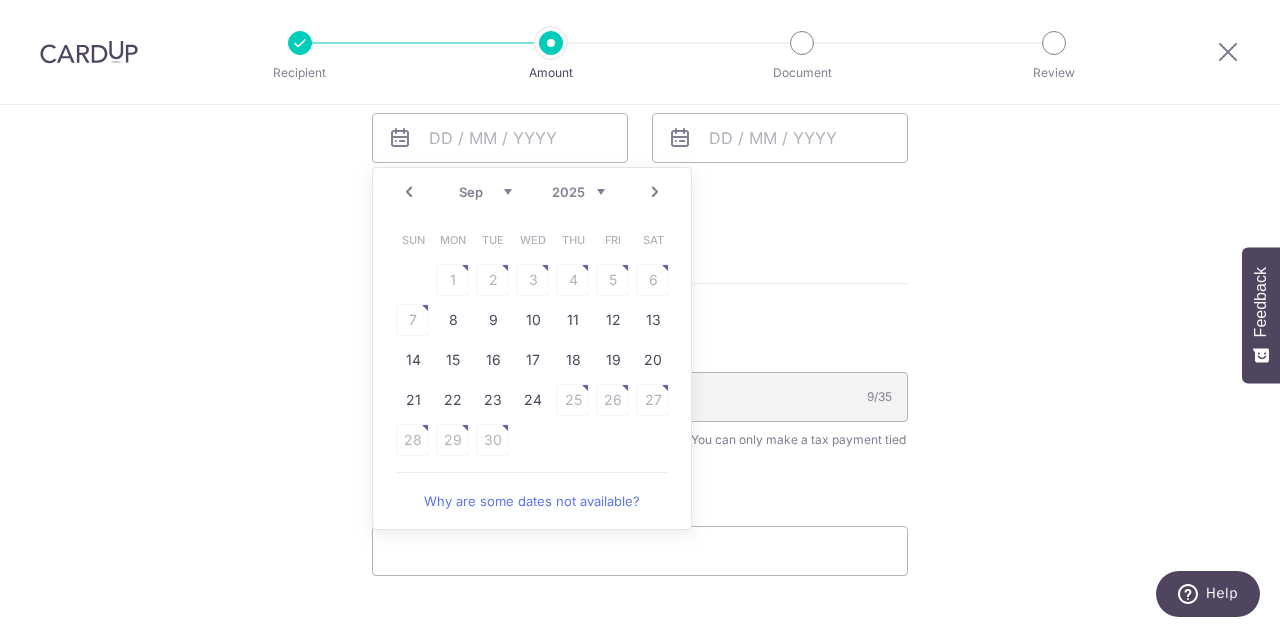 click on "Prev" at bounding box center (409, 192) 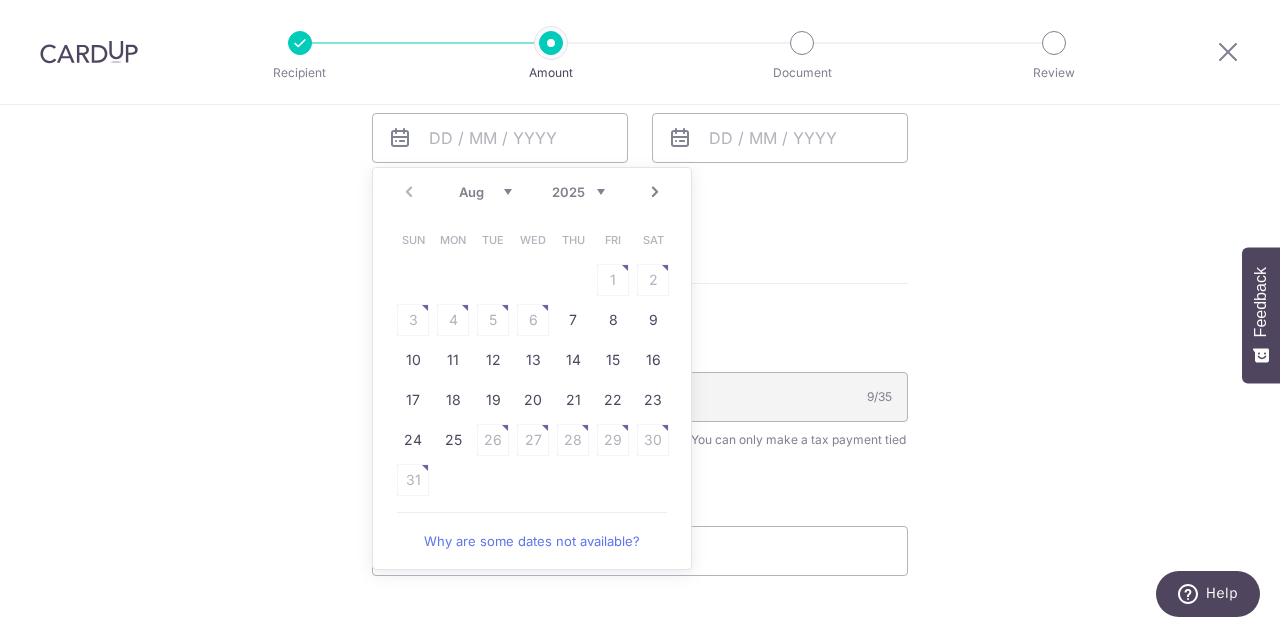 click on "Why are some dates not available?" at bounding box center (532, 541) 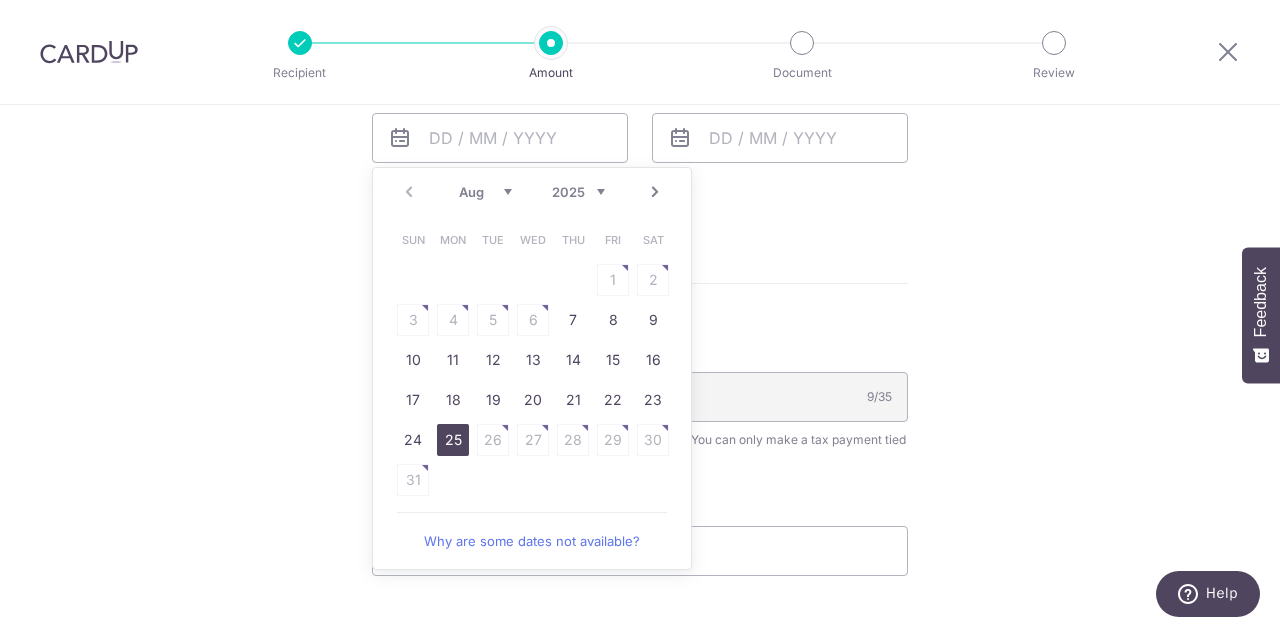 click on "25" at bounding box center (453, 440) 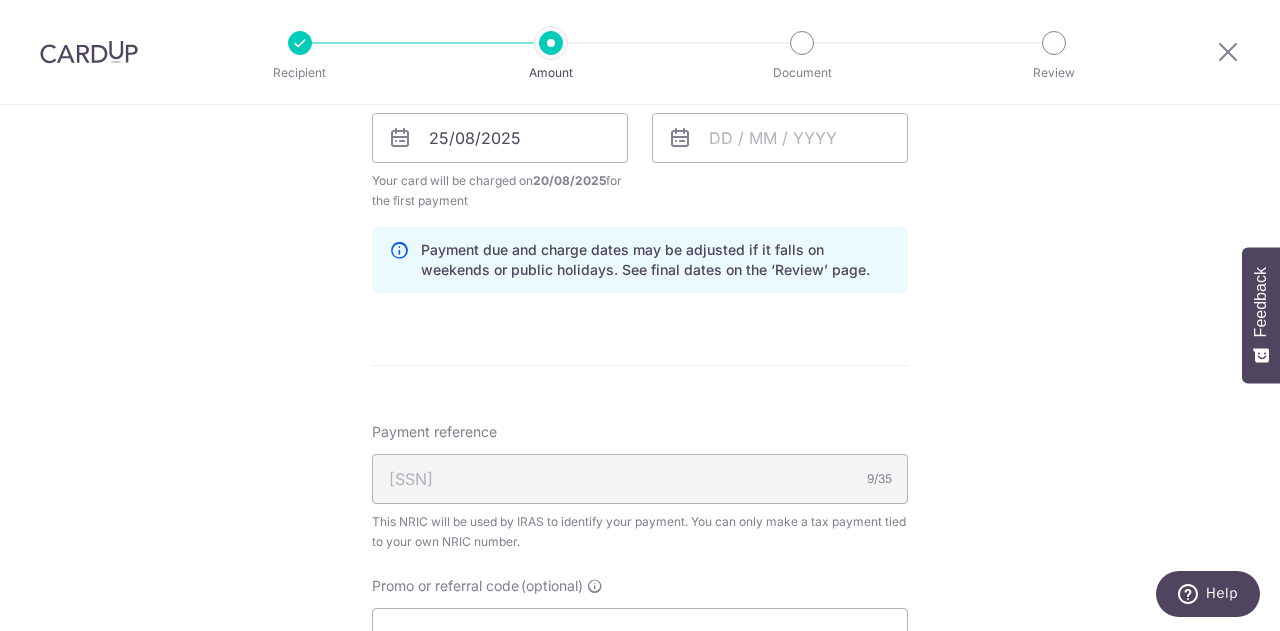 click on "Tell us more about your payment
Enter one-time or monthly payment amount
SGD
4,070.11
4070.11
The  total tax payment amounts scheduled  should not exceed the outstanding balance in your latest Statement of Account.
Select Card
**** 2176
Add credit card
Your Cards
**** 7169
**** 2176
Secure 256-bit SSL
Text" at bounding box center [640, -12] 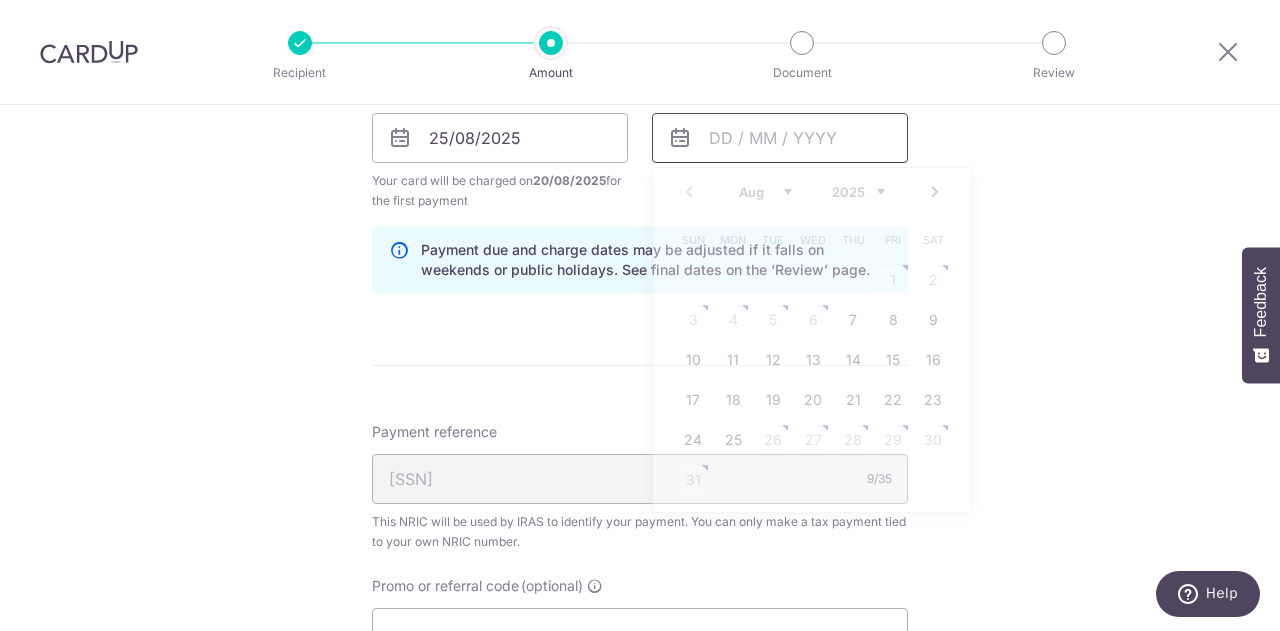 click at bounding box center (780, 138) 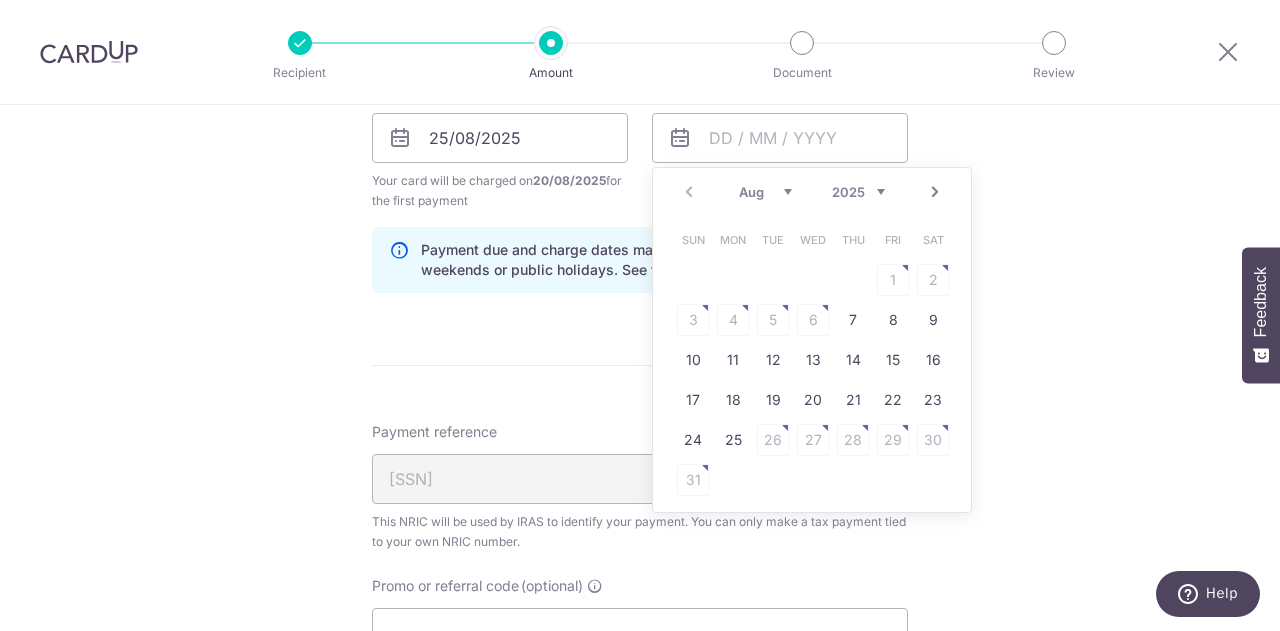 click on "2025 2026" at bounding box center [858, 192] 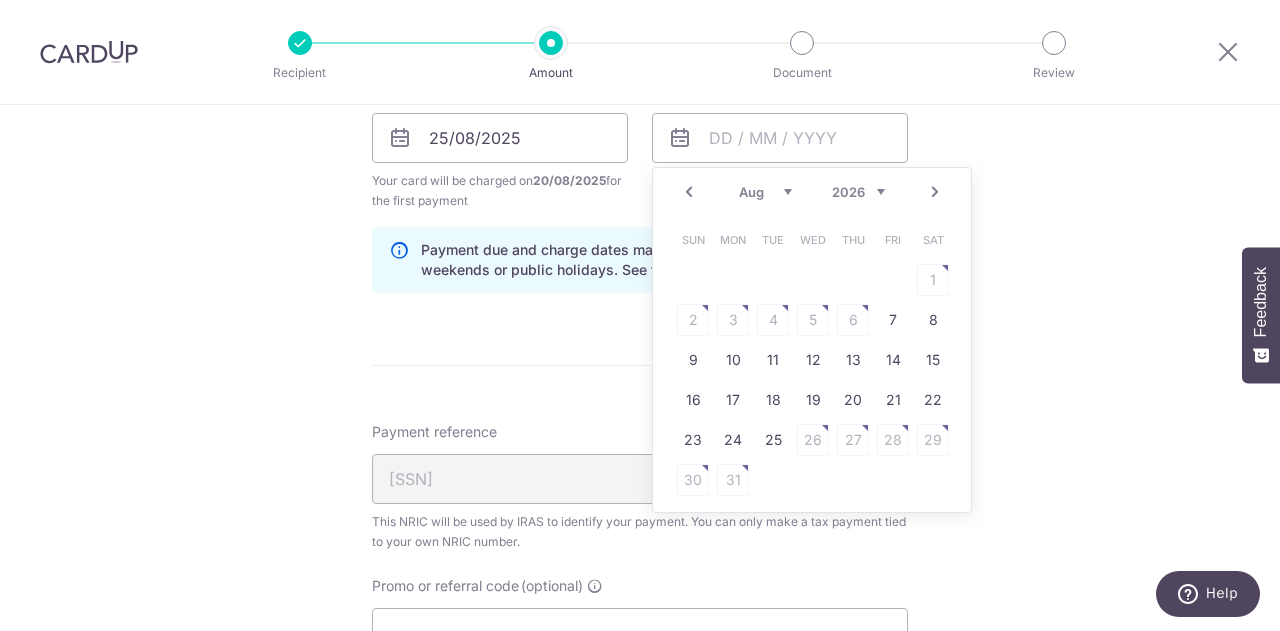 click on "Jan Feb Mar Apr May Jun Jul Aug Sep" at bounding box center [765, 192] 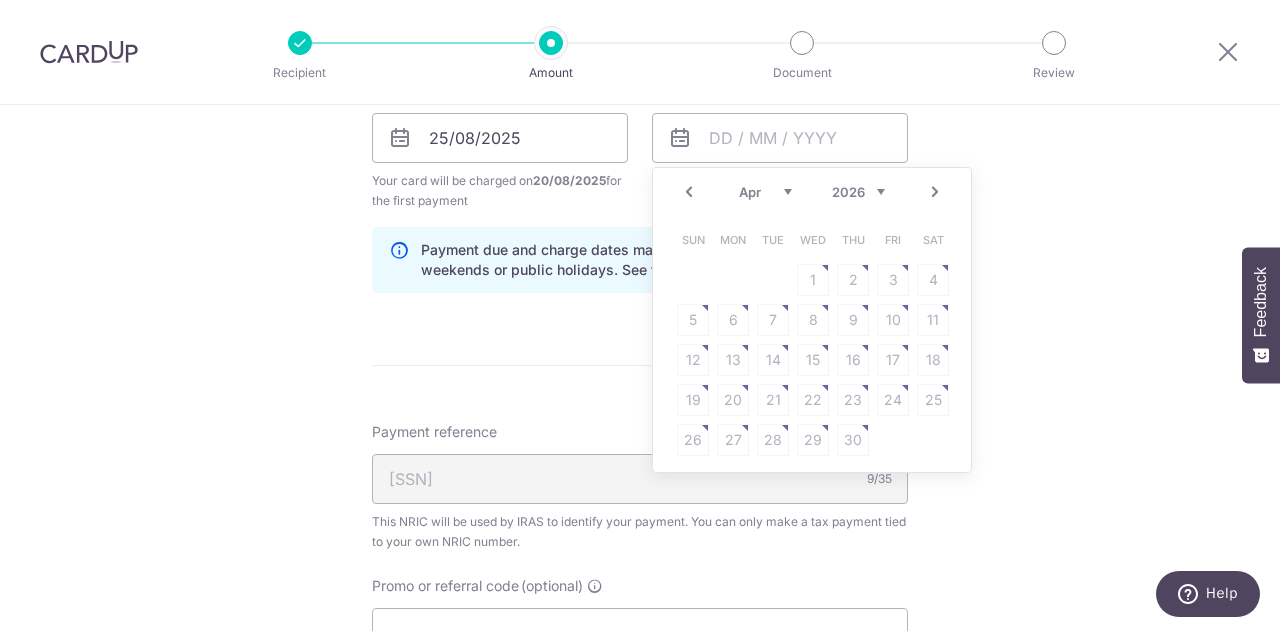 click on "Jan Feb Mar Apr May Jun Jul Aug Sep" at bounding box center (765, 192) 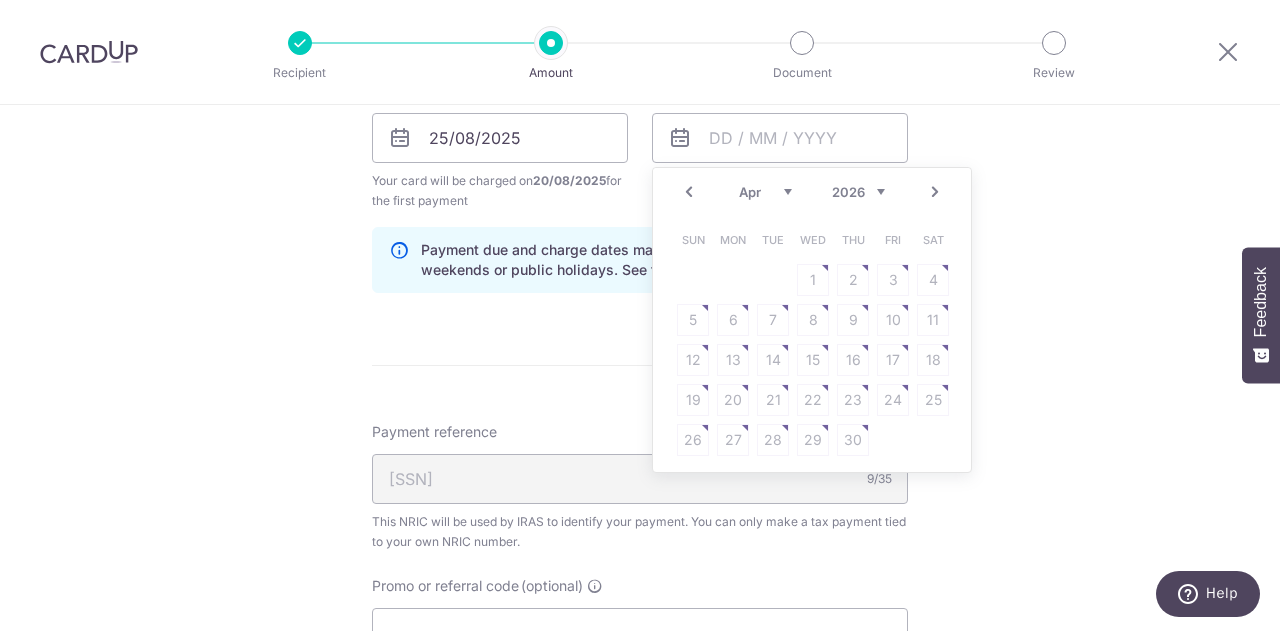 click on "Tell us more about your payment
Enter one-time or monthly payment amount
SGD
4,070.11
4070.11
The  total tax payment amounts scheduled  should not exceed the outstanding balance in your latest Statement of Account.
Select Card
**** 2176
Add credit card
Your Cards
**** 7169
**** 2176
Secure 256-bit SSL
Text" at bounding box center (640, -12) 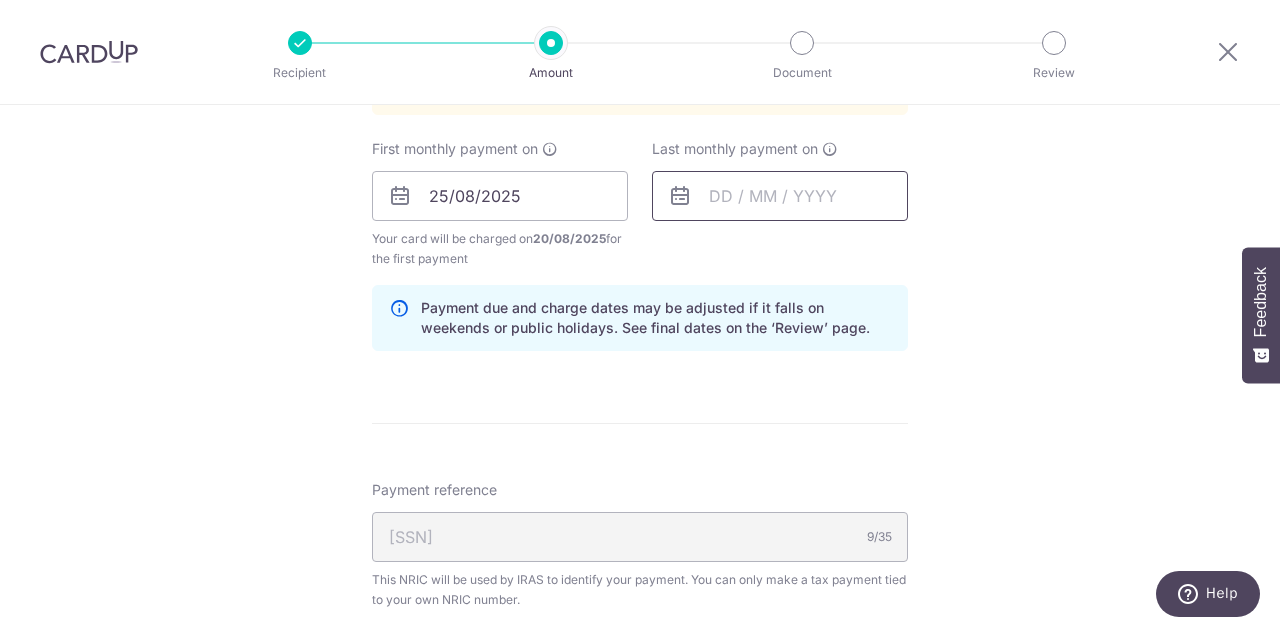 scroll, scrollTop: 1100, scrollLeft: 0, axis: vertical 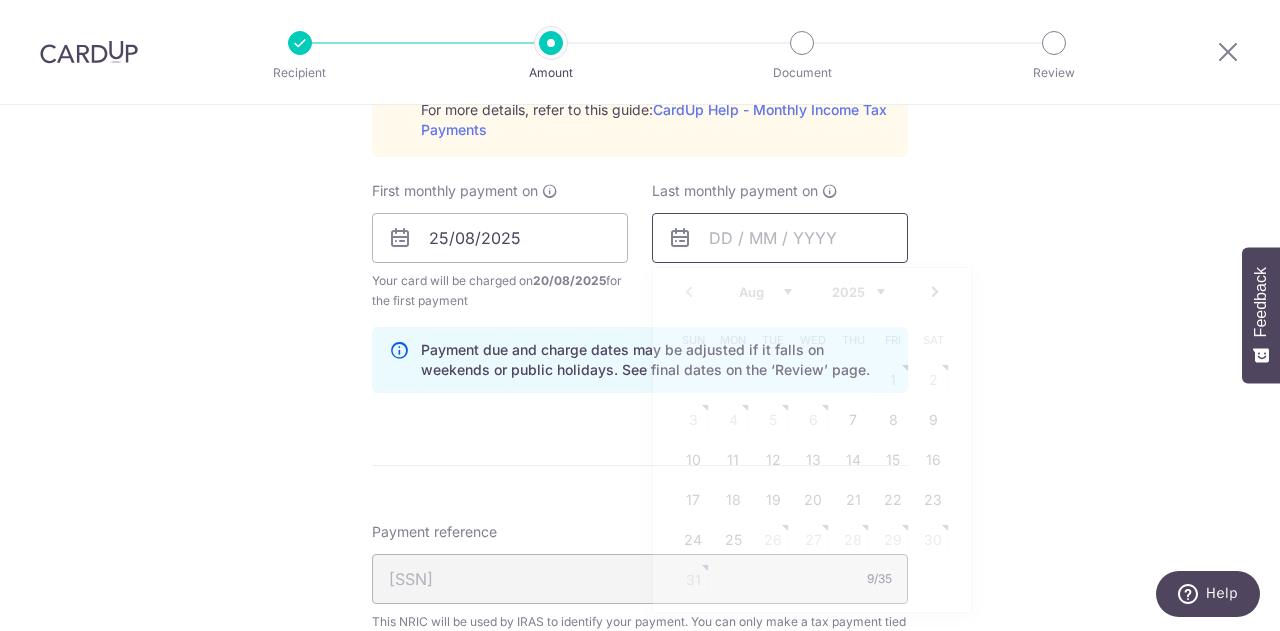 click at bounding box center [780, 238] 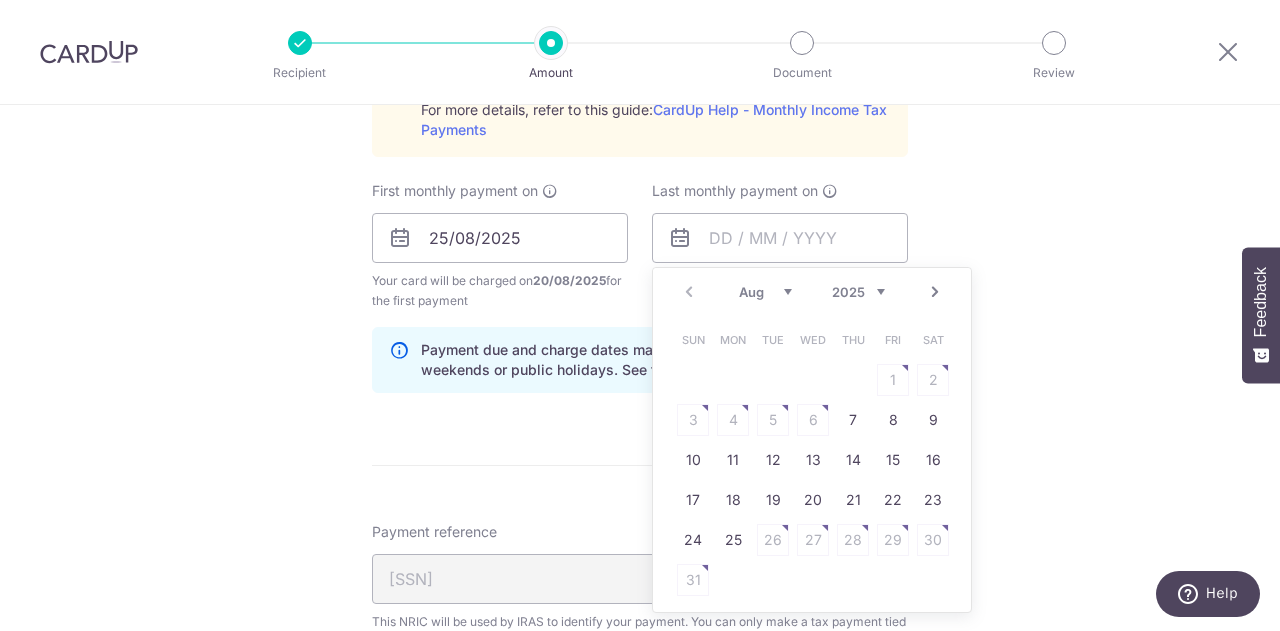 click on "Next" at bounding box center [935, 292] 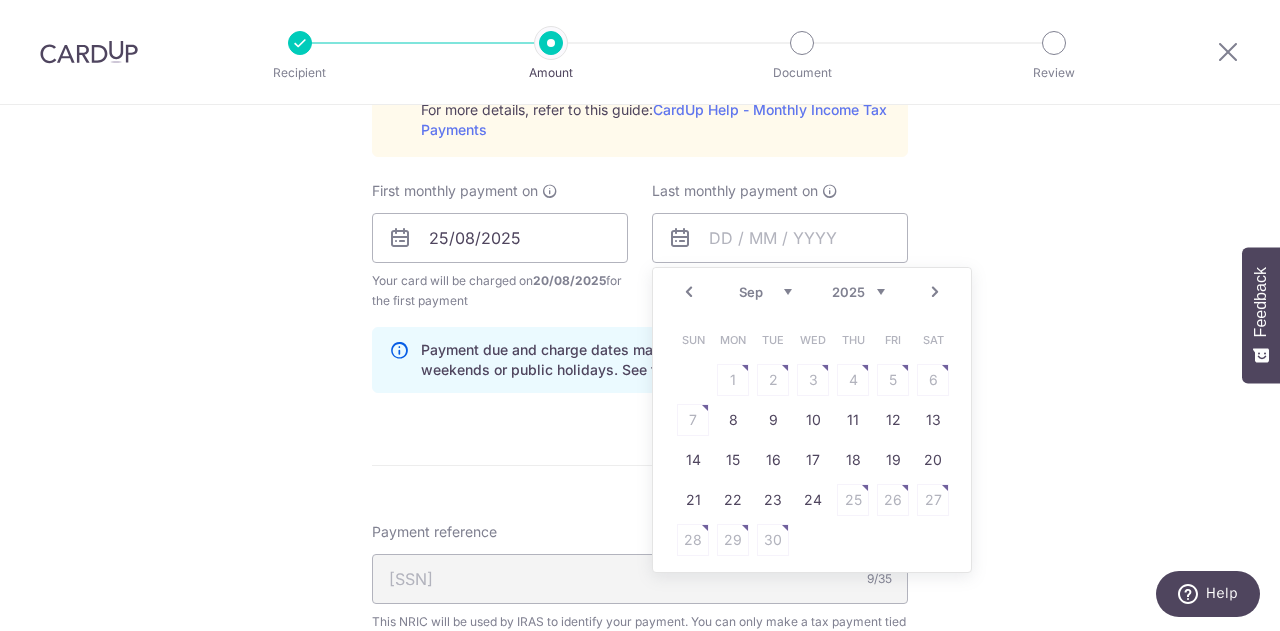 click on "Next" at bounding box center (935, 292) 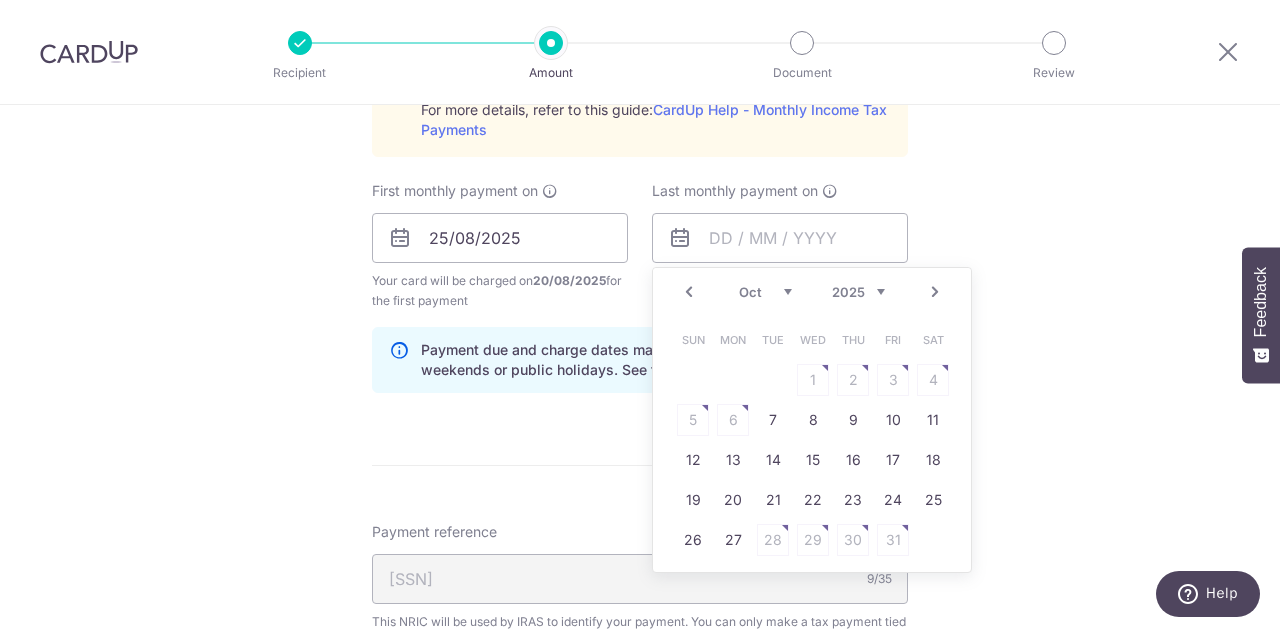 click on "Next" at bounding box center (935, 292) 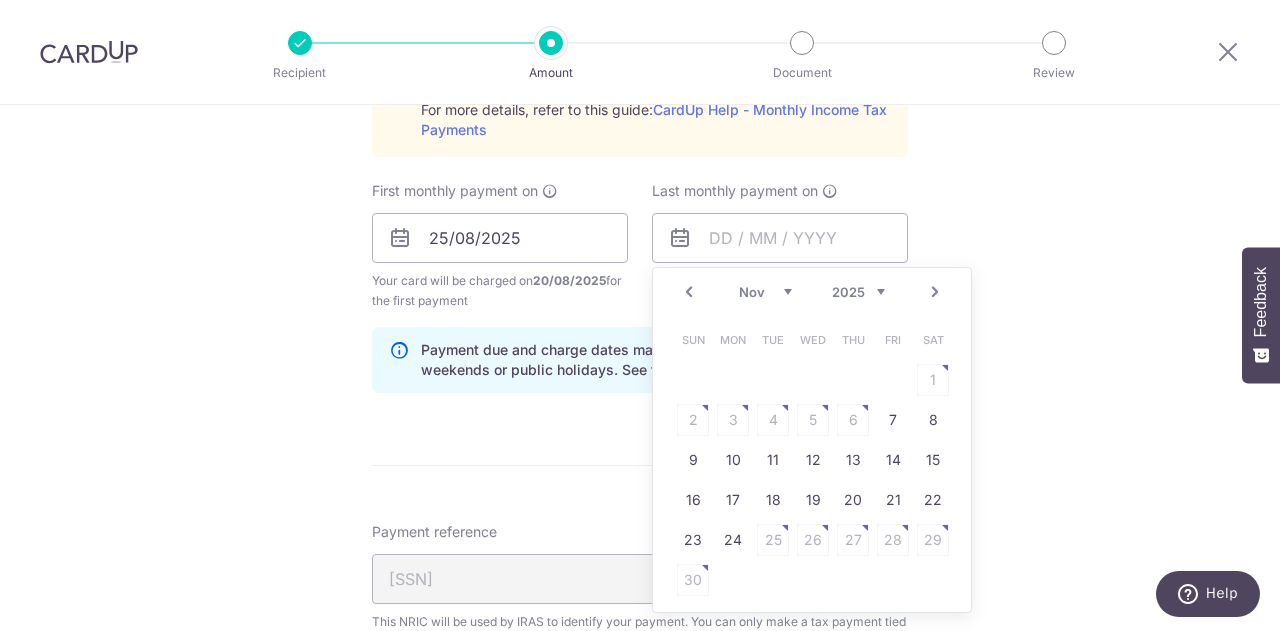 click on "Next" at bounding box center (935, 292) 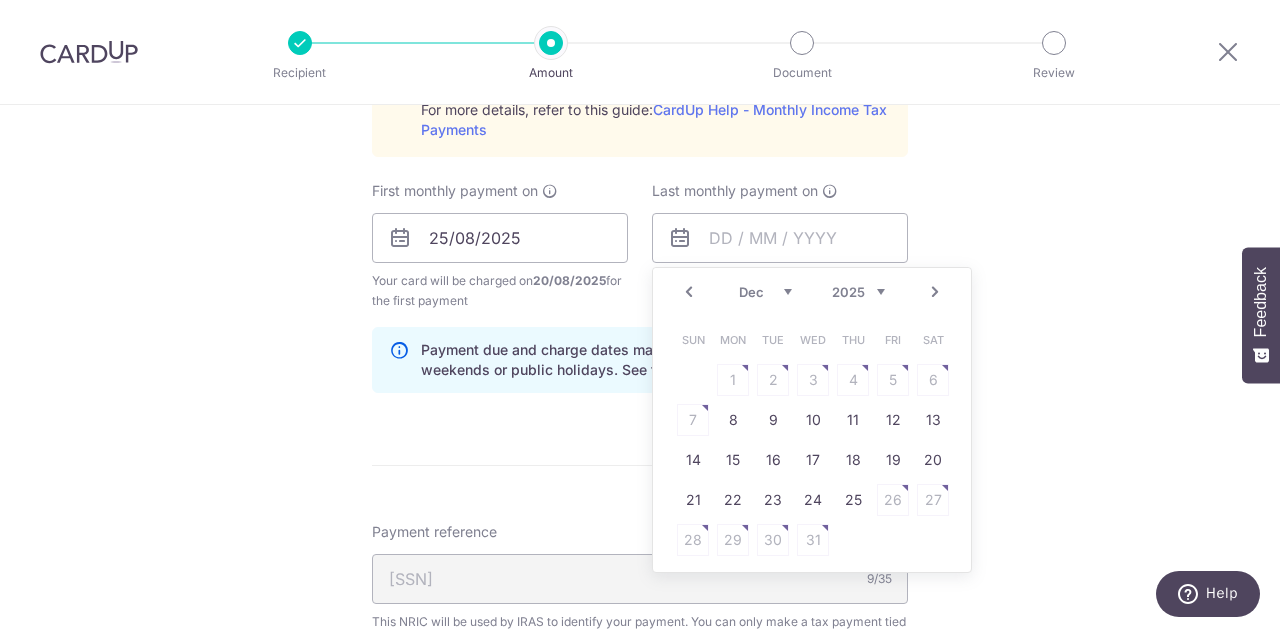 click on "Next" at bounding box center (935, 292) 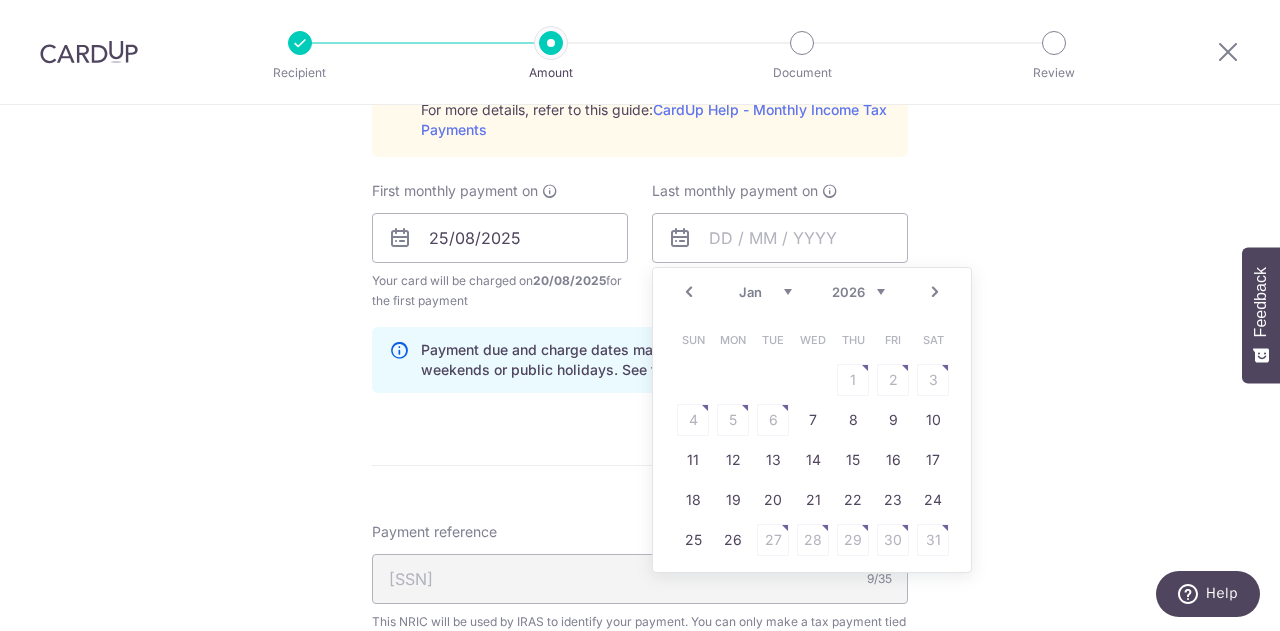 click on "Next" at bounding box center (935, 292) 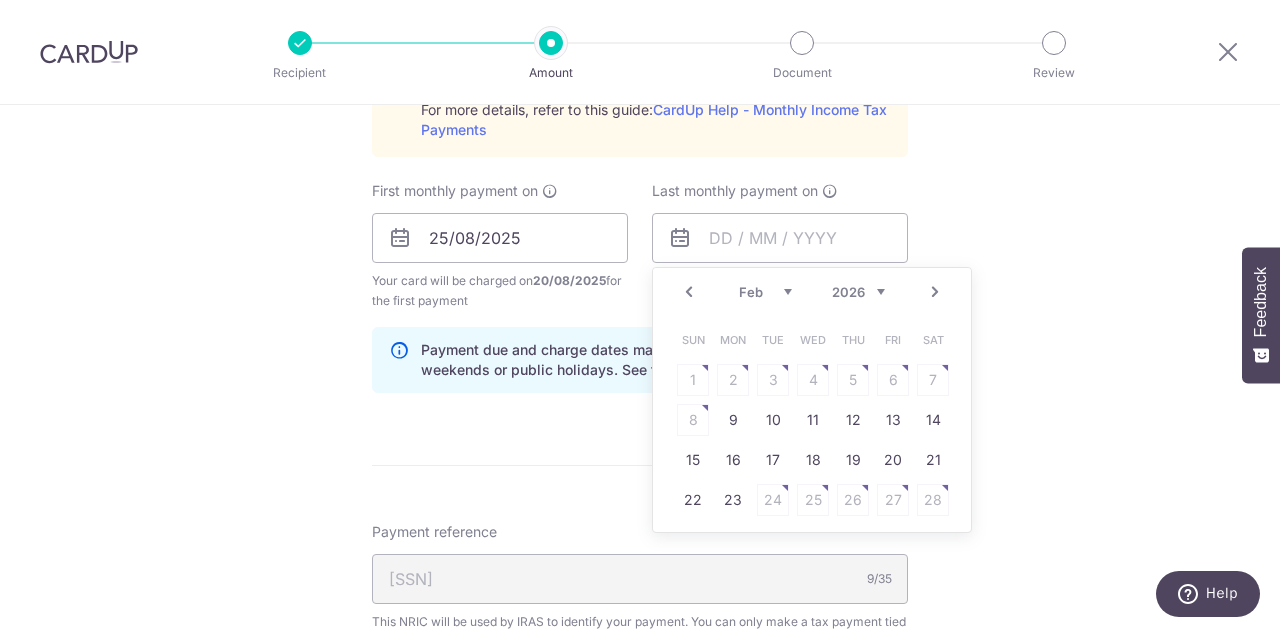 click on "Next" at bounding box center (935, 292) 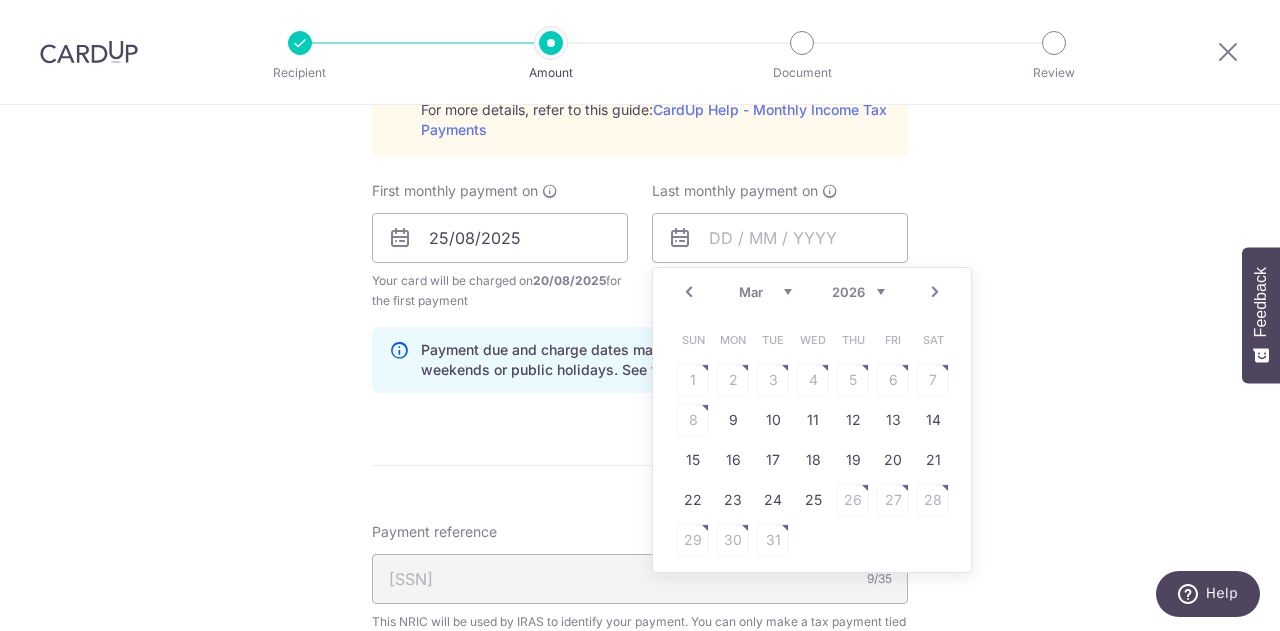 click on "Next" at bounding box center (935, 292) 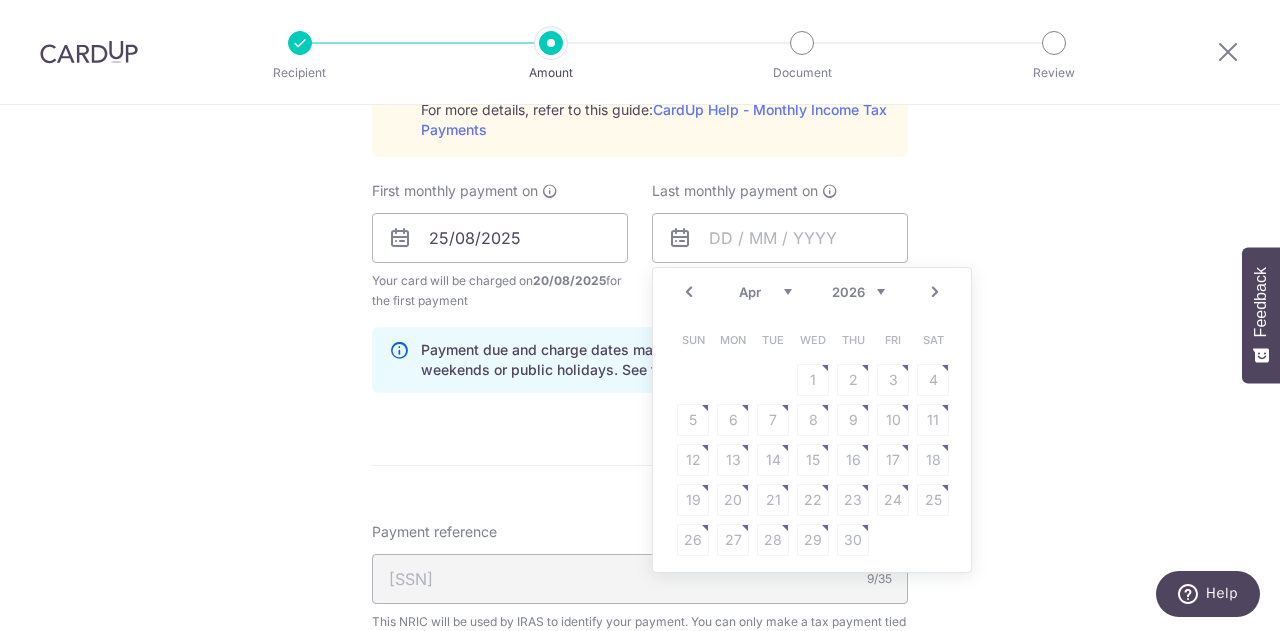 click on "Prev" at bounding box center (689, 292) 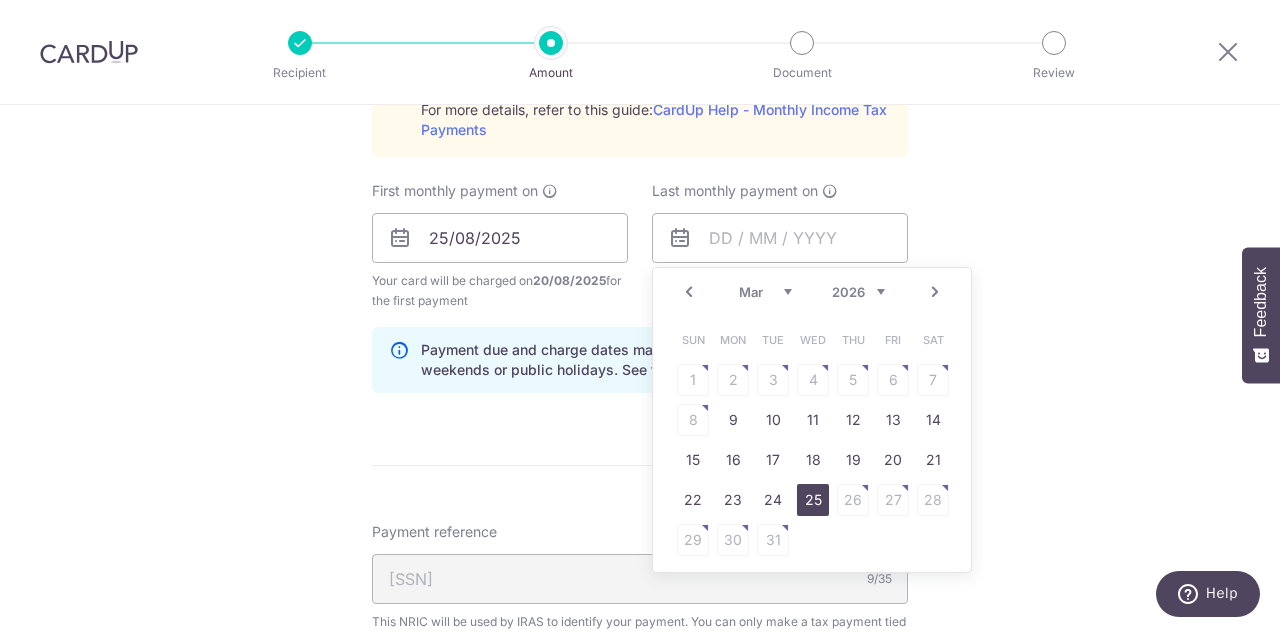 click on "25" at bounding box center (813, 500) 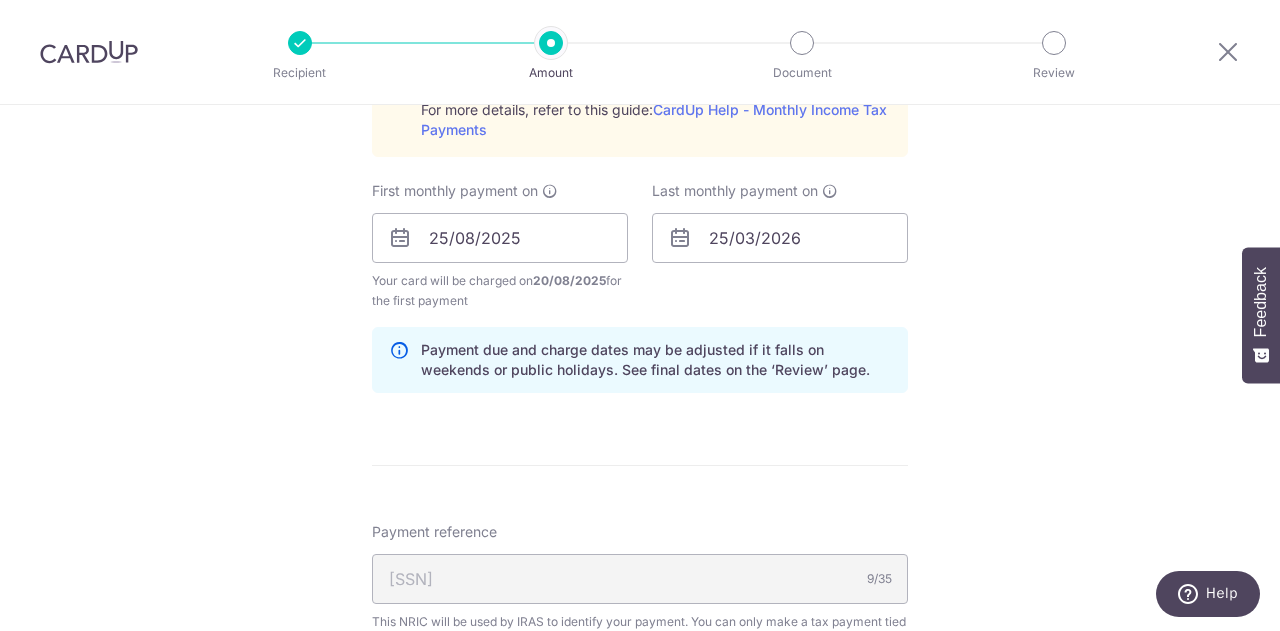 click on "Tell us more about your payment
Enter one-time or monthly payment amount
SGD
4,070.11
4070.11
The  total tax payment amounts scheduled  should not exceed the outstanding balance in your latest Statement of Account.
Select Card
**** 2176
Add credit card
Your Cards
**** 7169
**** 2176
Secure 256-bit SSL
Text" at bounding box center (640, 88) 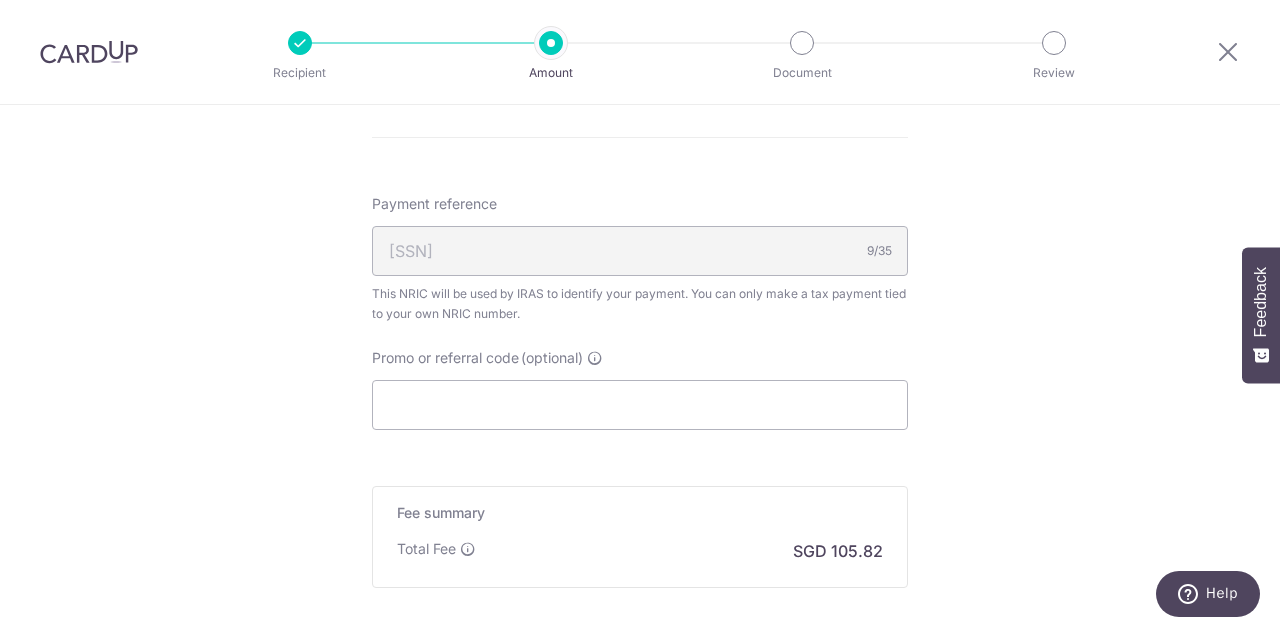 scroll, scrollTop: 1500, scrollLeft: 0, axis: vertical 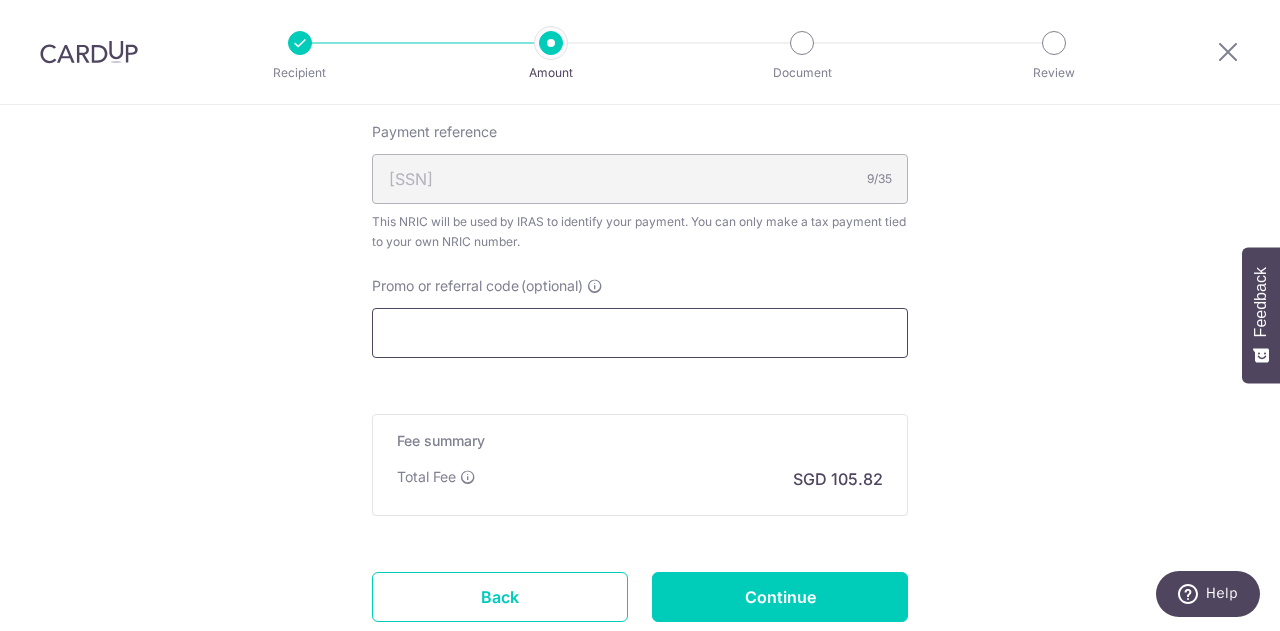 click on "Promo or referral code
(optional)" at bounding box center [640, 333] 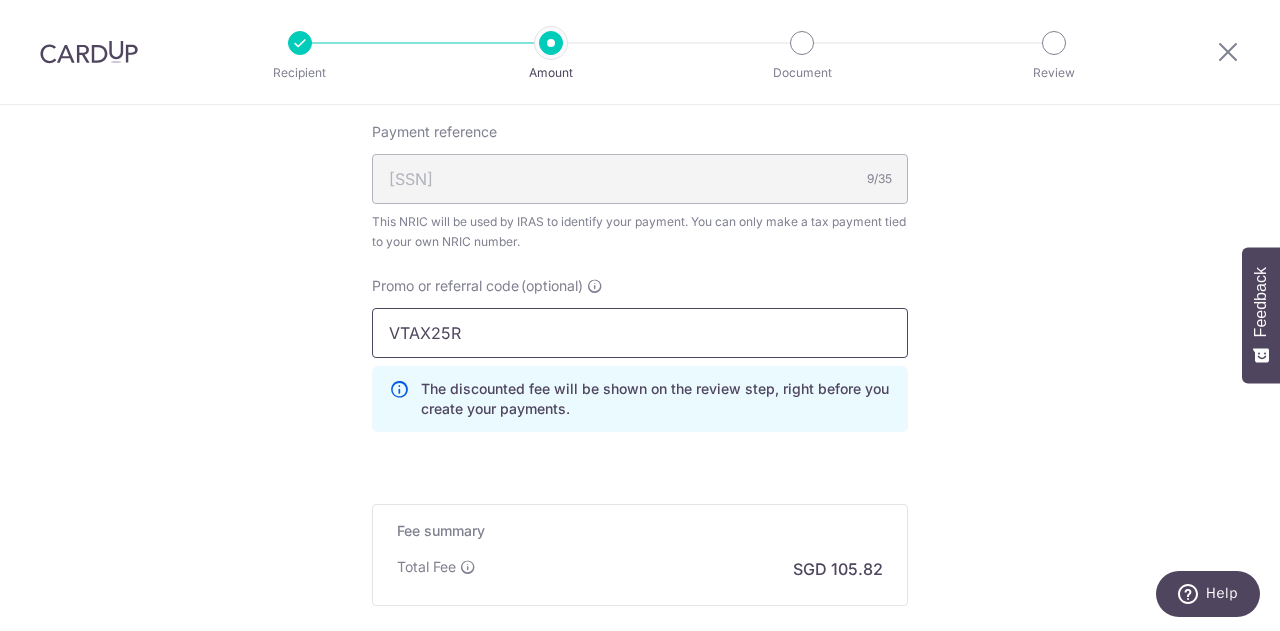 type on "VTAX25R" 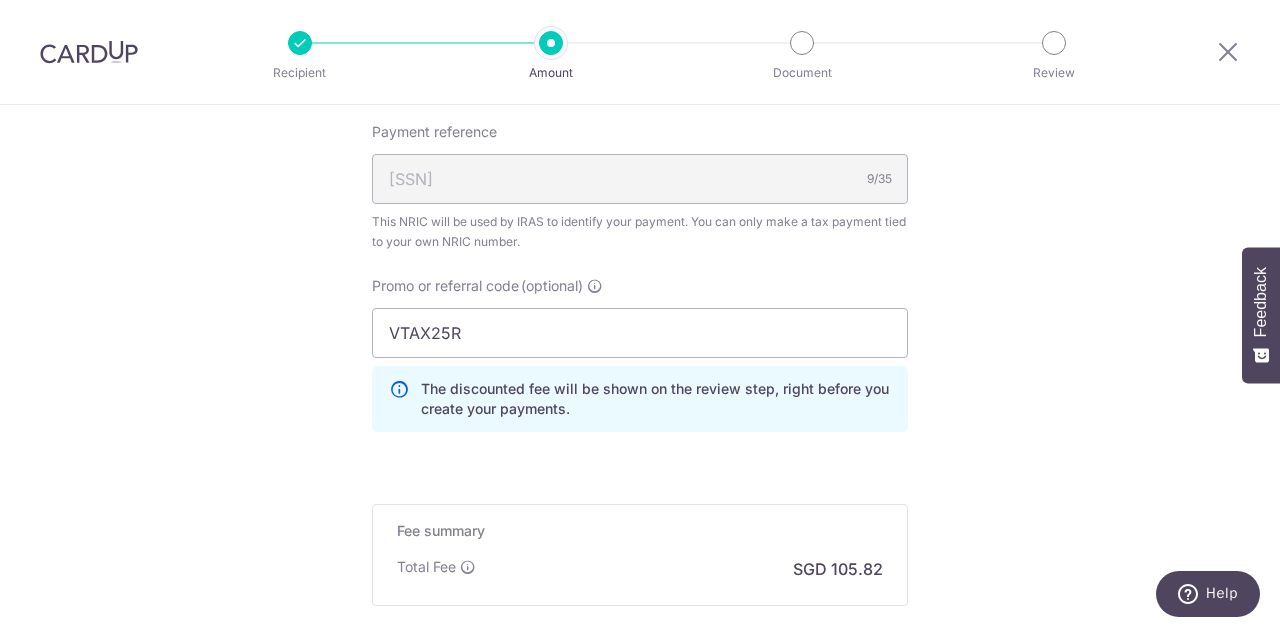 drag, startPoint x: 964, startPoint y: 299, endPoint x: 940, endPoint y: 312, distance: 27.294687 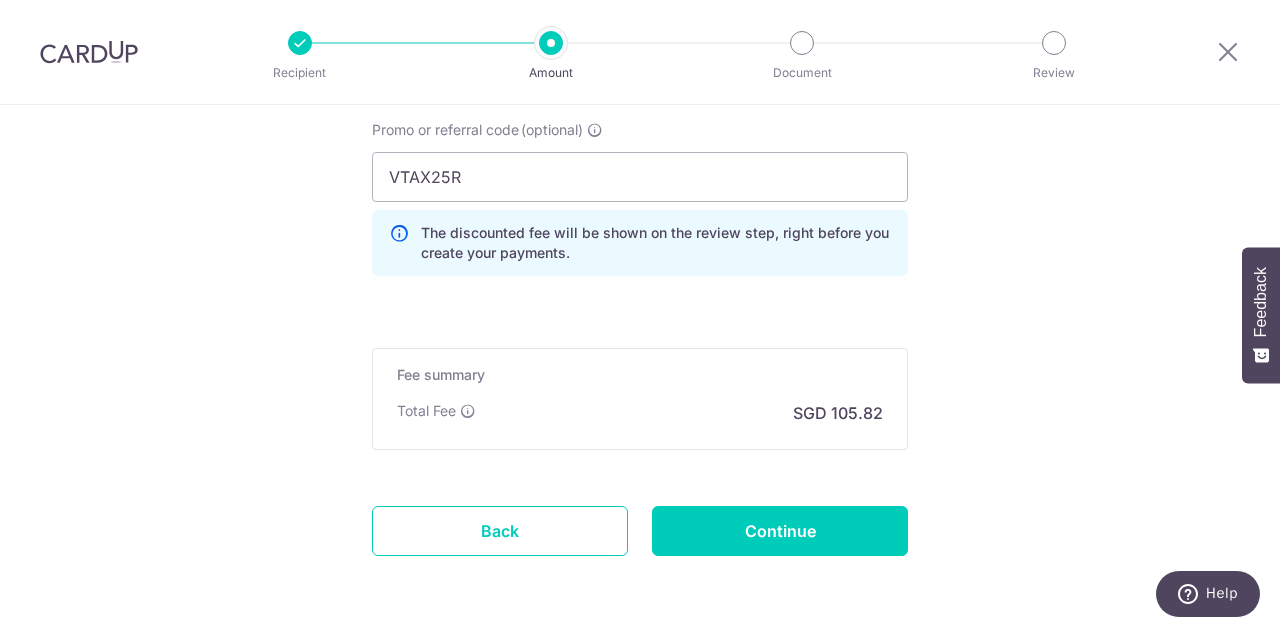 scroll, scrollTop: 1700, scrollLeft: 0, axis: vertical 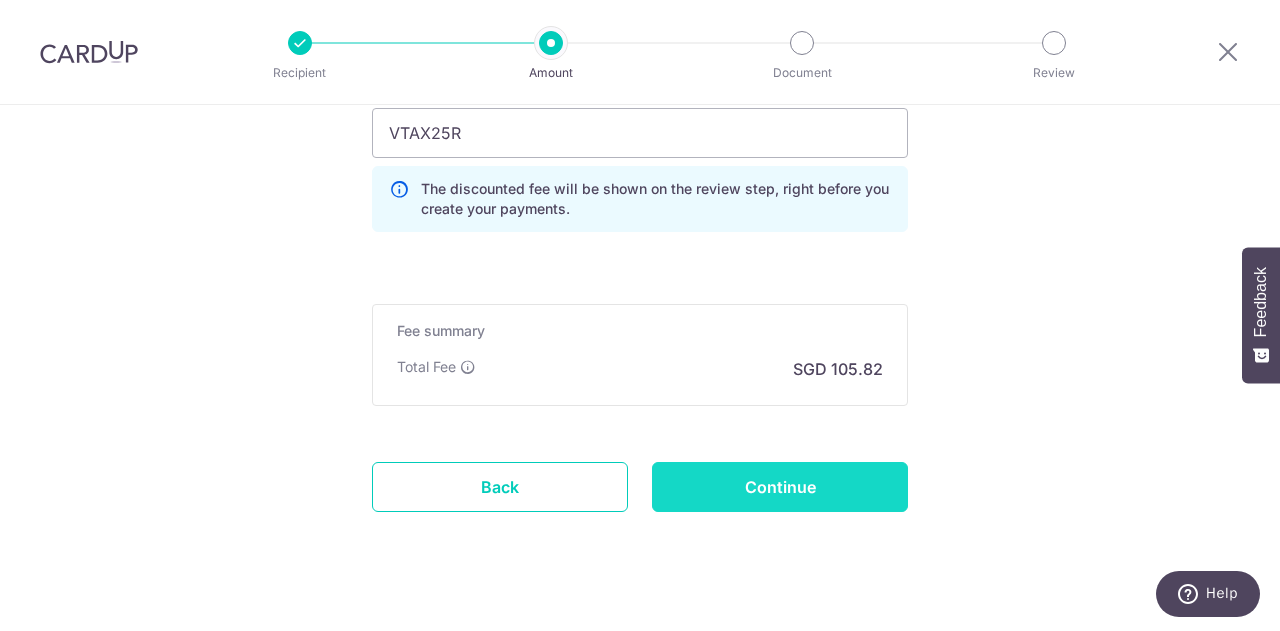 click on "Continue" at bounding box center (780, 487) 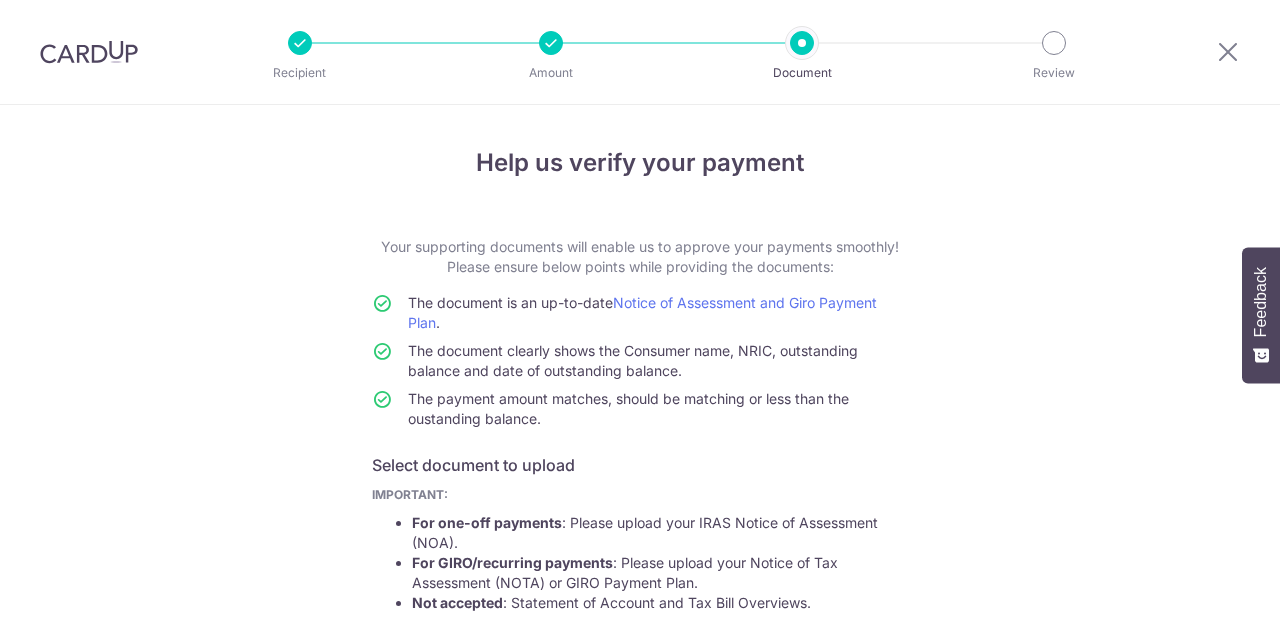 scroll, scrollTop: 0, scrollLeft: 0, axis: both 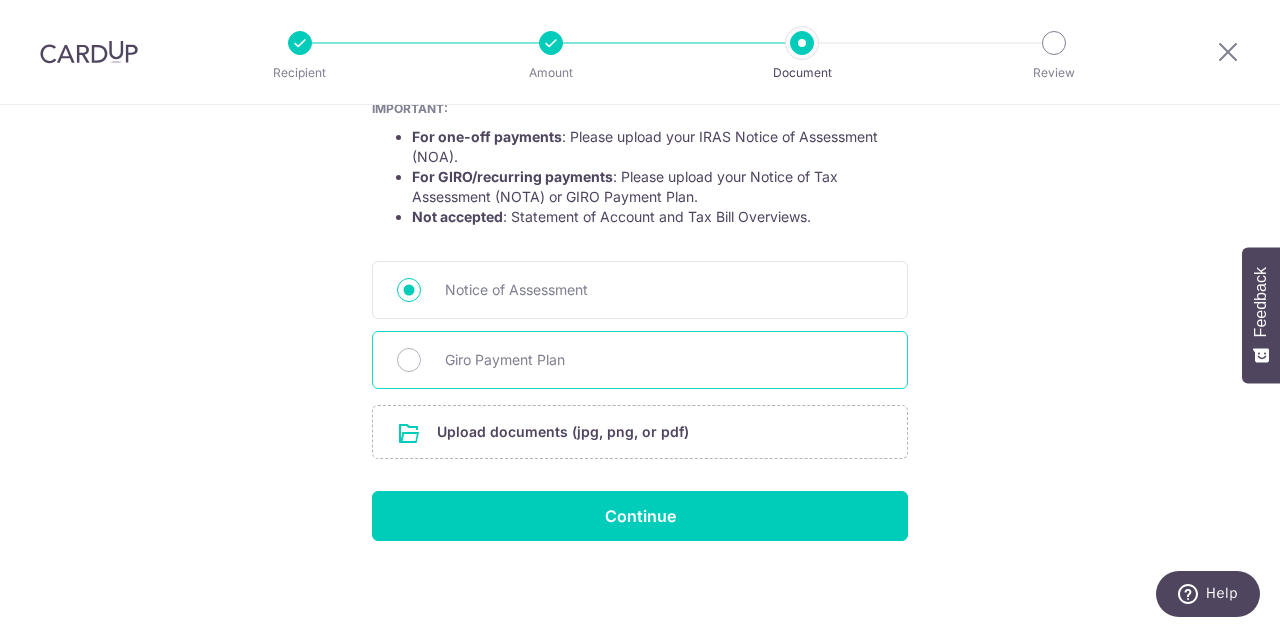 click on "Giro Payment Plan" at bounding box center (664, 360) 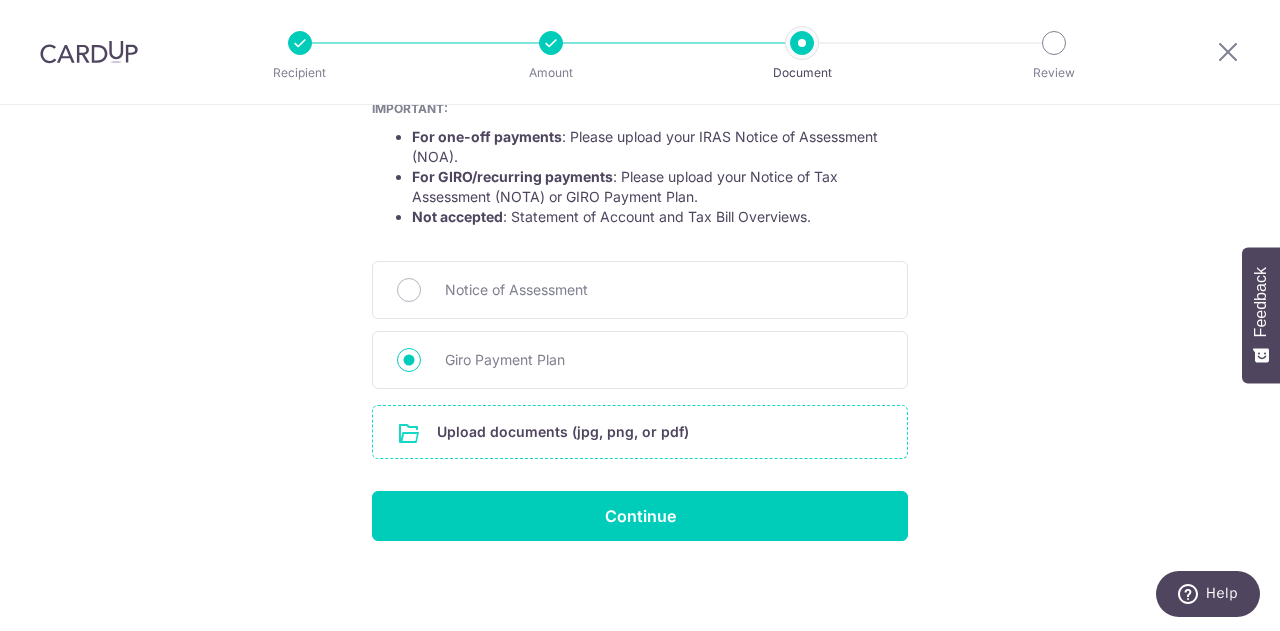 click at bounding box center [640, 432] 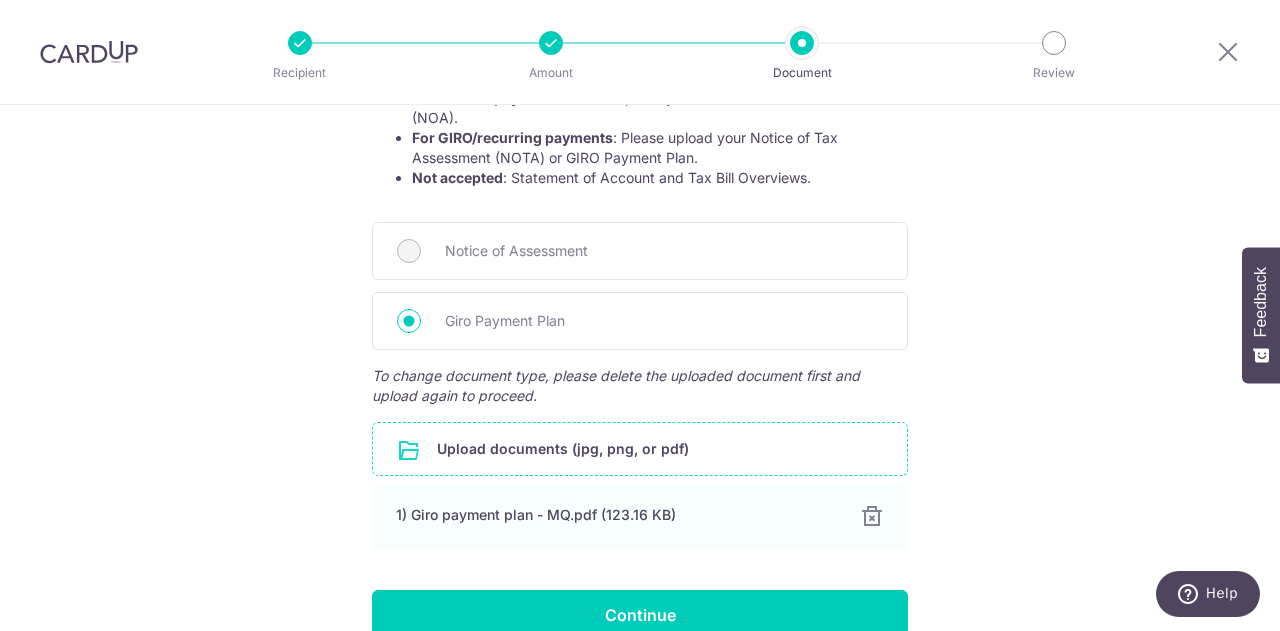 scroll, scrollTop: 325, scrollLeft: 0, axis: vertical 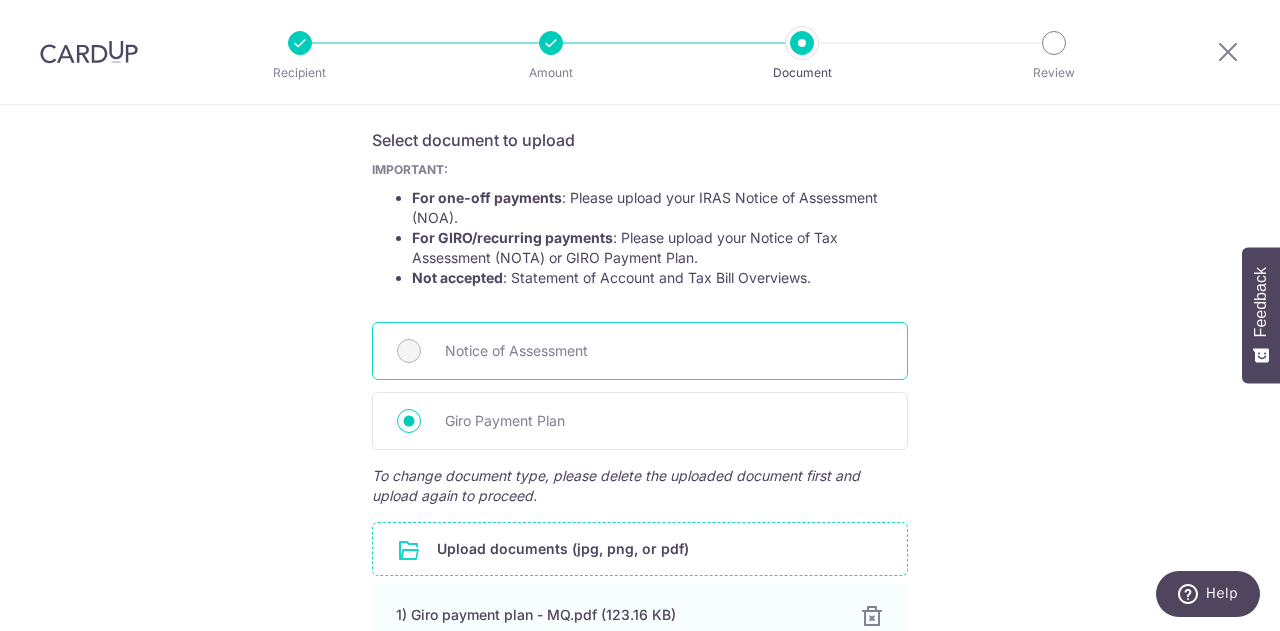 click on "Notice of Assessment" at bounding box center (664, 351) 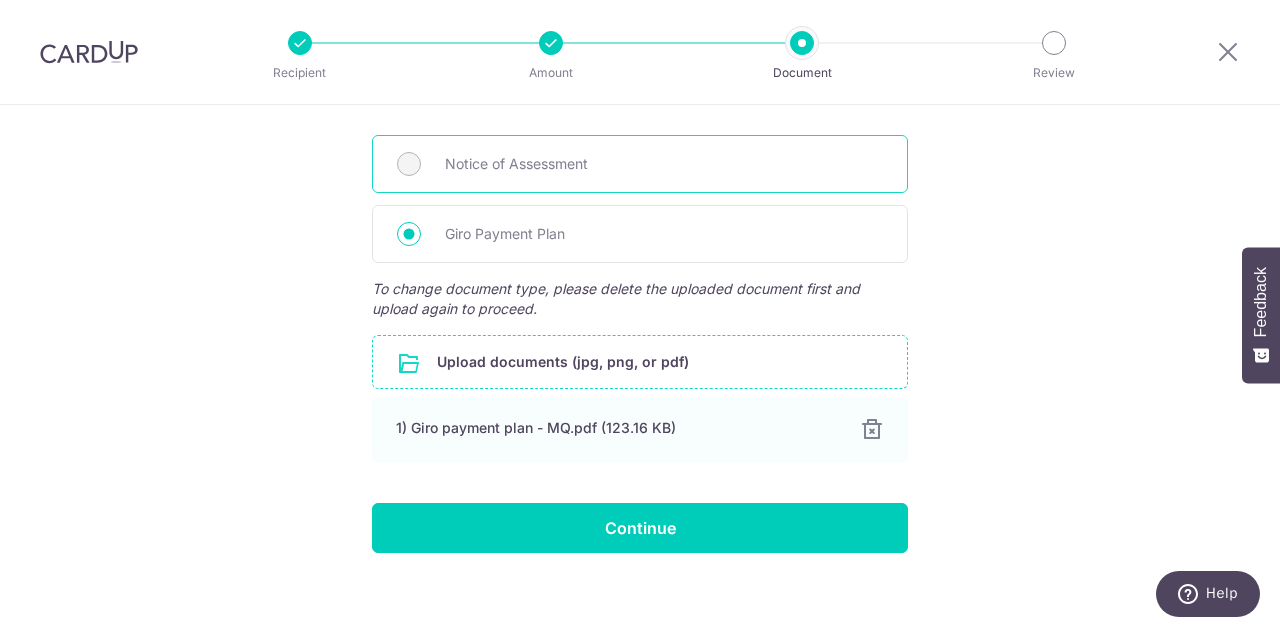 scroll, scrollTop: 524, scrollLeft: 0, axis: vertical 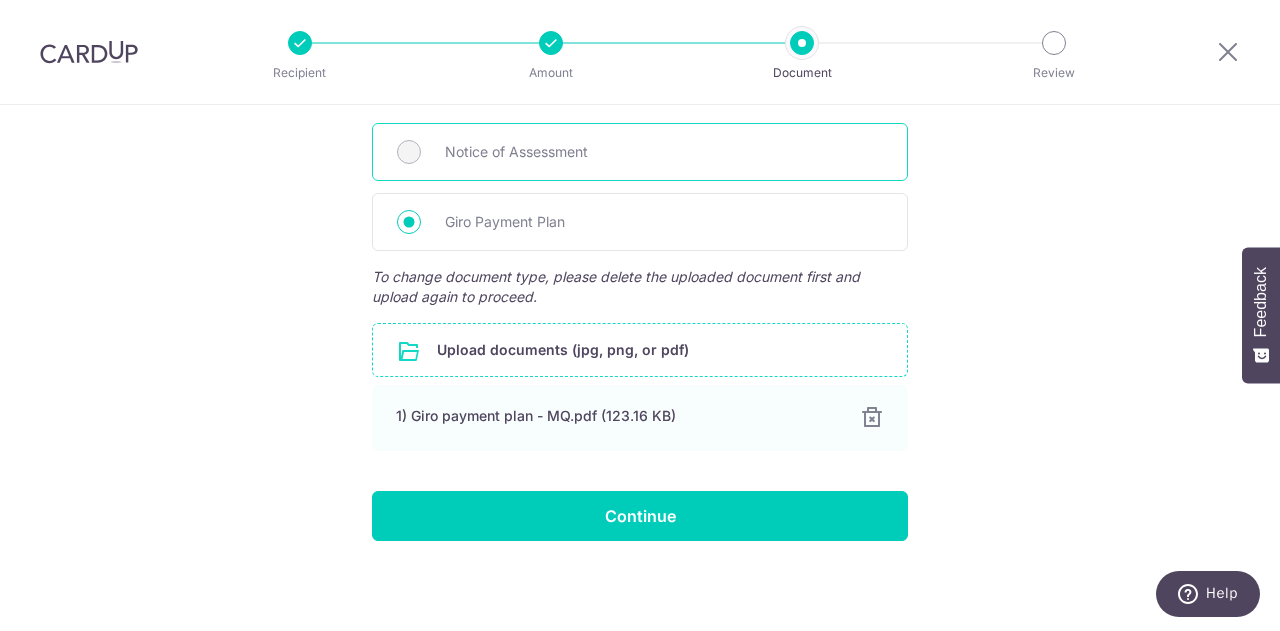 click on "Notice of Assessment" at bounding box center [664, 152] 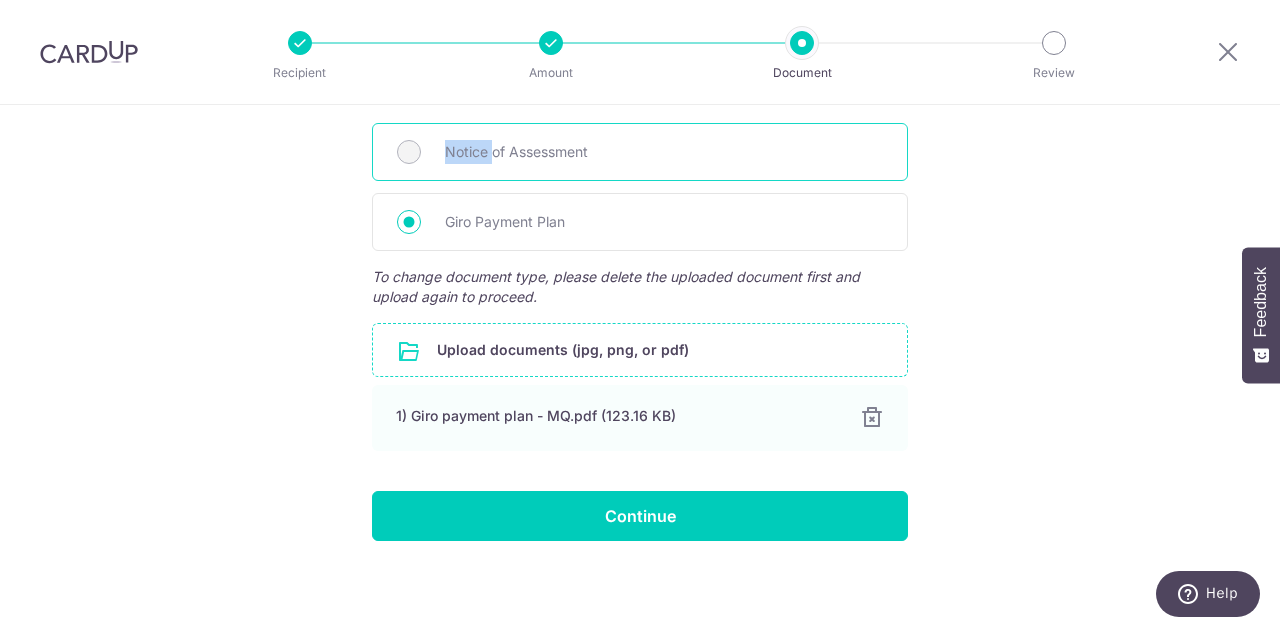 click on "Notice of Assessment" at bounding box center (664, 152) 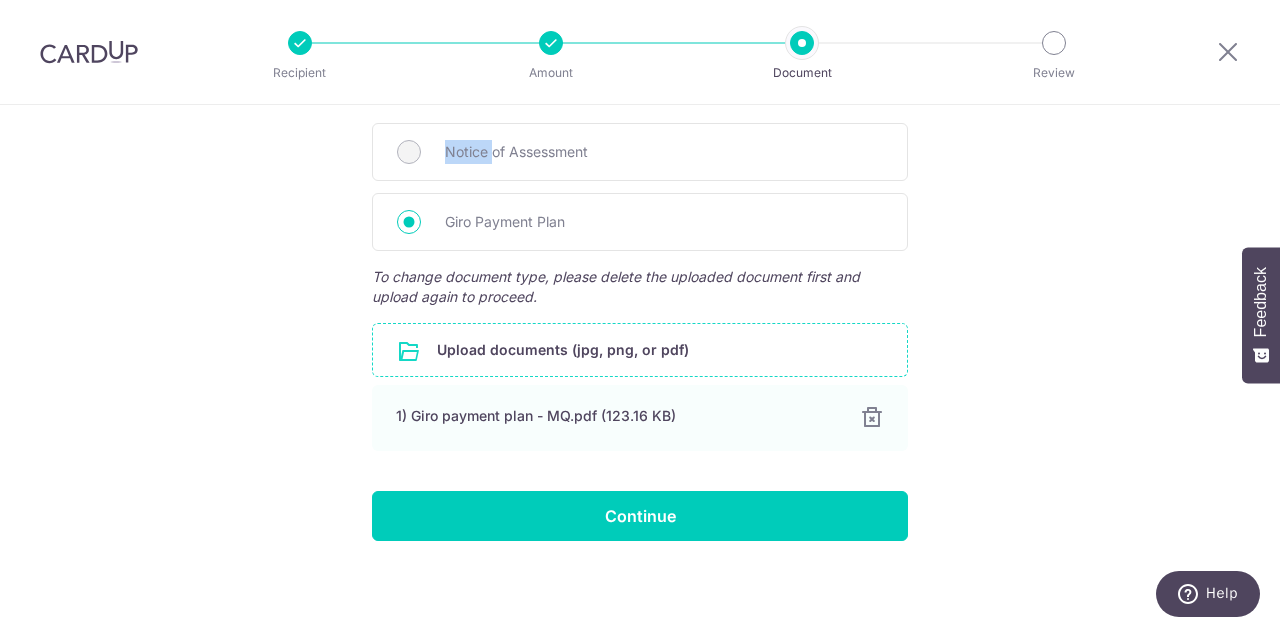 click at bounding box center (640, 350) 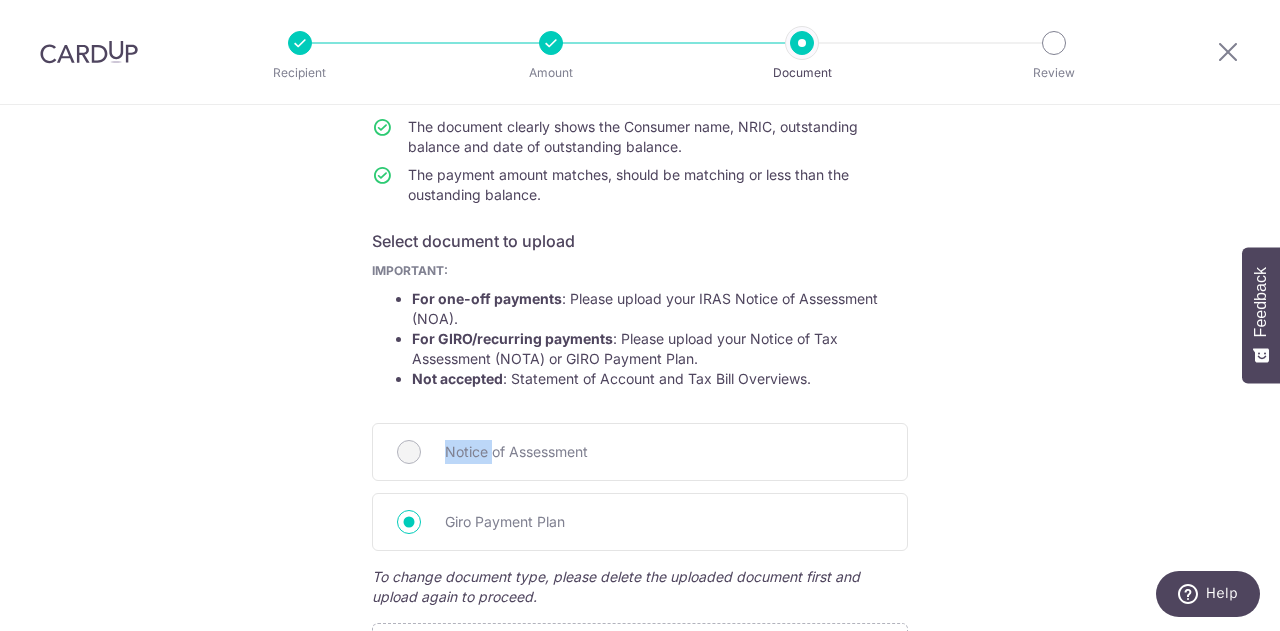 scroll, scrollTop: 324, scrollLeft: 0, axis: vertical 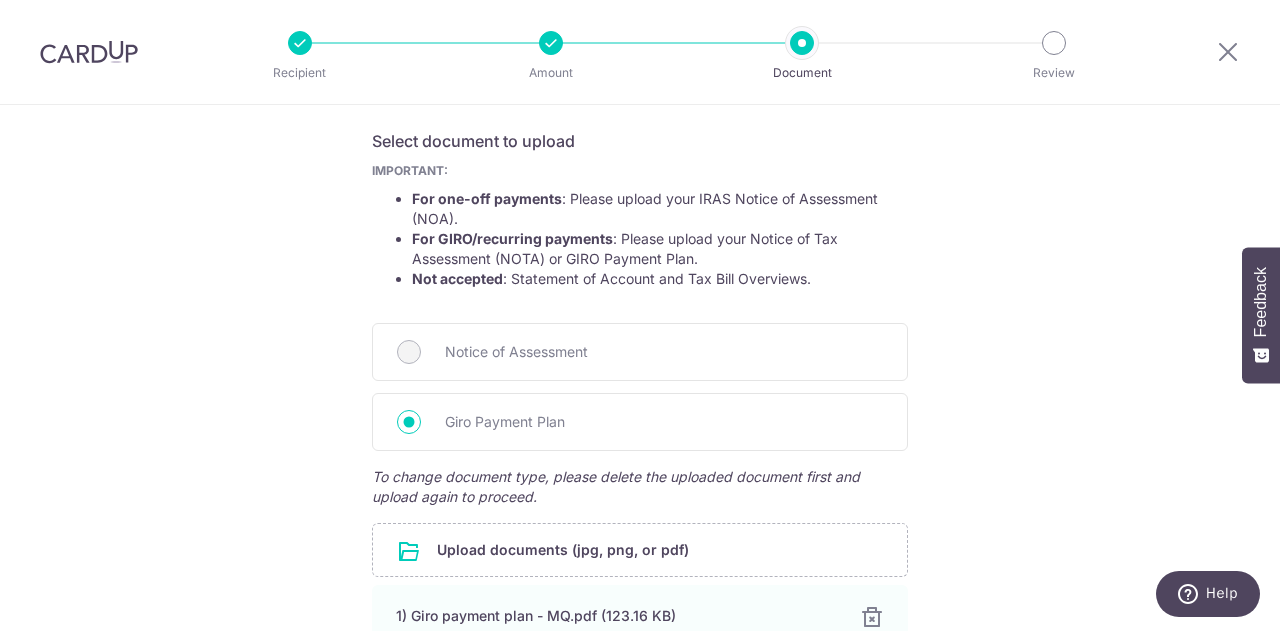 click on "Help us verify your payment
Your supporting documents will enable us to approve your payments smoothly!  Please ensure below points while providing the documents:
The document is an up-to-date  Notice of Assessment and Giro Payment Plan .
The document clearly shows the Consumer name, [NRIC], outstanding balance and date of outstanding balance.
The payment amount matches, should be matching or less than the oustanding balance.
Select document to upload
IMPORTANT:   For one-off payments : Please upload your IRAS Notice of Assessment (NOA).   For GIRO/recurring payments : Please upload your Notice of Tax Assessment (NOTA) or GIRO Payment Plan.   Not accepted : Statement of Account and Tax Bill Overviews." at bounding box center [640, 308] 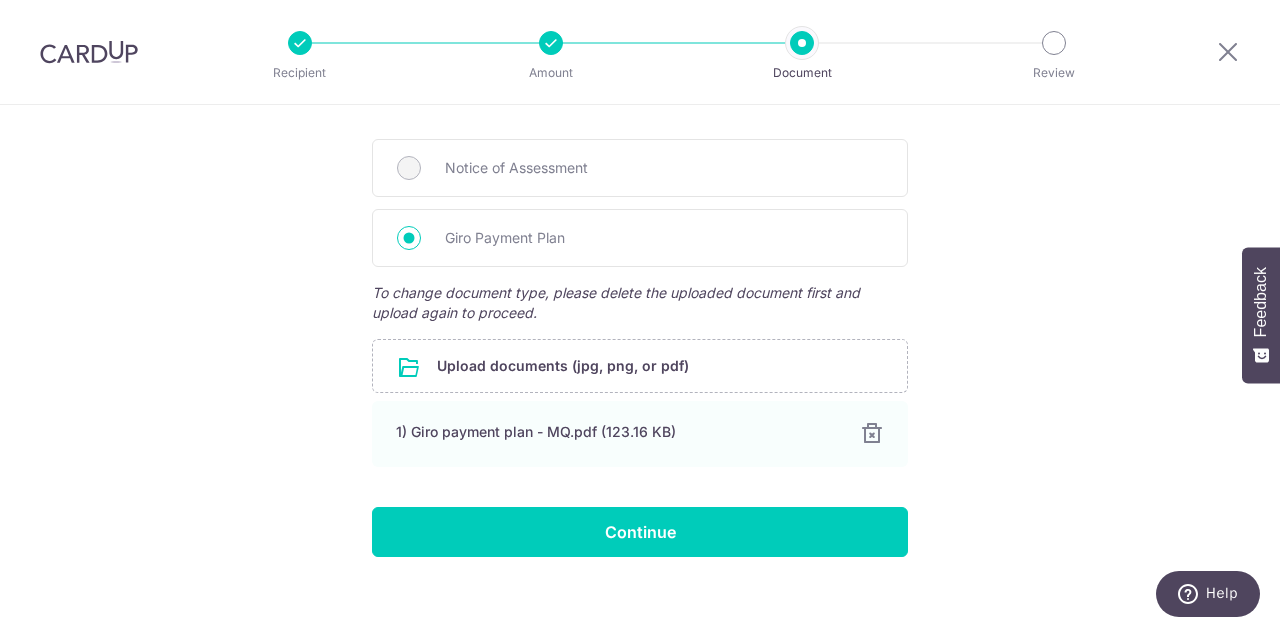 scroll, scrollTop: 524, scrollLeft: 0, axis: vertical 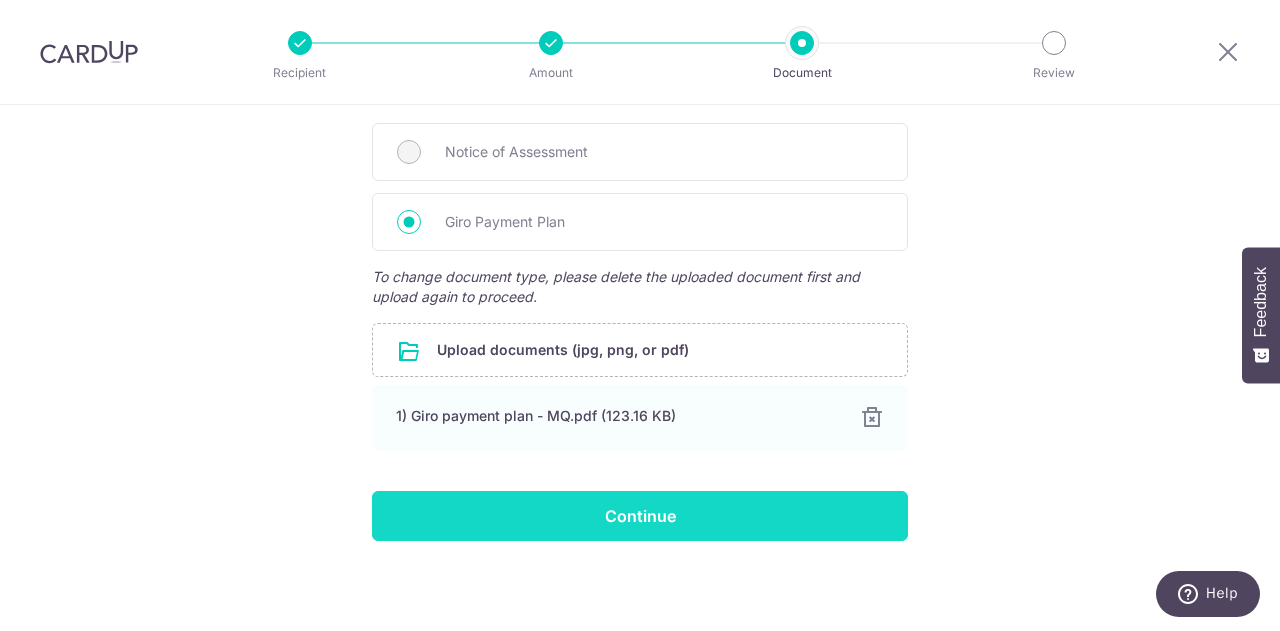 click on "Continue" at bounding box center (640, 516) 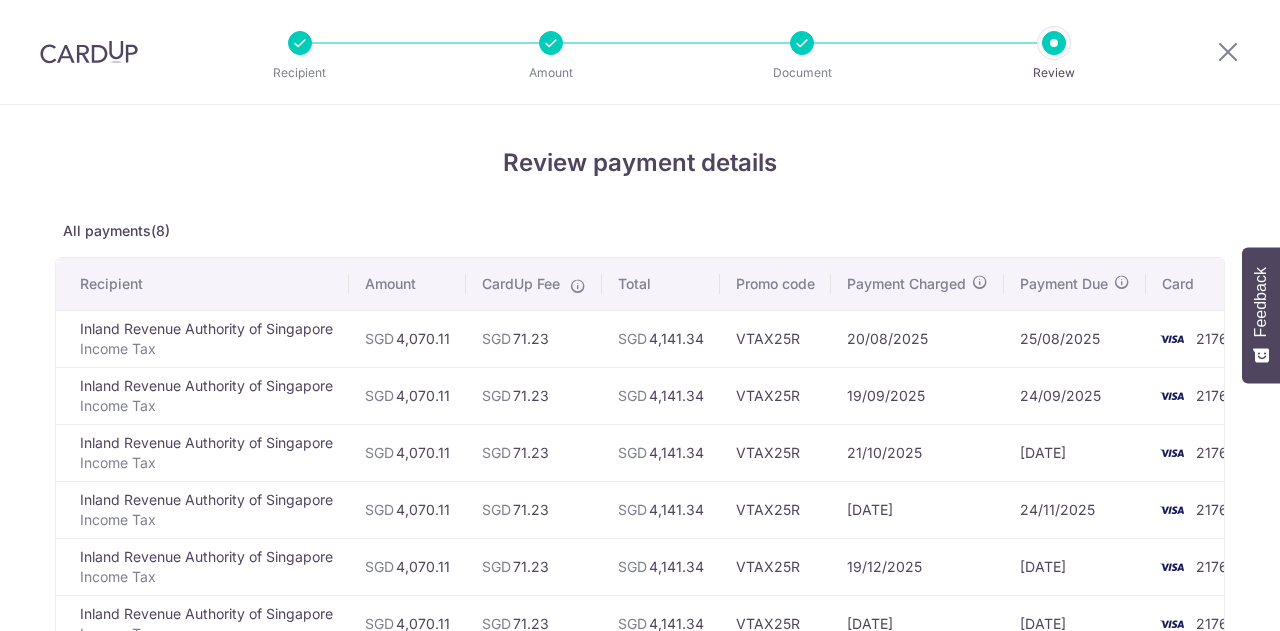 scroll, scrollTop: 0, scrollLeft: 0, axis: both 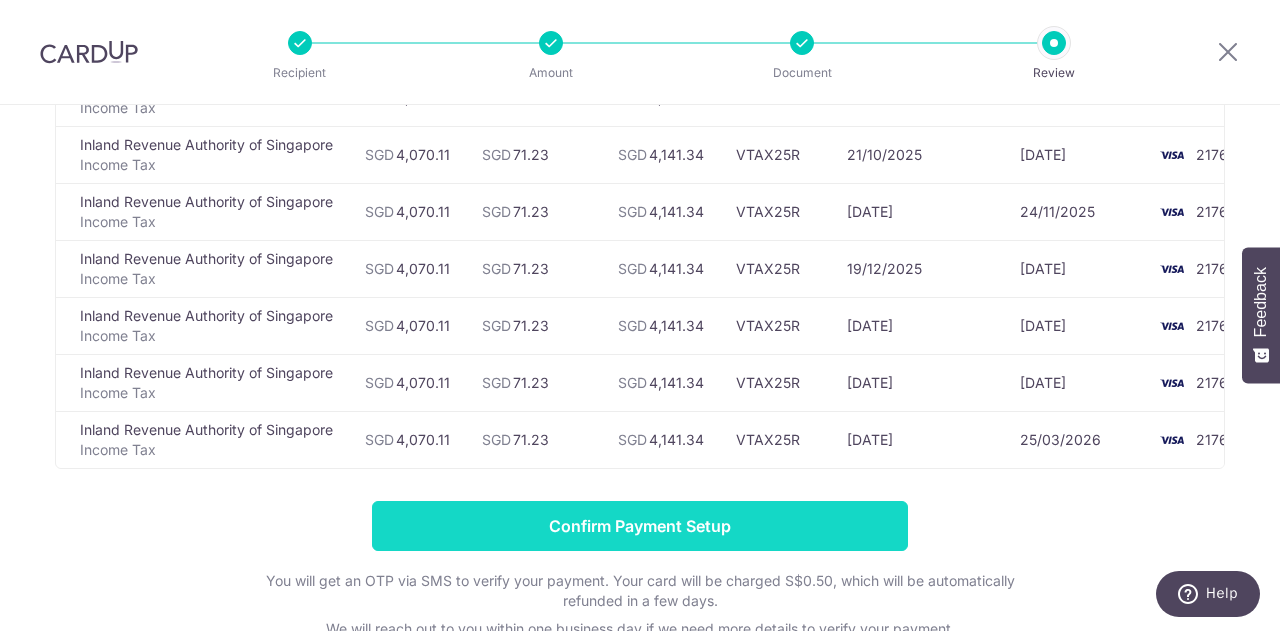 click on "Confirm Payment Setup" at bounding box center (640, 526) 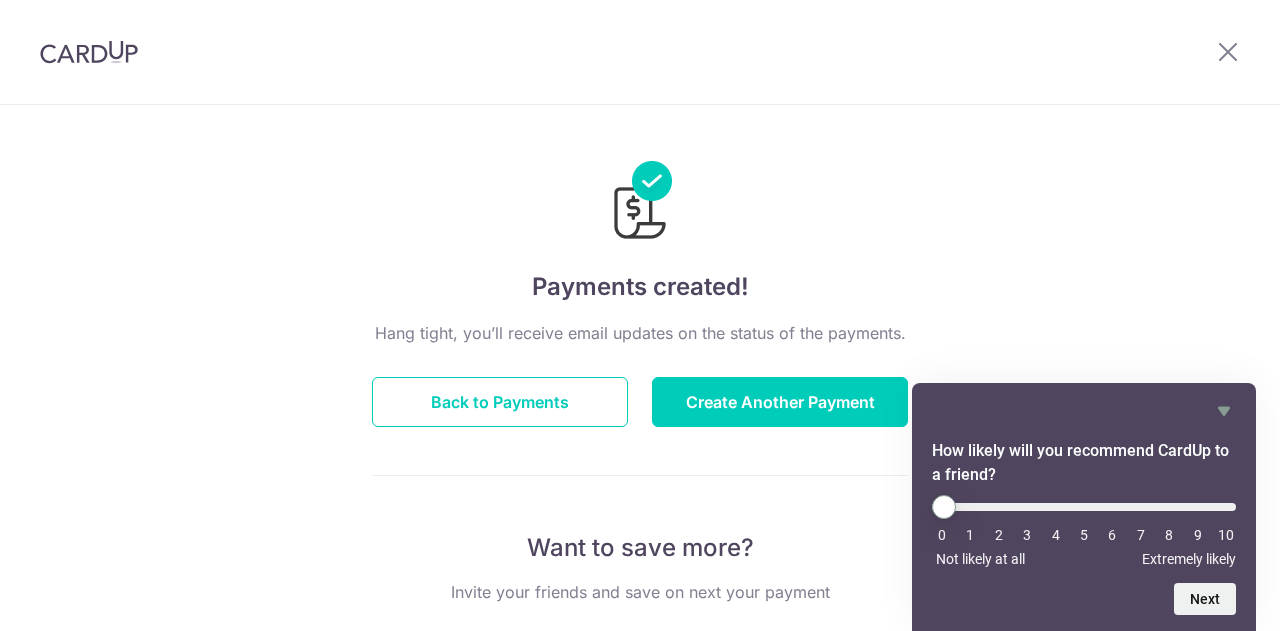 scroll, scrollTop: 0, scrollLeft: 0, axis: both 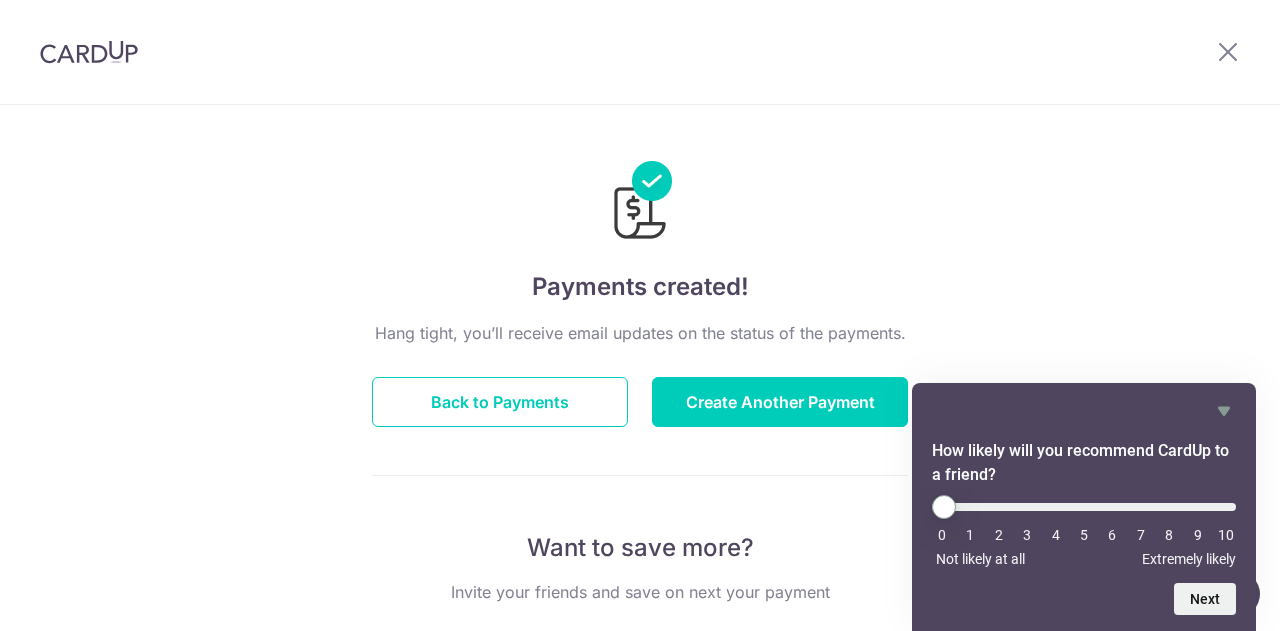 click at bounding box center [640, 52] 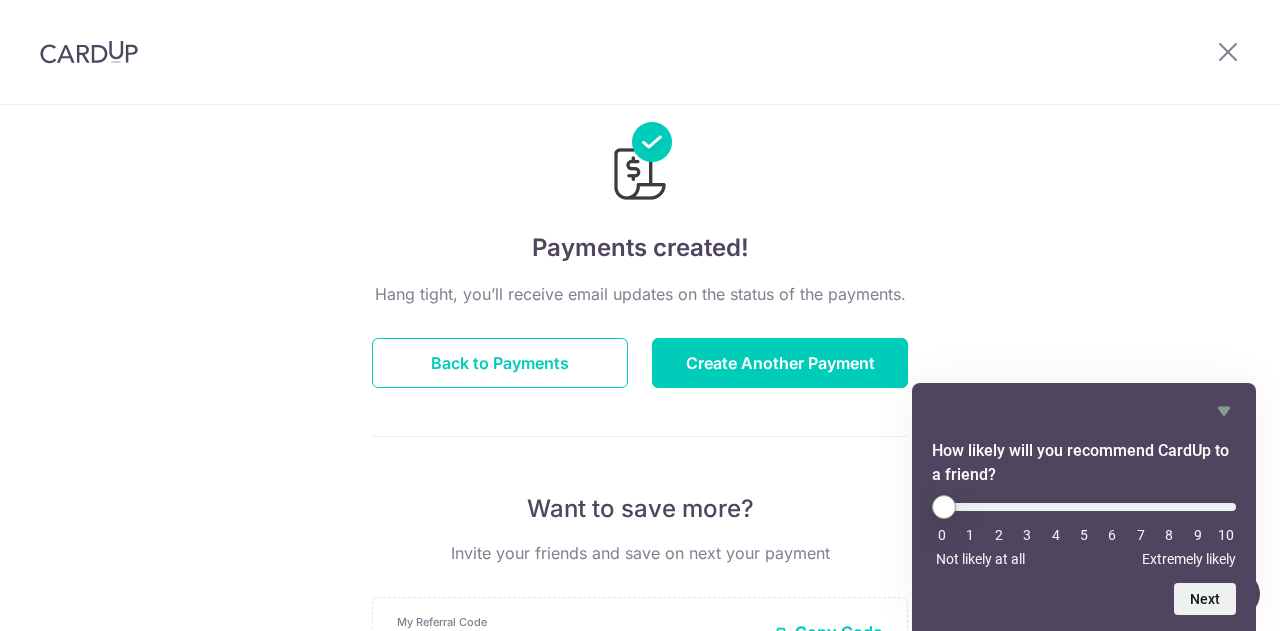 scroll, scrollTop: 100, scrollLeft: 0, axis: vertical 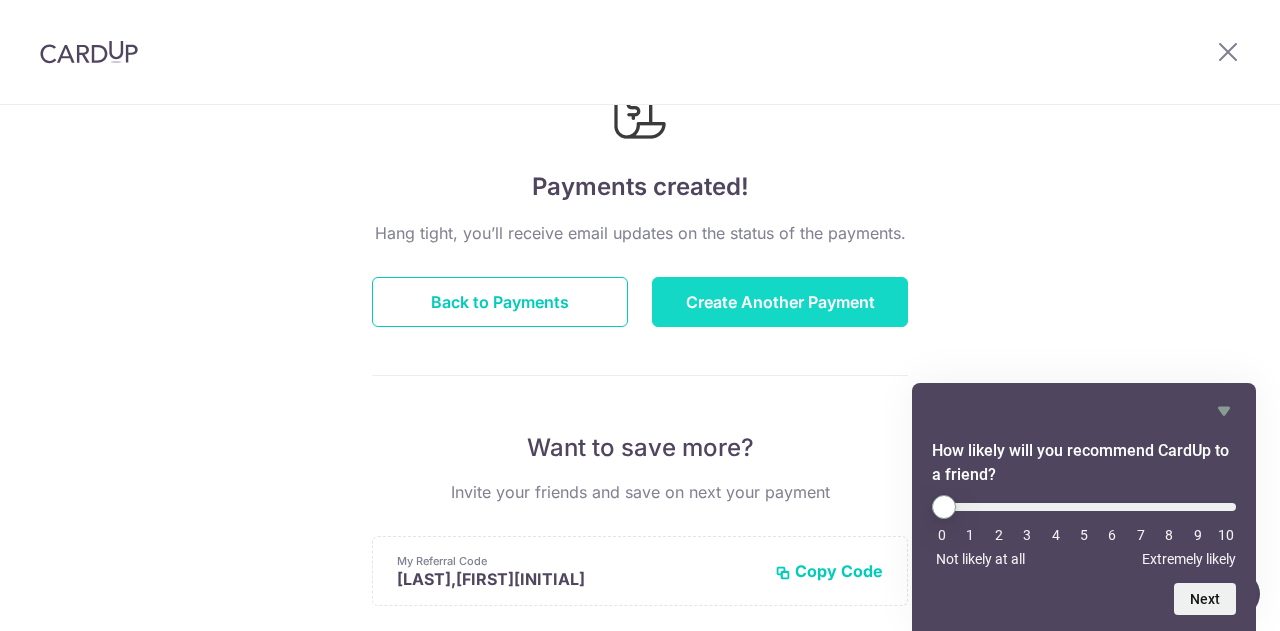 click on "Create Another Payment" at bounding box center [780, 302] 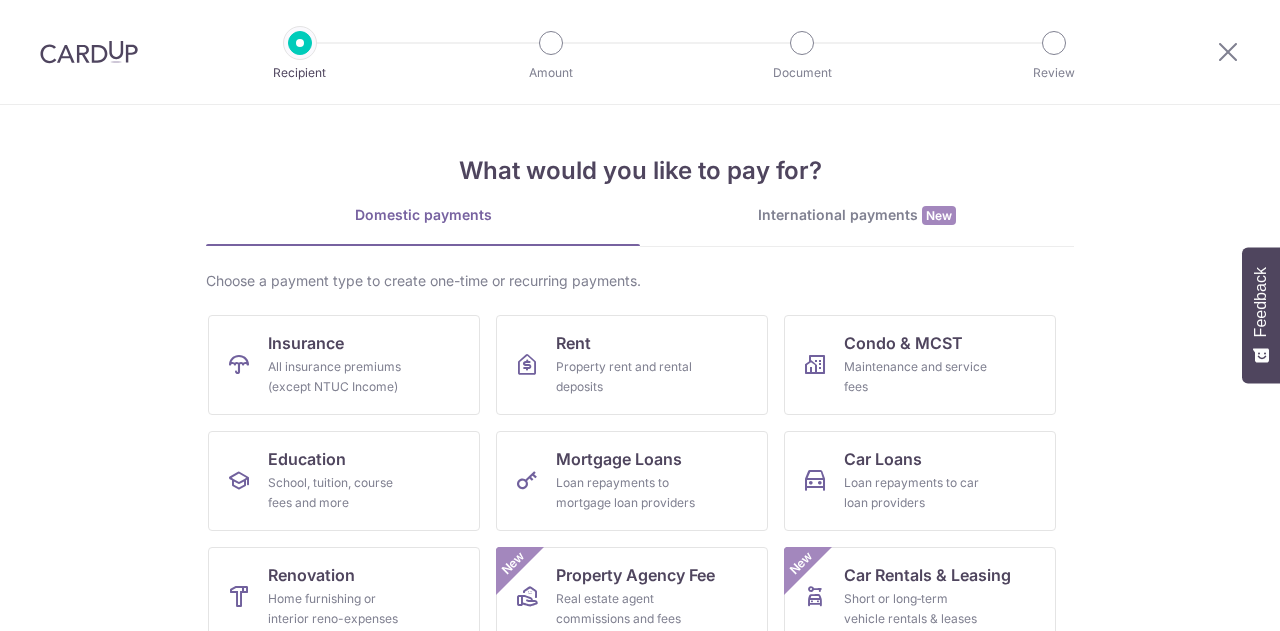 scroll, scrollTop: 0, scrollLeft: 0, axis: both 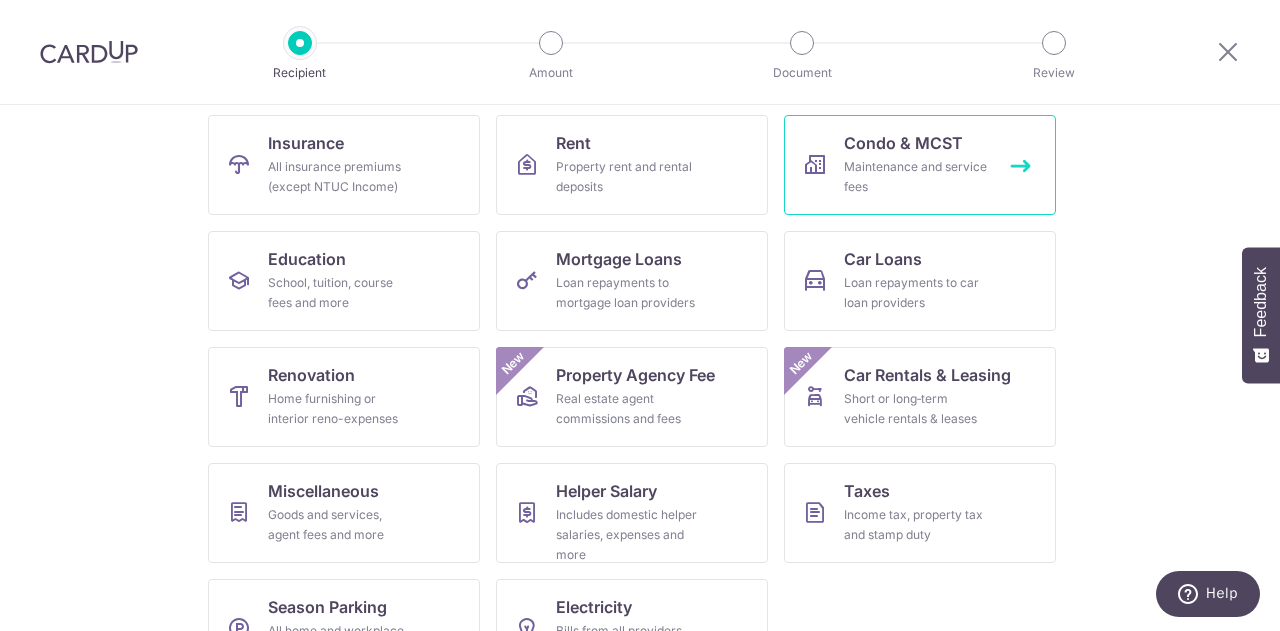 click on "Condo & MCST Maintenance and service fees" at bounding box center [920, 165] 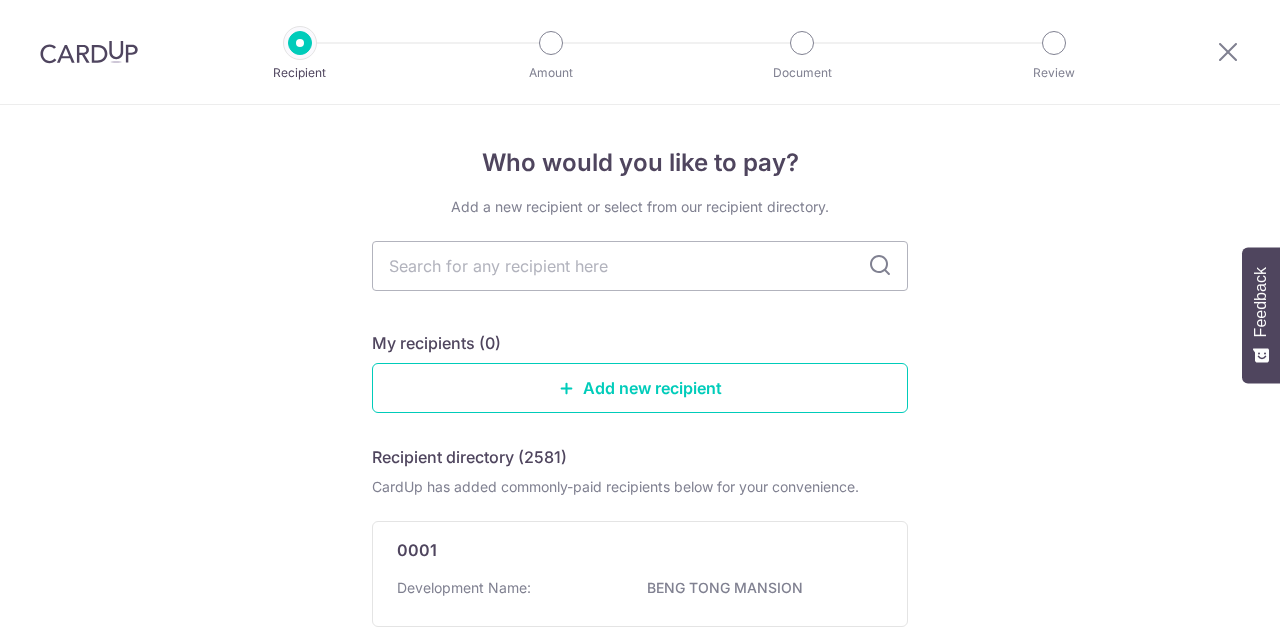 scroll, scrollTop: 0, scrollLeft: 0, axis: both 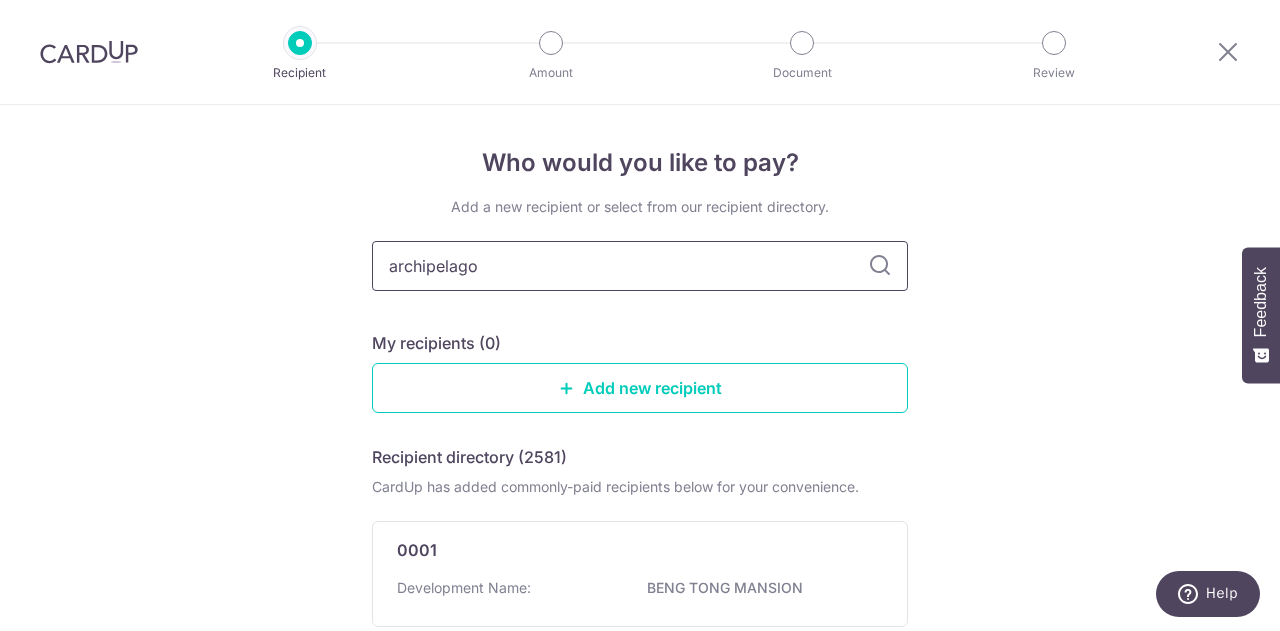 type on "archipelago" 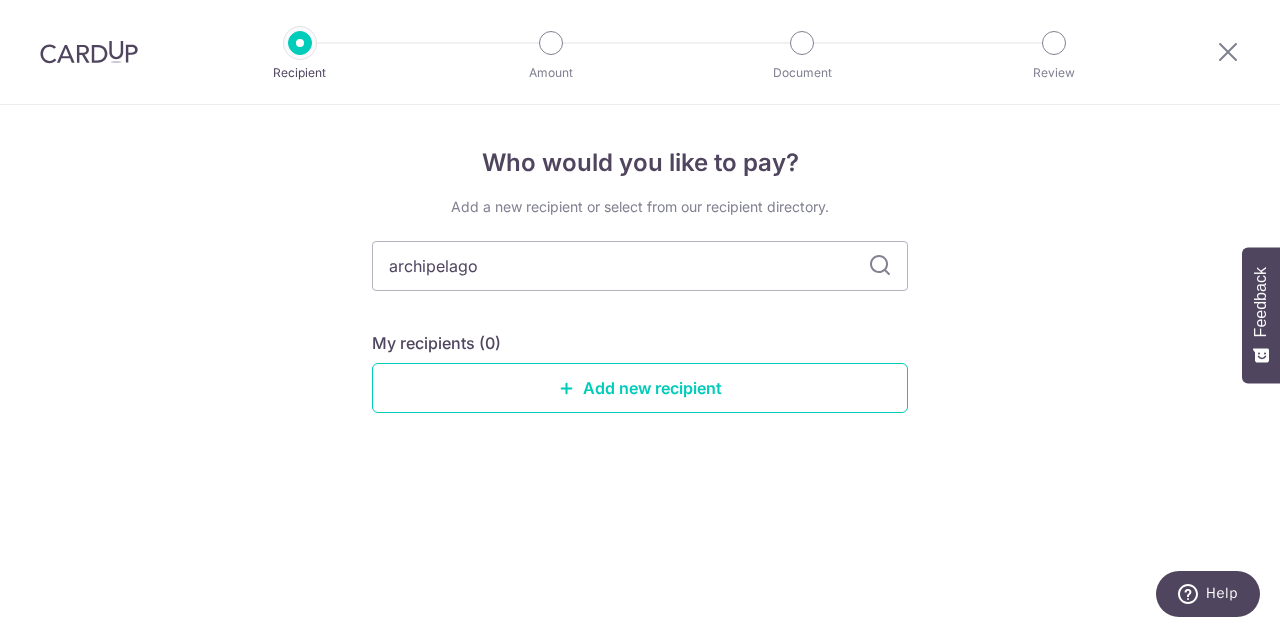 drag, startPoint x: 715, startPoint y: 253, endPoint x: 247, endPoint y: 242, distance: 468.12924 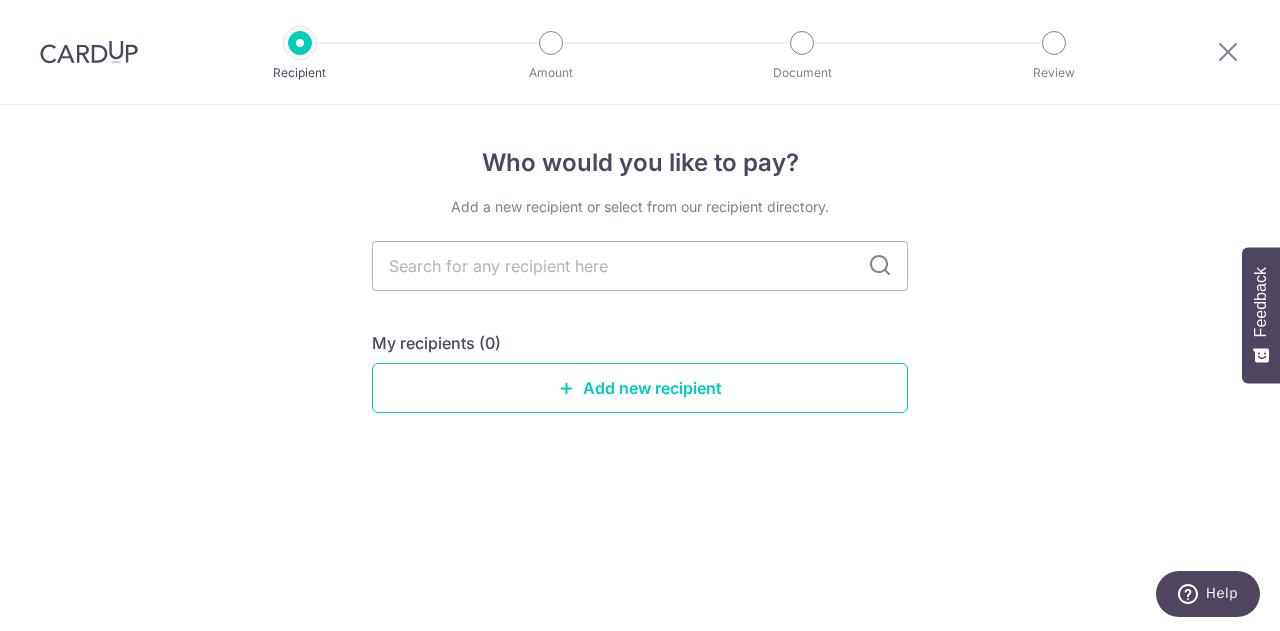 type 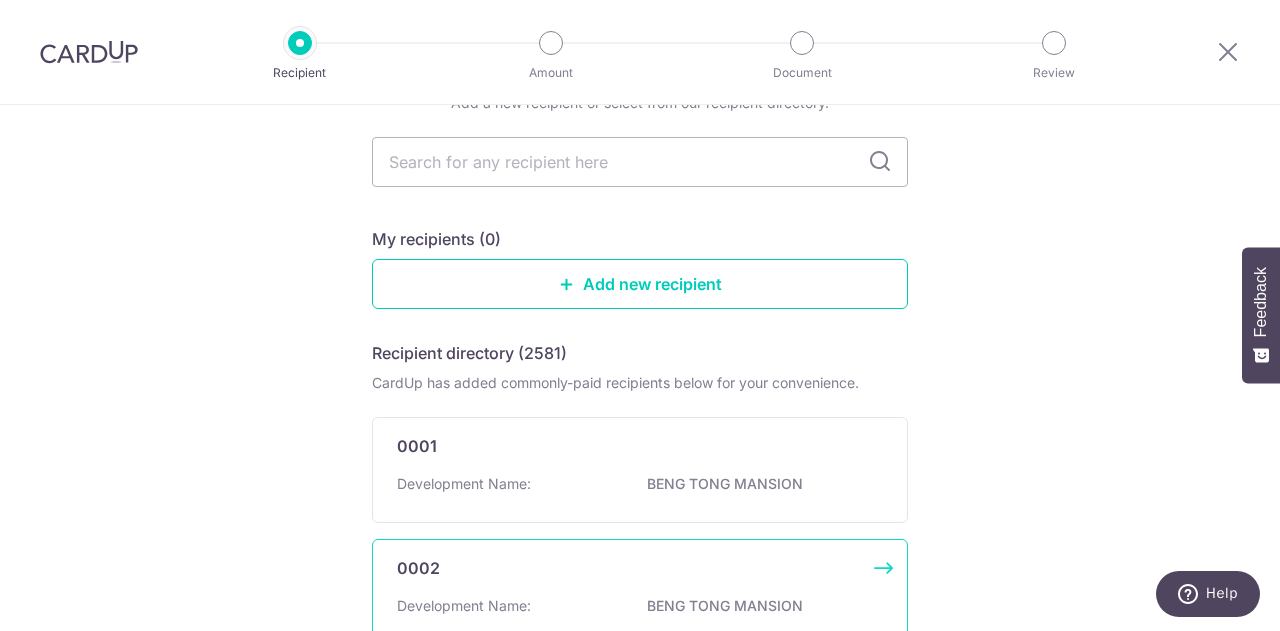 scroll, scrollTop: 0, scrollLeft: 0, axis: both 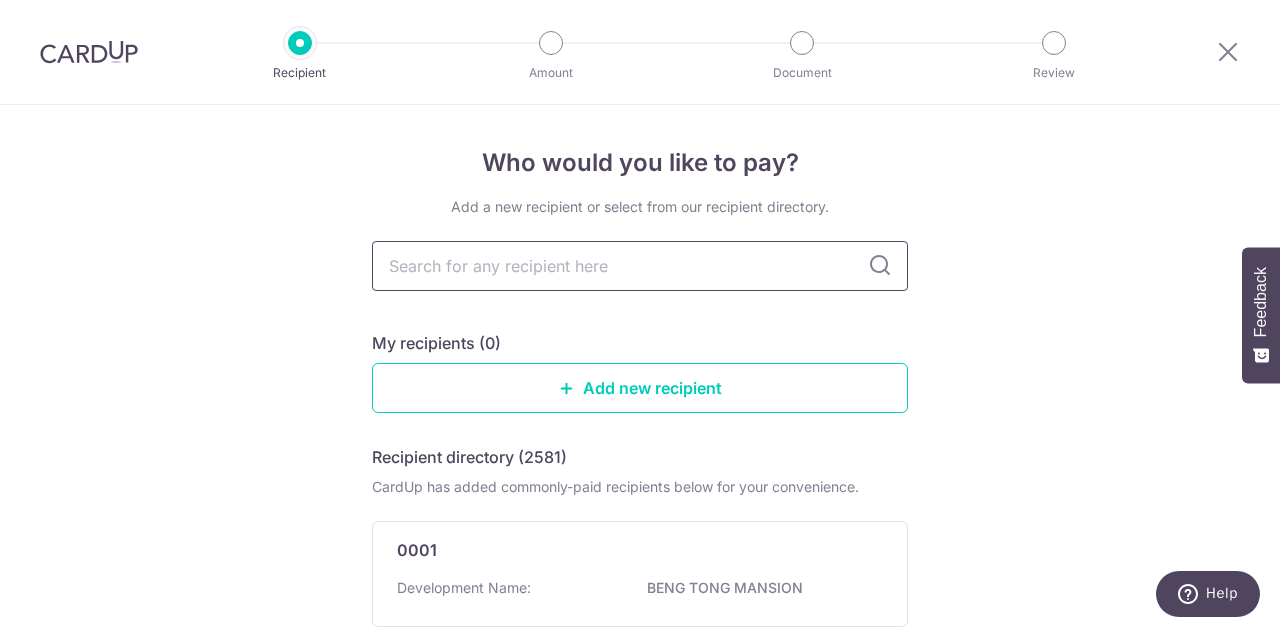 click at bounding box center [640, 266] 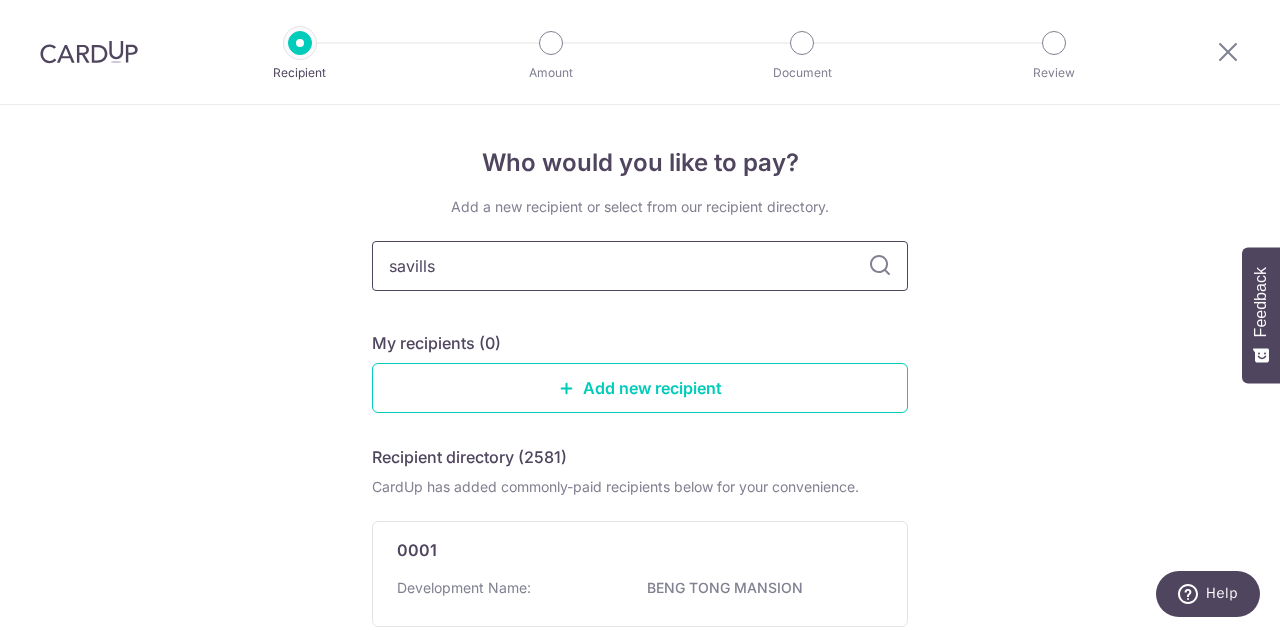 type on "savills" 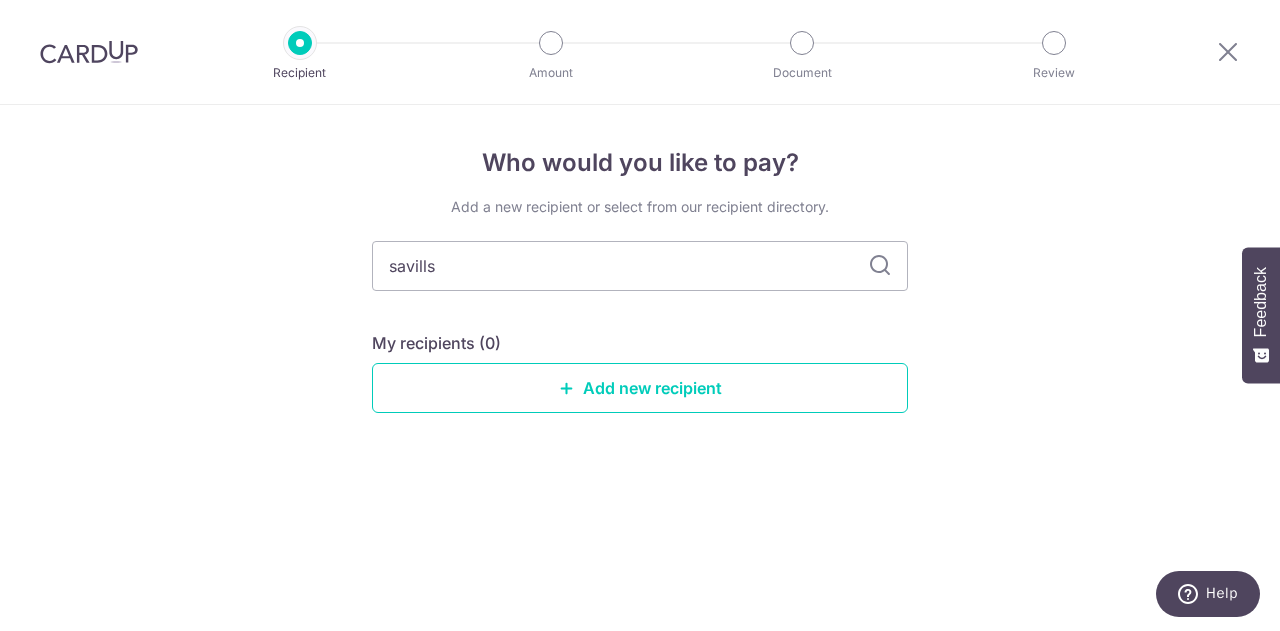 drag, startPoint x: 572, startPoint y: 259, endPoint x: 28, endPoint y: 244, distance: 544.2068 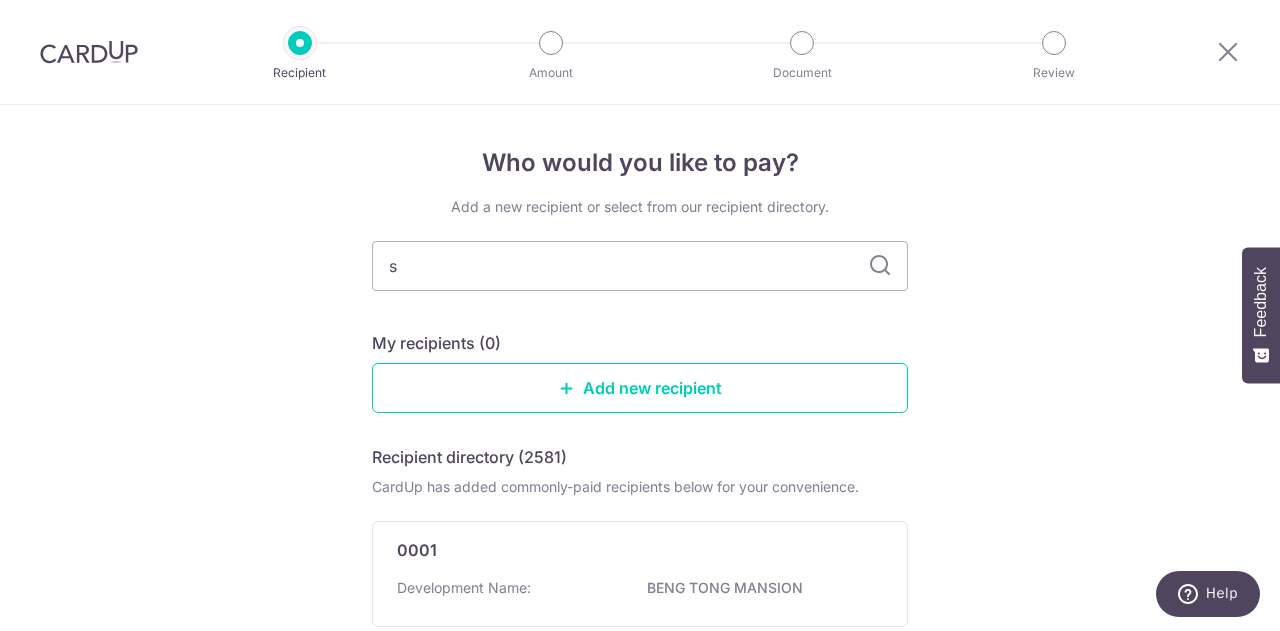 type on "sa" 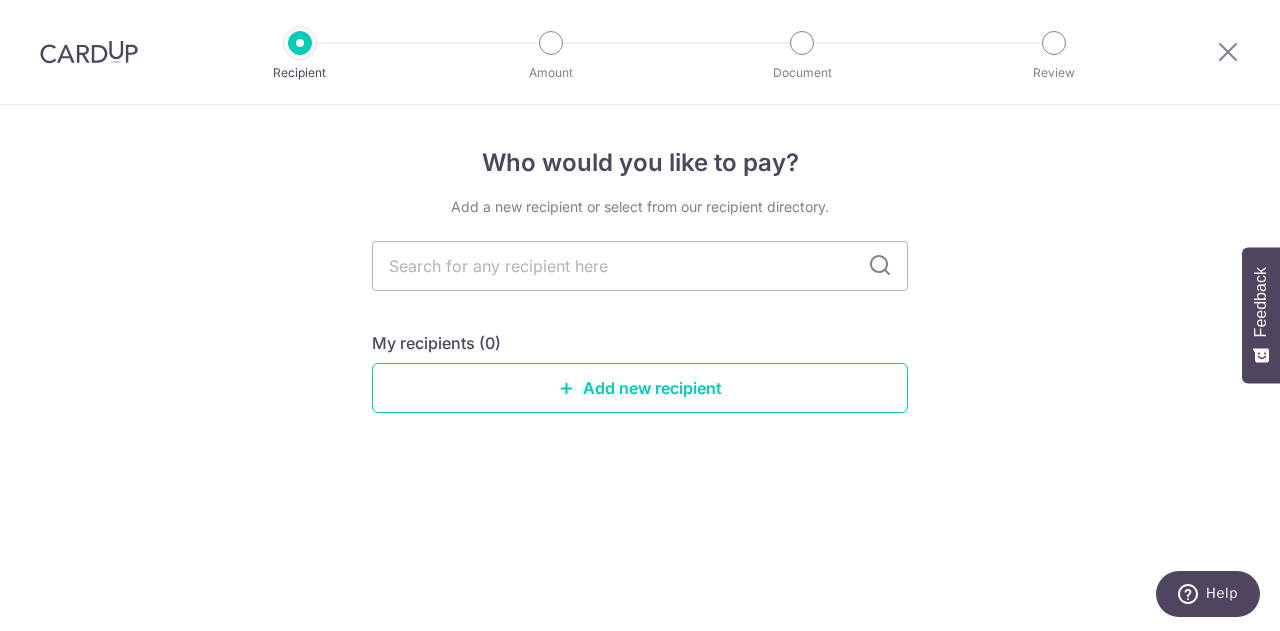 type on "m" 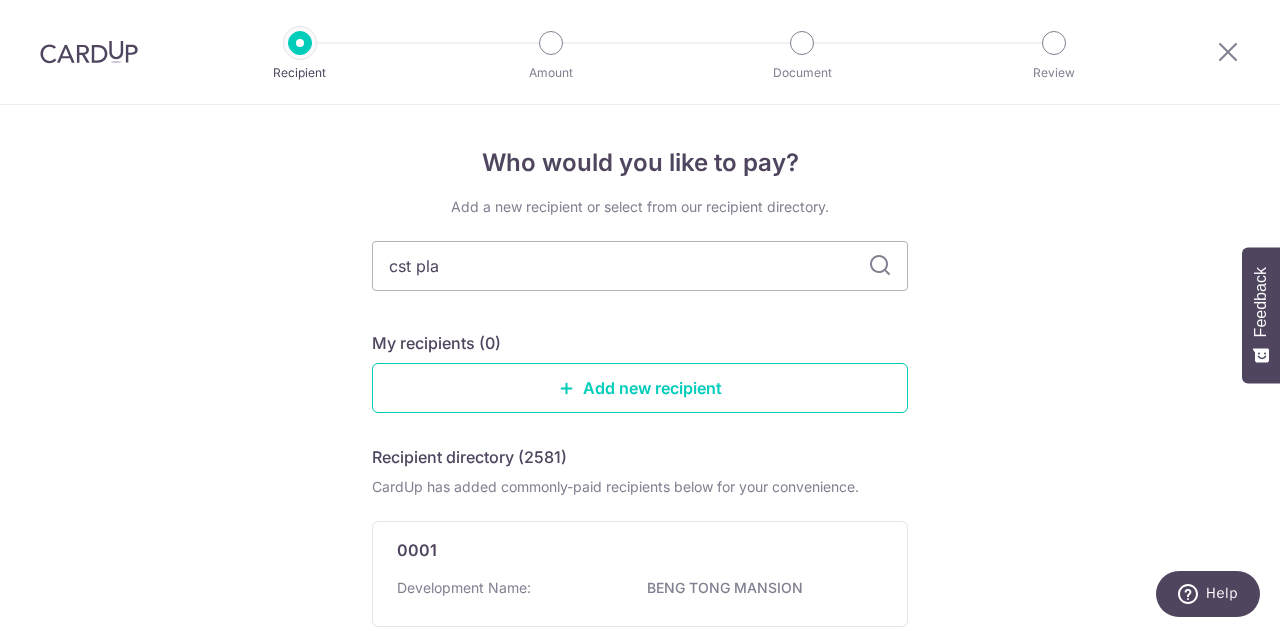 type on "cst plan" 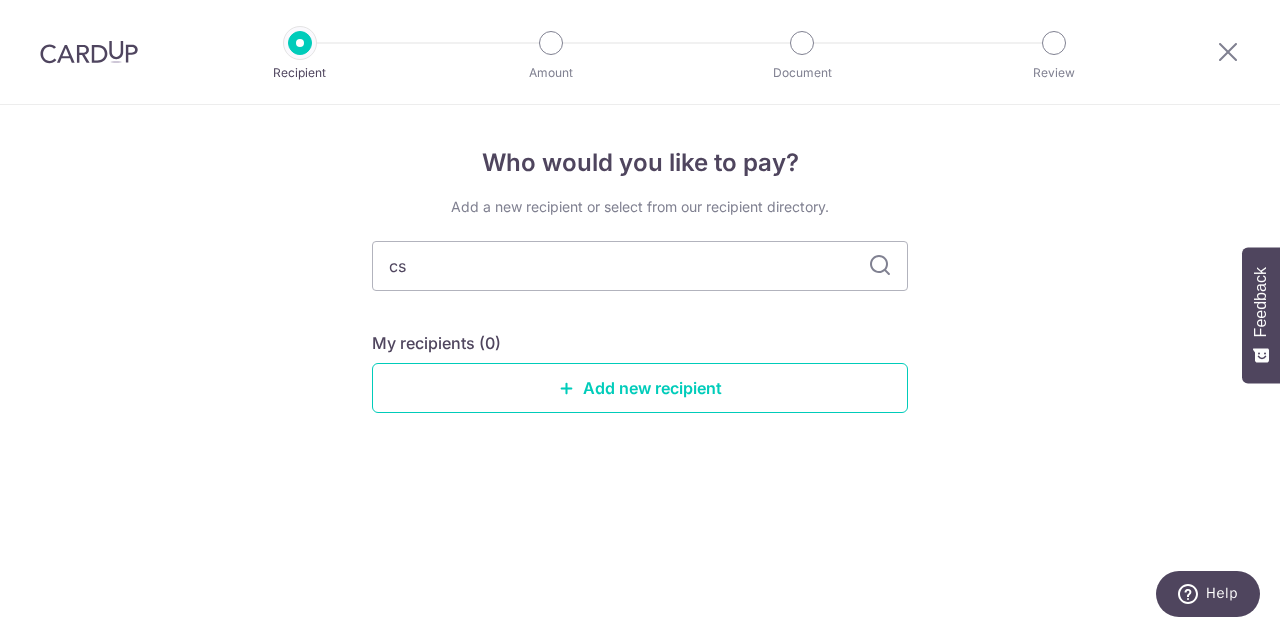 type on "c" 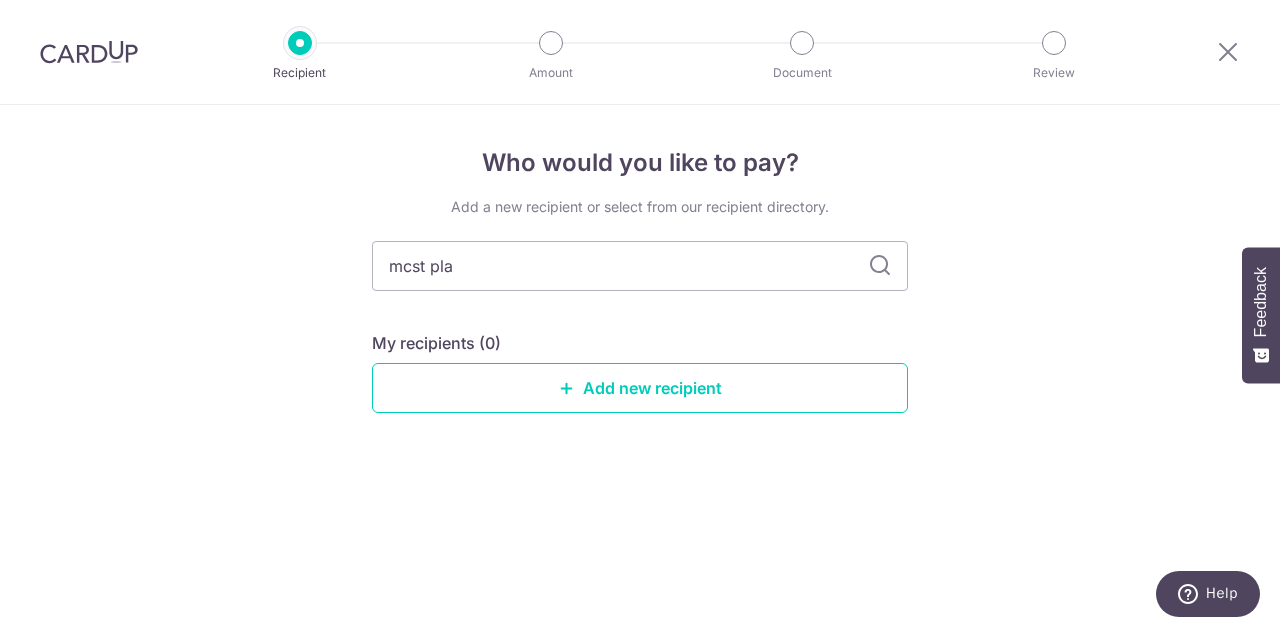 type on "mcst plan" 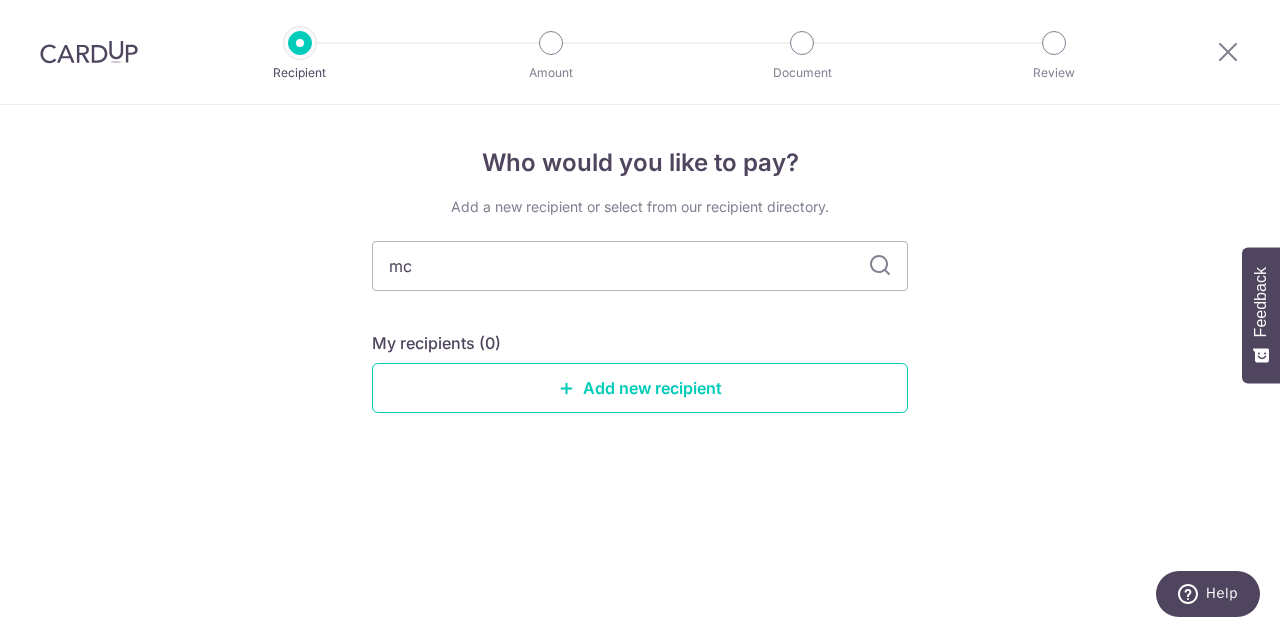 type on "m" 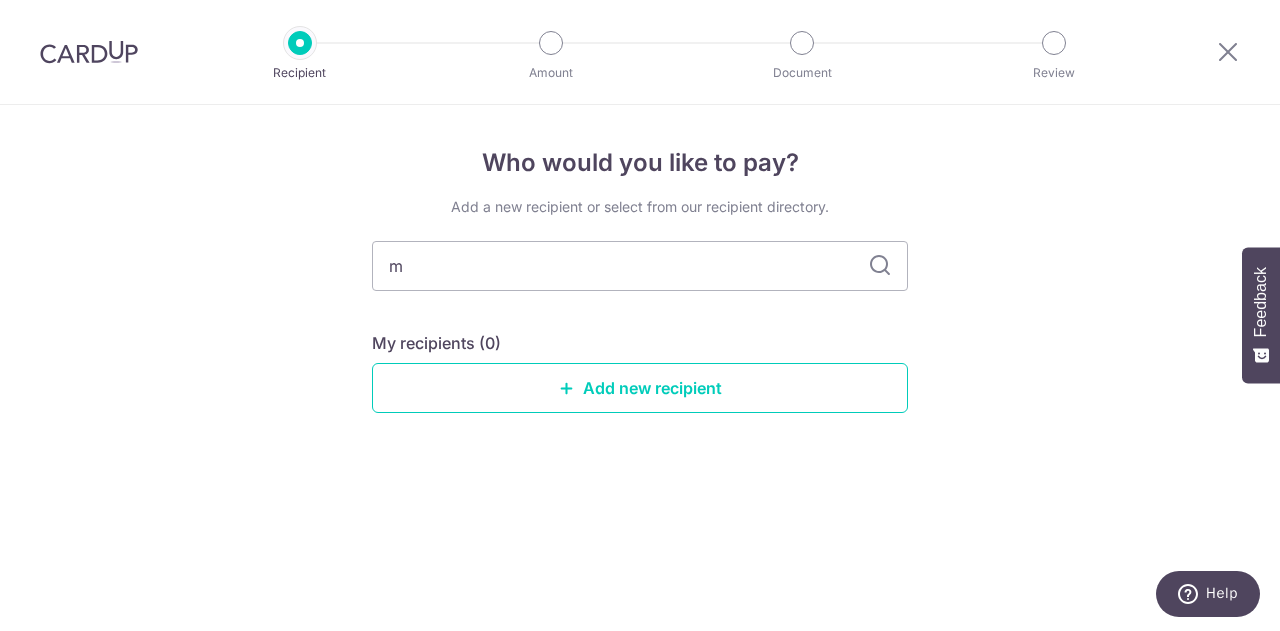 type 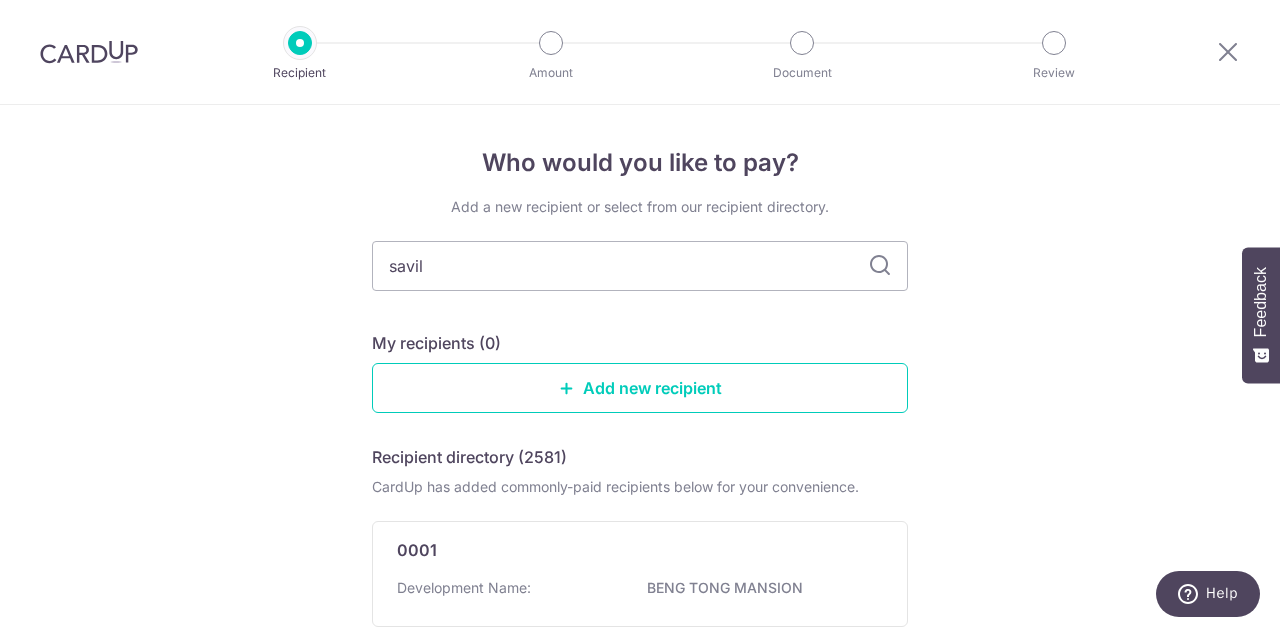 type on "savill" 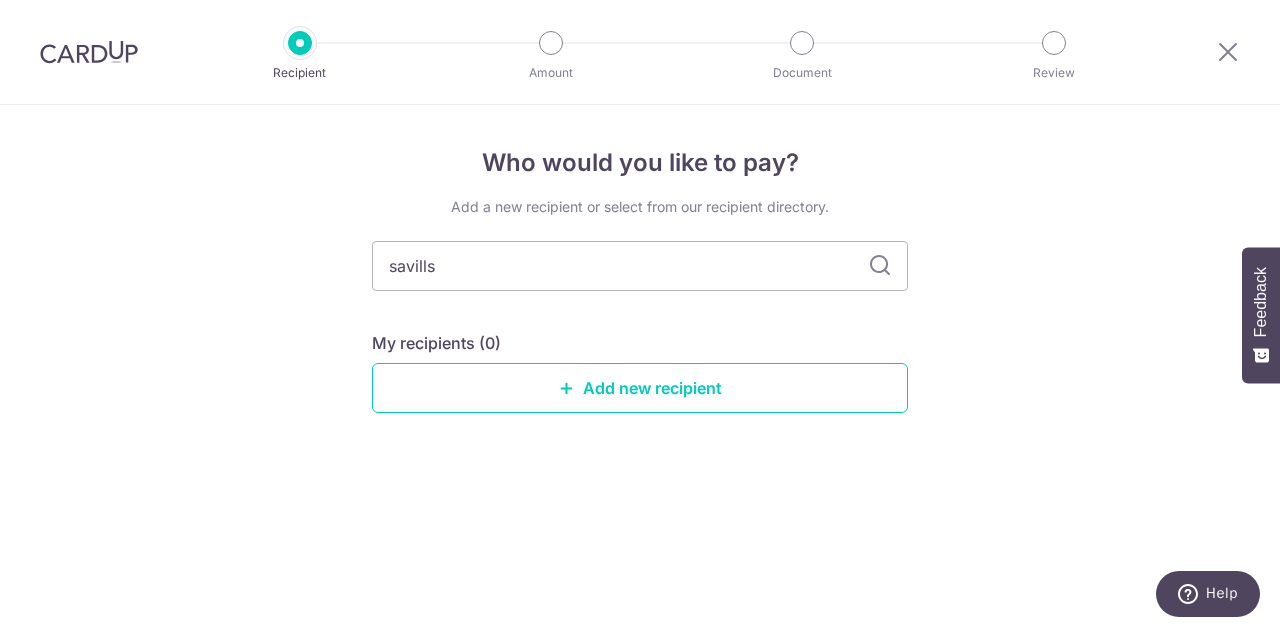 type on "savills" 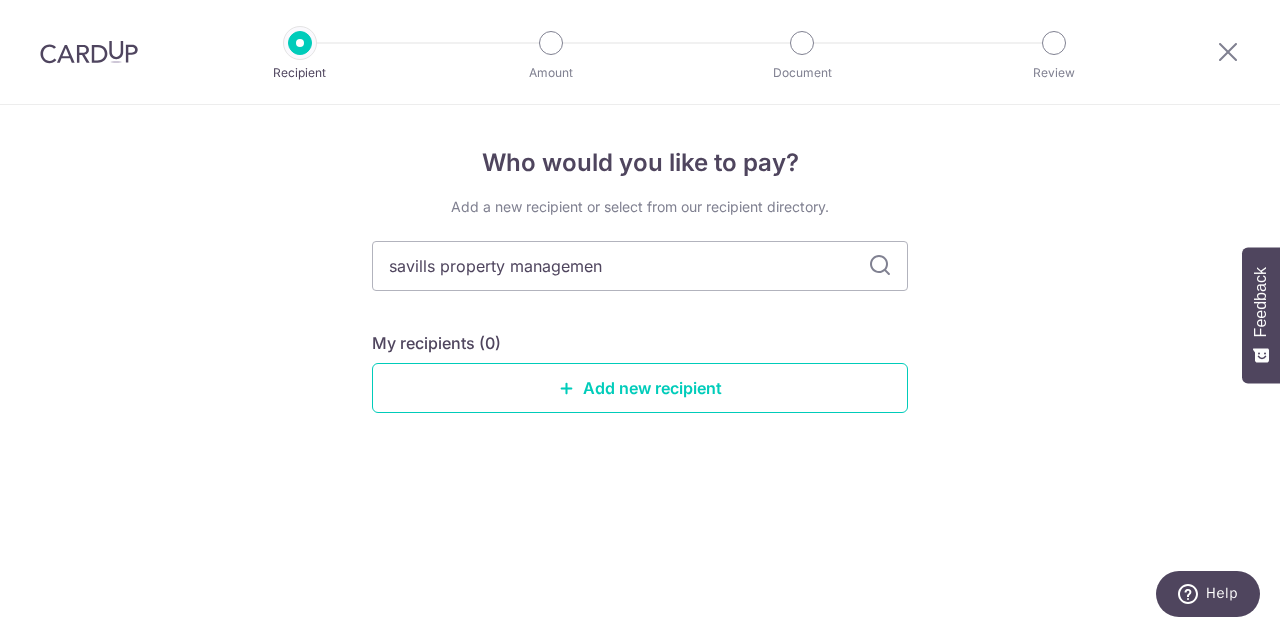 type on "savills property management" 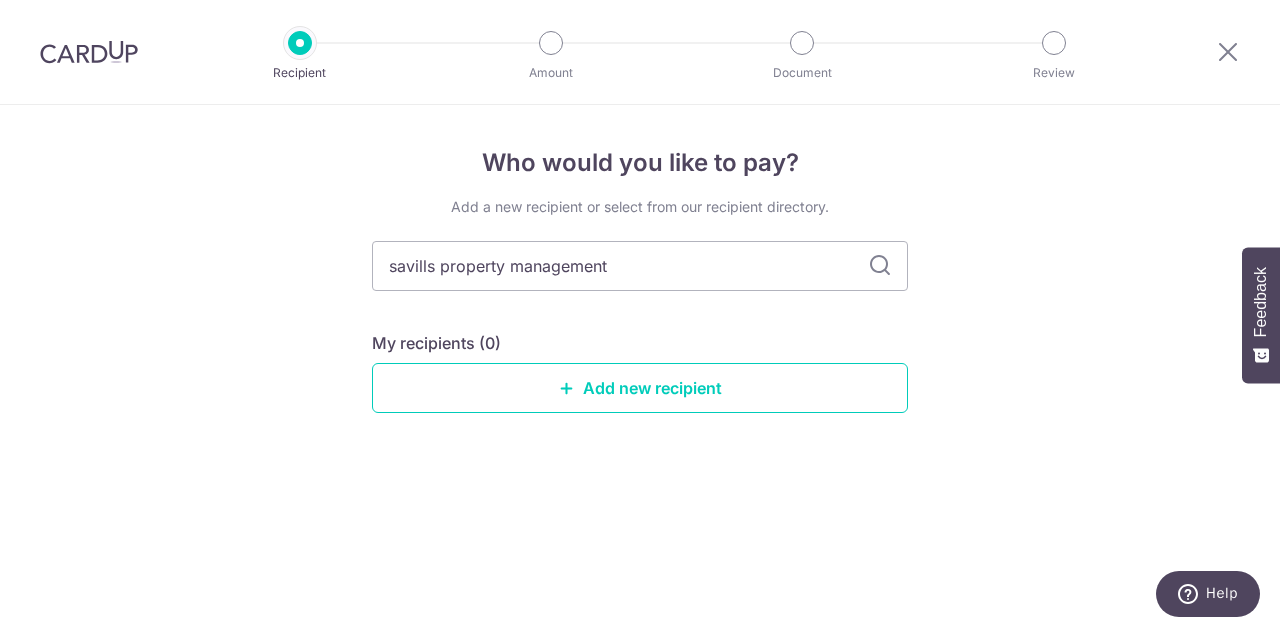 click at bounding box center (880, 266) 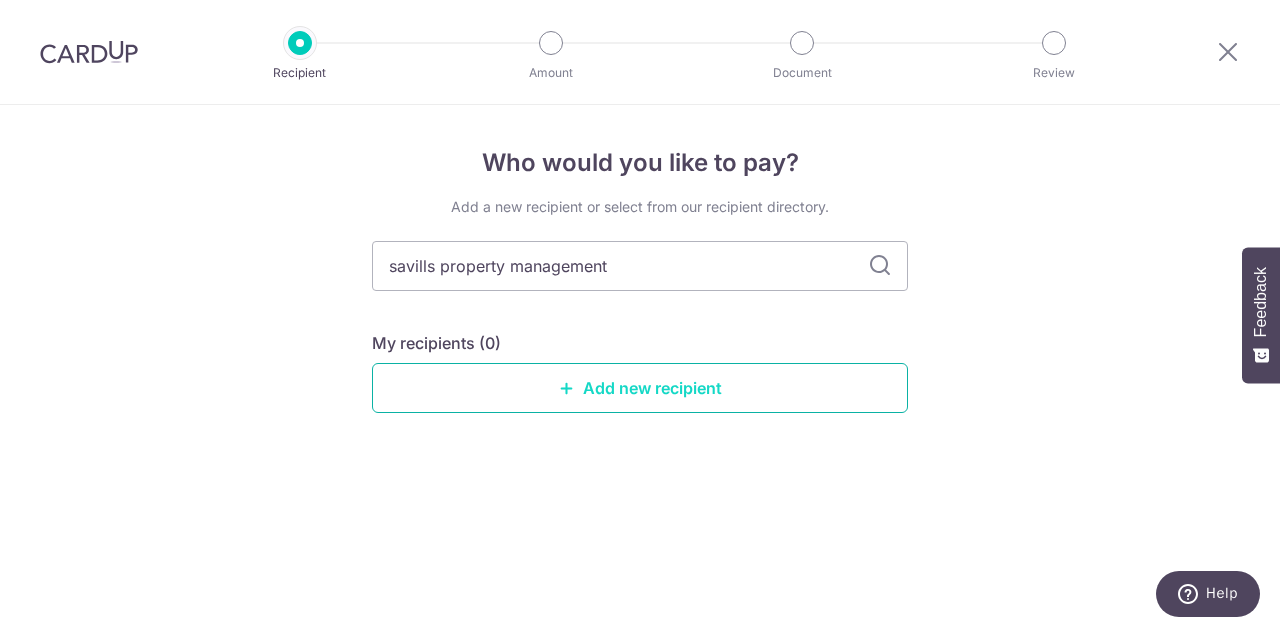click on "Add new recipient" at bounding box center [640, 388] 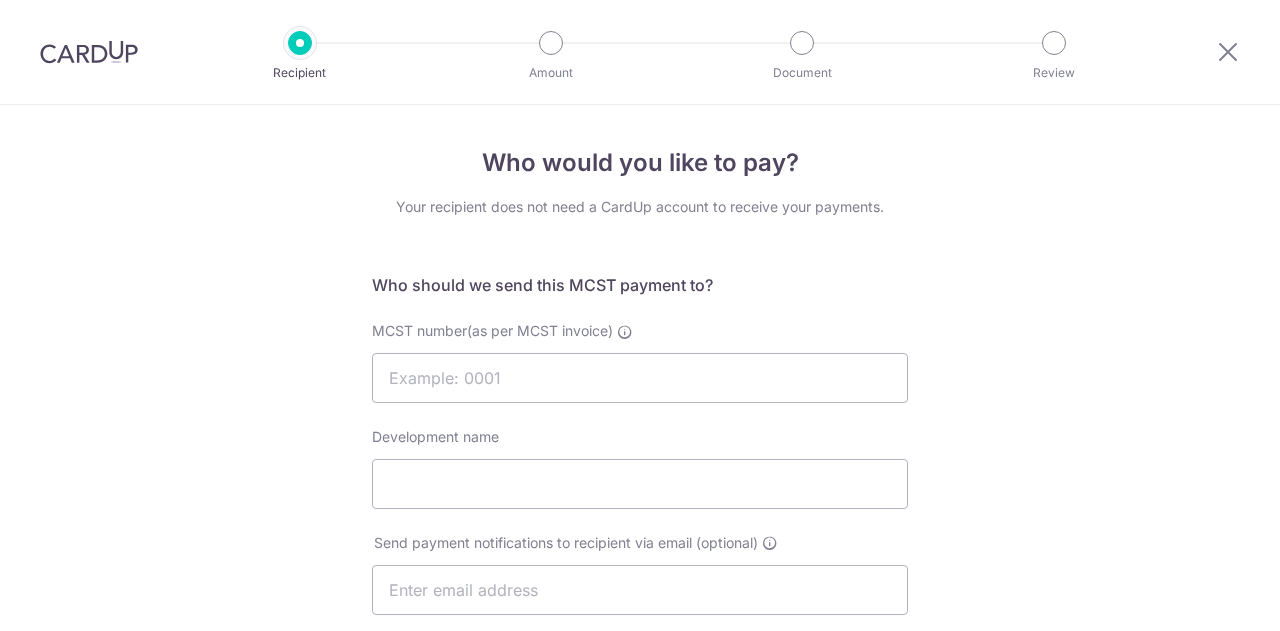 scroll, scrollTop: 0, scrollLeft: 0, axis: both 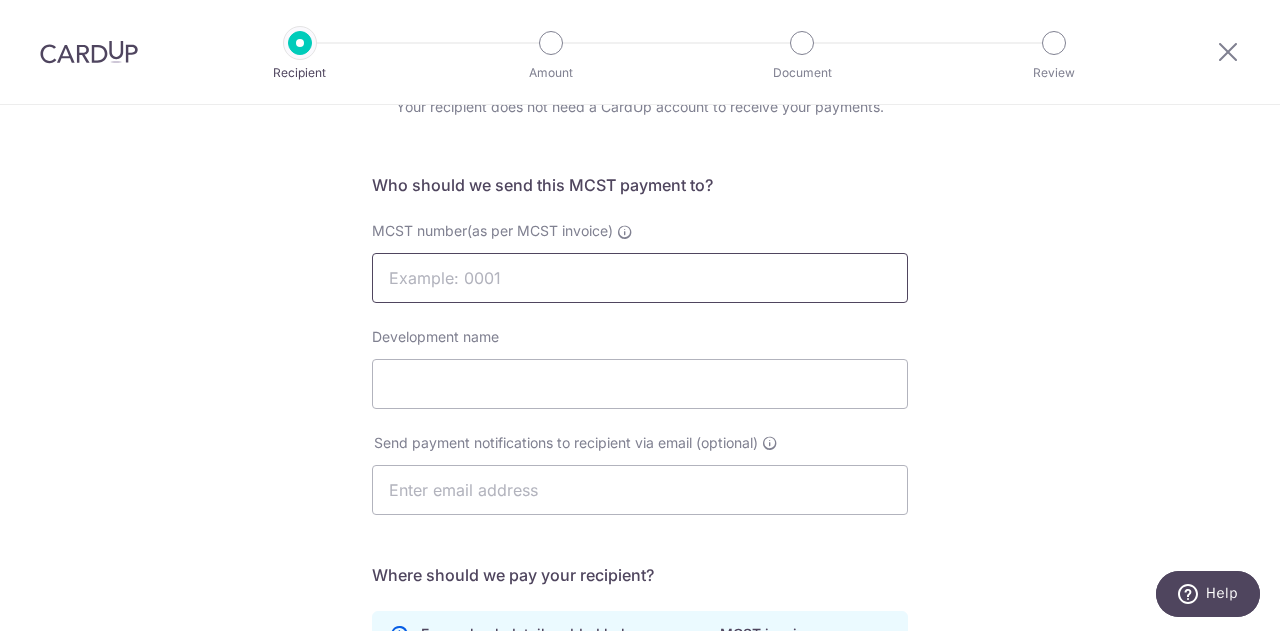 click on "MCST number(as per MCST invoice)" at bounding box center [640, 278] 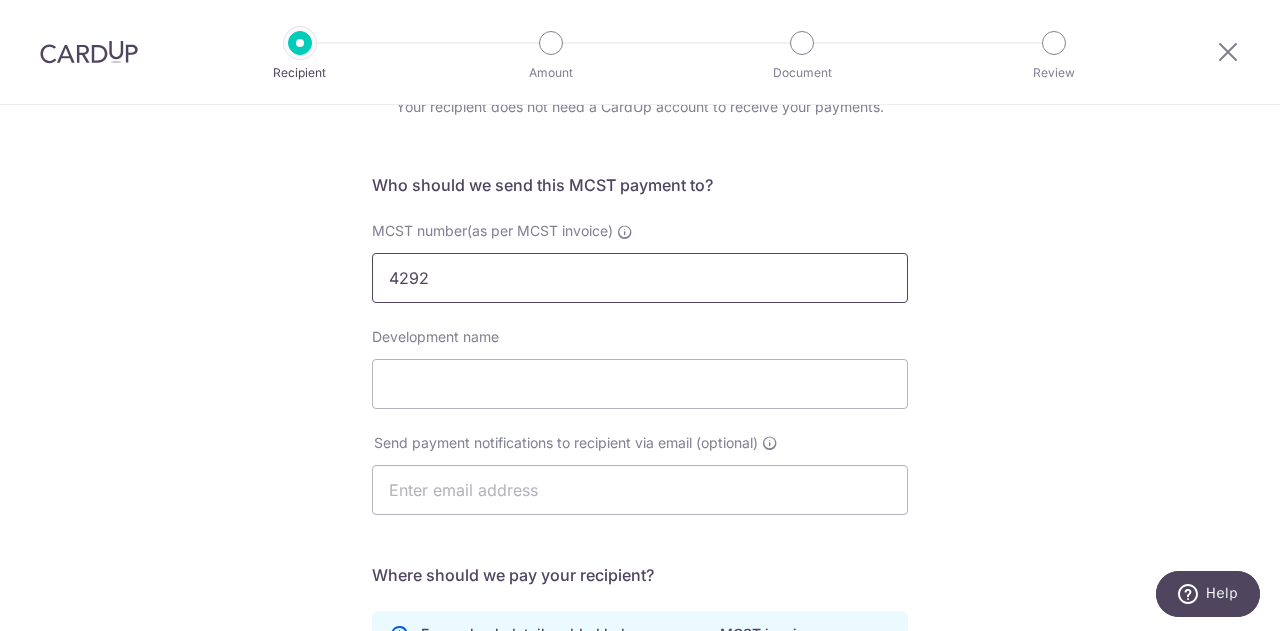type on "4292" 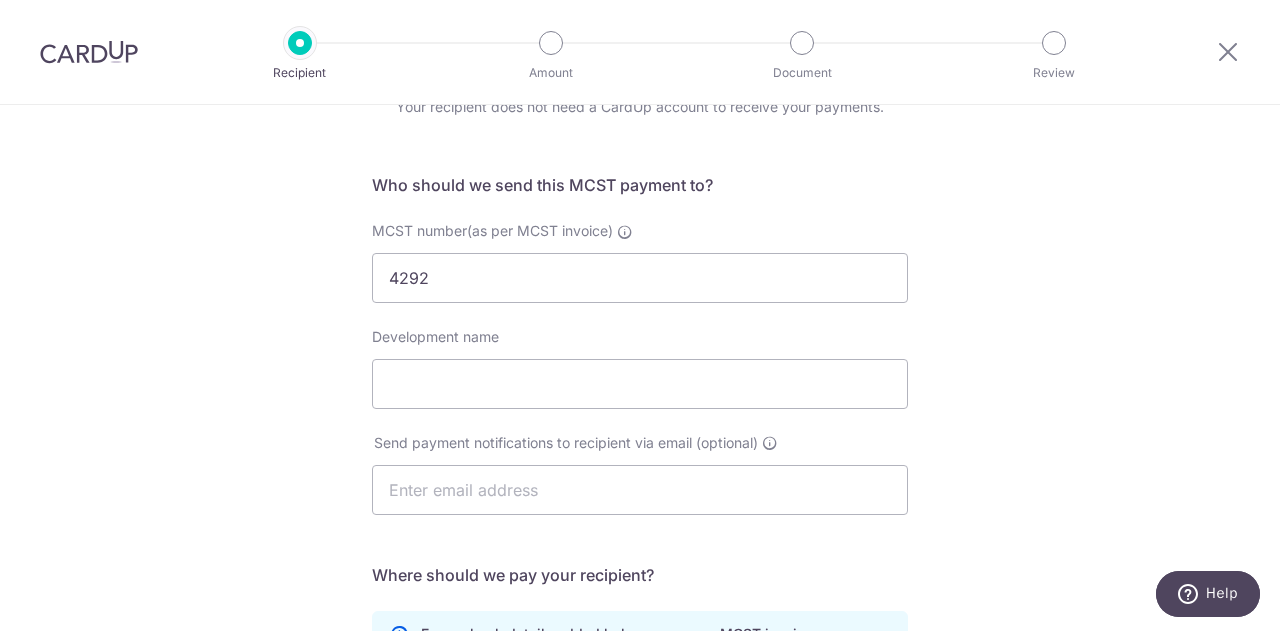 click on "Development name" at bounding box center (640, 368) 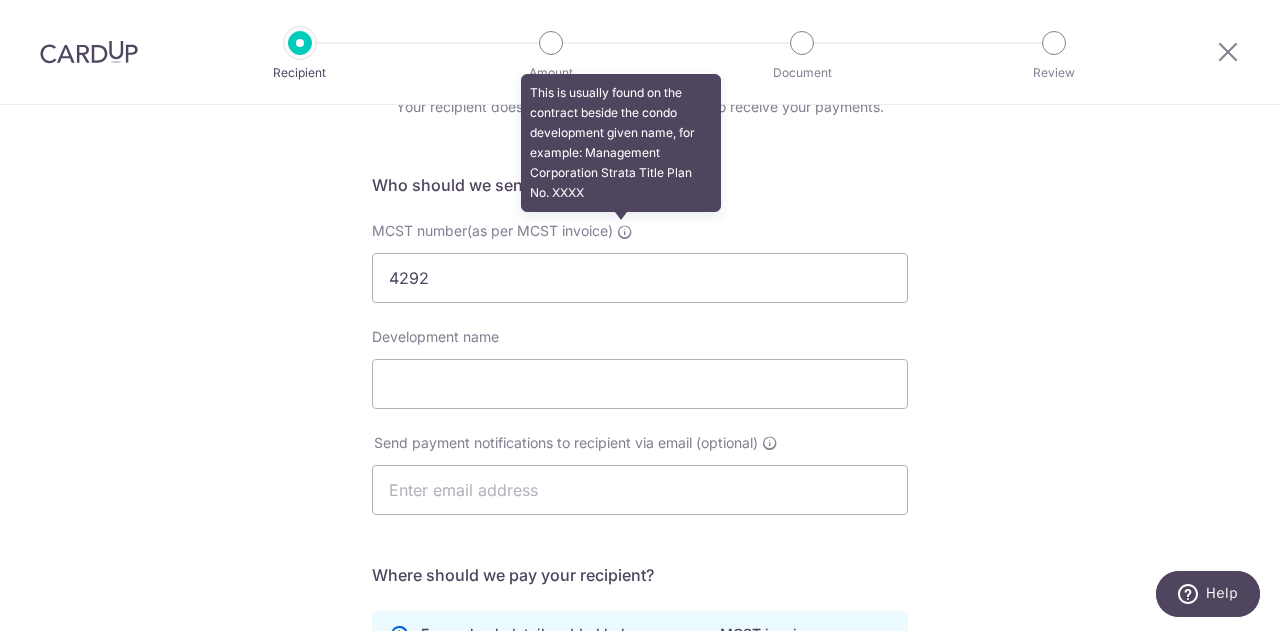 click at bounding box center (625, 232) 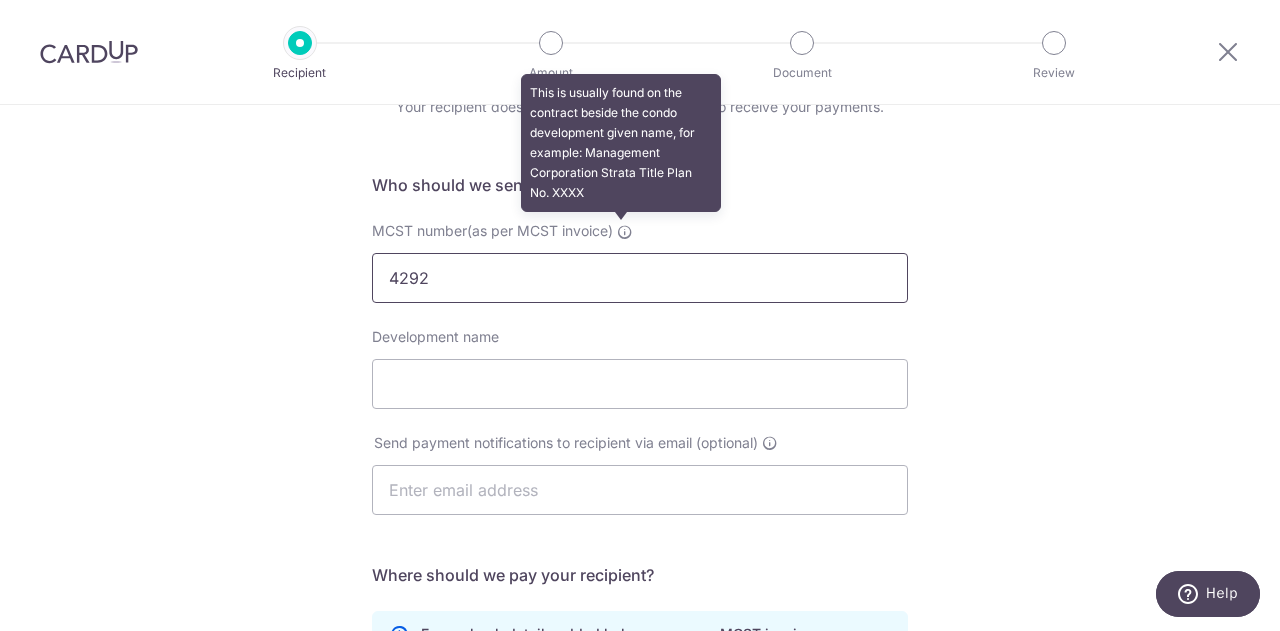 click on "4292" at bounding box center (640, 278) 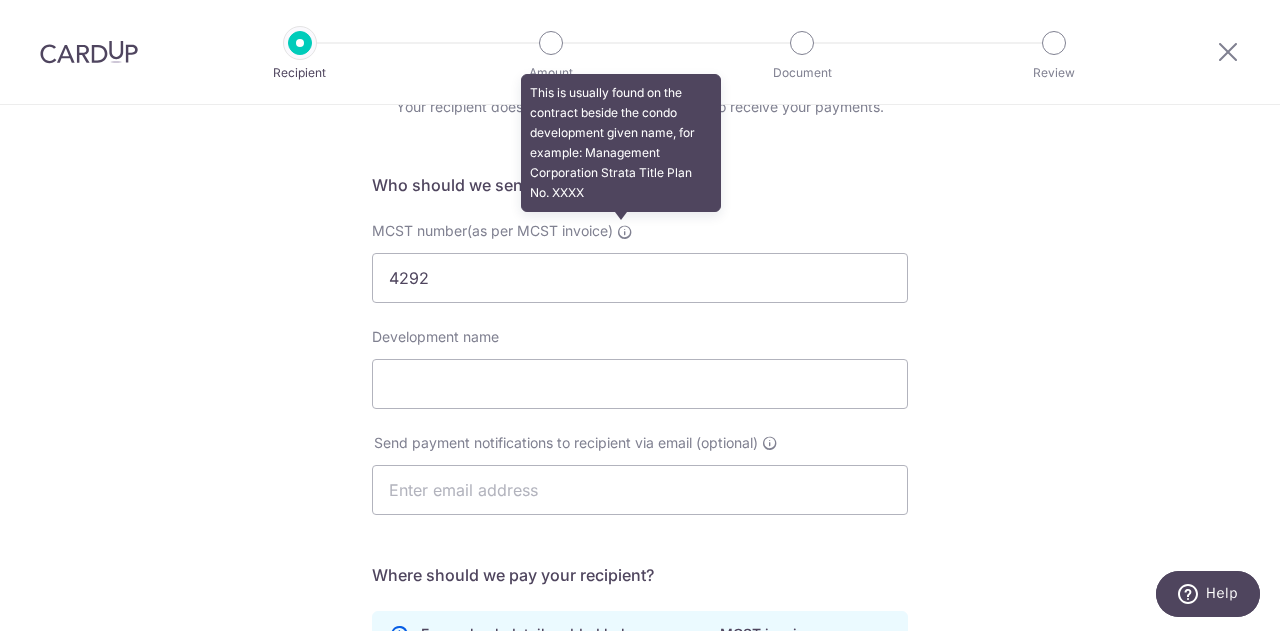 click at bounding box center [625, 232] 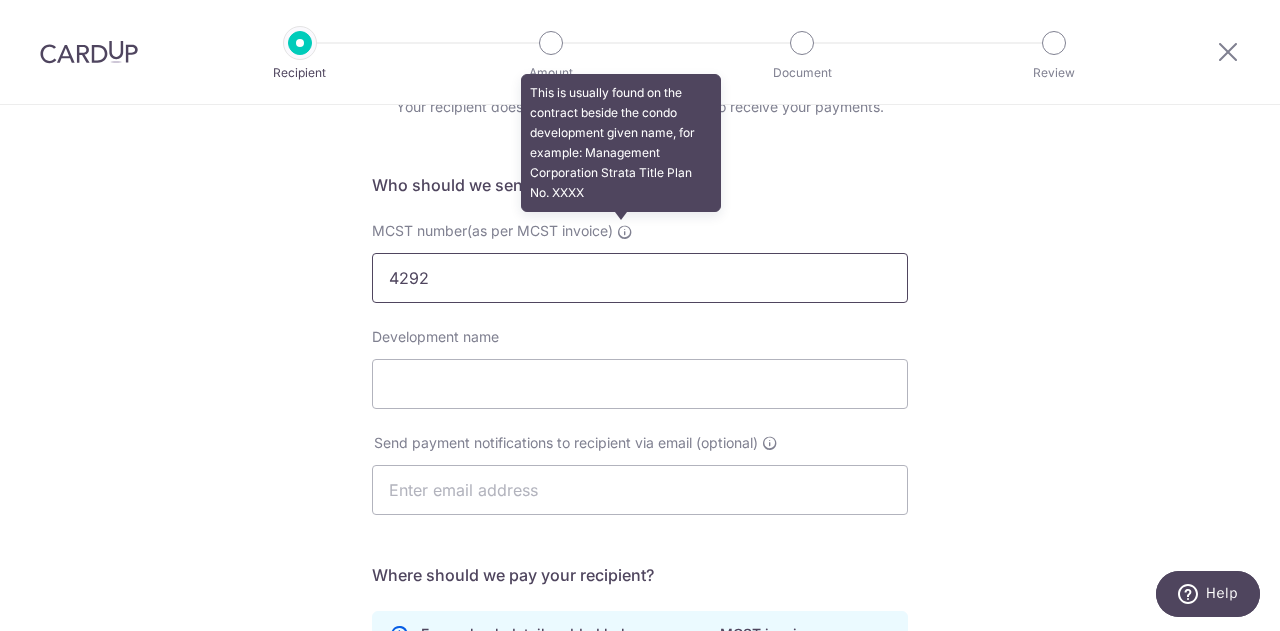 click on "4292" at bounding box center [640, 278] 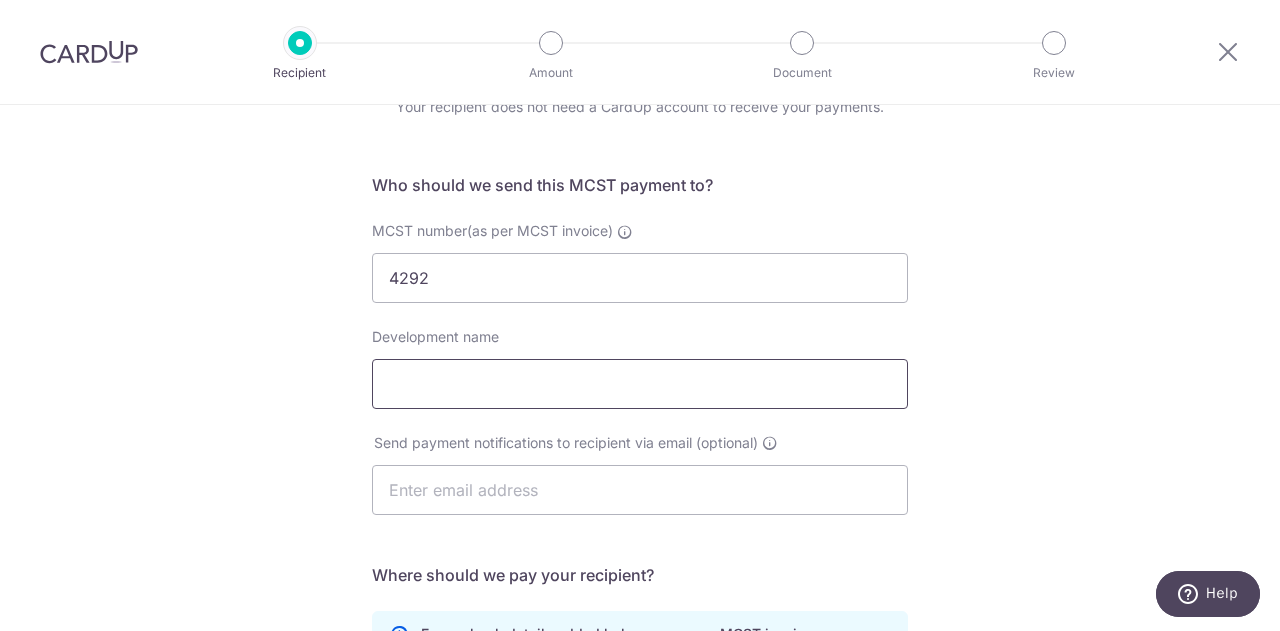 click on "Development name" at bounding box center [640, 384] 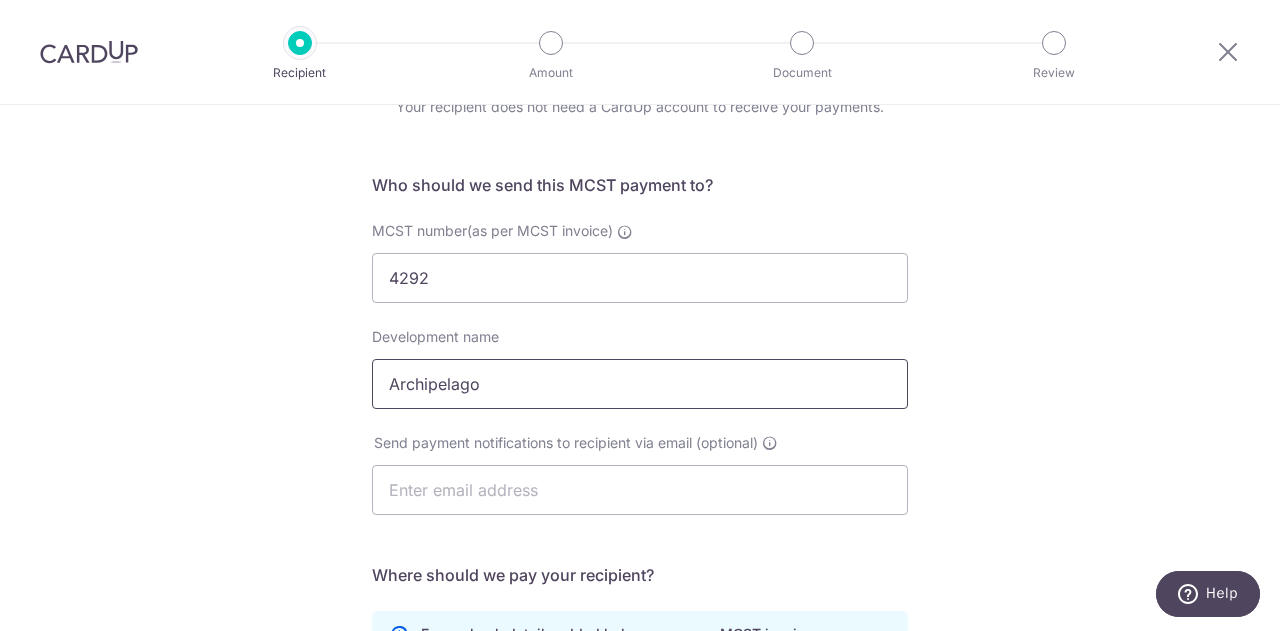 type on "Archipelago" 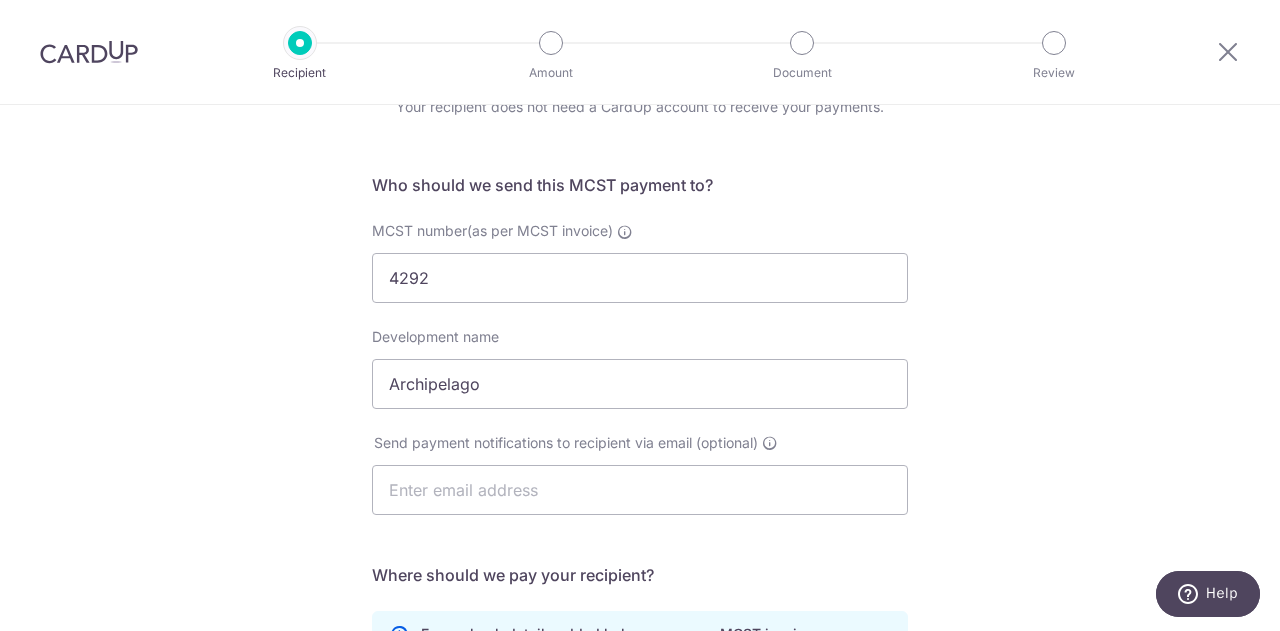 click on "Who would you like to pay?
Your recipient does not need a CardUp account to receive your payments.
Who should we send this MCST payment to?
MCST number(as per MCST invoice)
4292
Development name
Archipelago
Send payment notifications to recipient via email (optional)
Translation missing: en.no key
URL" at bounding box center (640, 534) 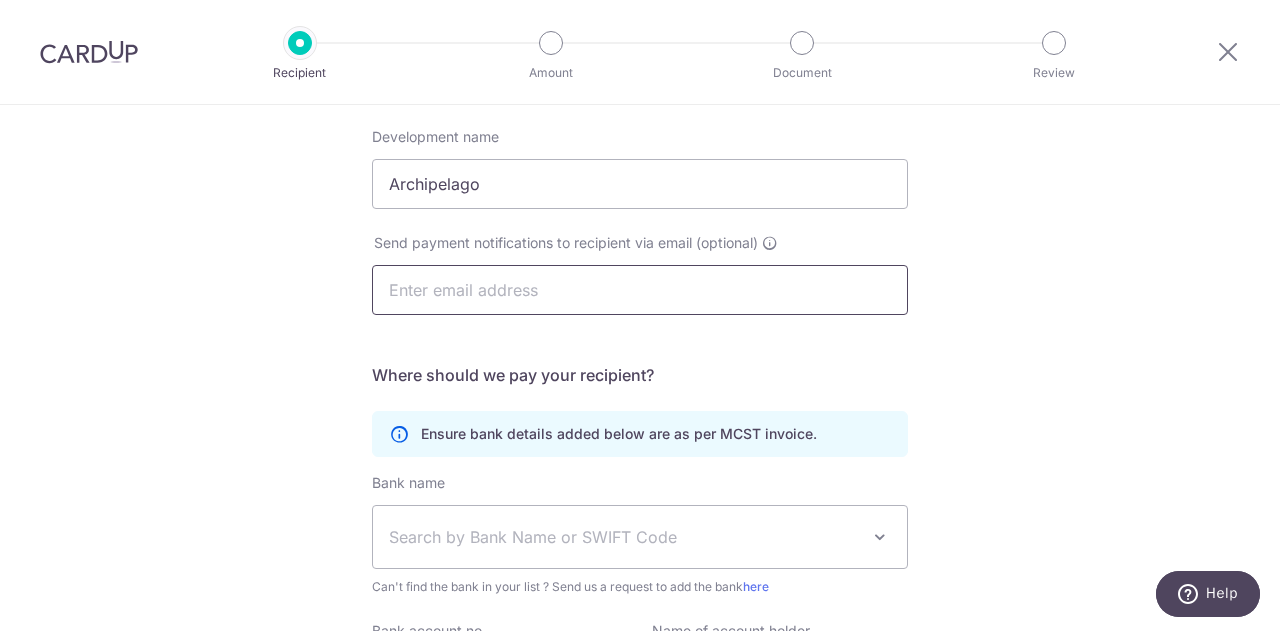 click at bounding box center (640, 290) 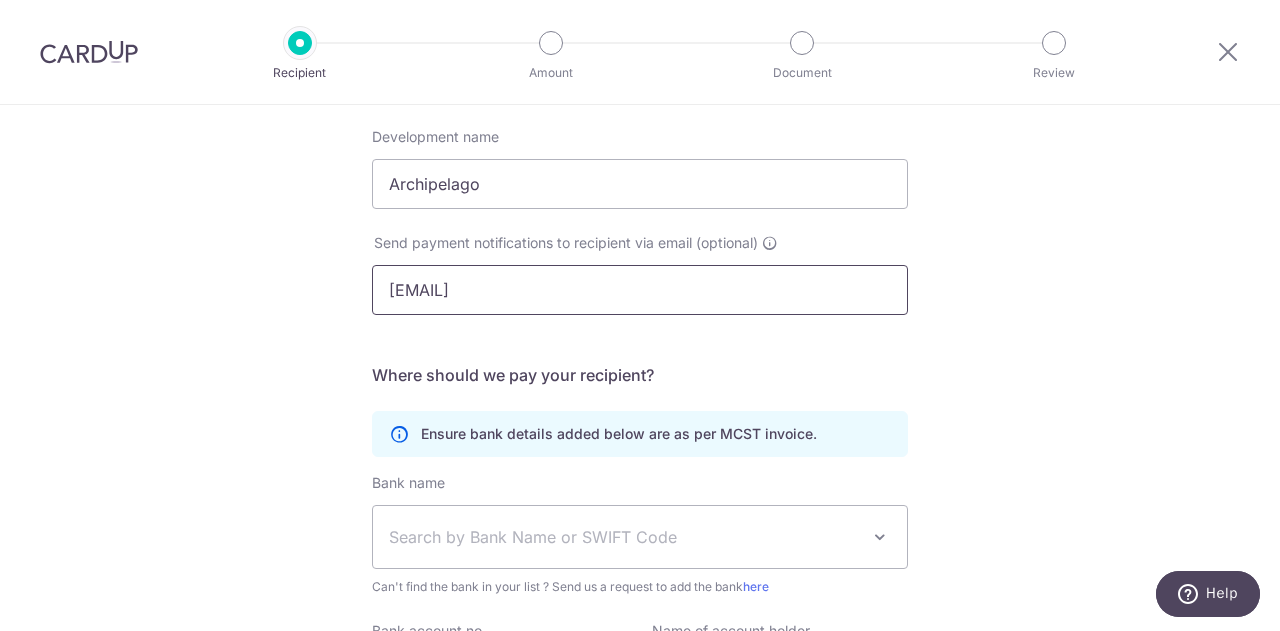 type on "hyquek@gmail.com" 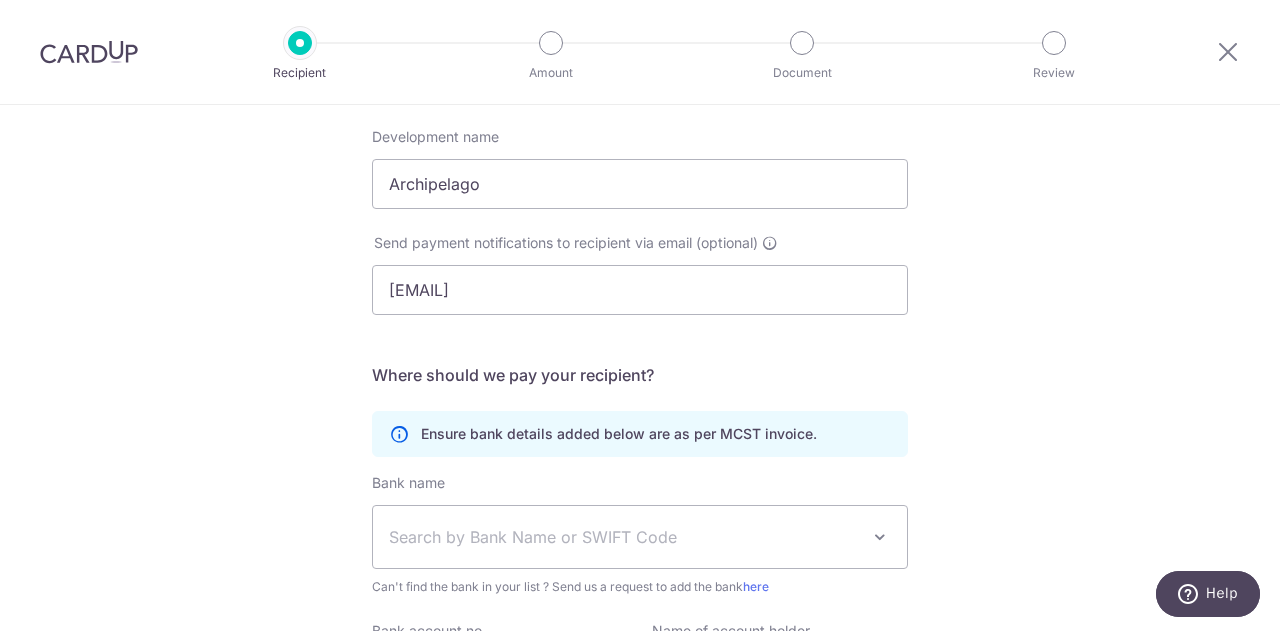 click on "Who would you like to pay?
Your recipient does not need a CardUp account to receive your payments.
Who should we send this MCST payment to?
MCST number(as per MCST invoice)
4292
Development name
Archipelago
Send payment notifications to recipient via email (optional)
hyquek@gmail.com
Translation missing: en.no key
URL" at bounding box center [640, 334] 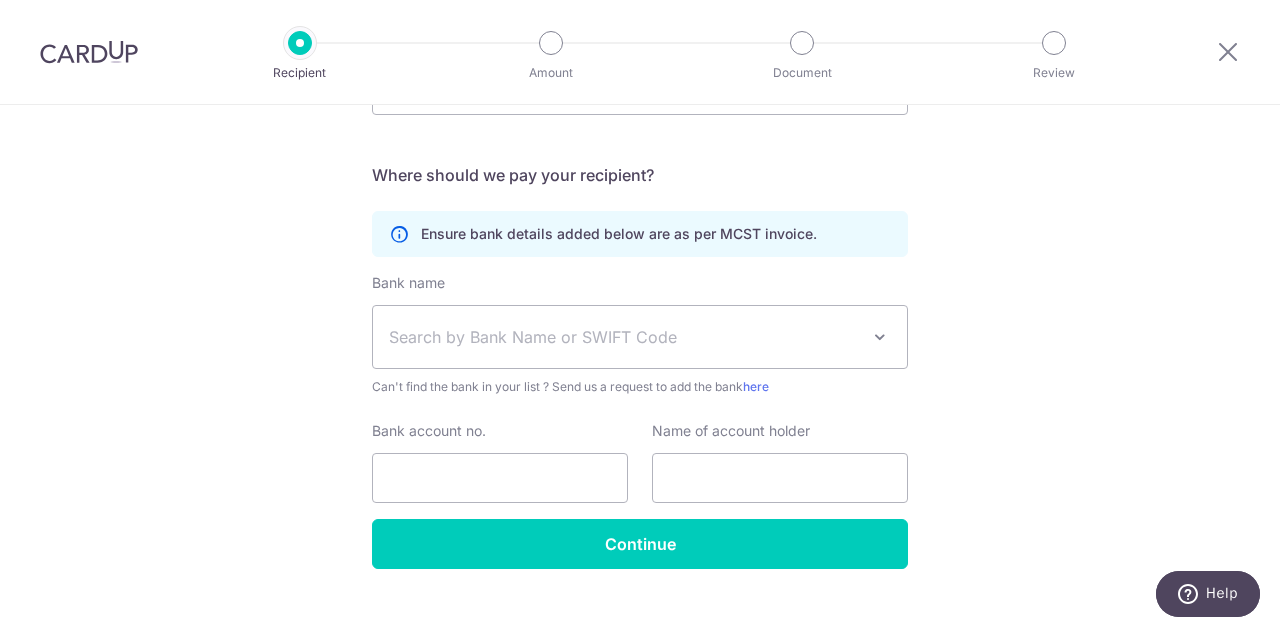 click on "Search by Bank Name or SWIFT Code" at bounding box center [624, 337] 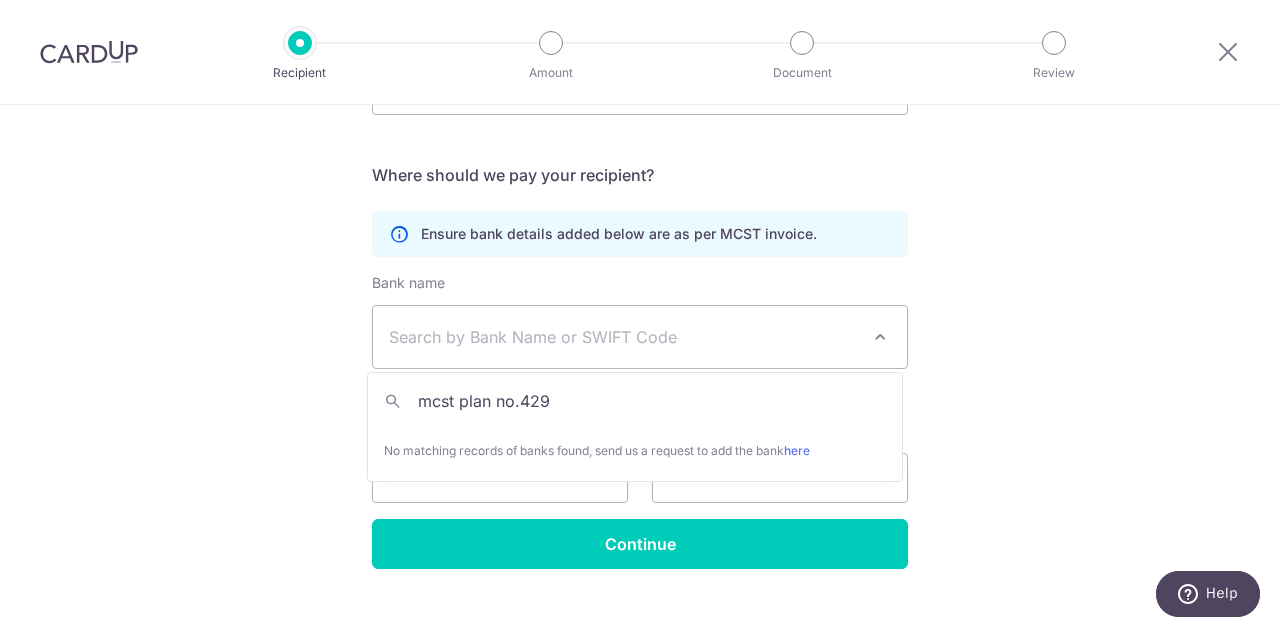 type on "mcst plan no.4292" 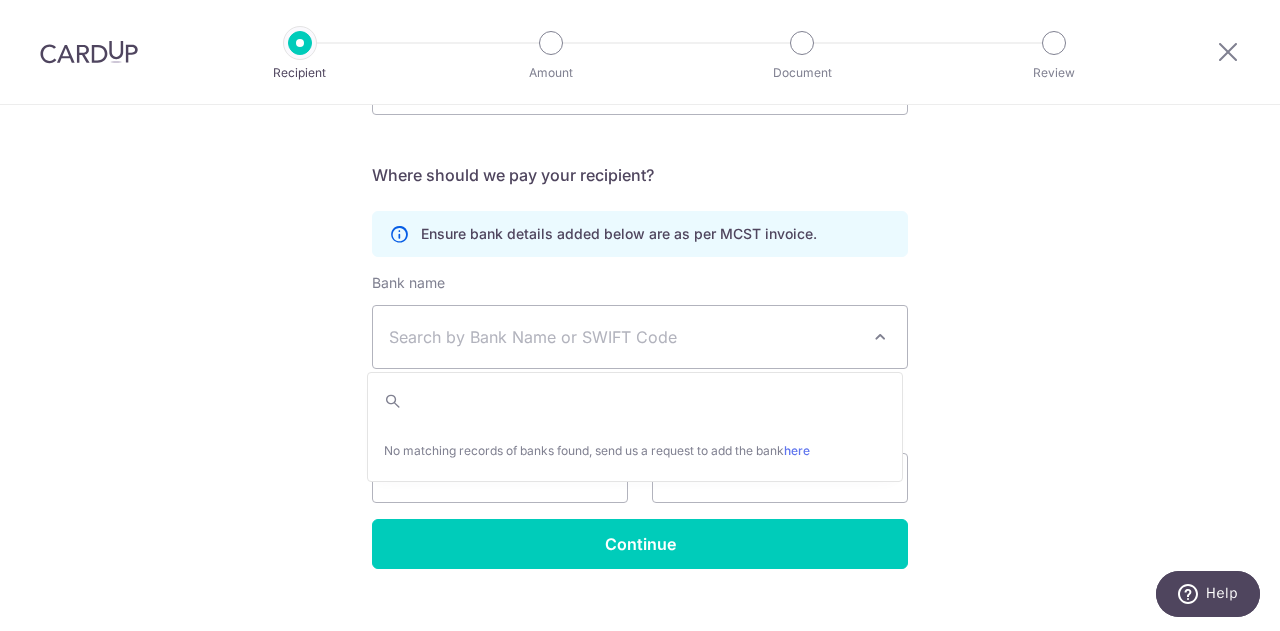 click on "Who would you like to pay?
Your recipient does not need a CardUp account to receive your payments.
Who should we send this MCST payment to?
MCST number(as per MCST invoice)
4292
Development name
Archipelago
Send payment notifications to recipient via email (optional)
hyquek@gmail.com
Translation missing: en.no key
URL" at bounding box center (640, 134) 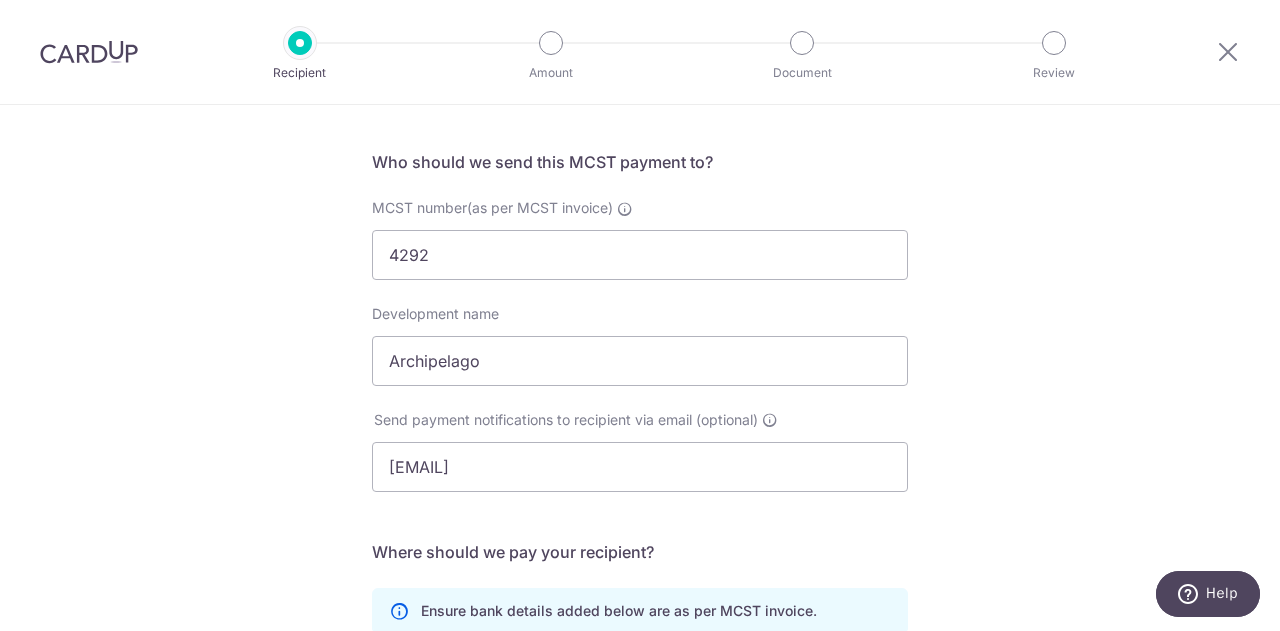 scroll, scrollTop: 0, scrollLeft: 0, axis: both 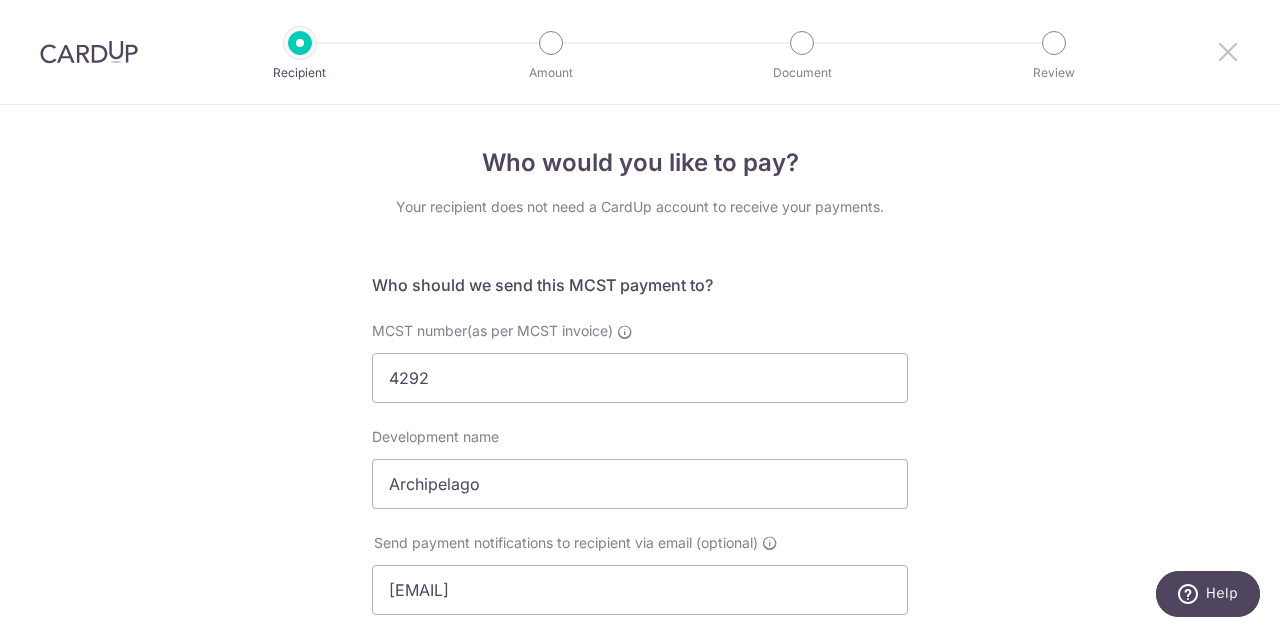 click at bounding box center (1228, 51) 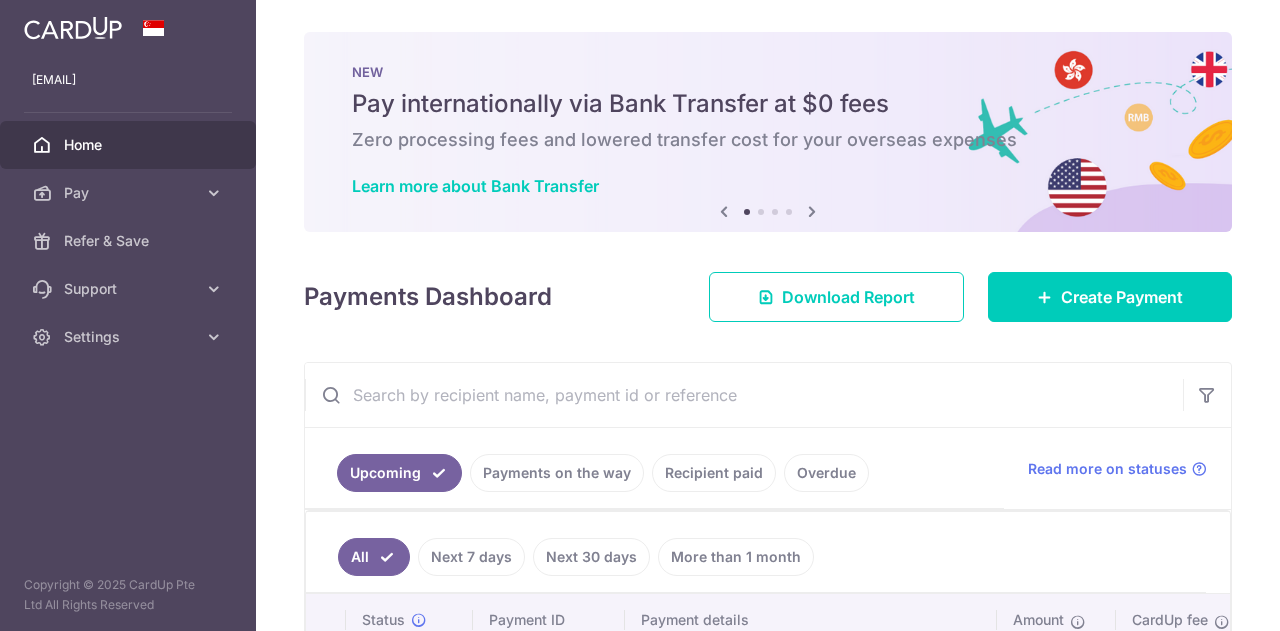 scroll, scrollTop: 0, scrollLeft: 0, axis: both 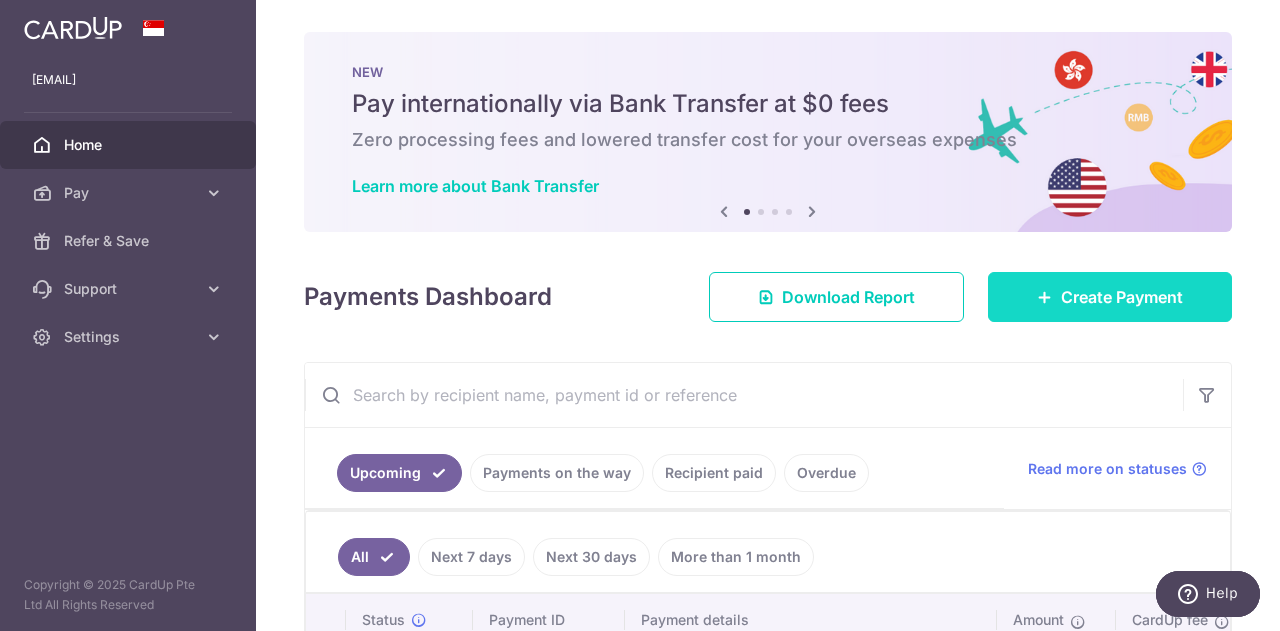 click on "Create Payment" at bounding box center (1122, 297) 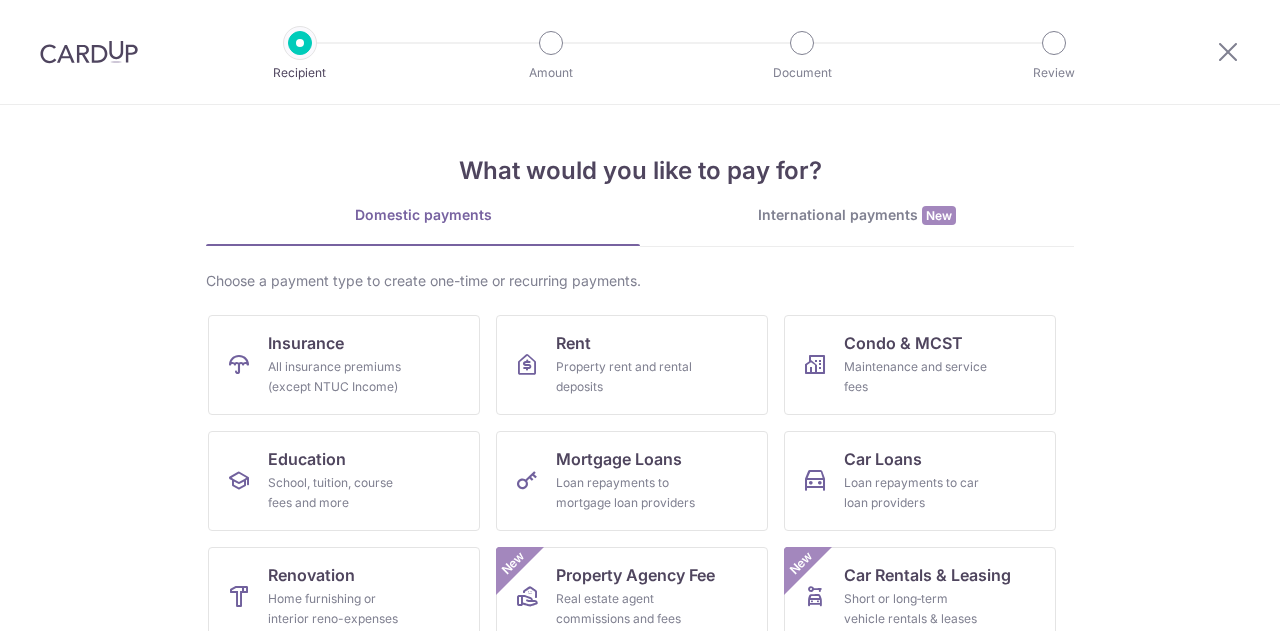 scroll, scrollTop: 0, scrollLeft: 0, axis: both 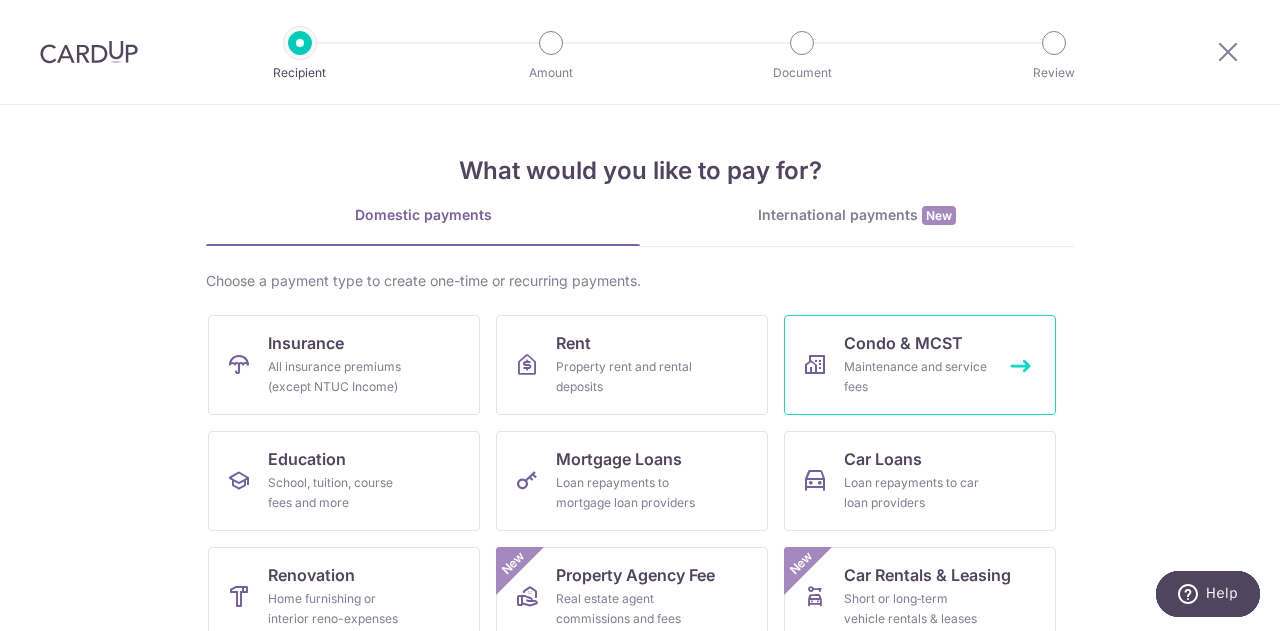 click on "Maintenance and service fees" at bounding box center [916, 377] 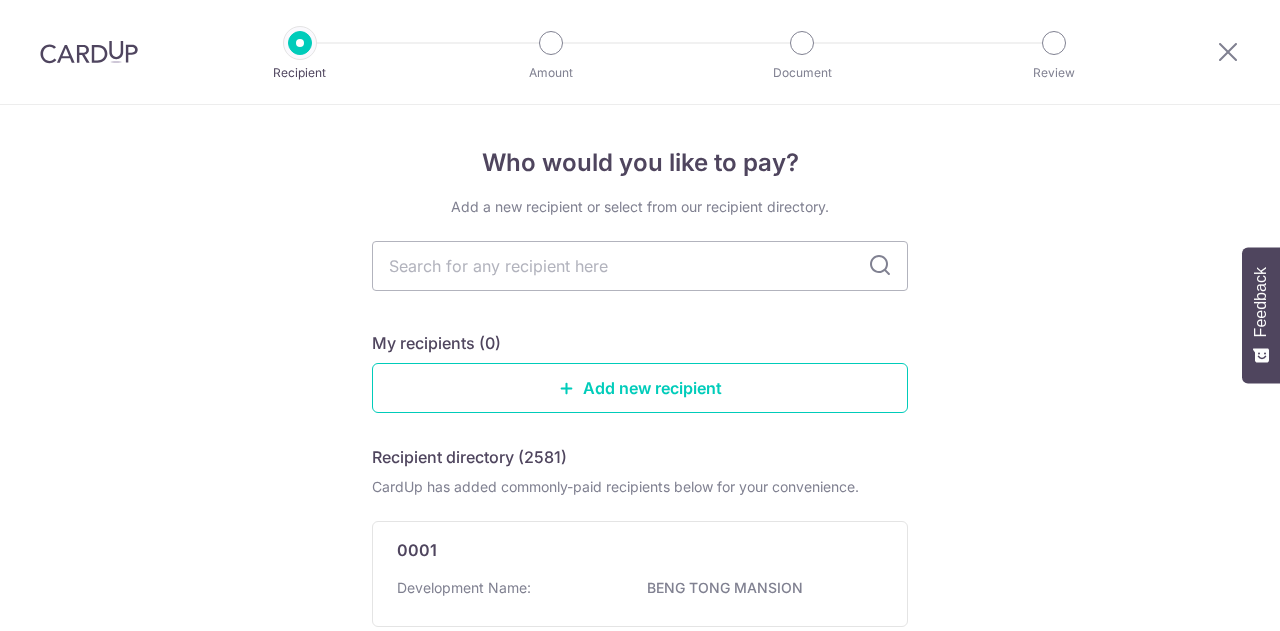 scroll, scrollTop: 0, scrollLeft: 0, axis: both 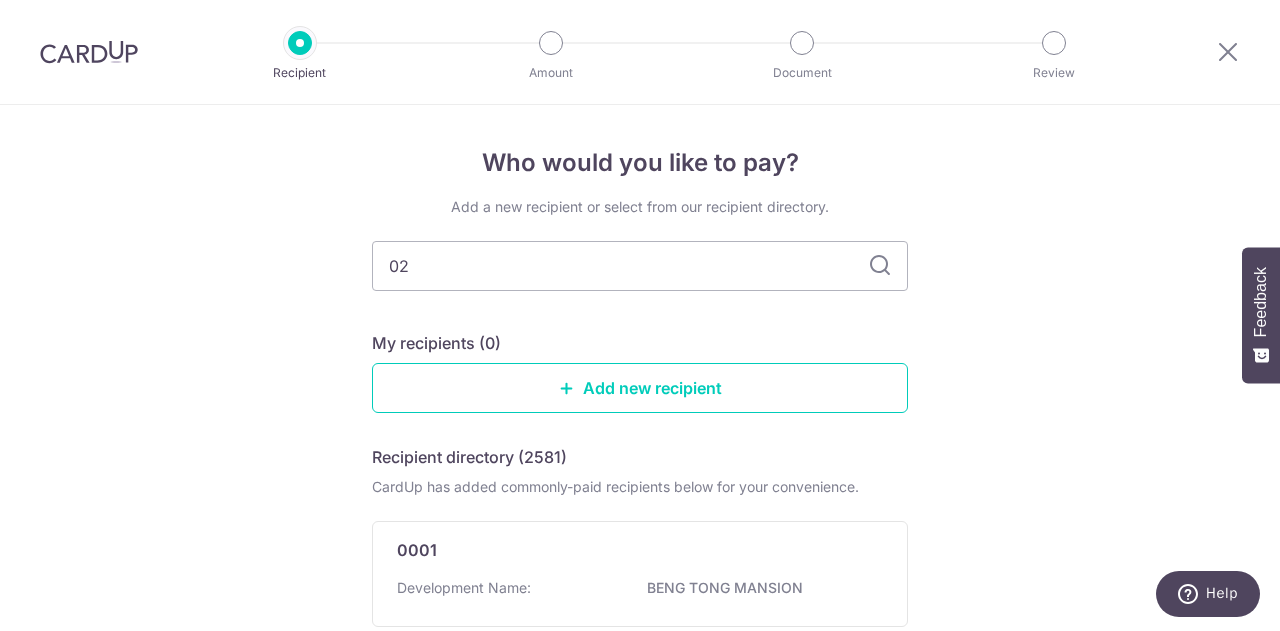 type on "0" 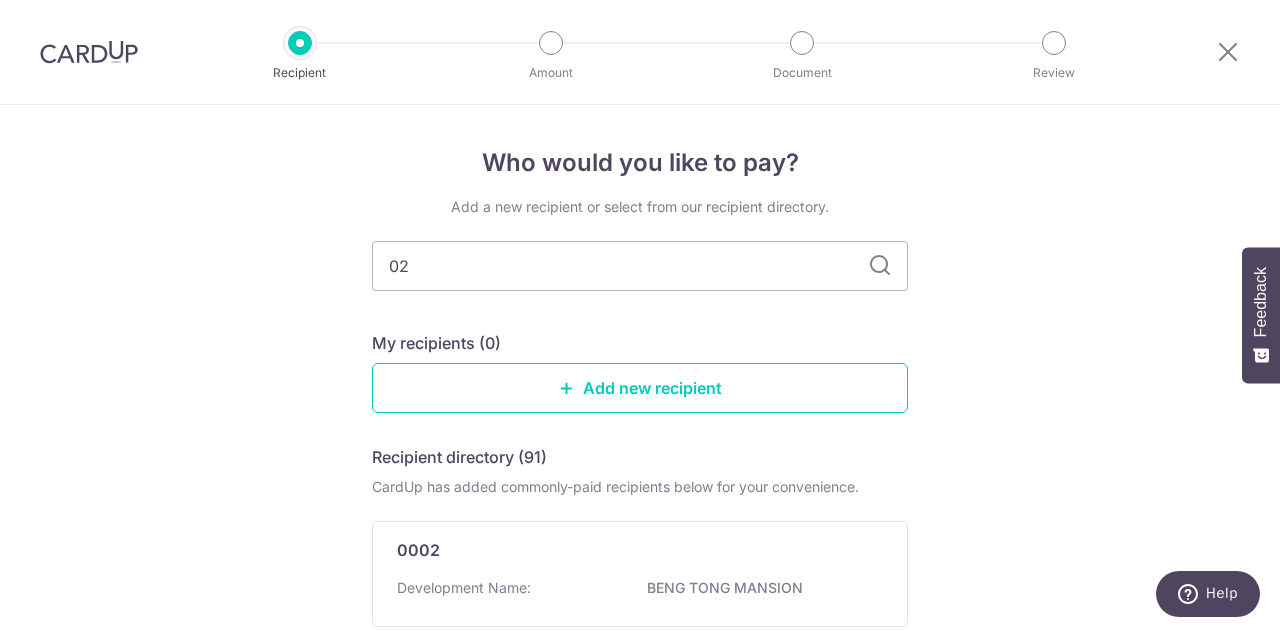 type on "0" 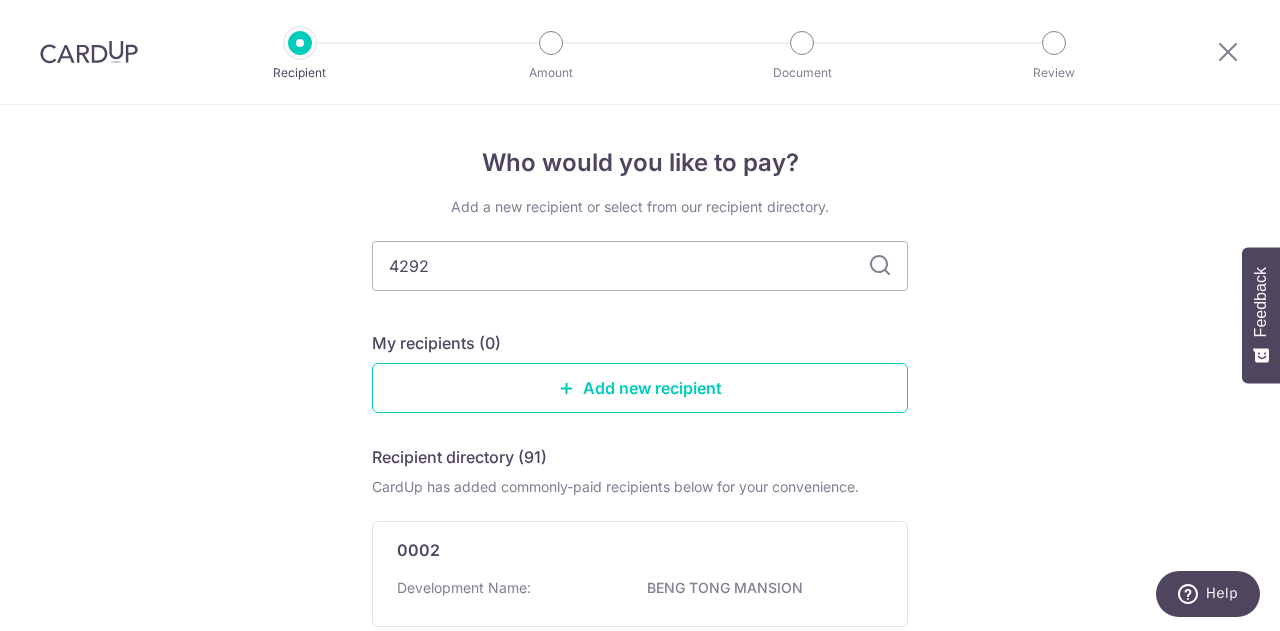 type on "4292" 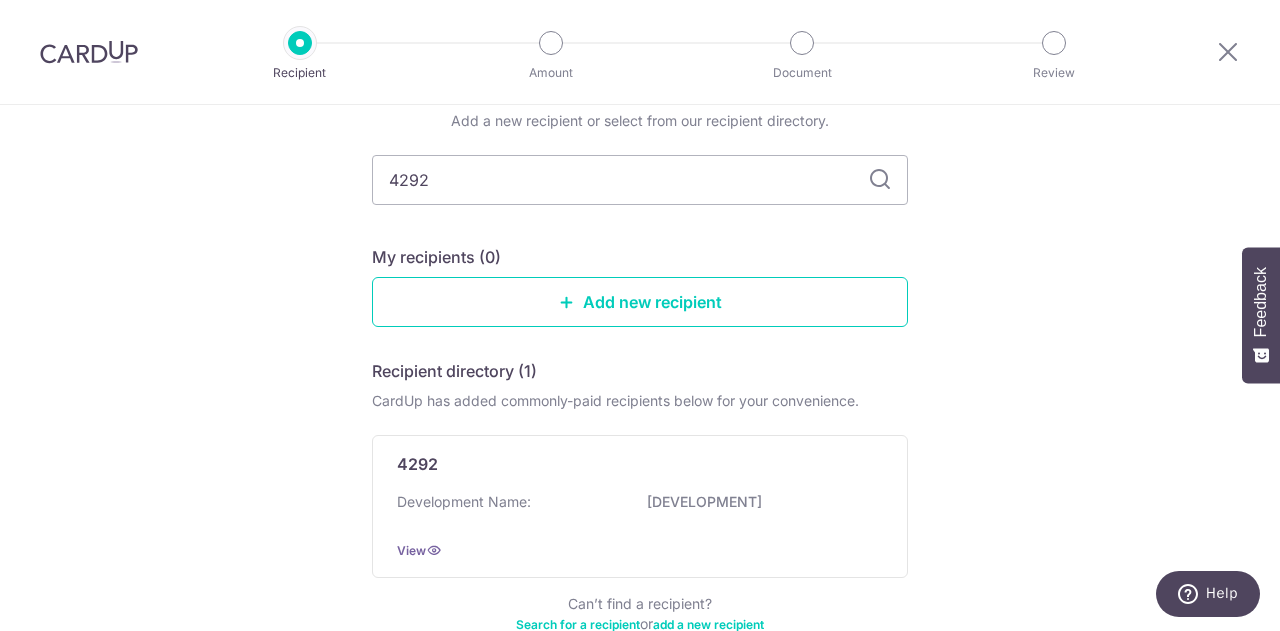 scroll, scrollTop: 200, scrollLeft: 0, axis: vertical 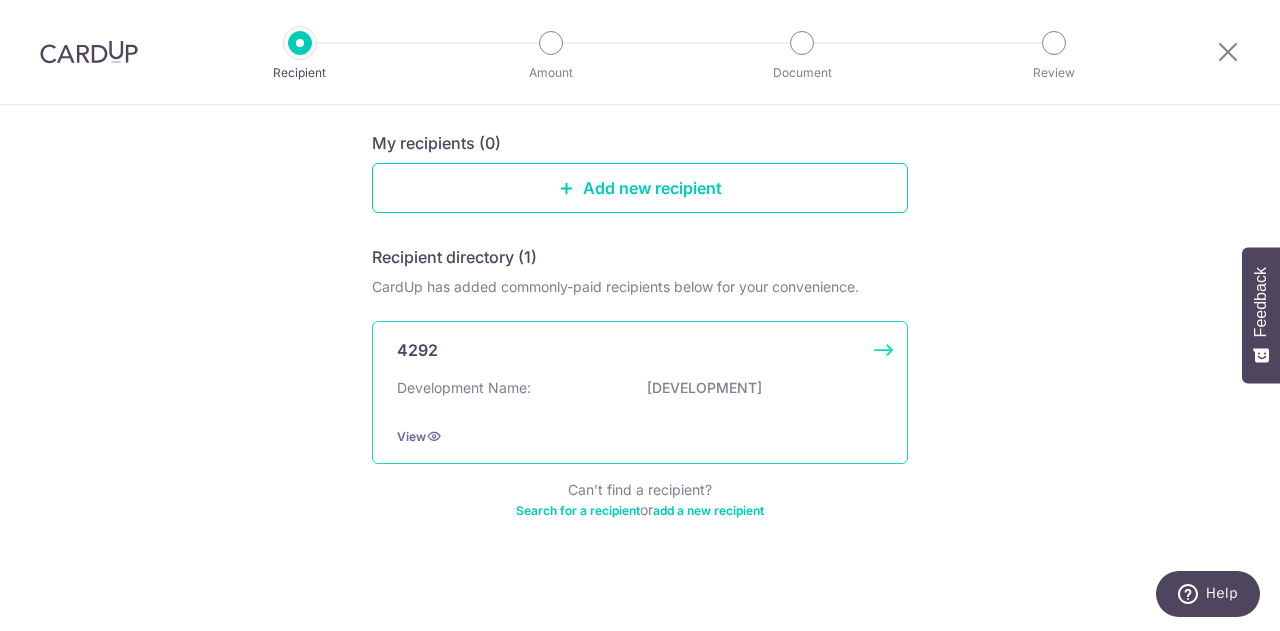 click on "Development Name:
Archipelago" at bounding box center [640, 394] 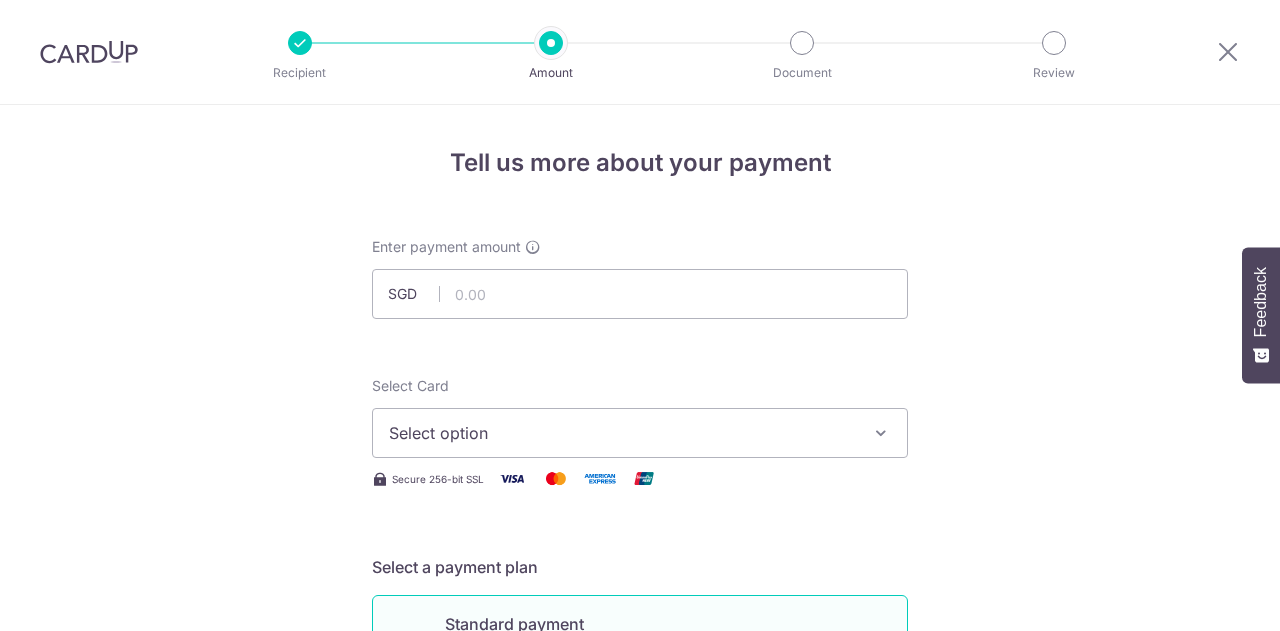 scroll, scrollTop: 0, scrollLeft: 0, axis: both 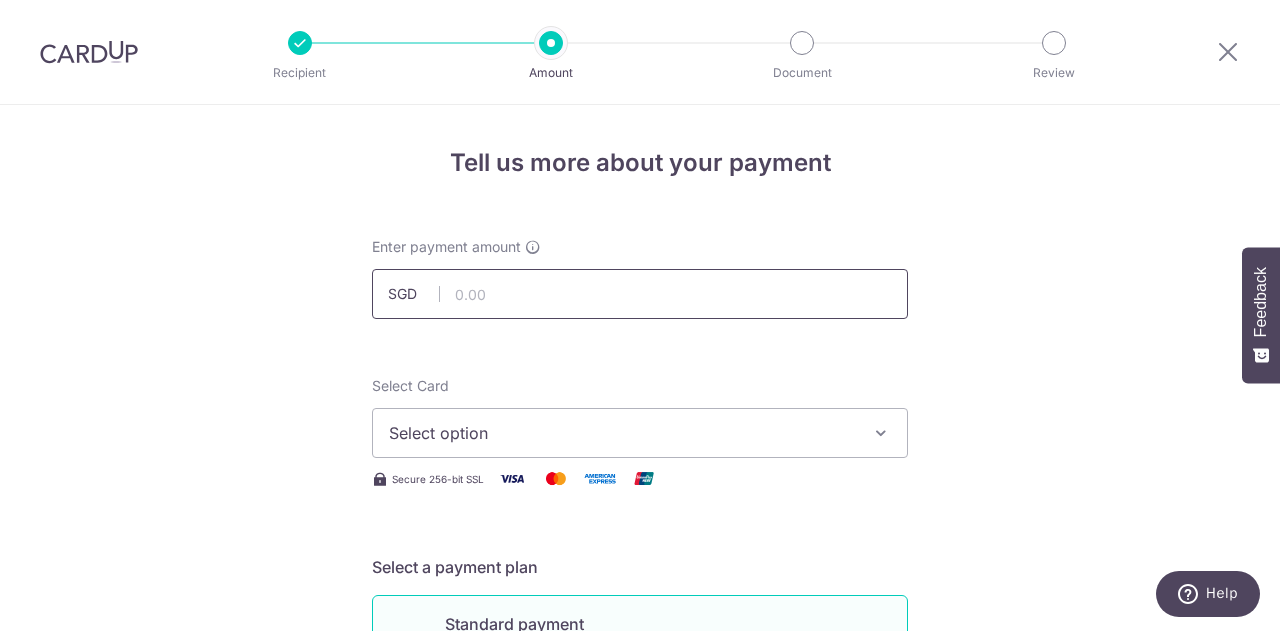 click at bounding box center (640, 294) 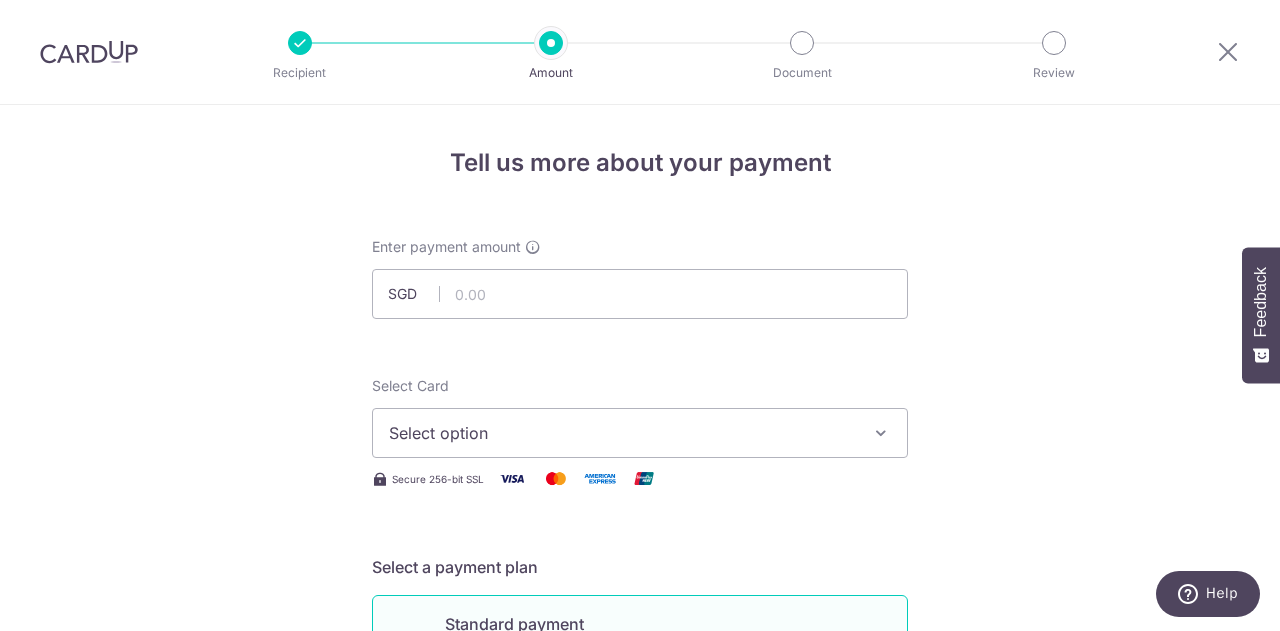 click on "Tell us more about your payment
Enter payment amount
SGD
Select Card
Select option
Add credit card
Your Cards
**** 7169
**** 2176
Secure 256-bit SSL
Text
New card details
Card
Secure 256-bit SSL" at bounding box center [640, 1009] 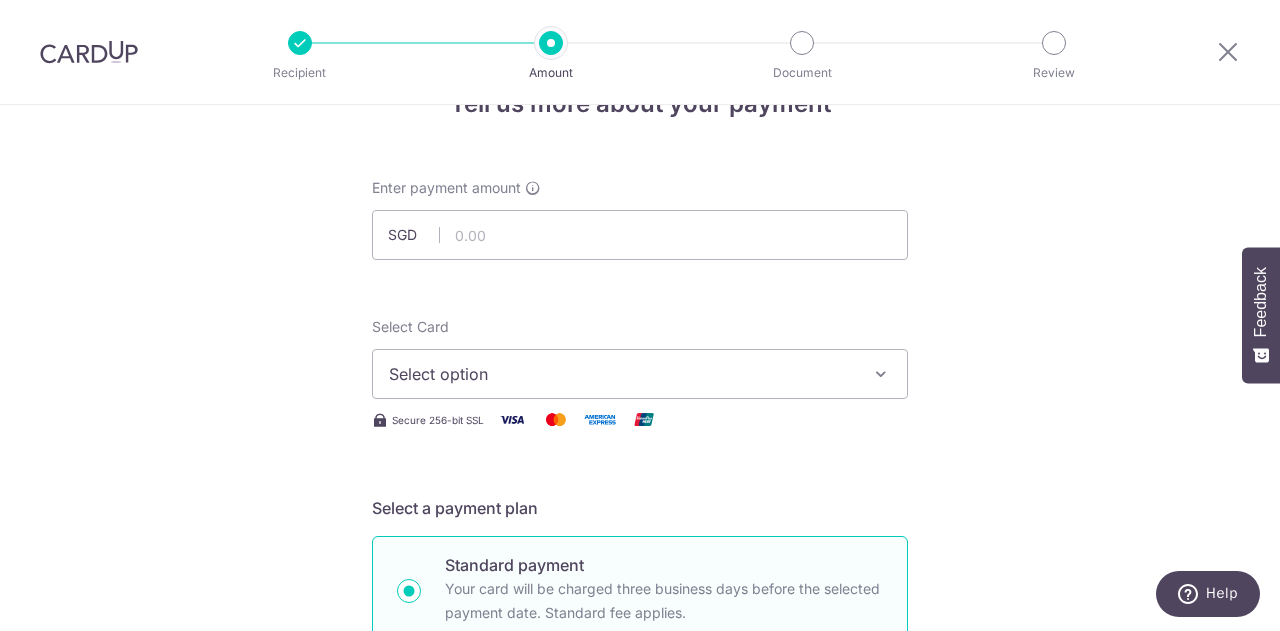 scroll, scrollTop: 0, scrollLeft: 0, axis: both 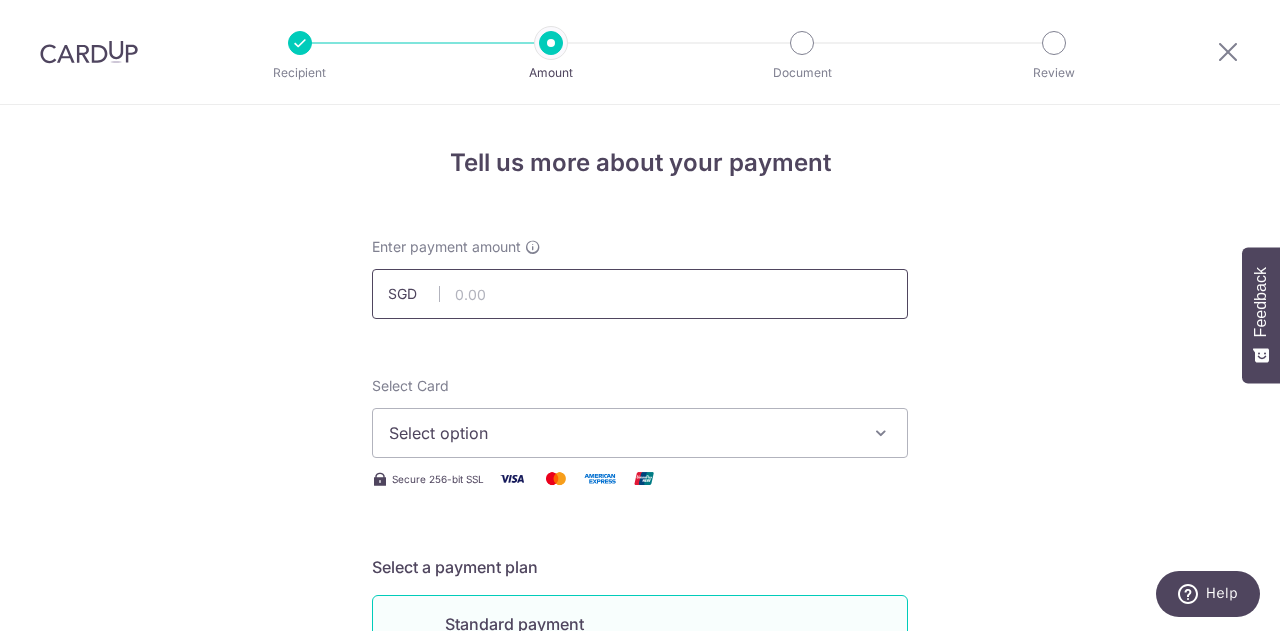 click at bounding box center [640, 294] 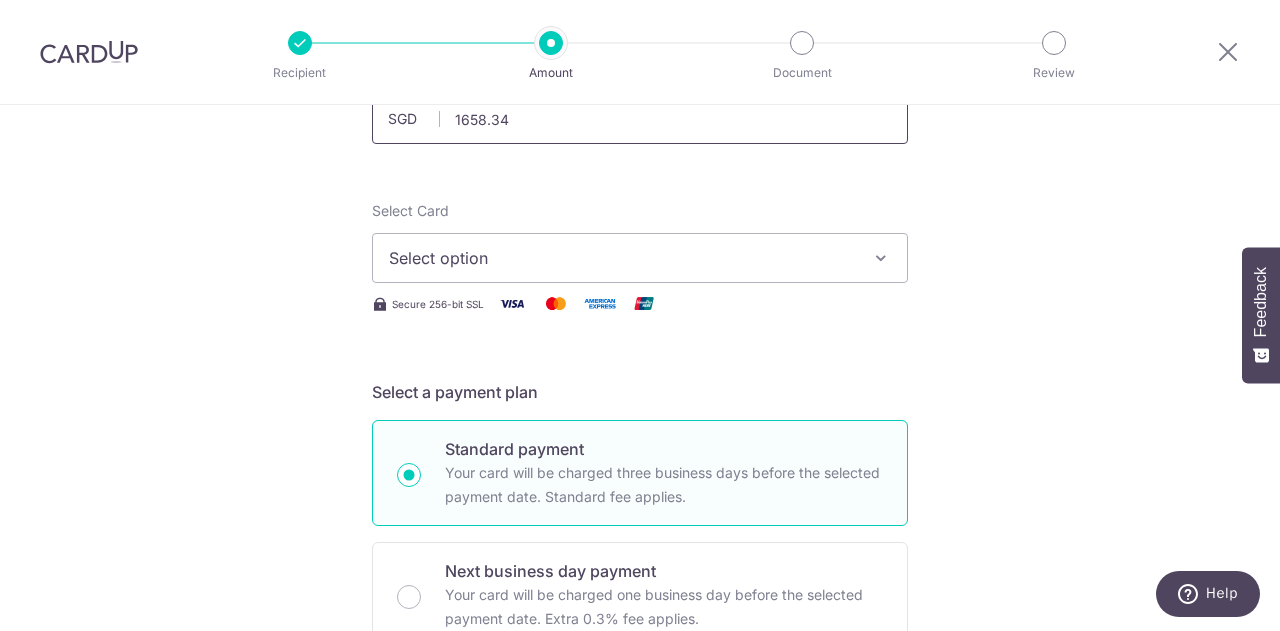 scroll, scrollTop: 200, scrollLeft: 0, axis: vertical 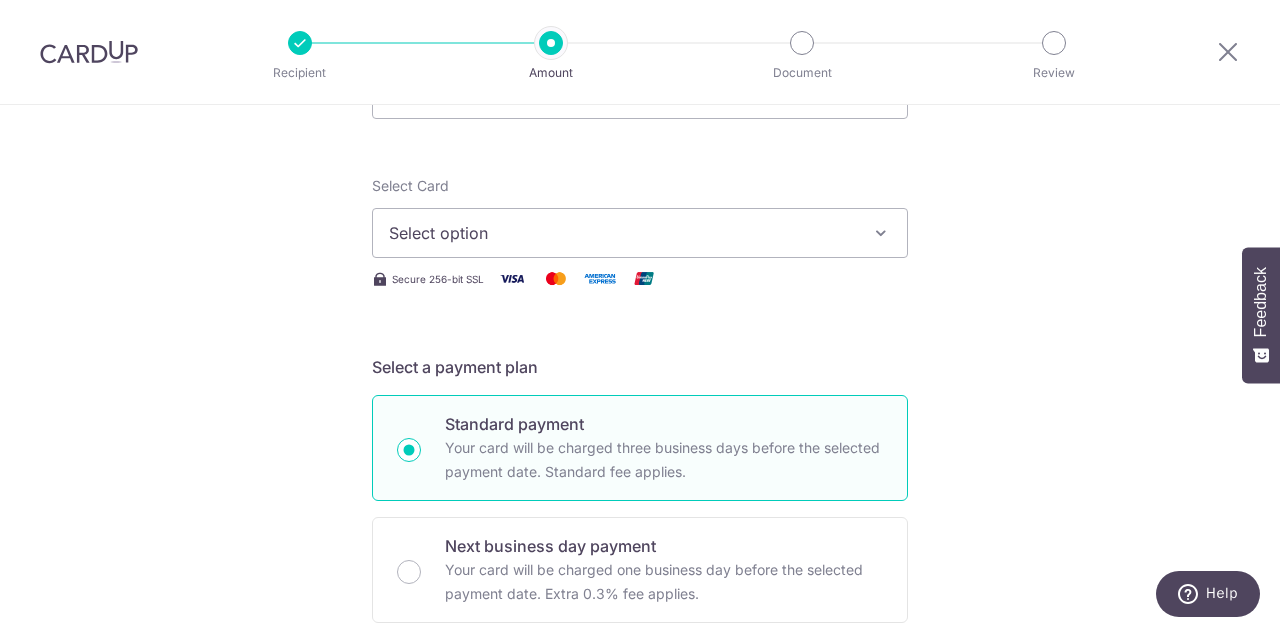 type on "1,658.34" 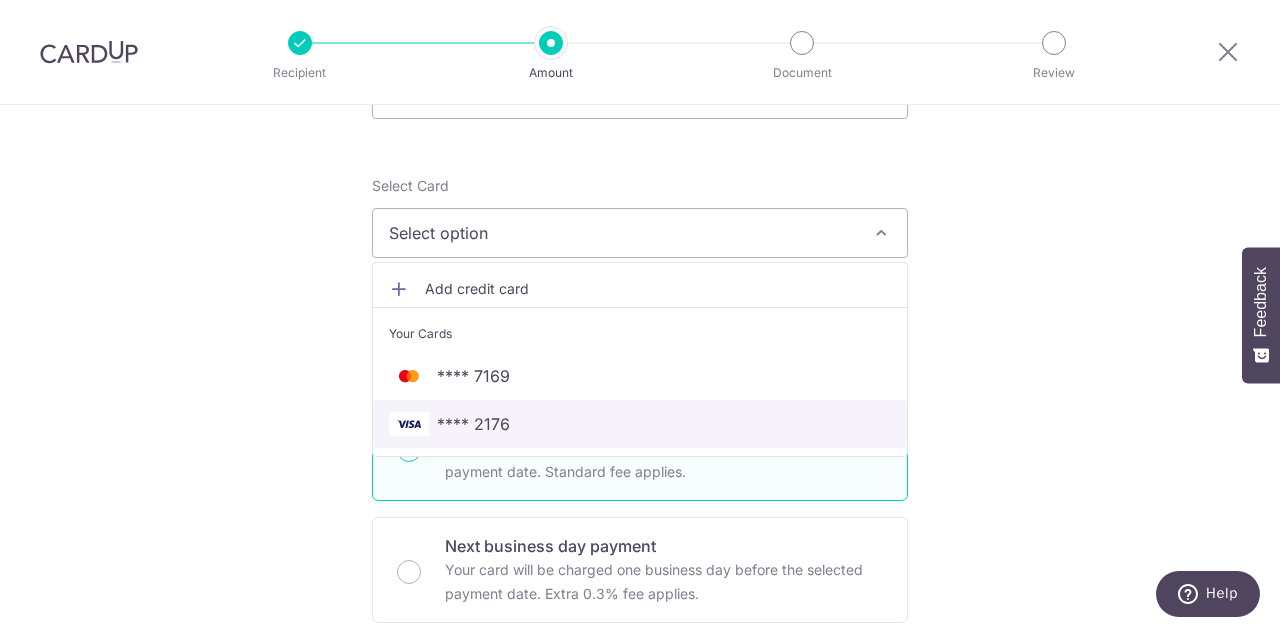 click on "**** 2176" at bounding box center [640, 424] 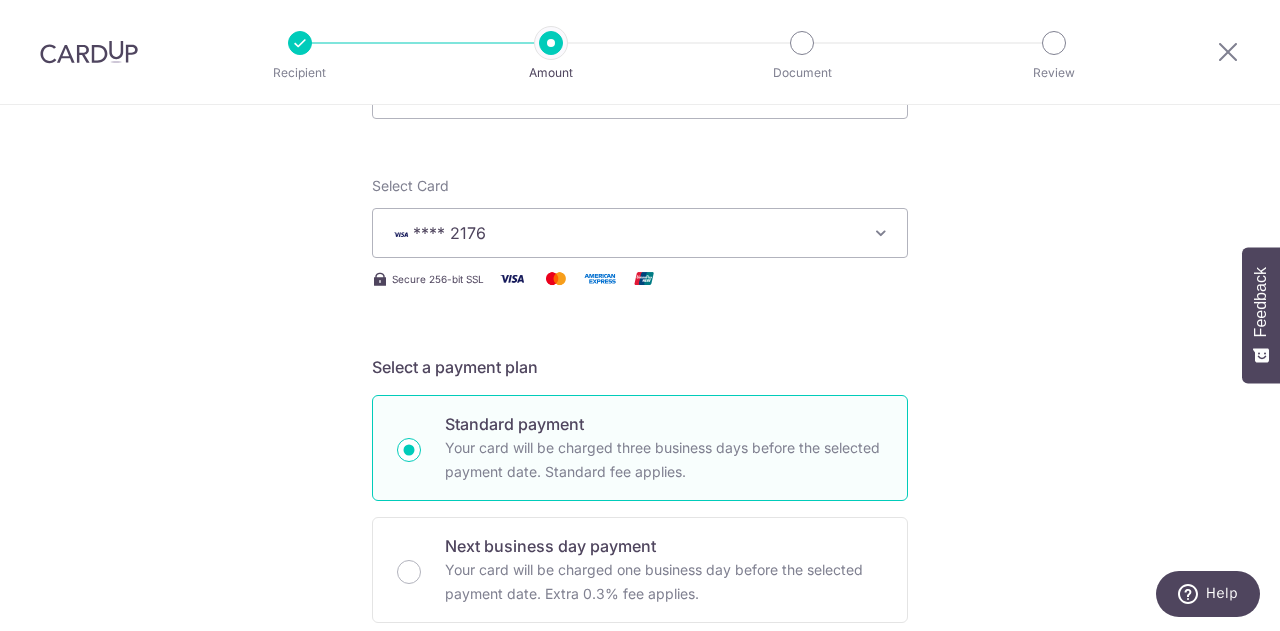 click on "Tell us more about your payment
Enter payment amount
SGD
1,658.34
1658.34
Select Card
**** 2176
Add credit card
Your Cards
**** 7169
**** 2176
Secure 256-bit SSL
Text
New card details
Card
Secure 256-bit SSL" at bounding box center [640, 809] 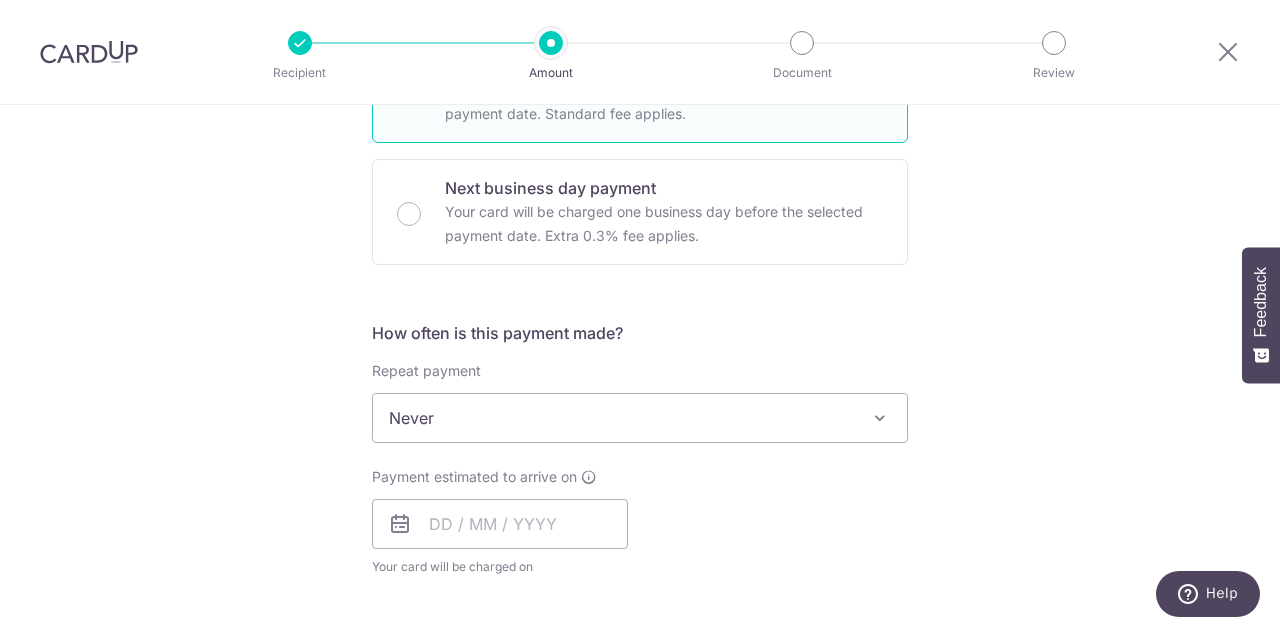 scroll, scrollTop: 600, scrollLeft: 0, axis: vertical 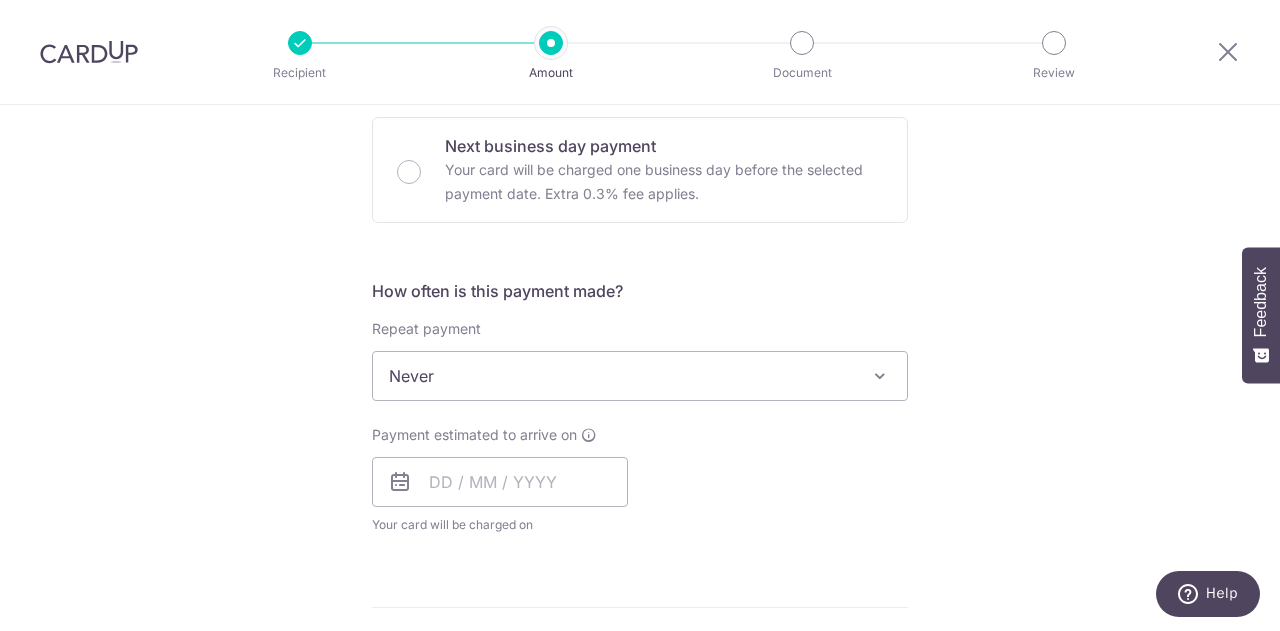click on "Never" at bounding box center (640, 376) 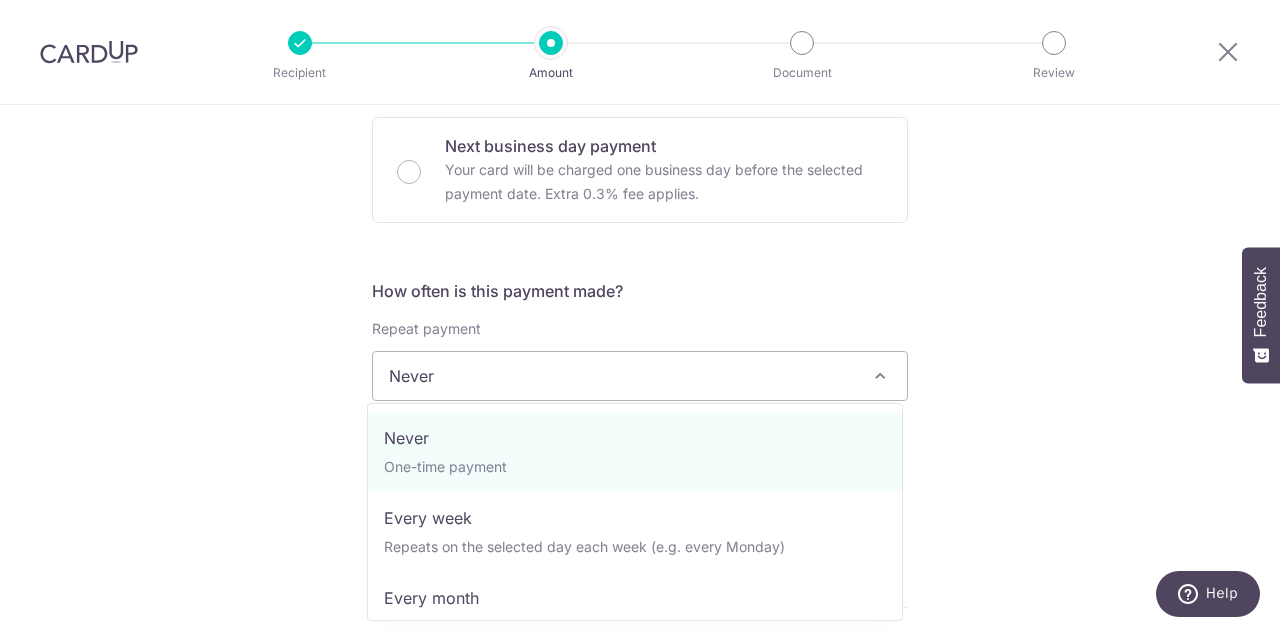 scroll, scrollTop: 600, scrollLeft: 0, axis: vertical 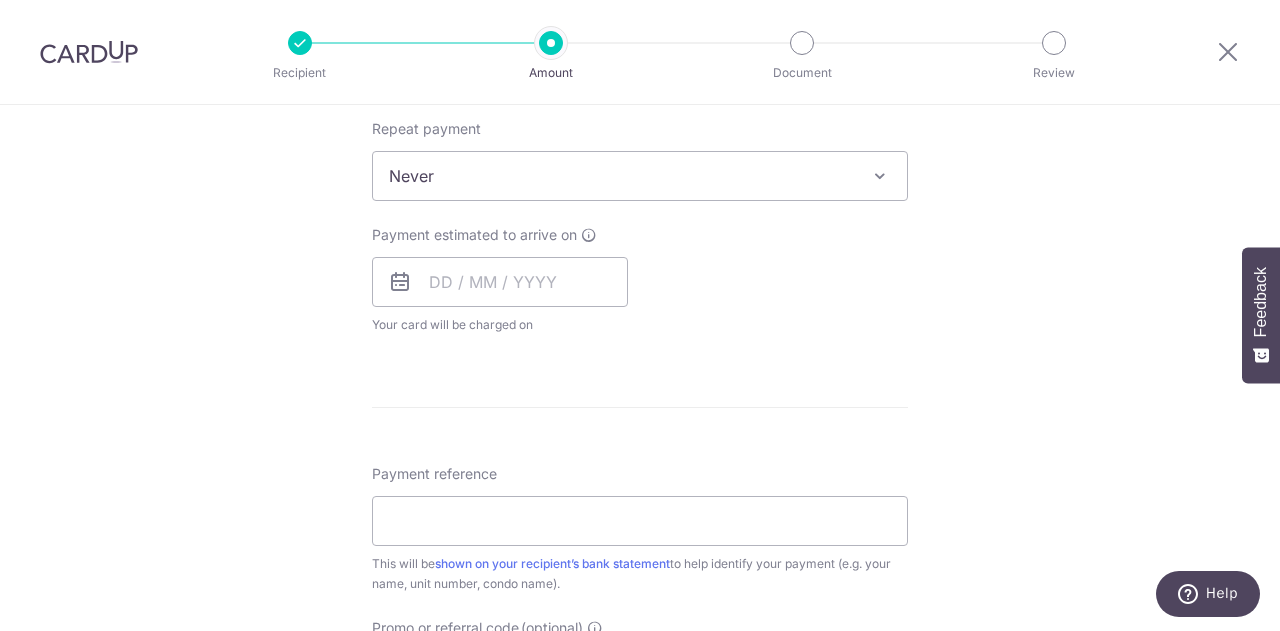 click at bounding box center [880, 176] 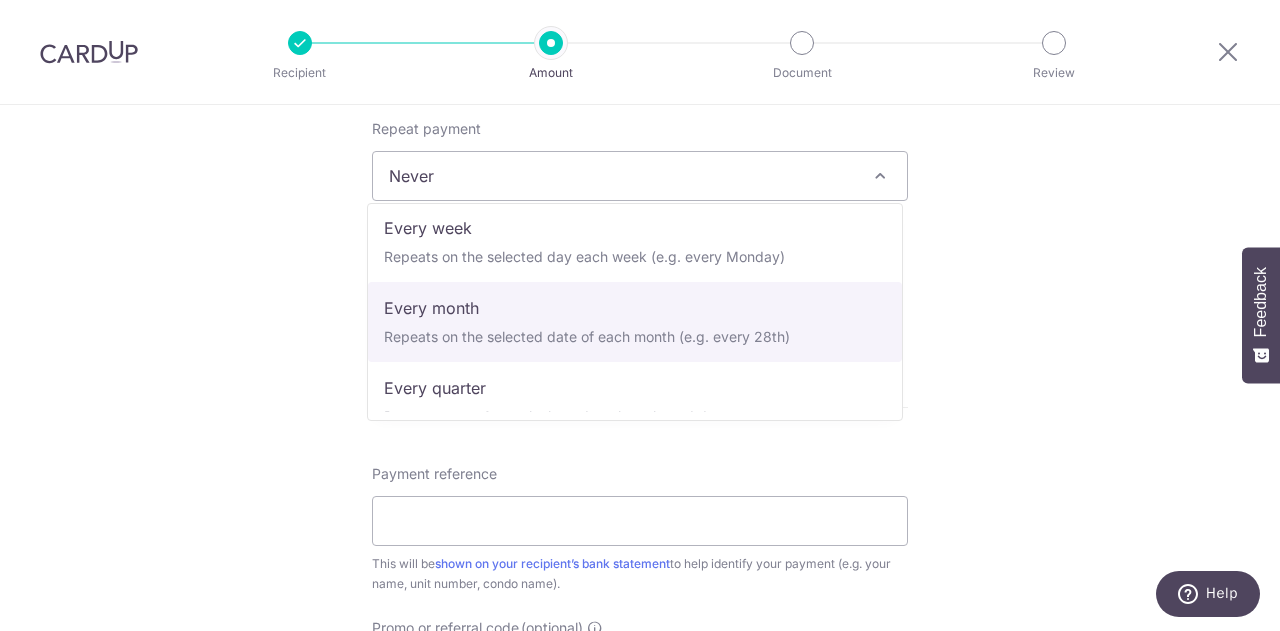 scroll, scrollTop: 200, scrollLeft: 0, axis: vertical 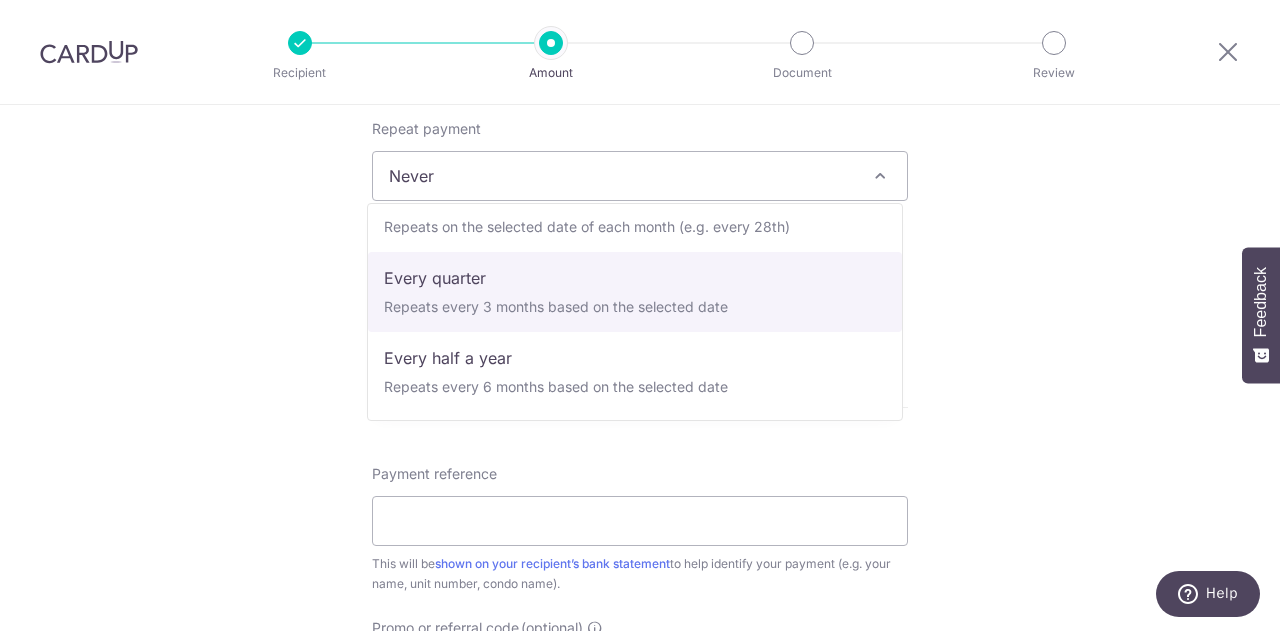 select on "4" 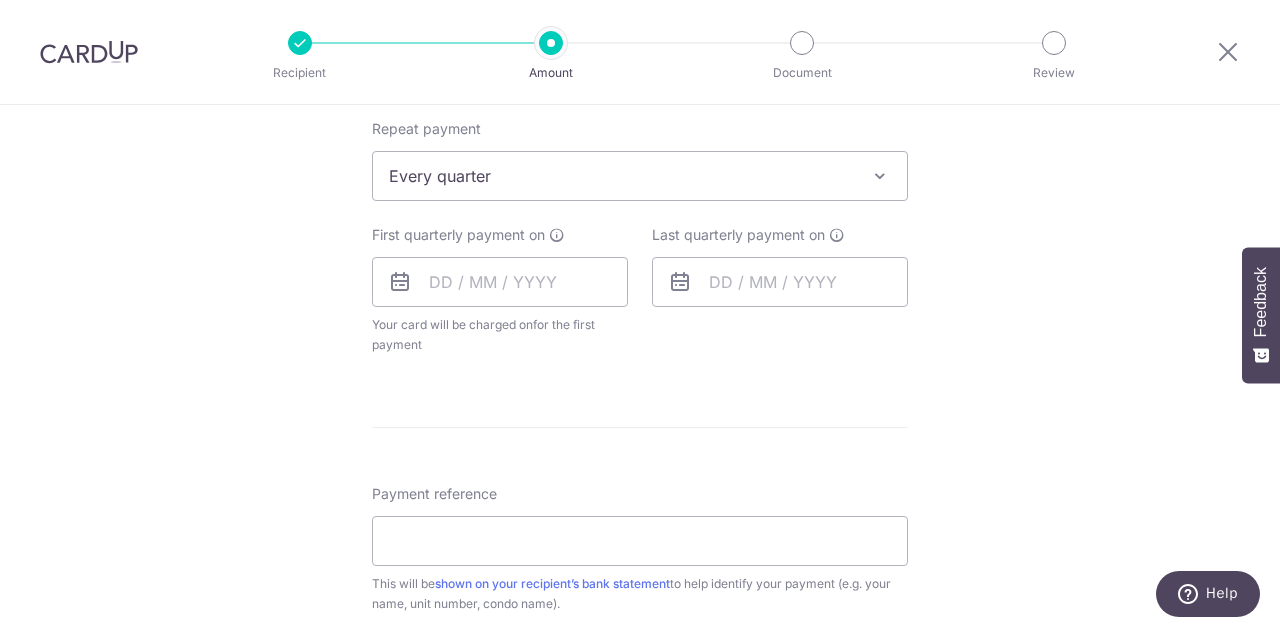 click on "Tell us more about your payment
Enter payment amount
SGD
1,658.34
1658.34
Select Card
**** 2176
Add credit card
Your Cards
**** 7169
**** 2176
Secure 256-bit SSL
Text
New card details
Card
Secure 256-bit SSL" at bounding box center [640, 219] 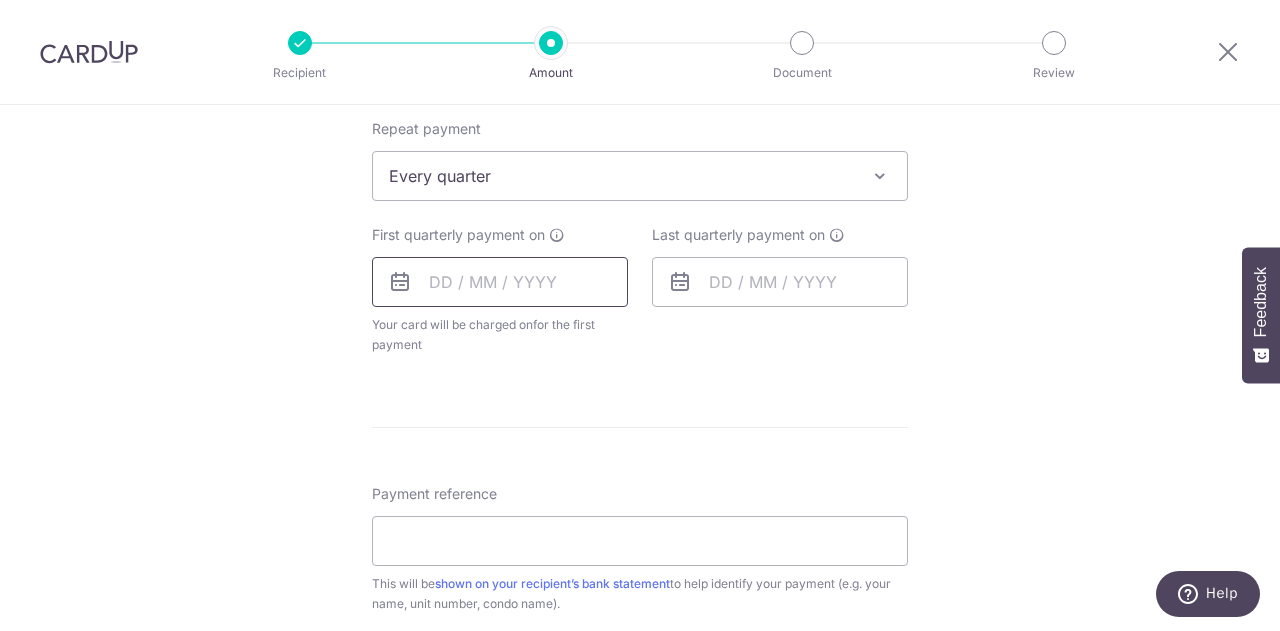 click at bounding box center [500, 282] 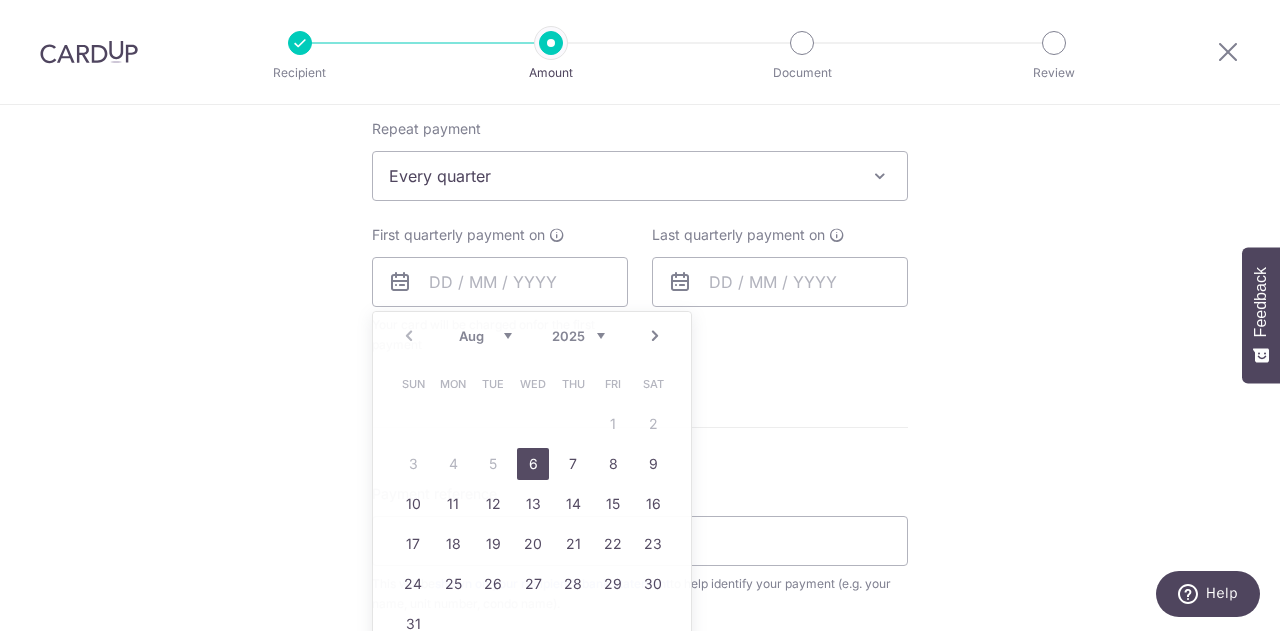 click on "Last quarterly payment on" at bounding box center [780, 290] 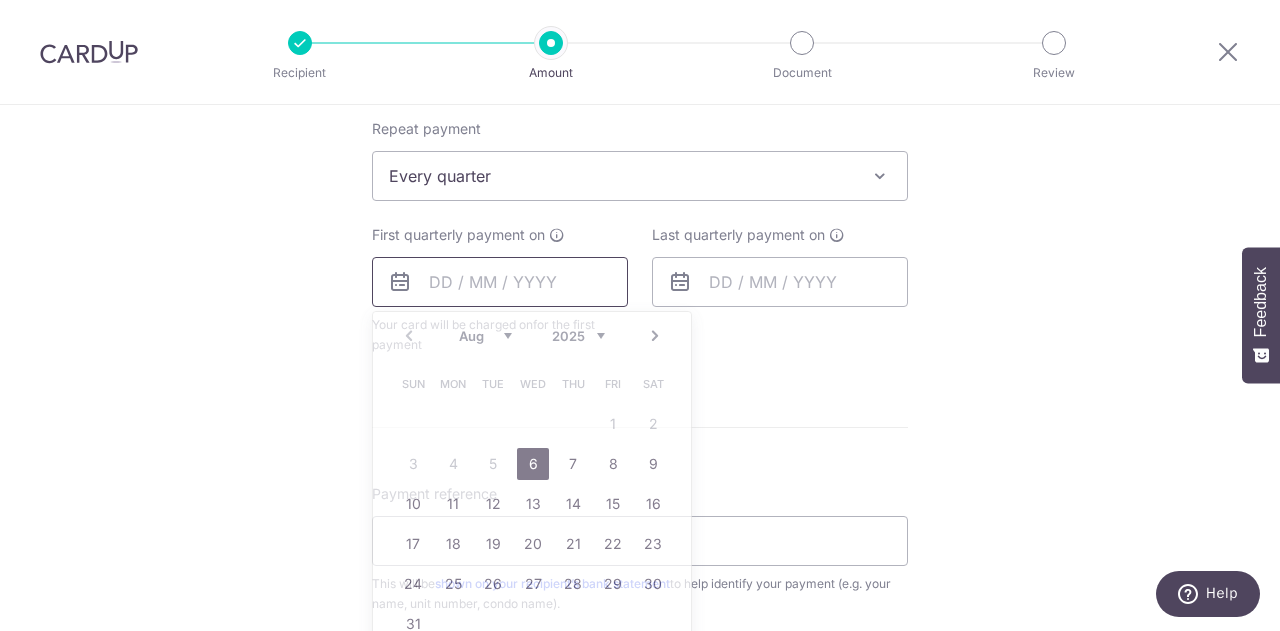 click at bounding box center [500, 282] 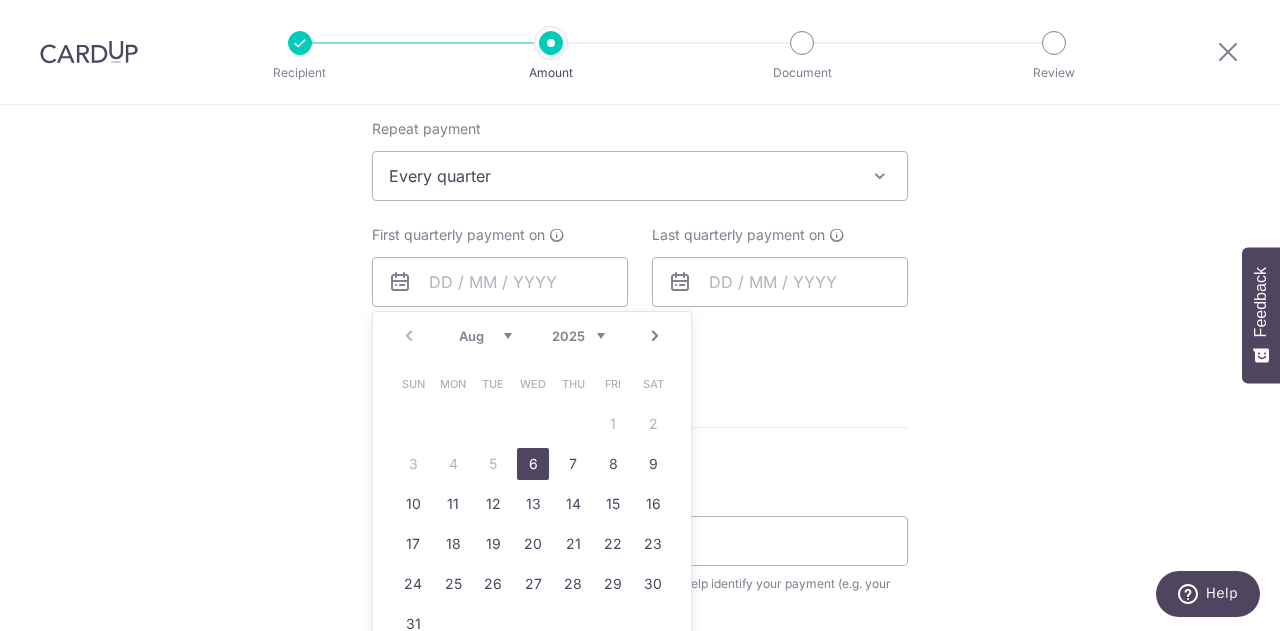 click on "Next" at bounding box center (655, 336) 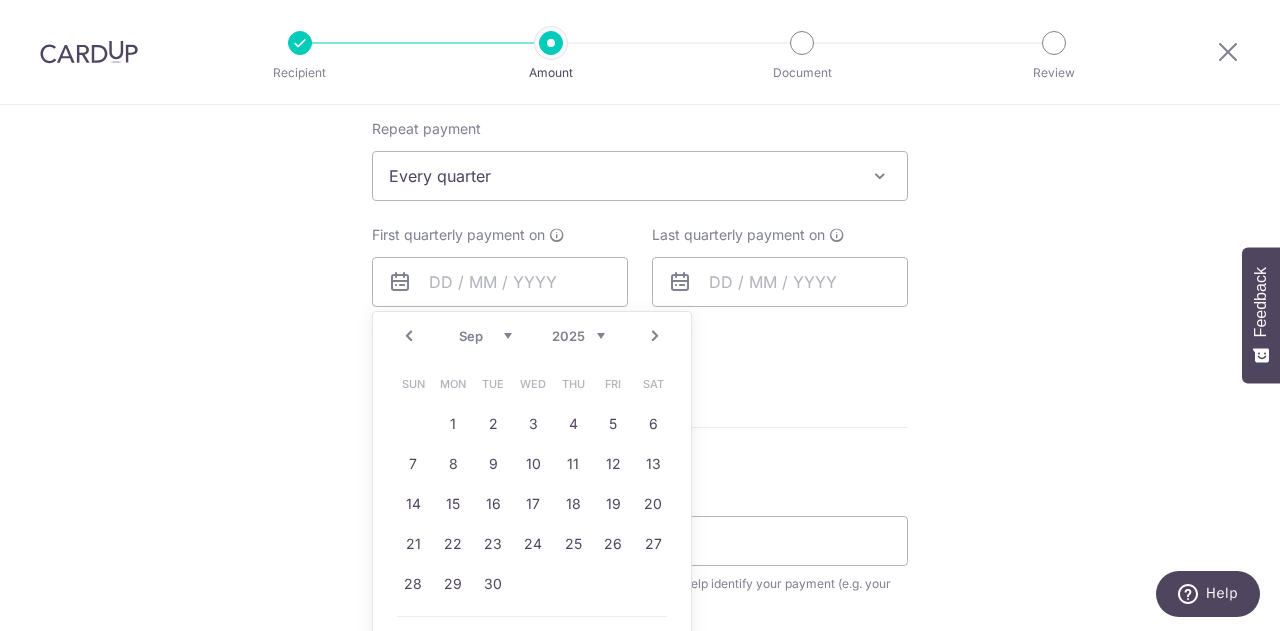 click on "Next" at bounding box center [655, 336] 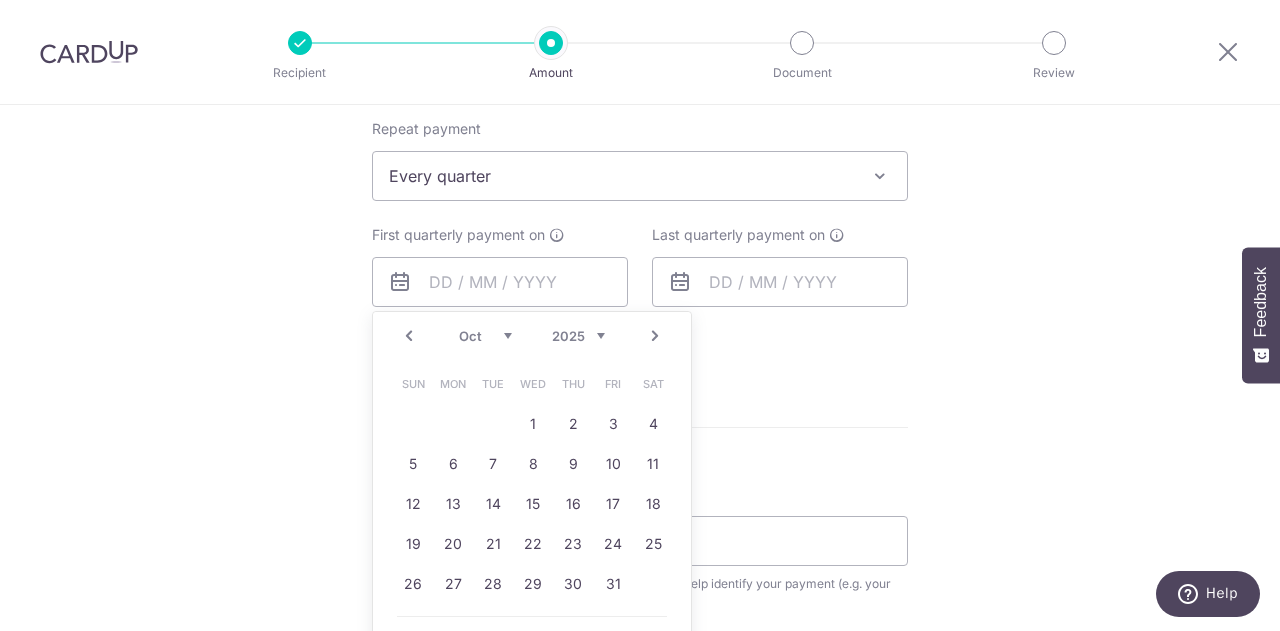 click on "Prev" at bounding box center (409, 336) 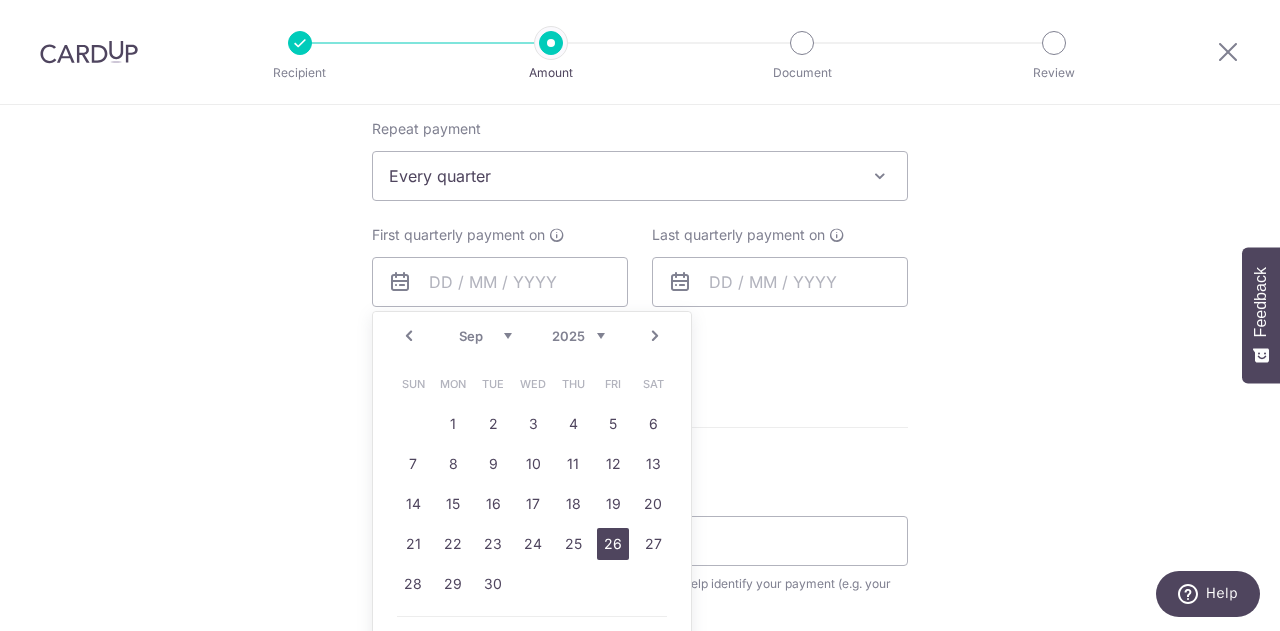 click on "26" at bounding box center [613, 544] 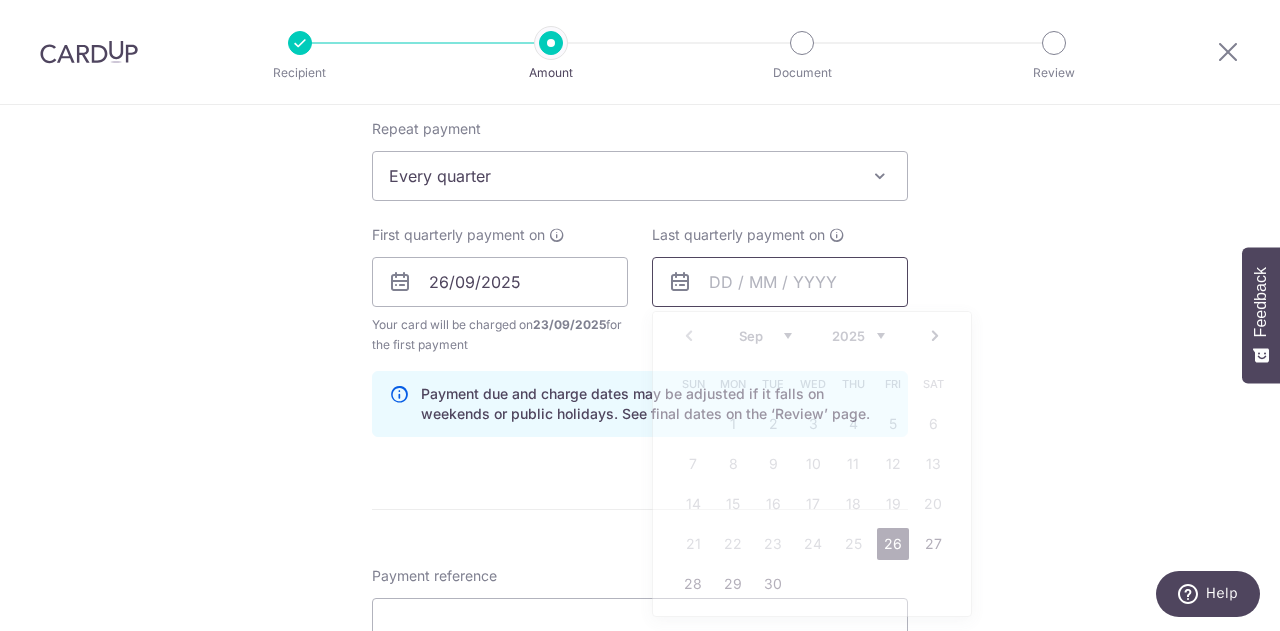 click at bounding box center [780, 282] 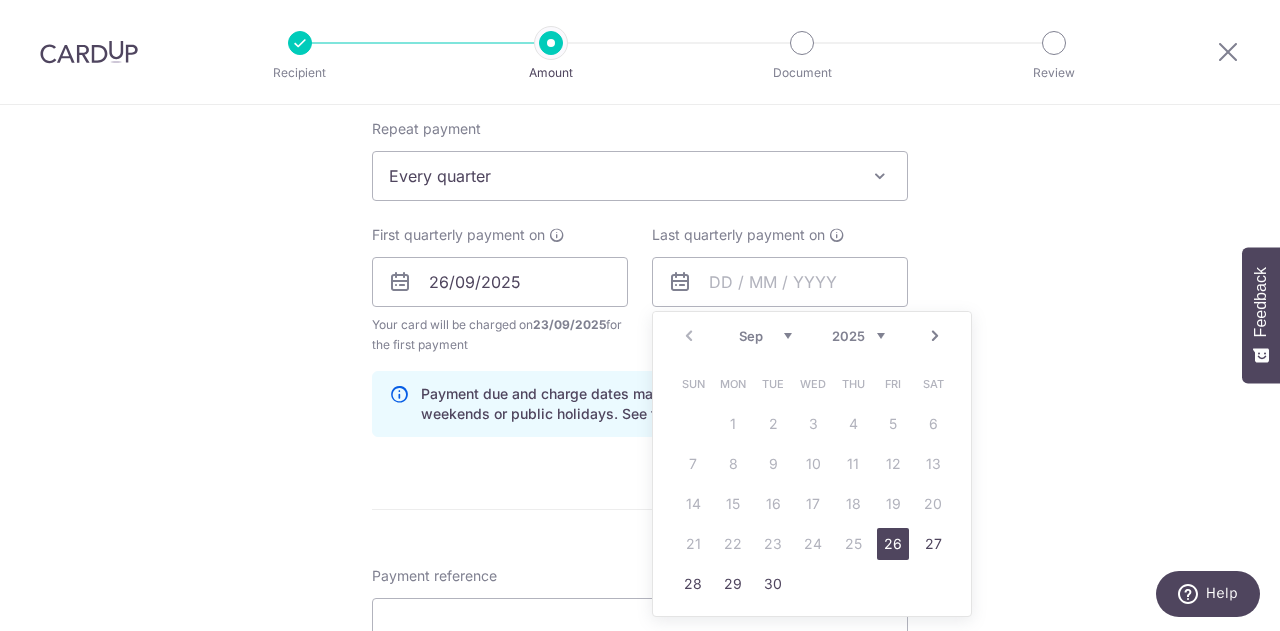 click on "Next" at bounding box center (935, 336) 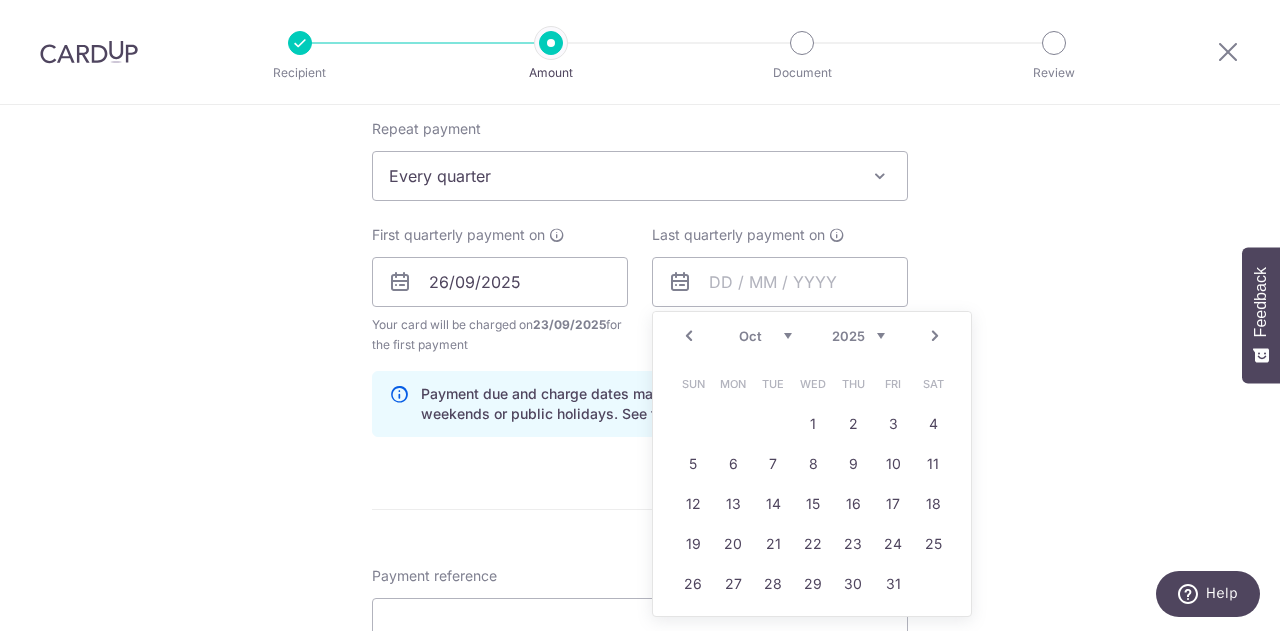 click on "Next" at bounding box center (935, 336) 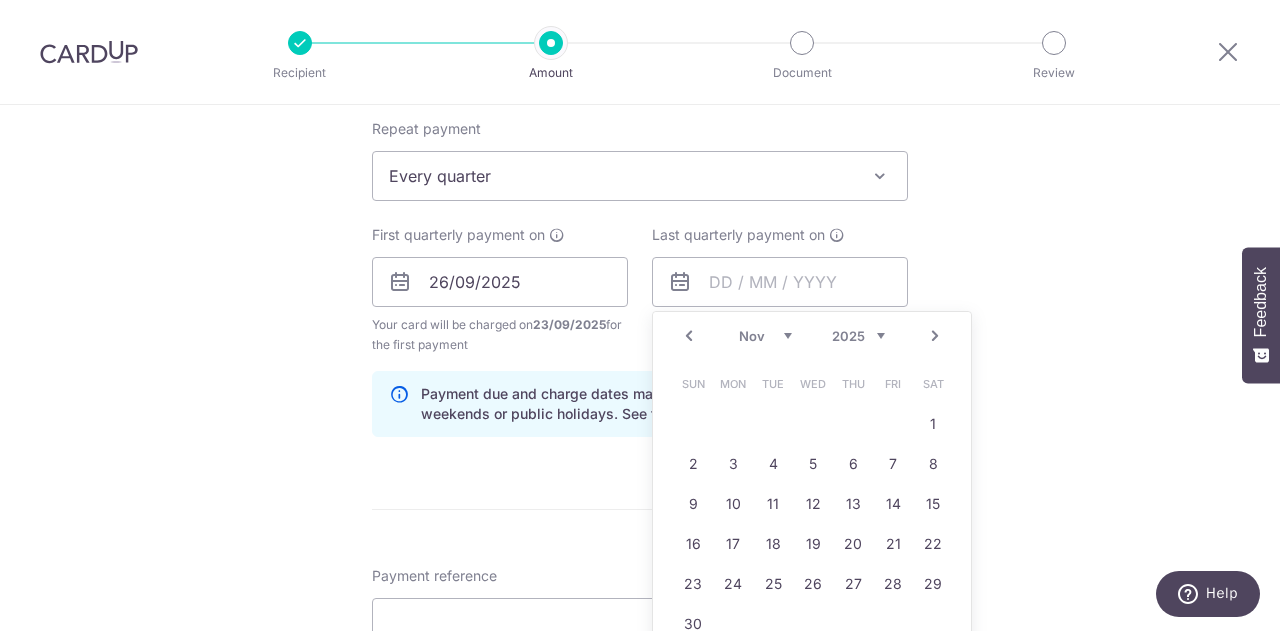 click on "Next" at bounding box center (935, 336) 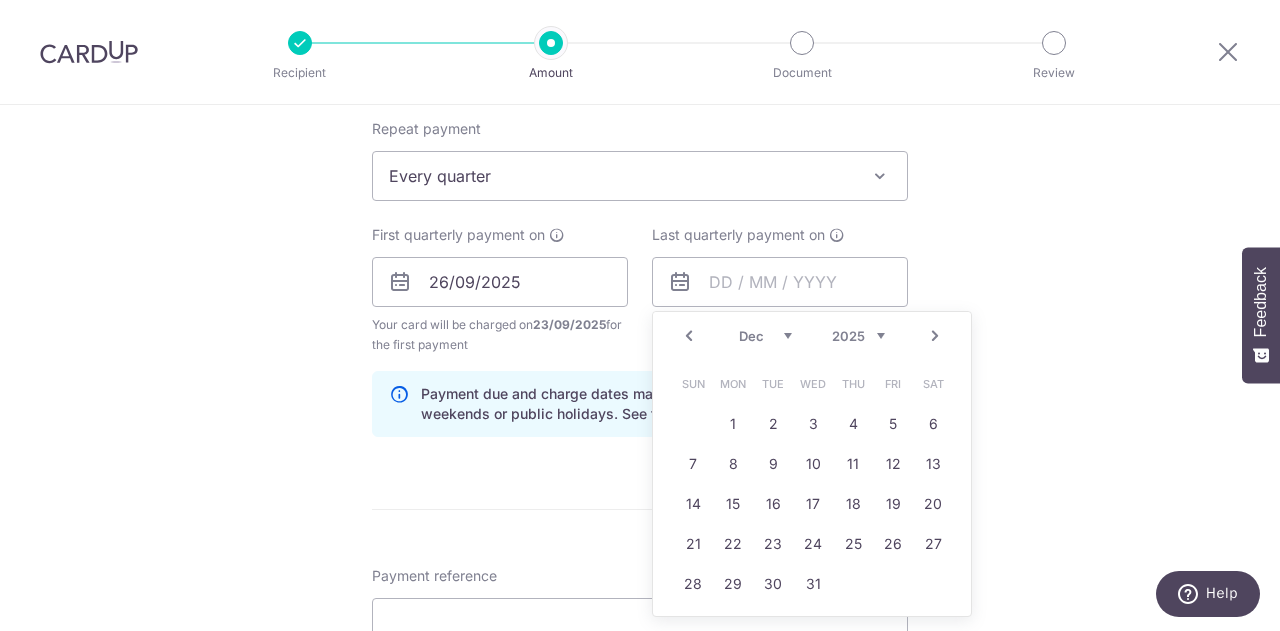 click on "Next" at bounding box center (935, 336) 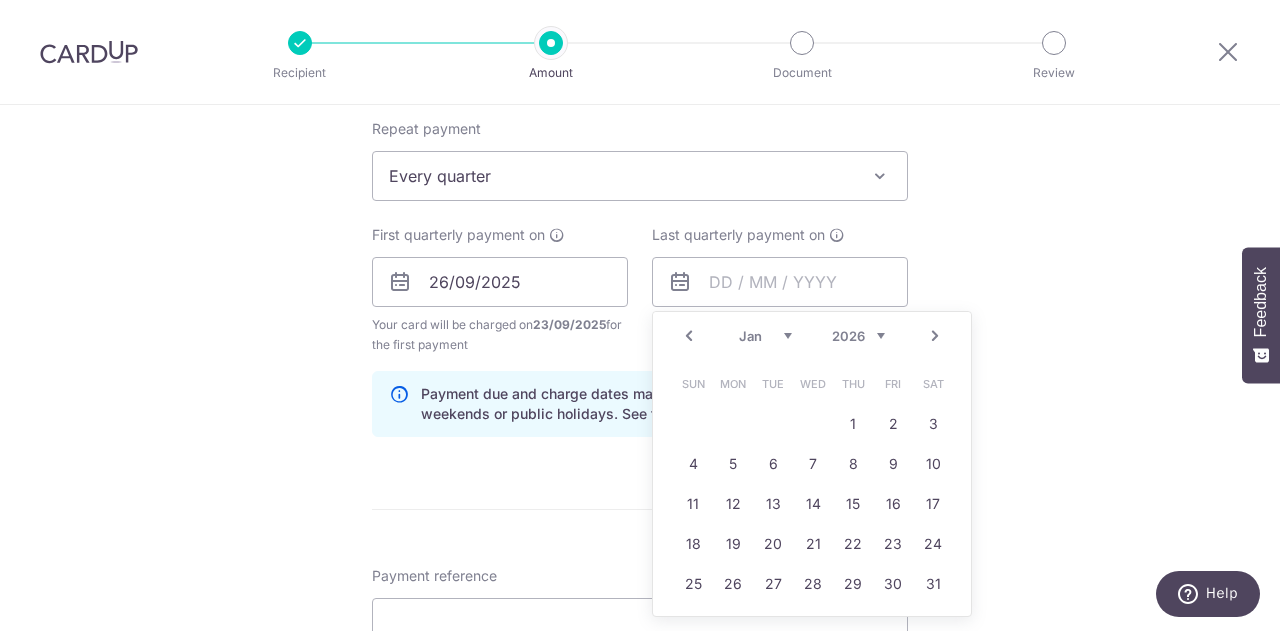 click on "Next" at bounding box center [935, 336] 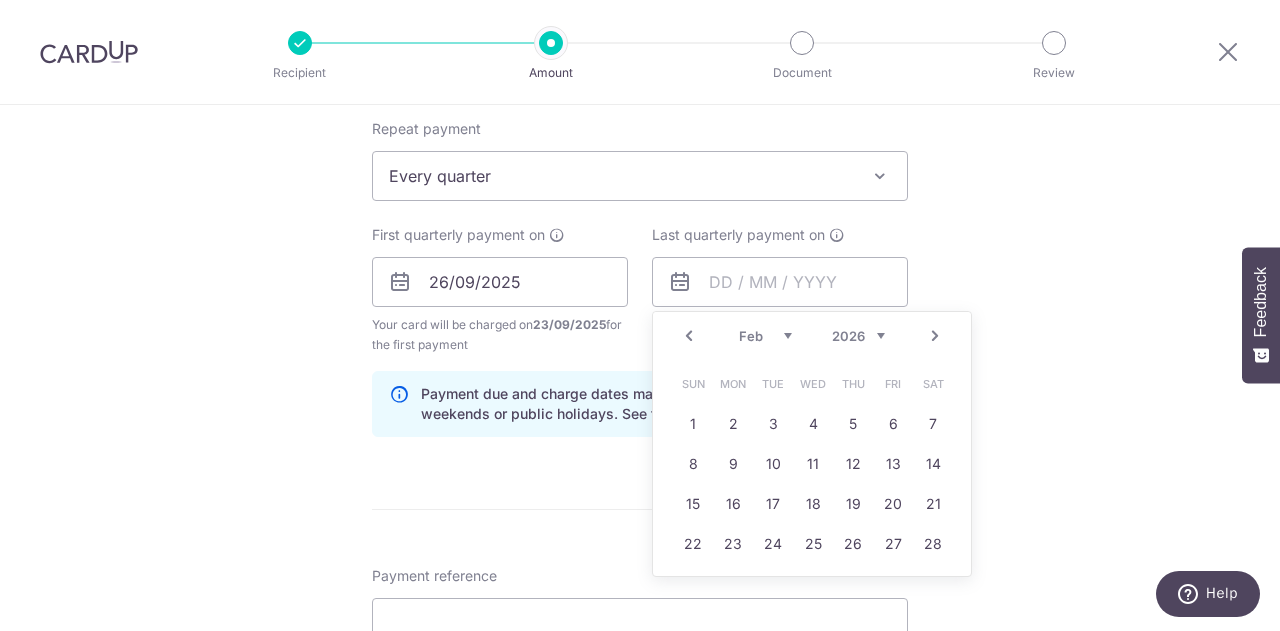 click on "Next" at bounding box center (935, 336) 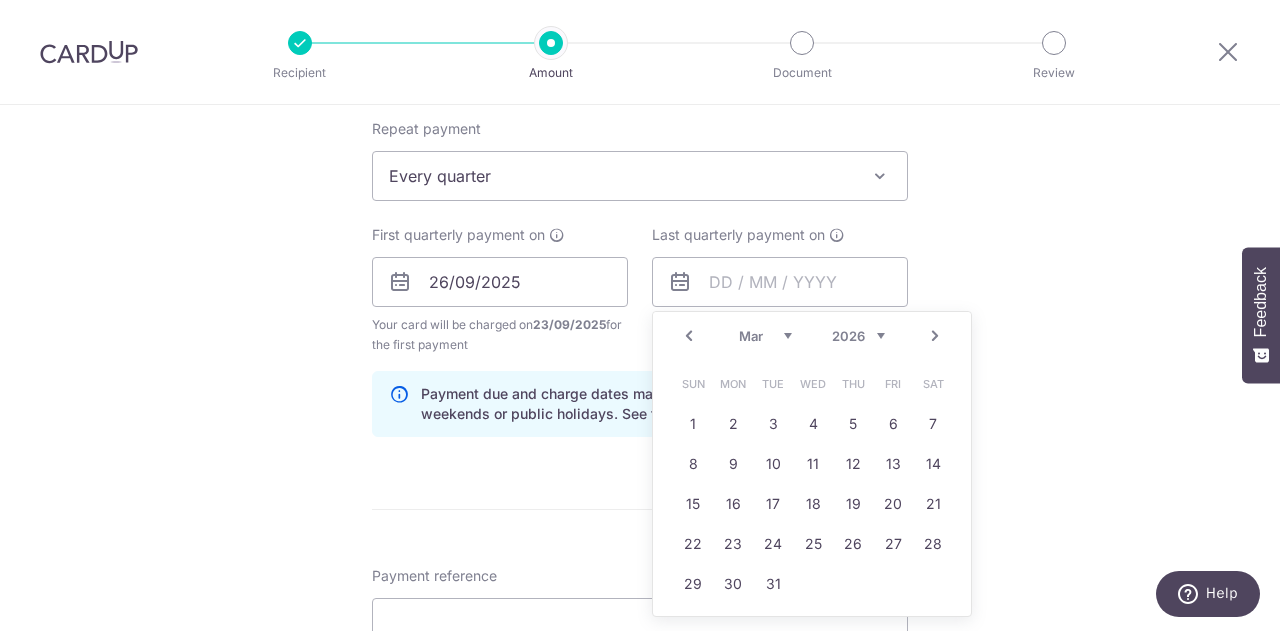 click on "Next" at bounding box center [935, 336] 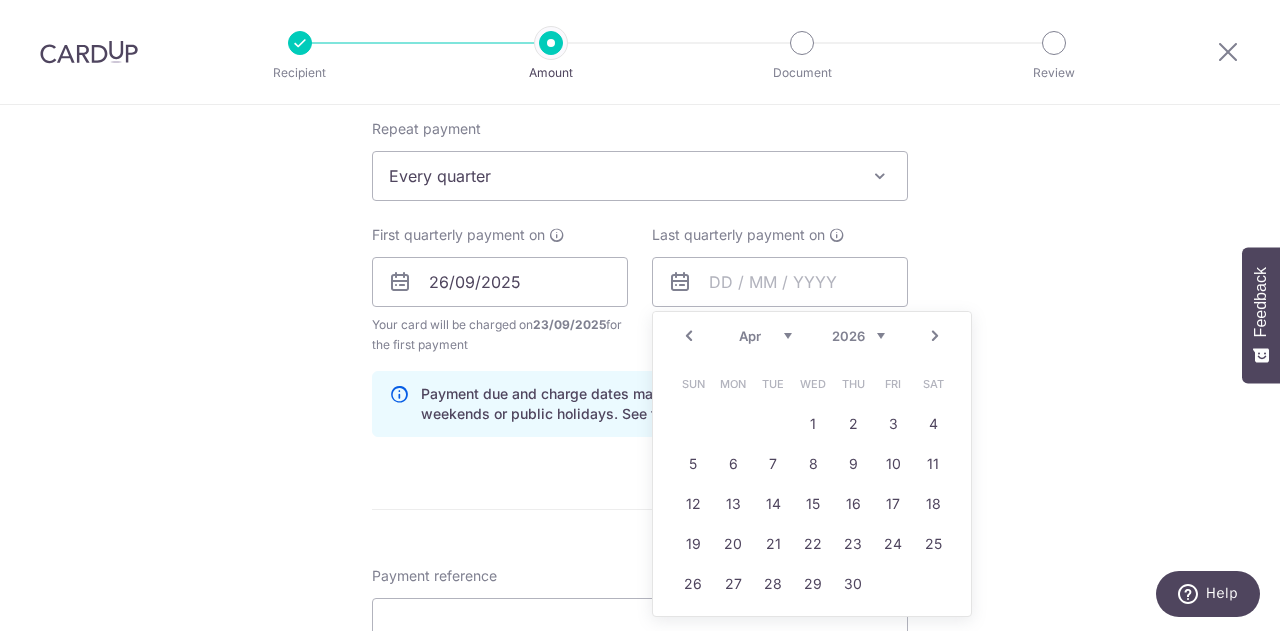 click on "Next" at bounding box center [935, 336] 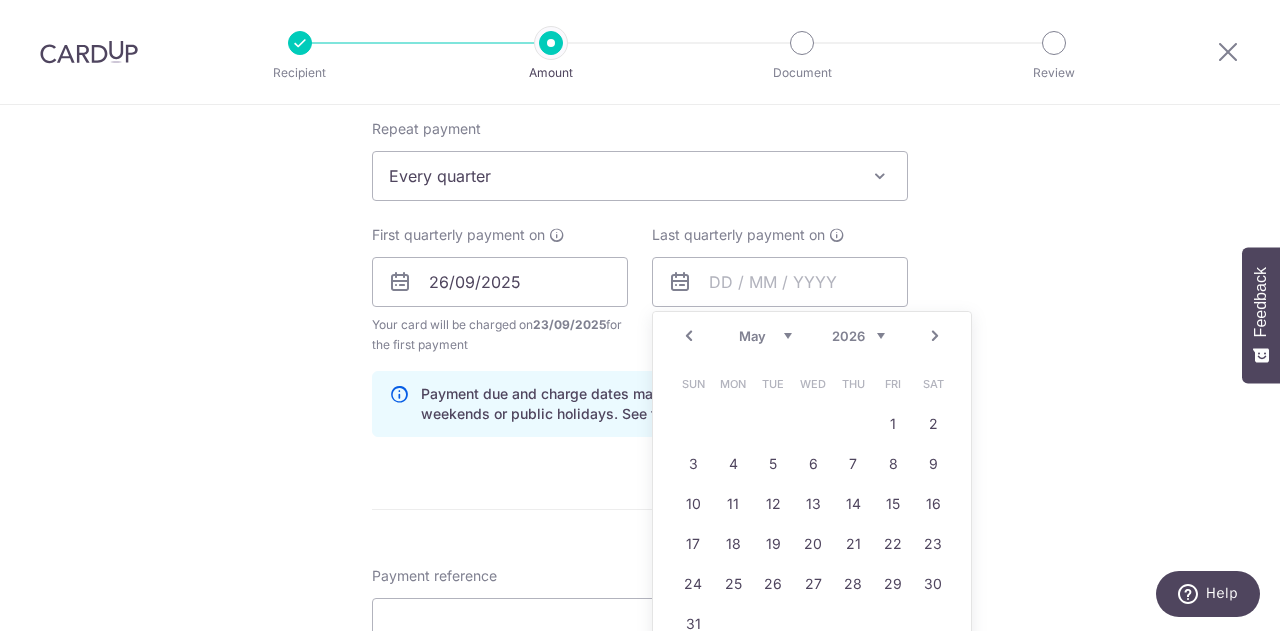 click on "Next" at bounding box center (935, 336) 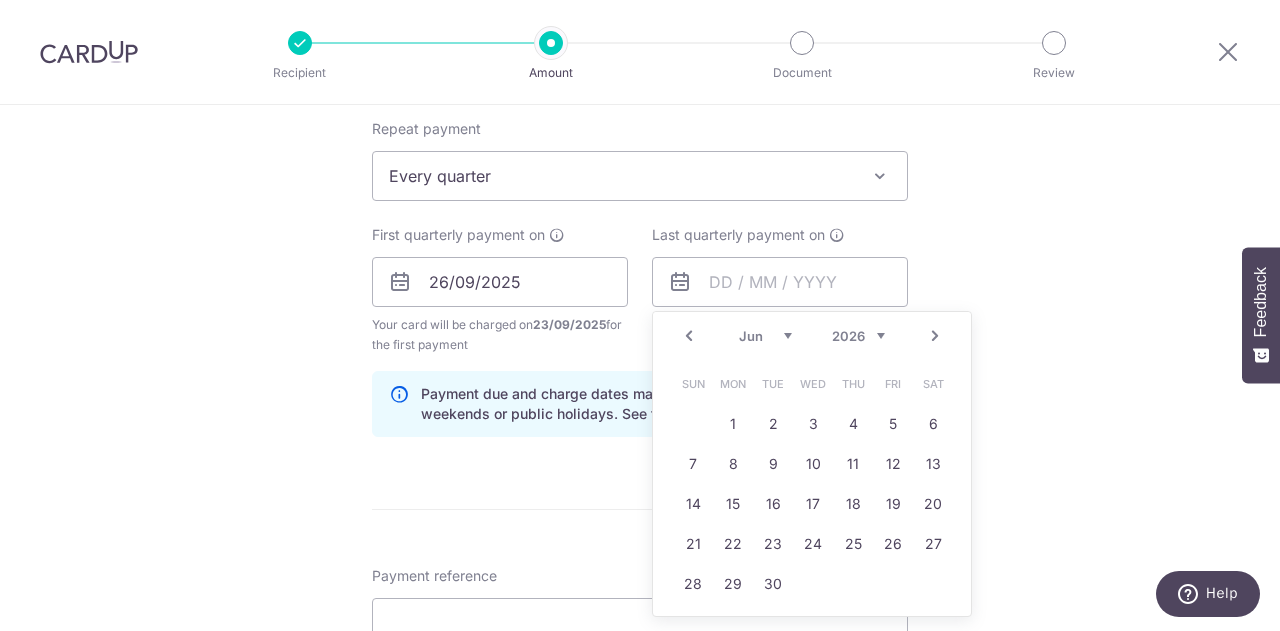 click on "Next" at bounding box center (935, 336) 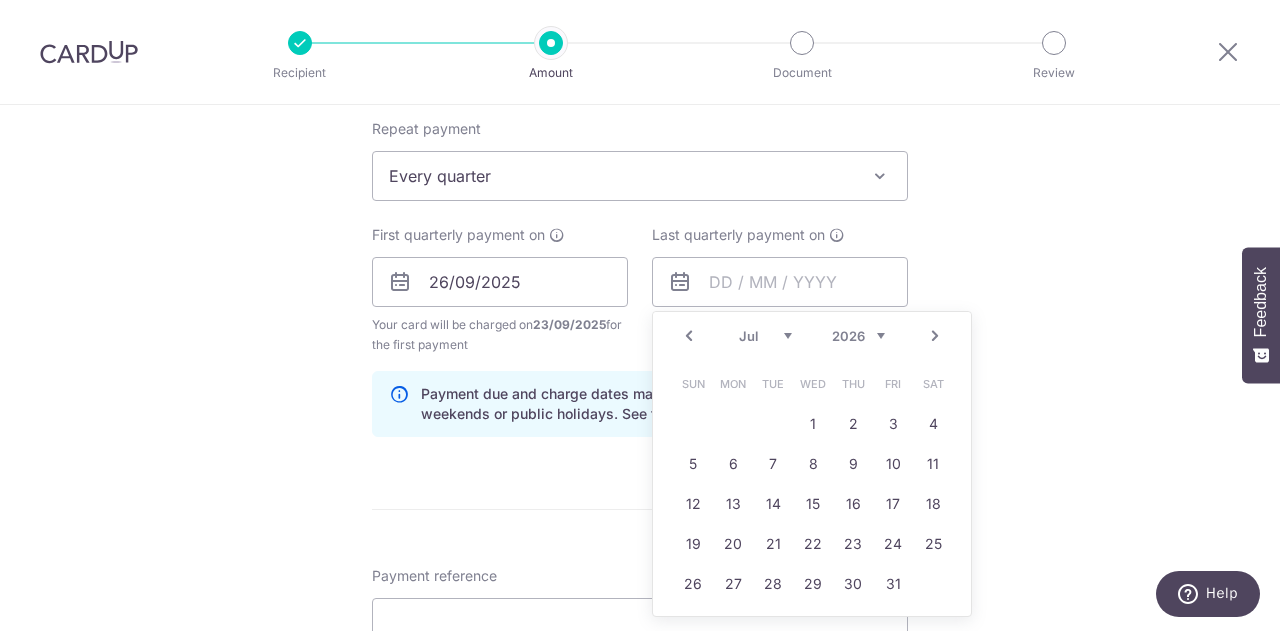 click on "Next" at bounding box center [935, 336] 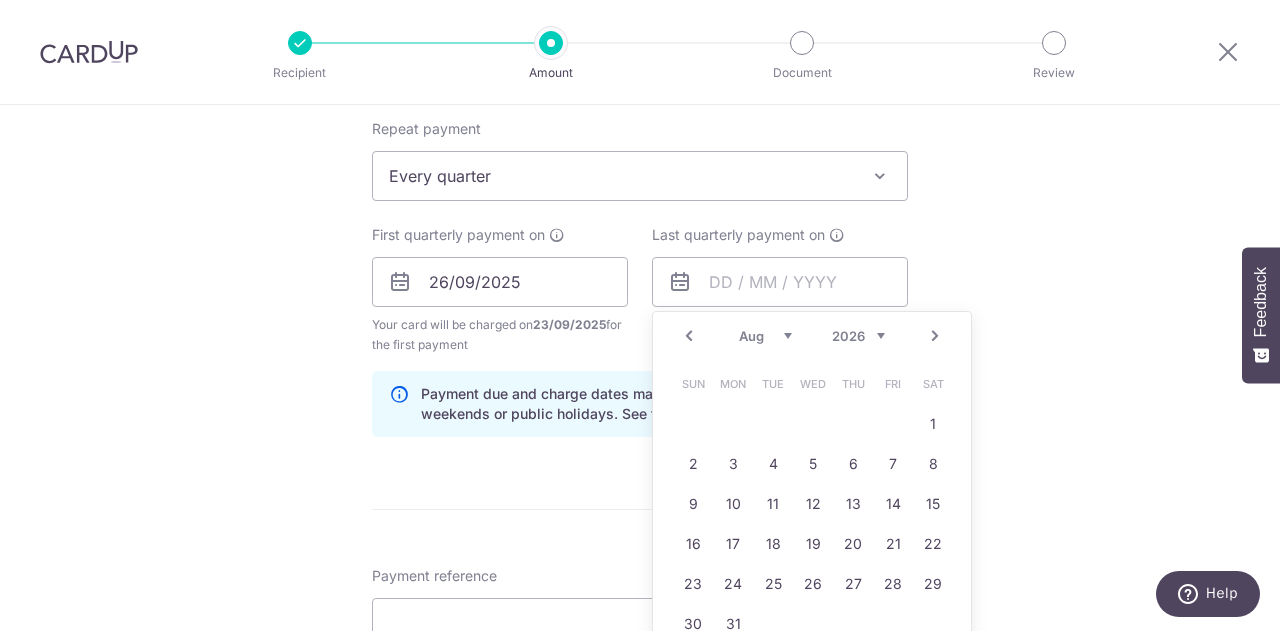 click on "Next" at bounding box center [935, 336] 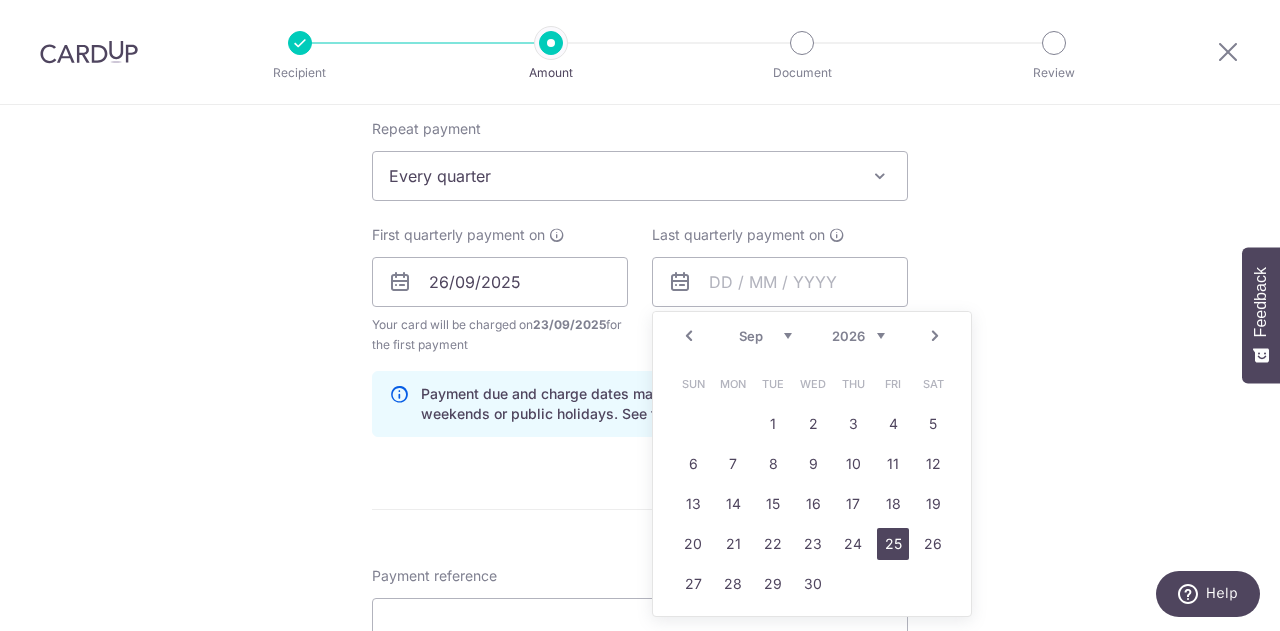 click on "25" at bounding box center [893, 544] 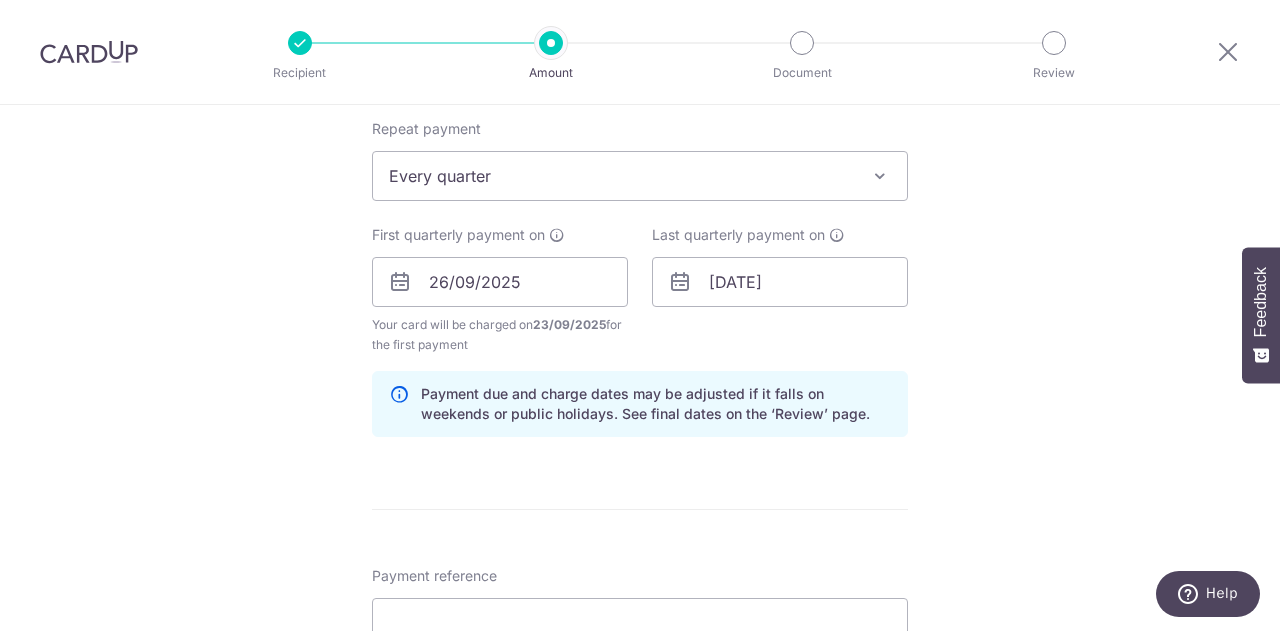 click on "Tell us more about your payment
Enter payment amount
SGD
1,658.34
1658.34
Select Card
**** 2176
Add credit card
Your Cards
**** 7169
**** 2176
Secure 256-bit SSL
Text
New card details
Card
Secure 256-bit SSL" at bounding box center [640, 260] 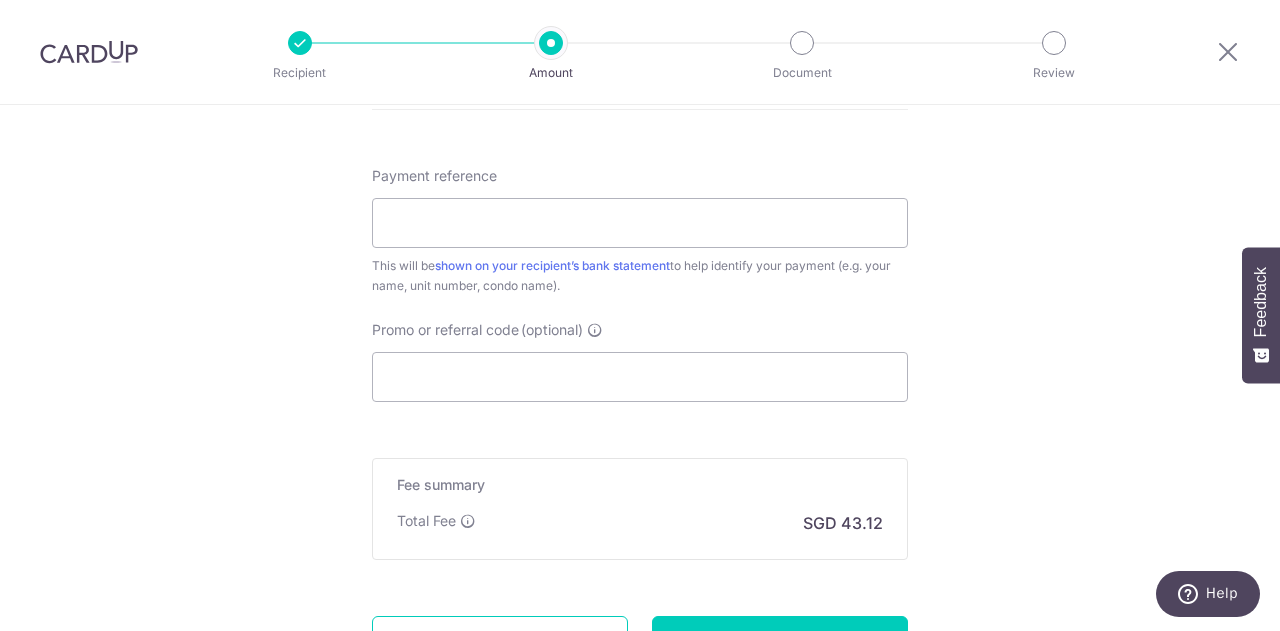 scroll, scrollTop: 1100, scrollLeft: 0, axis: vertical 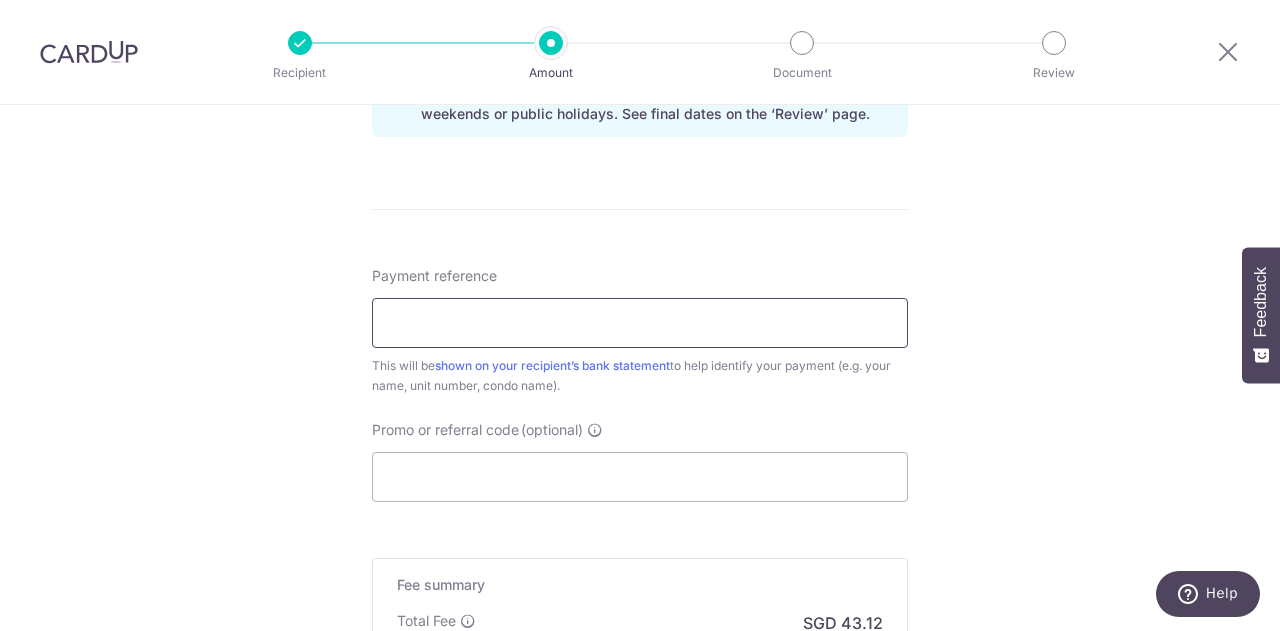 click on "Payment reference" at bounding box center [640, 323] 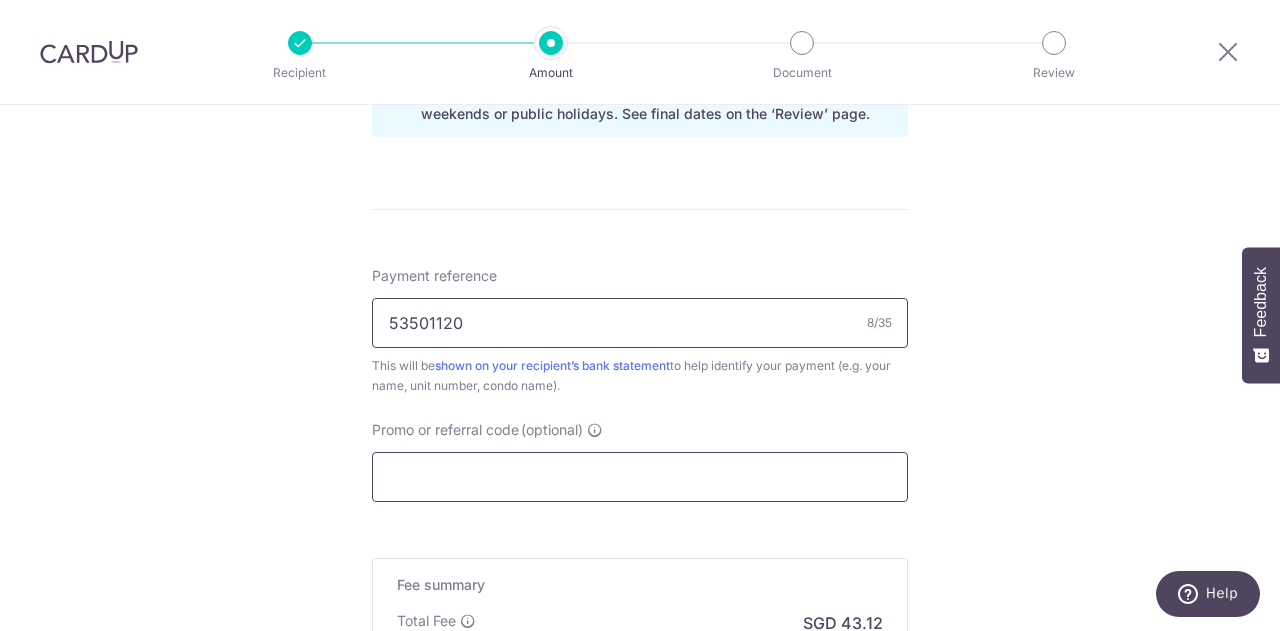 type on "53501120" 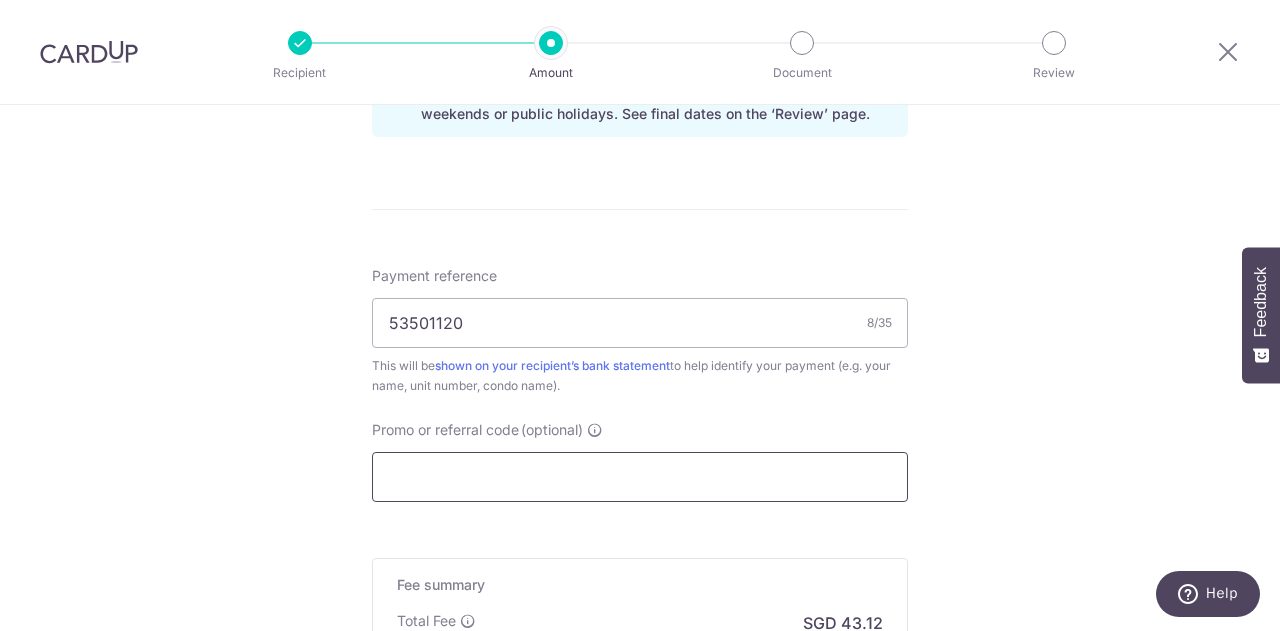 click on "Promo or referral code
(optional)" at bounding box center [640, 477] 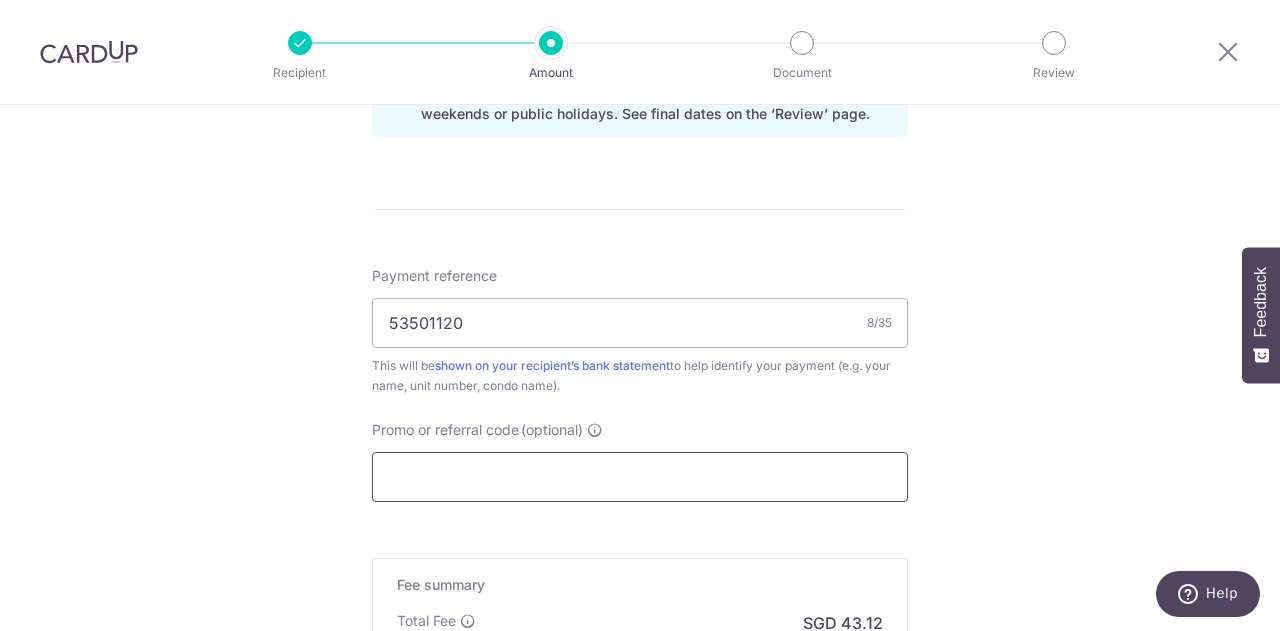 paste on "3HOME25R" 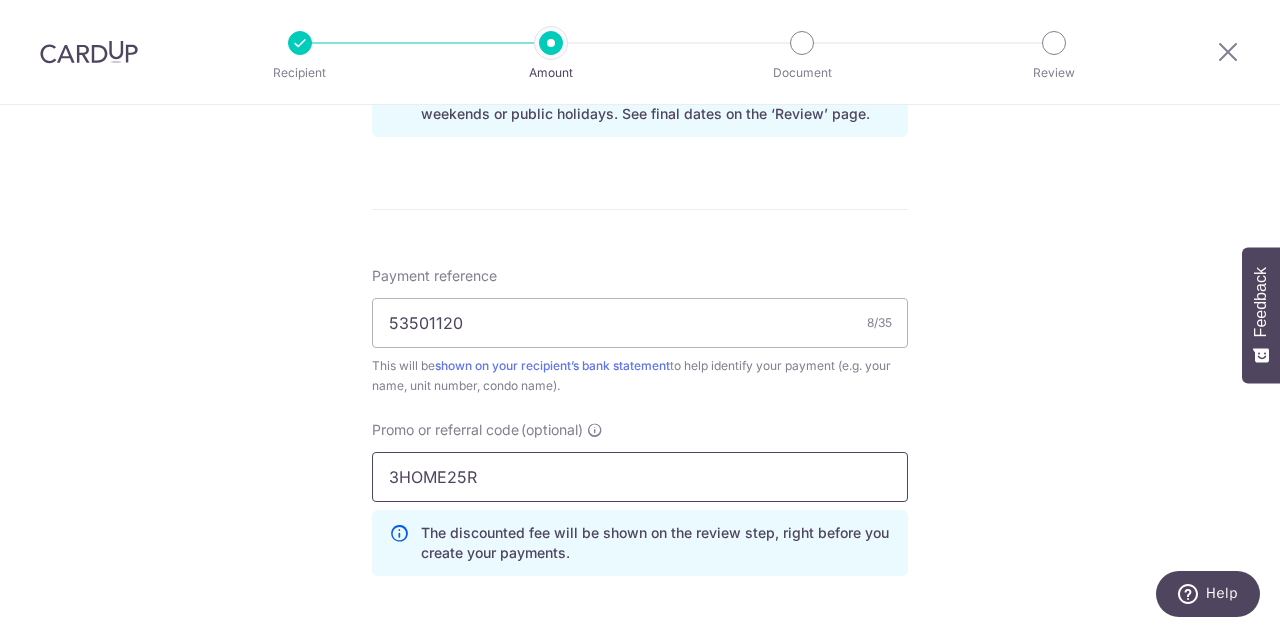 type on "3HOME25R" 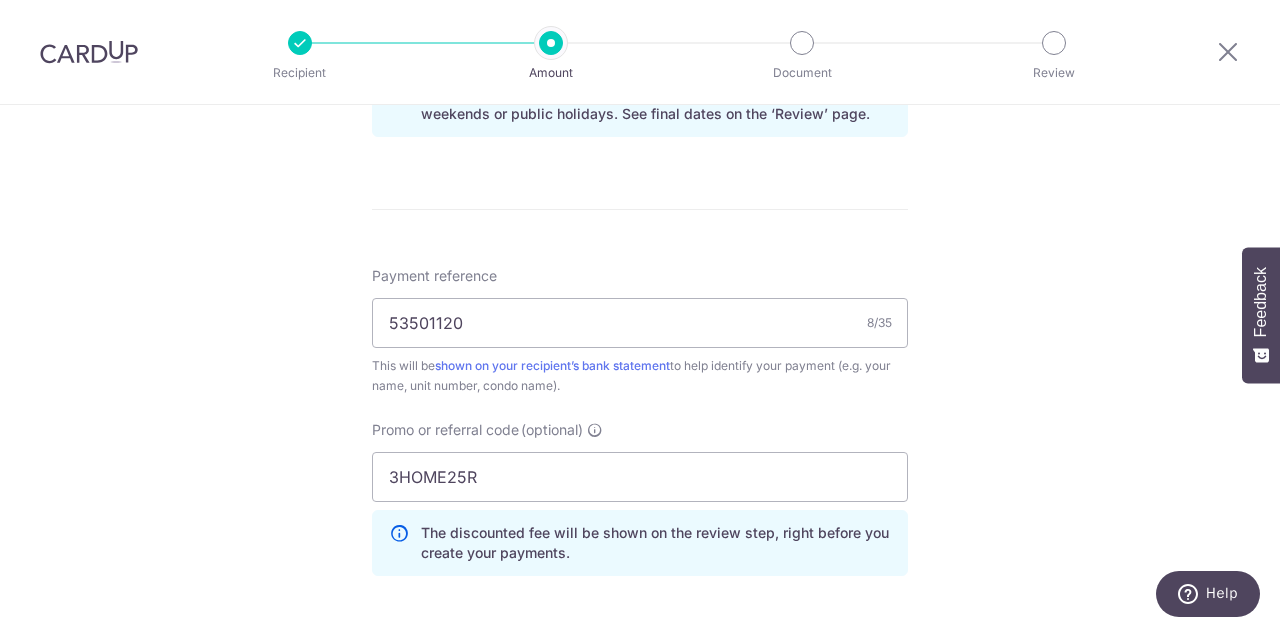 click on "Tell us more about your payment
Enter payment amount
SGD
1,658.34
1658.34
Select Card
**** 2176
Add credit card
Your Cards
**** 7169
**** 2176
Secure 256-bit SSL
Text
New card details
Card
Secure 256-bit SSL" at bounding box center (640, 5) 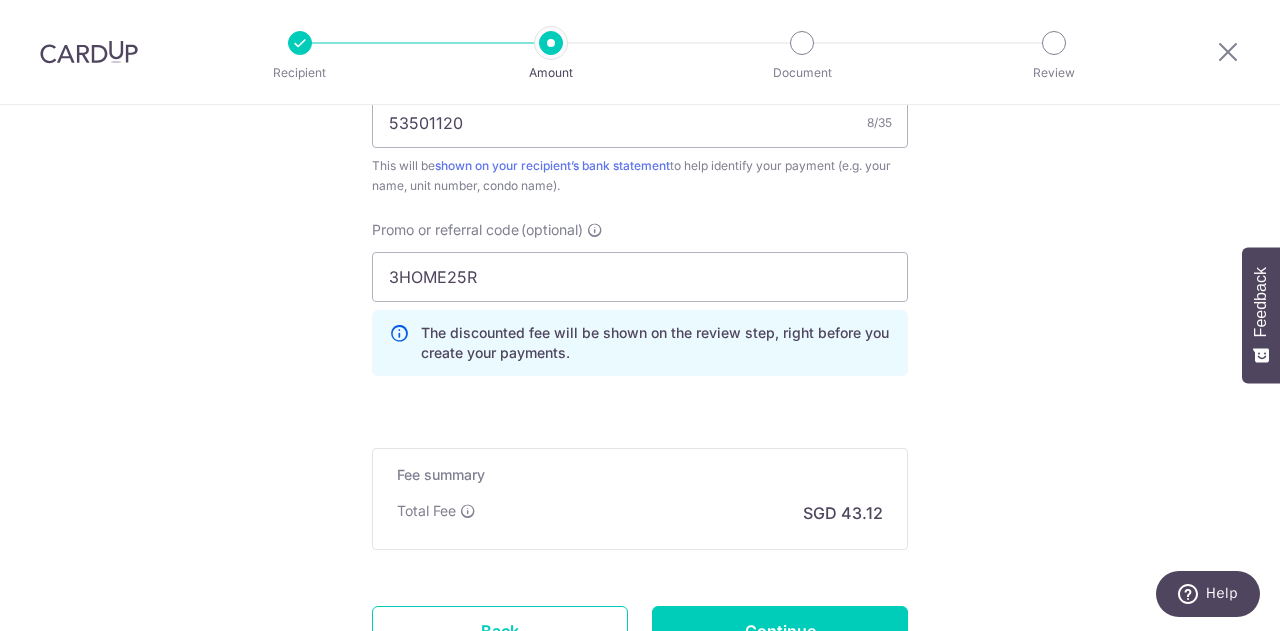 scroll, scrollTop: 1469, scrollLeft: 0, axis: vertical 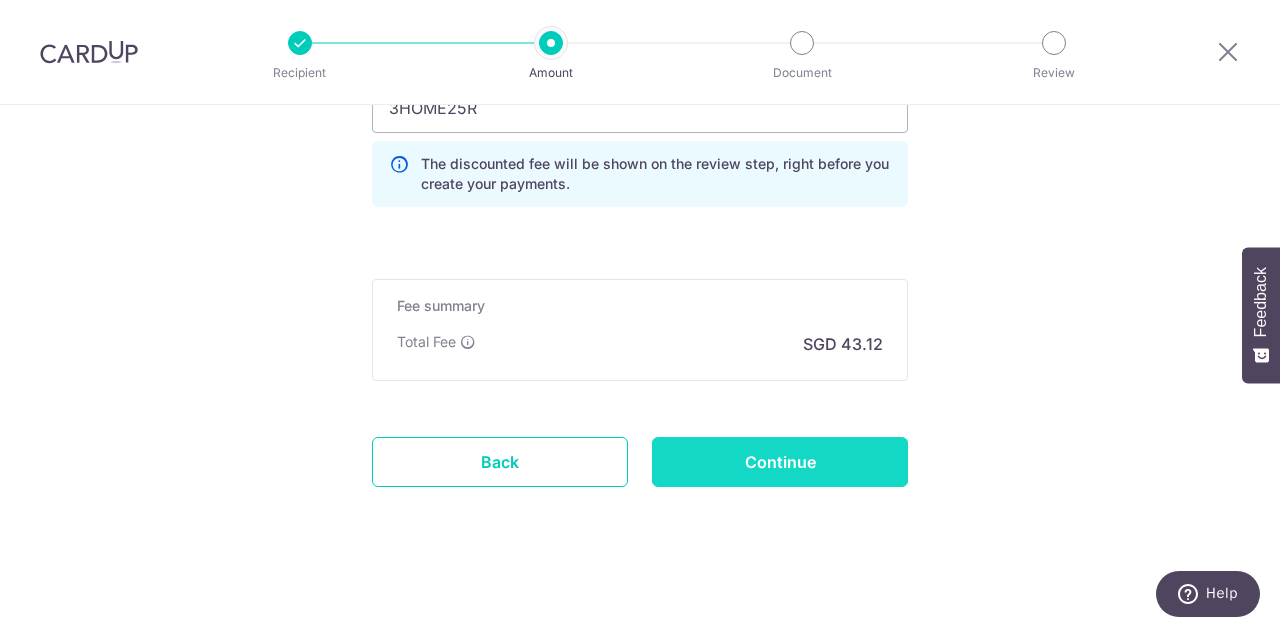 click on "Continue" at bounding box center (780, 462) 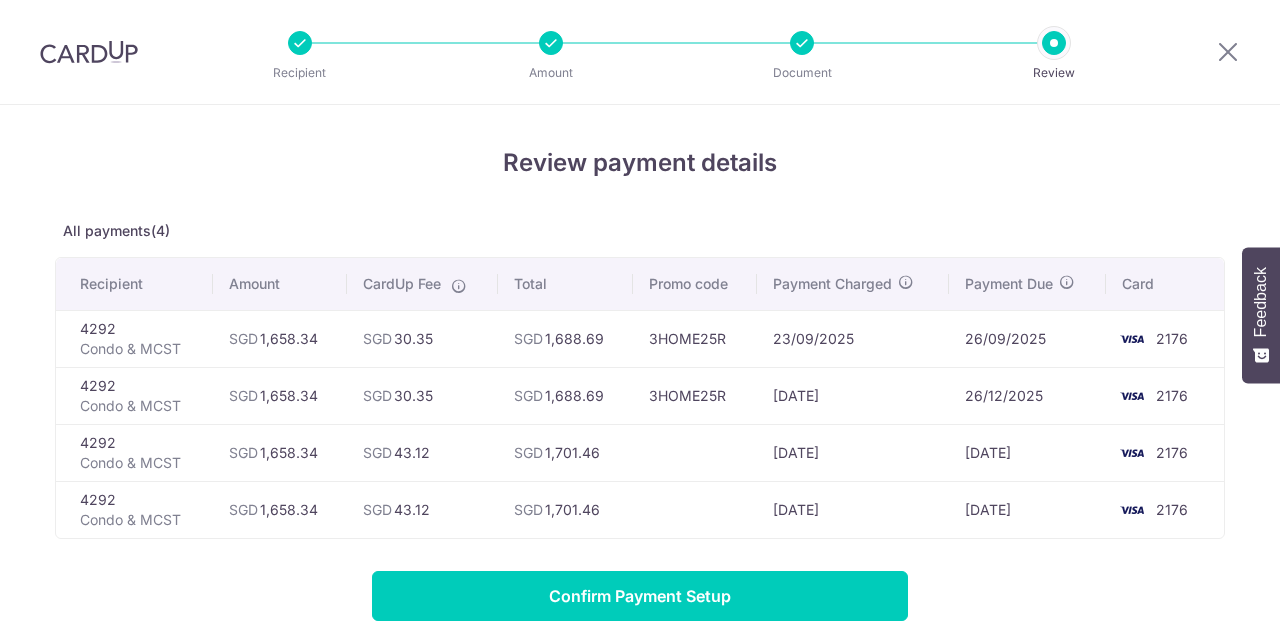 scroll, scrollTop: 0, scrollLeft: 0, axis: both 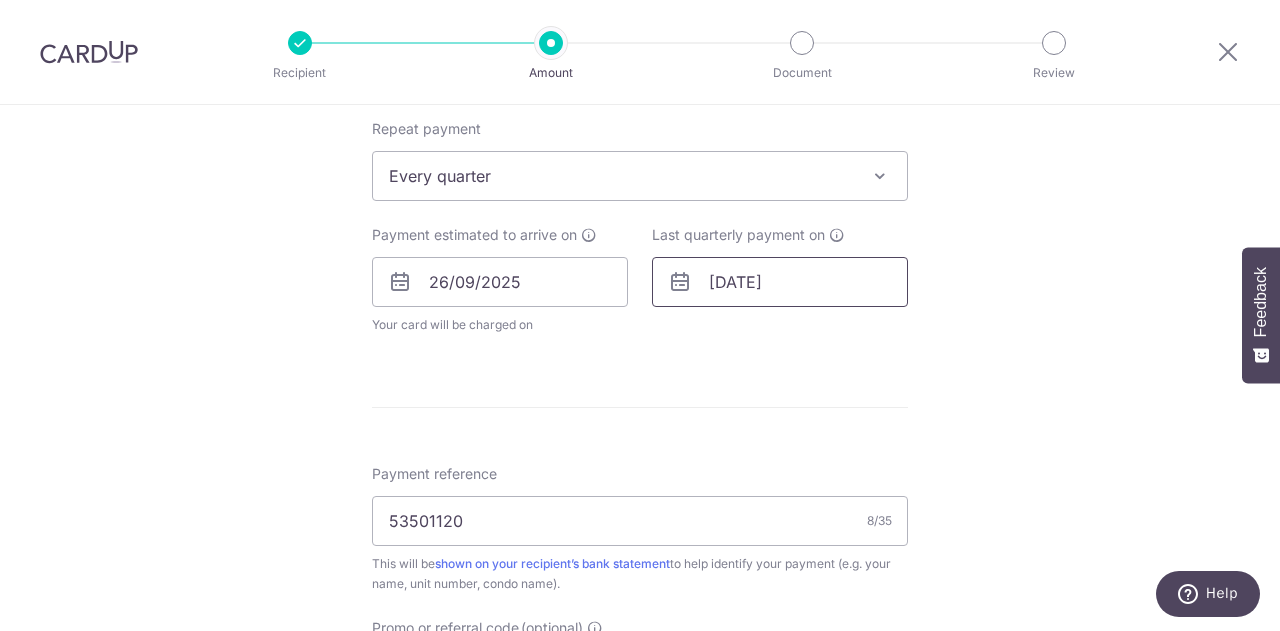 click on "25/09/2026" at bounding box center (780, 282) 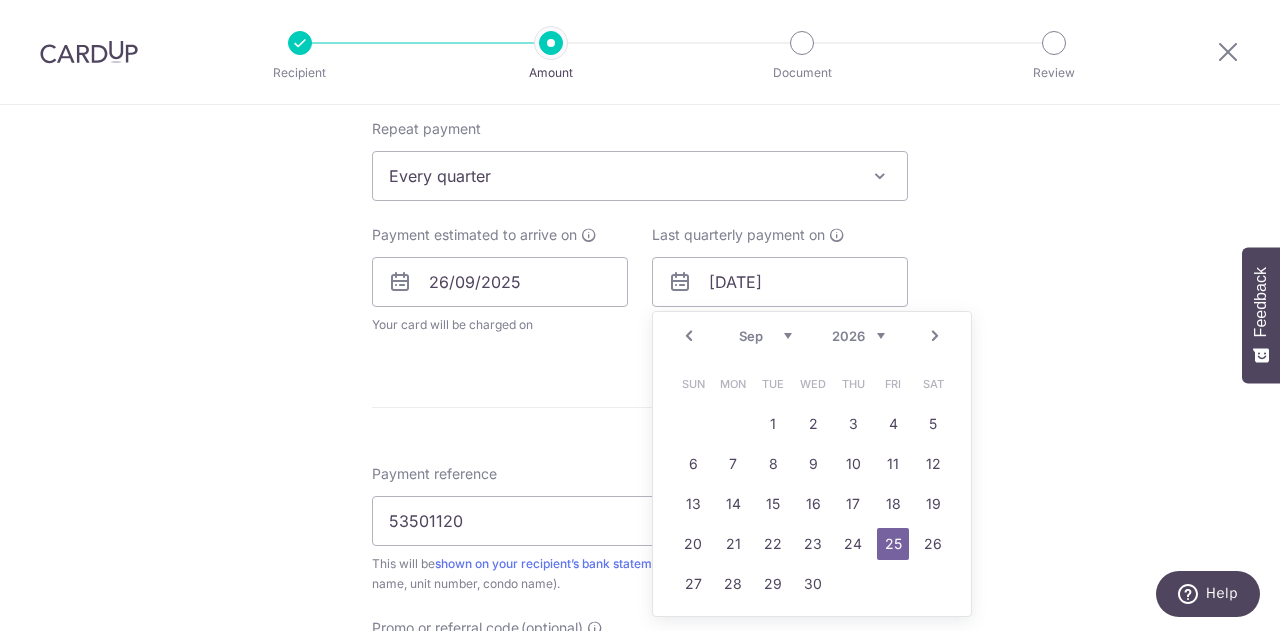 click on "Prev" at bounding box center [689, 336] 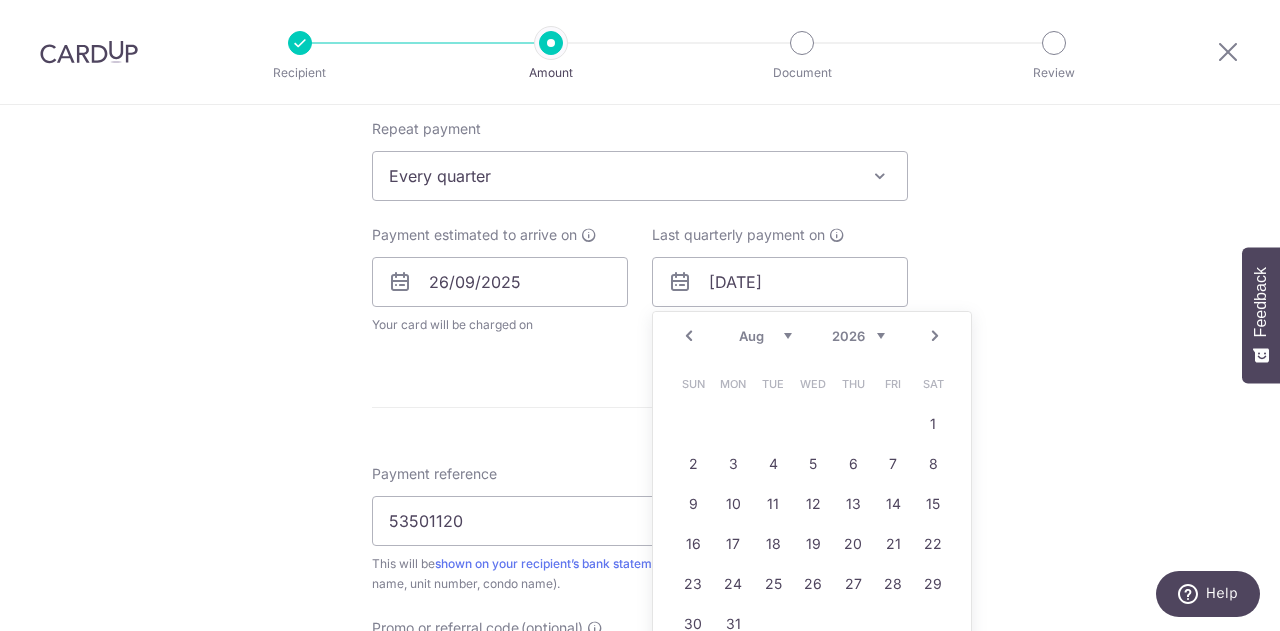 click on "Prev" at bounding box center (689, 336) 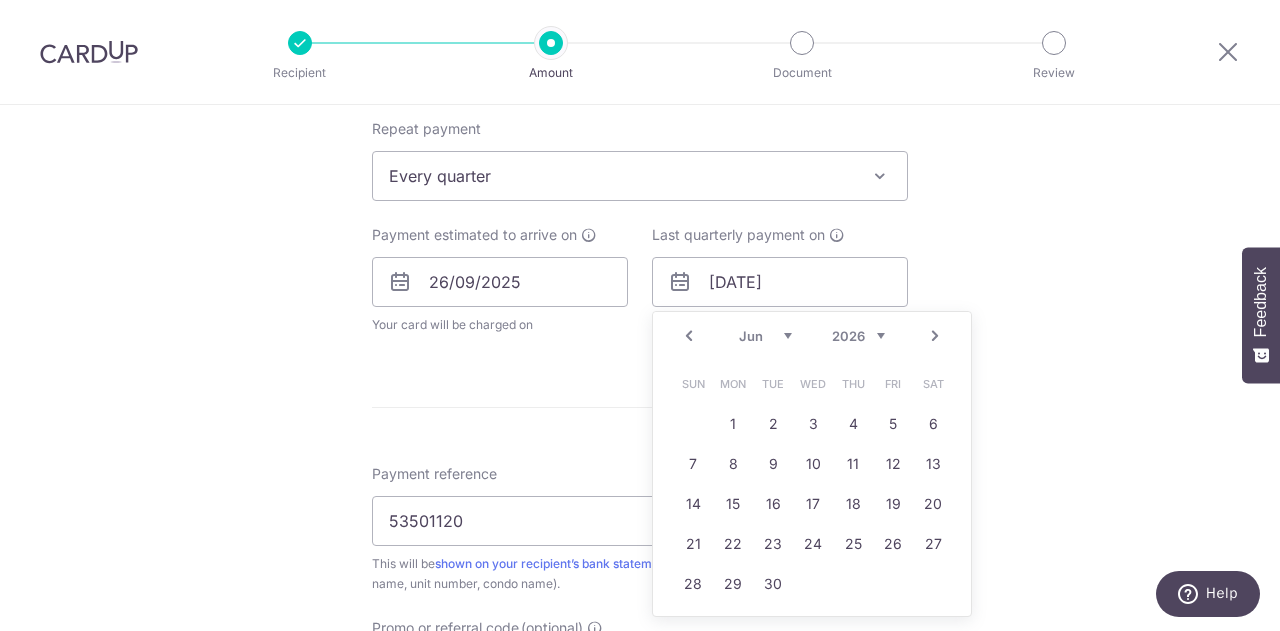 click on "Prev" at bounding box center [689, 336] 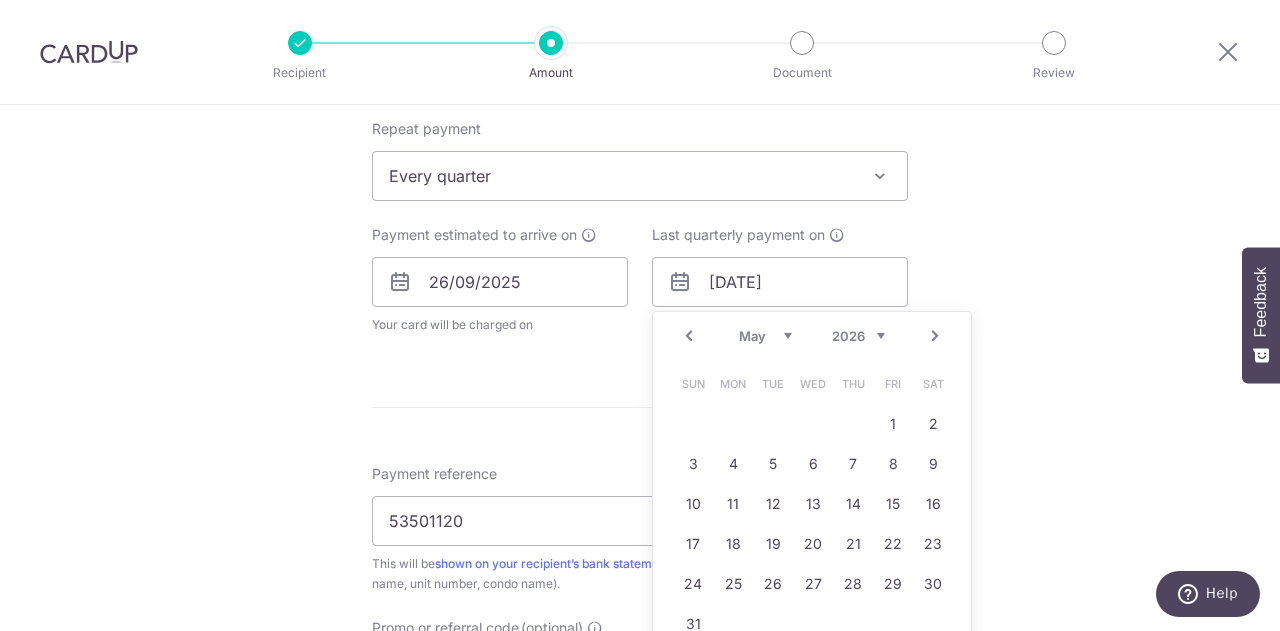 click on "Prev" at bounding box center [689, 336] 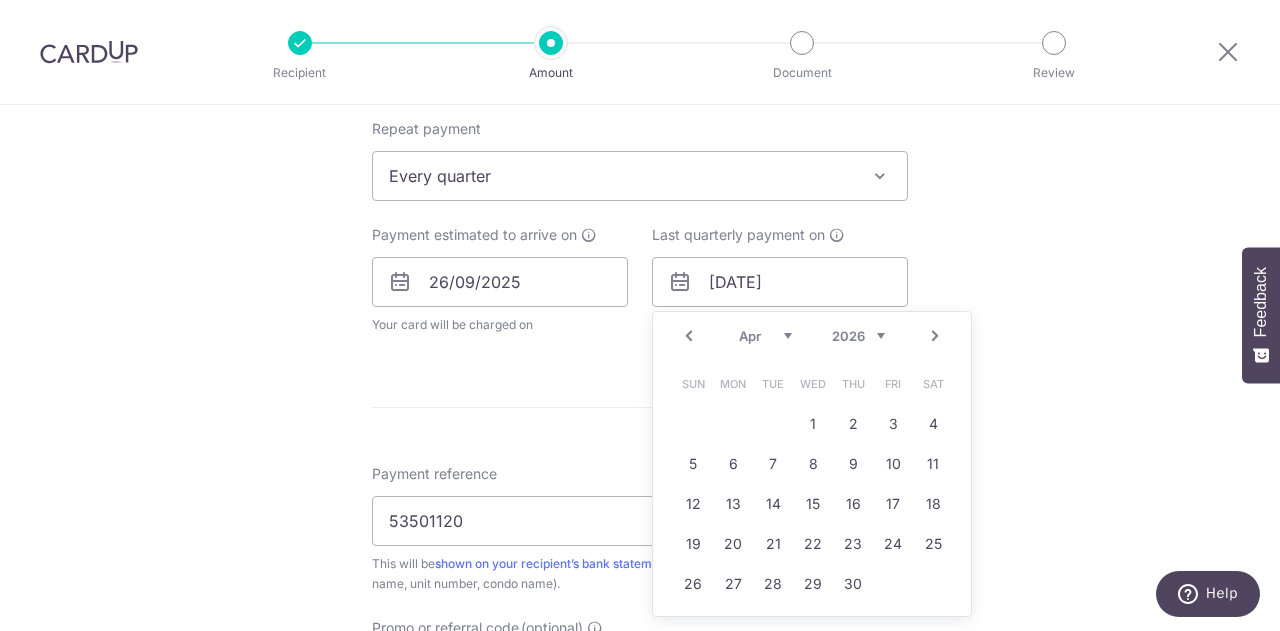 click on "Prev" at bounding box center (689, 336) 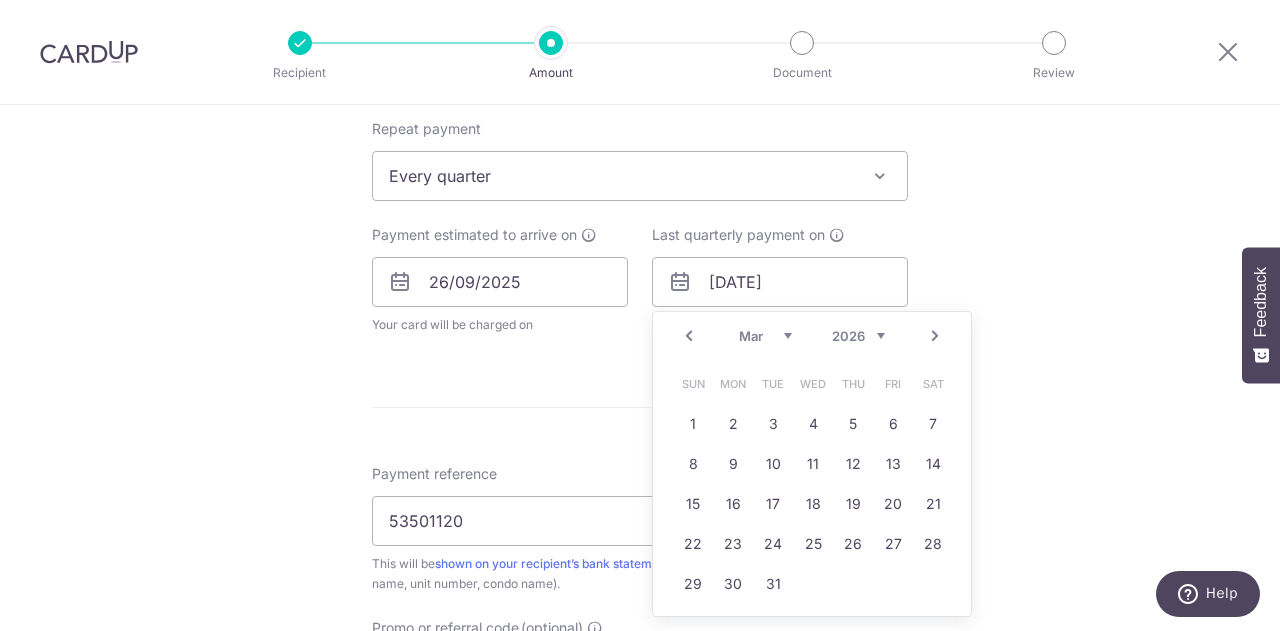 click on "Prev" at bounding box center [689, 336] 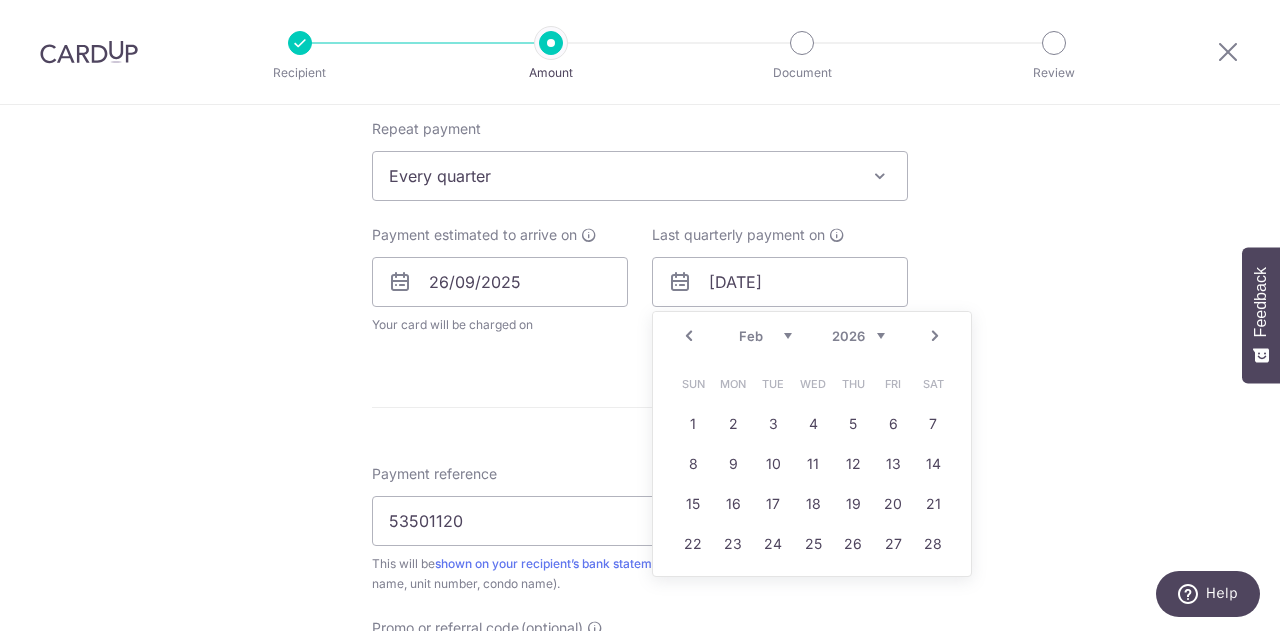 click on "Prev" at bounding box center (689, 336) 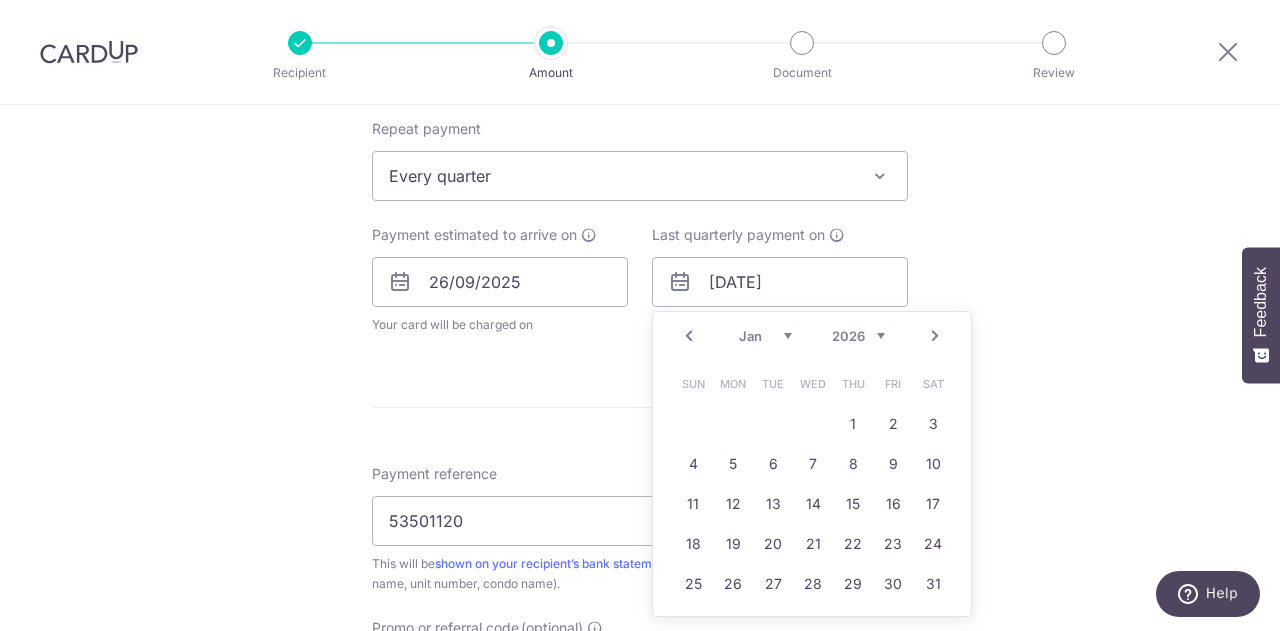 click on "Prev" at bounding box center [689, 336] 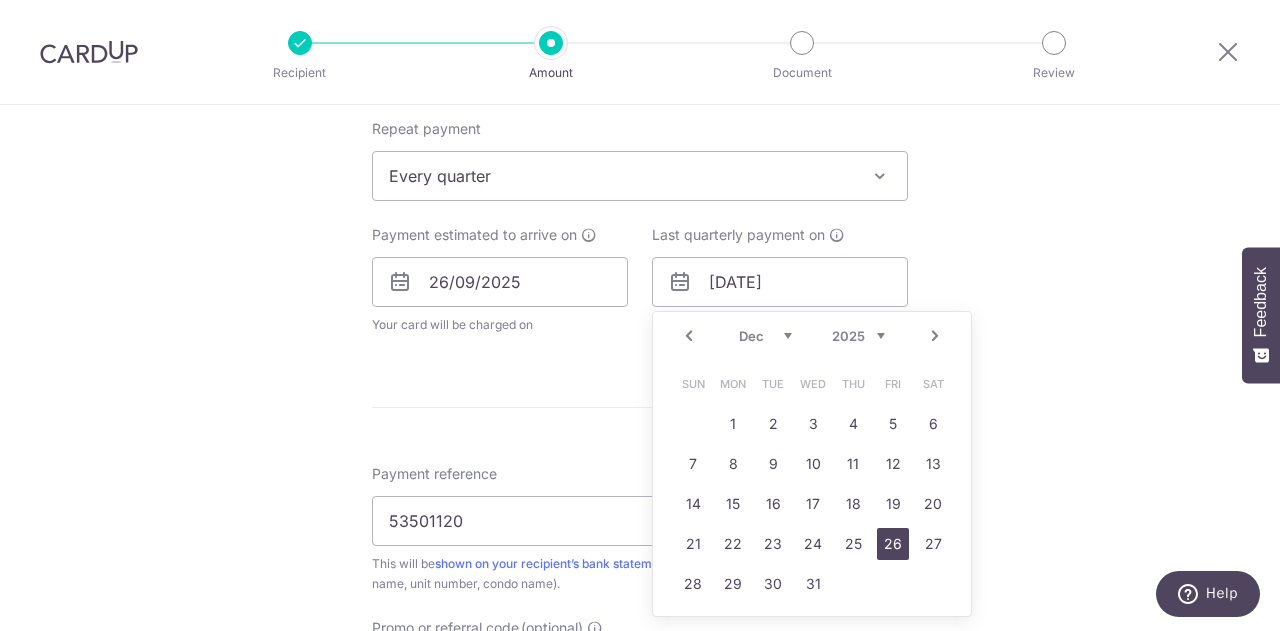 click on "26" at bounding box center [893, 544] 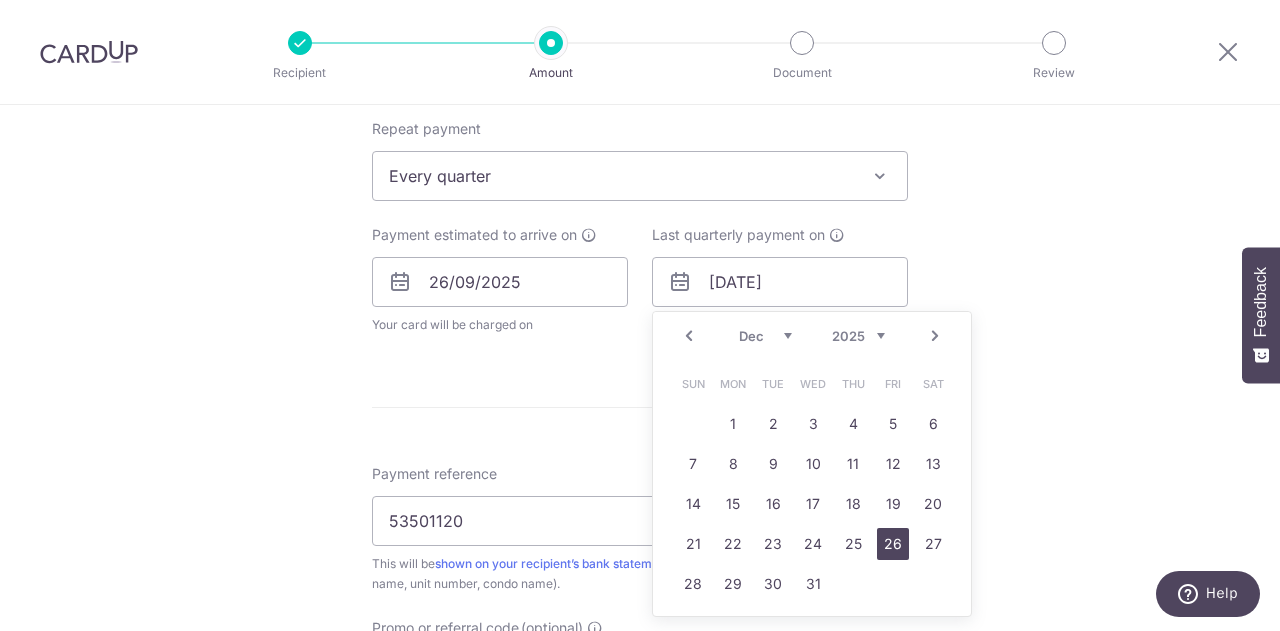 type on "26/12/2025" 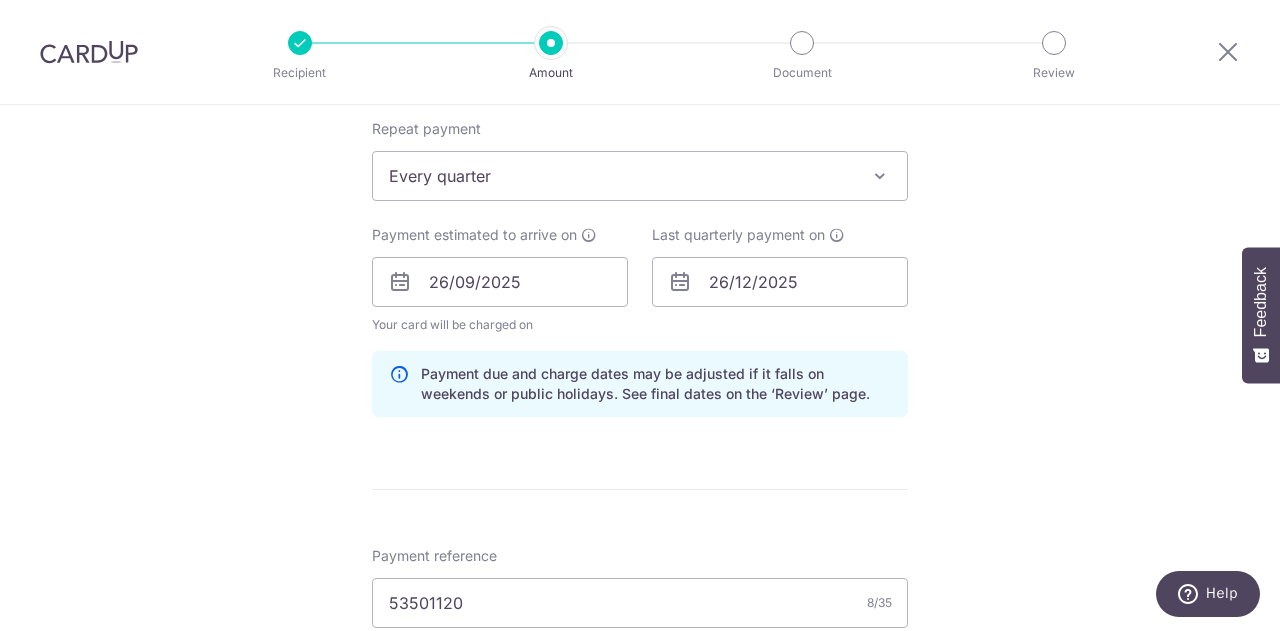 click on "Tell us more about your payment
Enter payment amount
SGD
1,658.34
1658.34
Select Card
**** 2176
Add credit card
Your Cards
**** 7169
**** 2176
Secure 256-bit SSL
Text
New card details
Card
Secure 256-bit SSL" at bounding box center [640, 295] 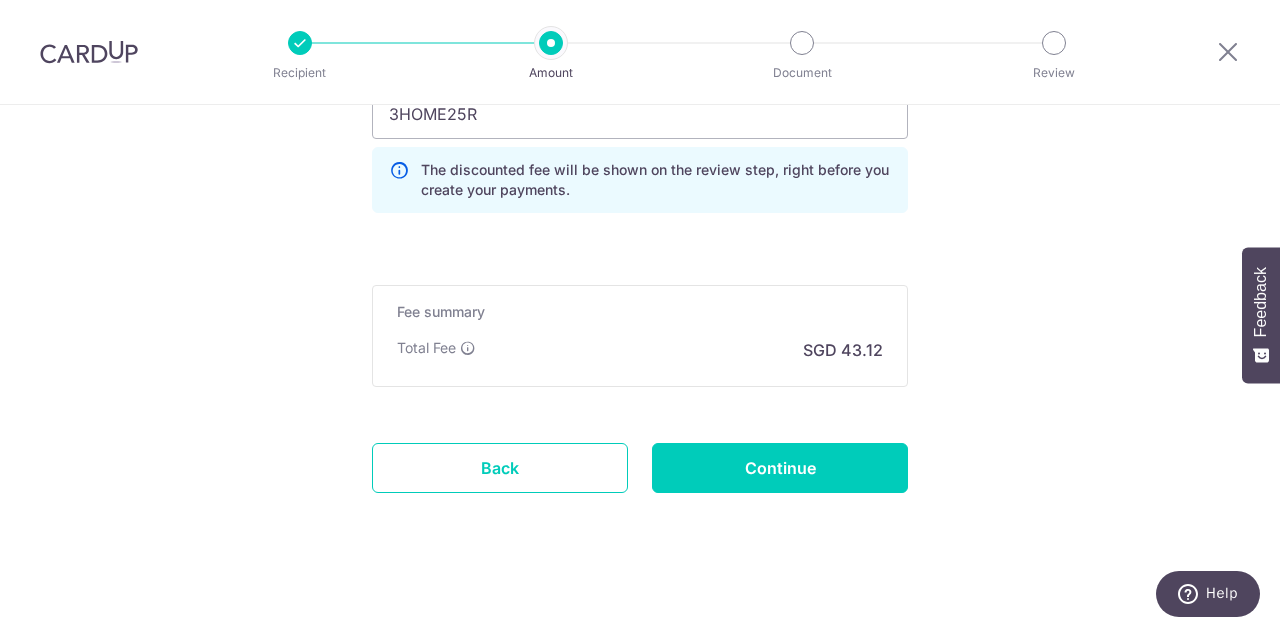 scroll, scrollTop: 1449, scrollLeft: 0, axis: vertical 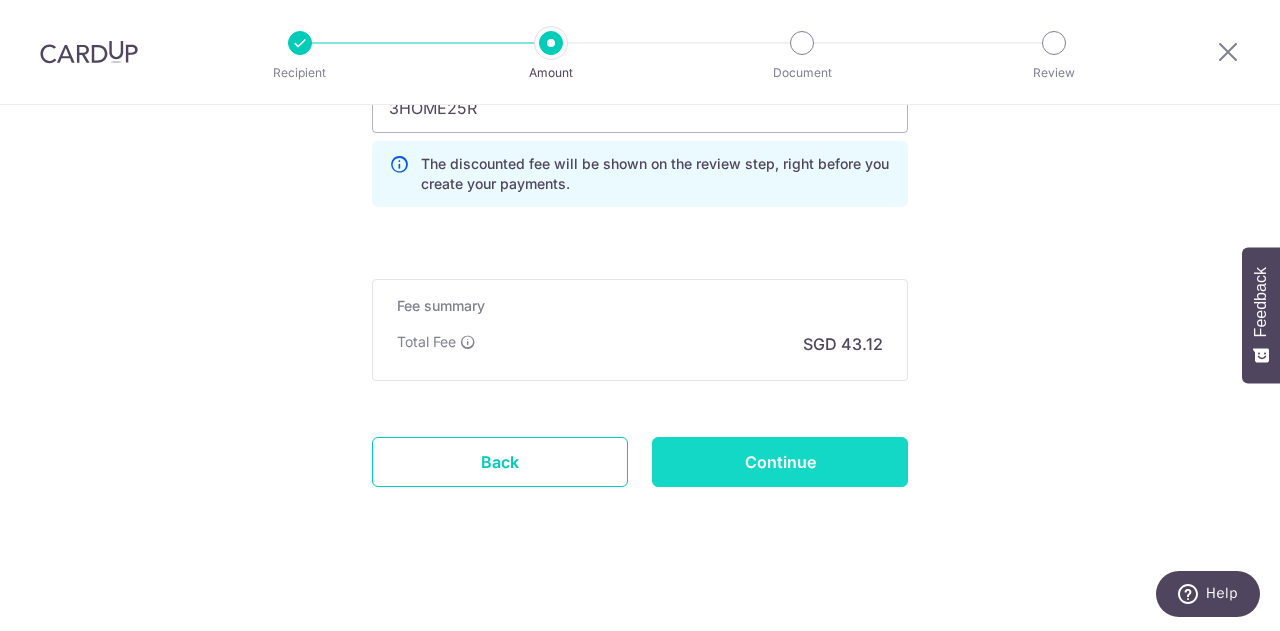 click on "Continue" at bounding box center (780, 462) 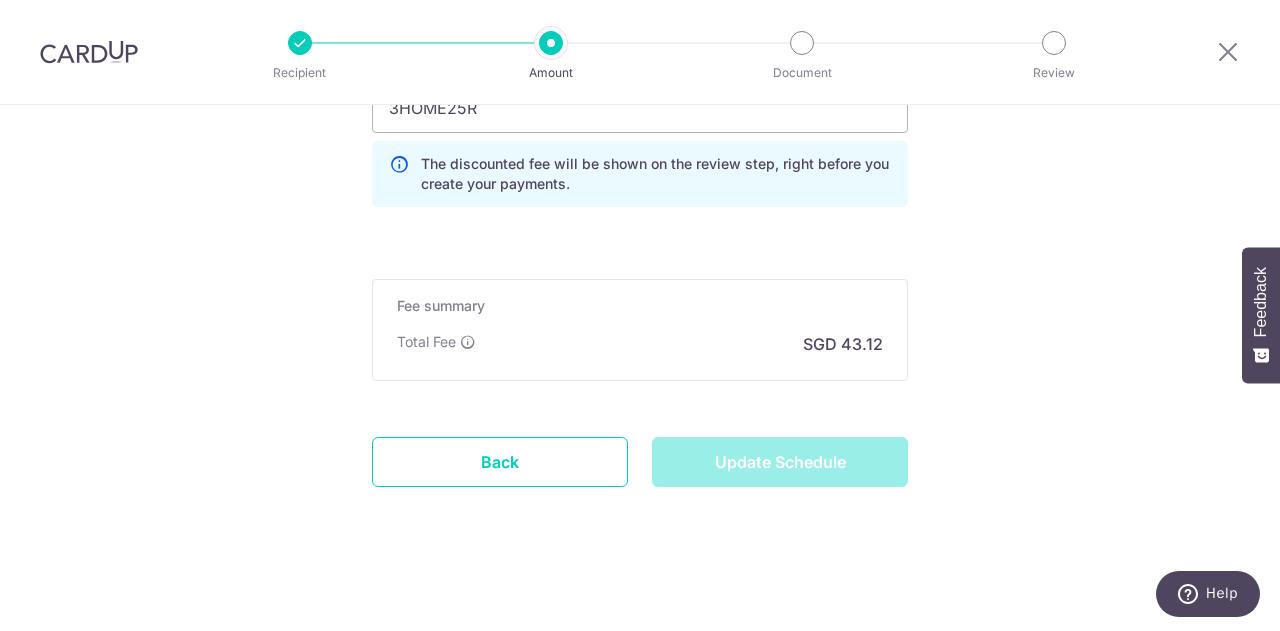 type on "Update Schedule" 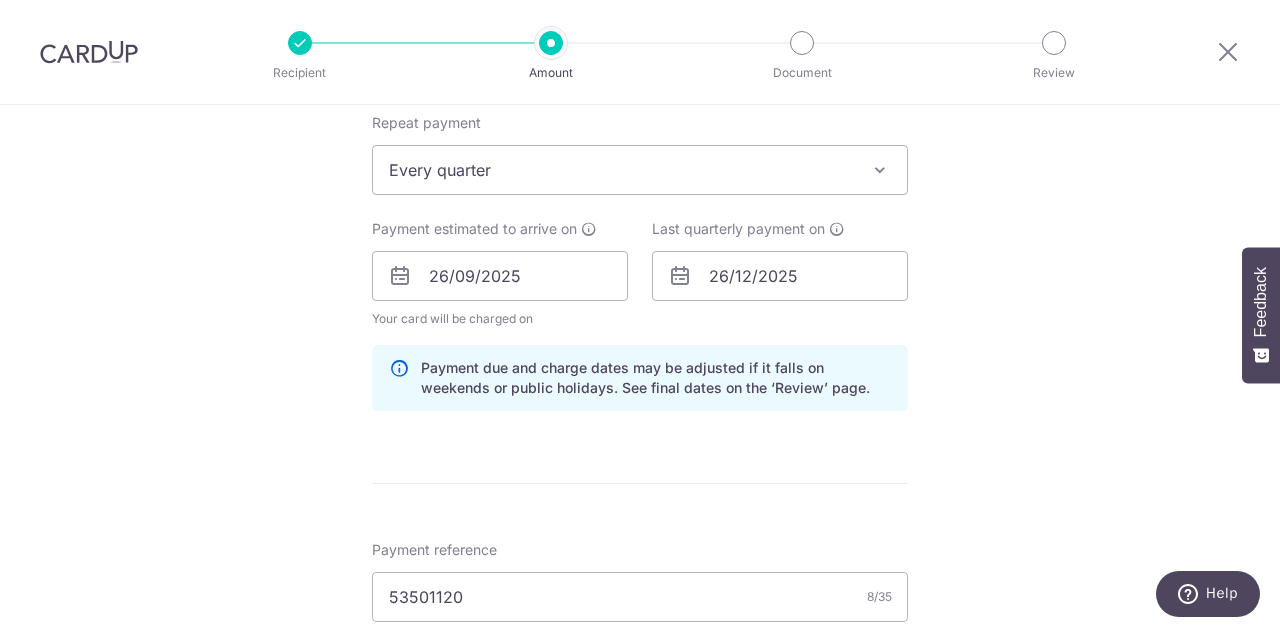 scroll, scrollTop: 849, scrollLeft: 0, axis: vertical 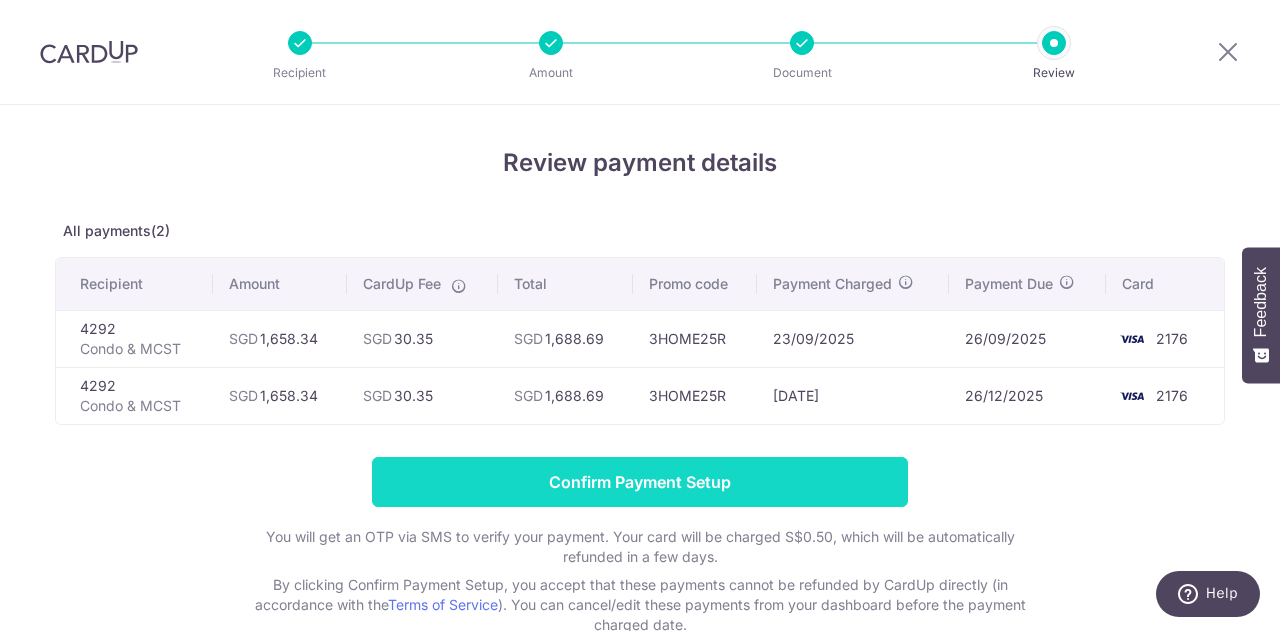 click on "Confirm Payment Setup" at bounding box center (640, 482) 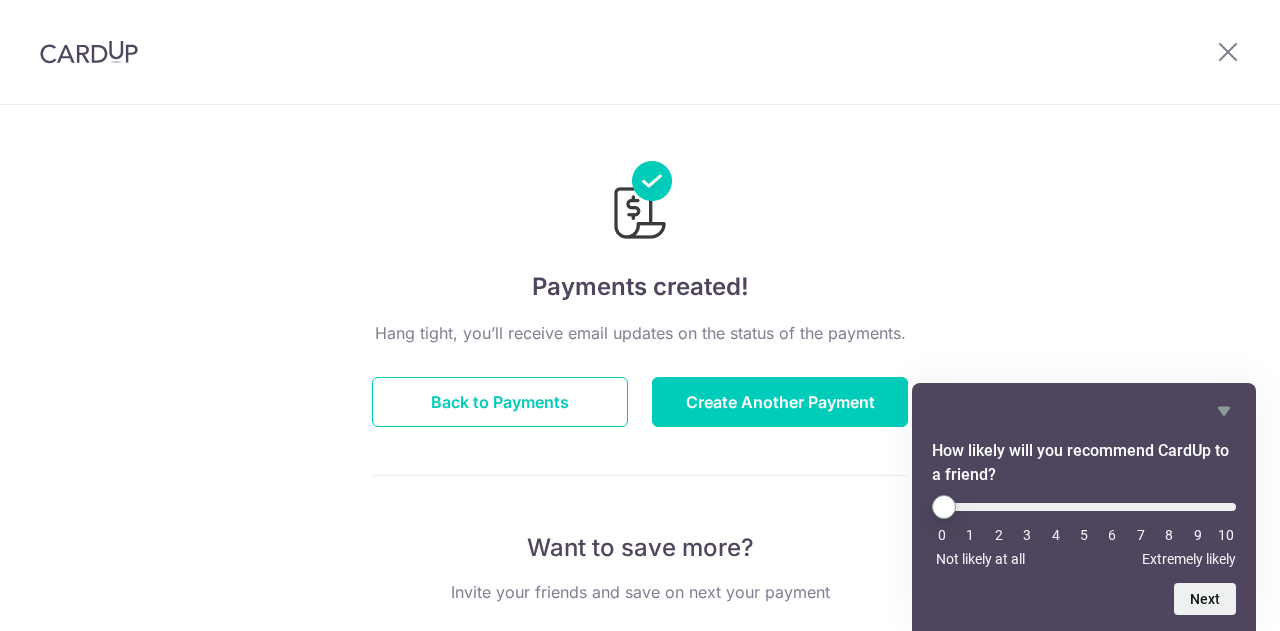 scroll, scrollTop: 0, scrollLeft: 0, axis: both 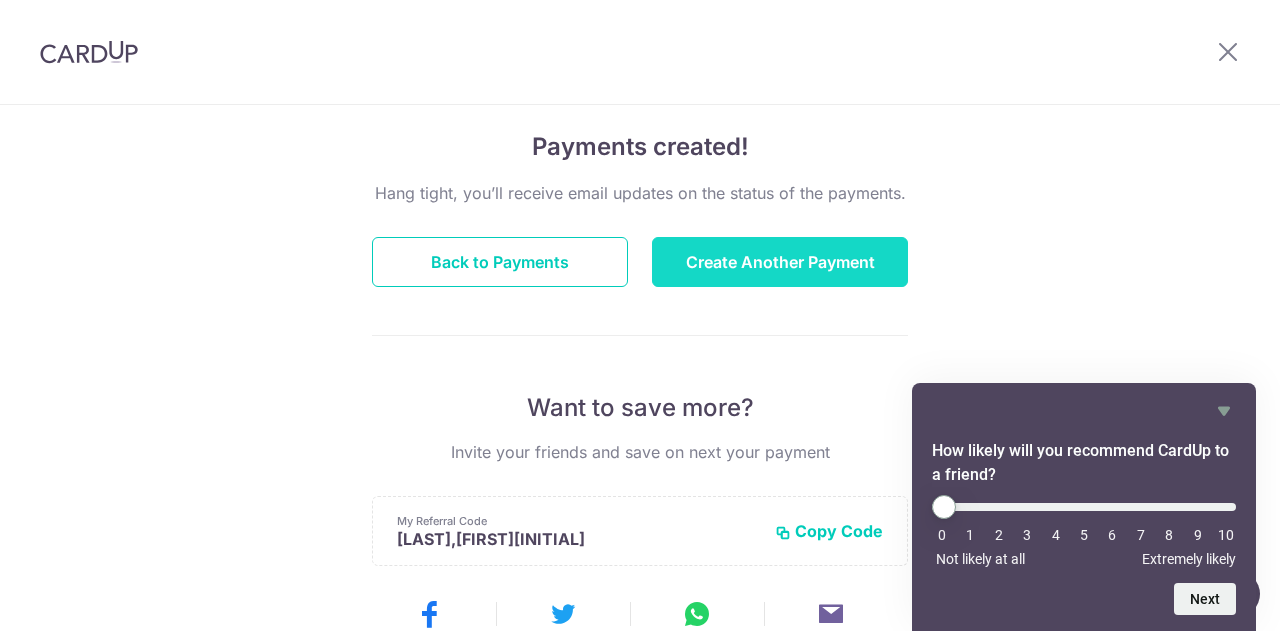 click on "Create Another Payment" at bounding box center [780, 262] 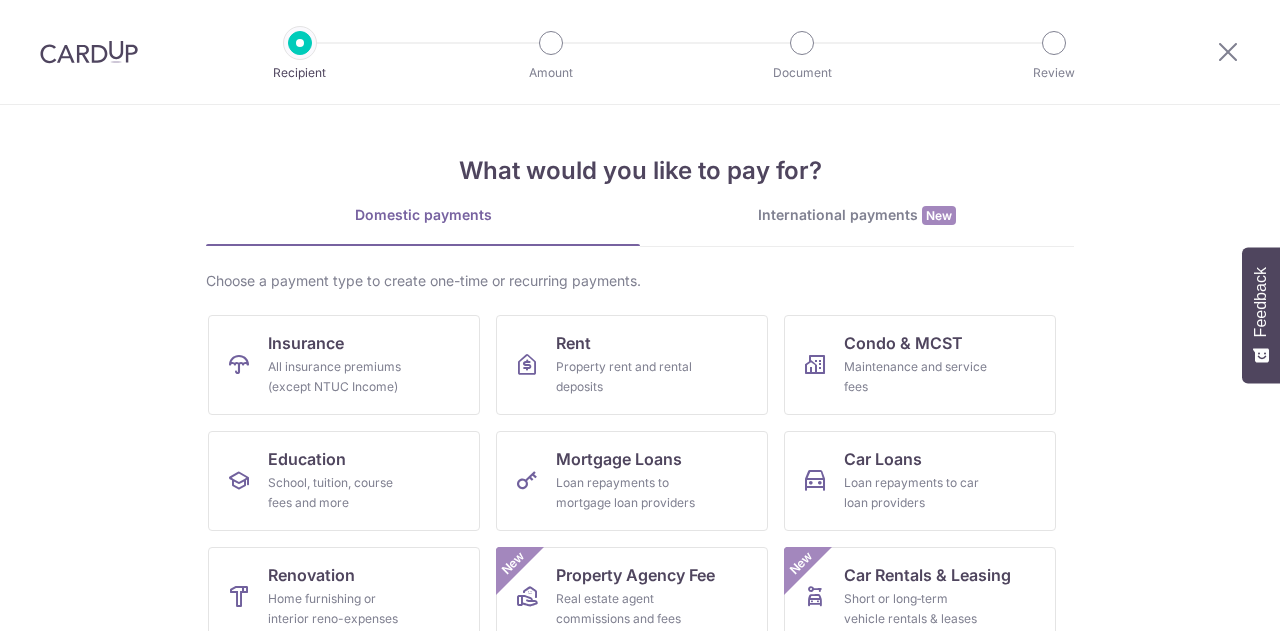 scroll, scrollTop: 0, scrollLeft: 0, axis: both 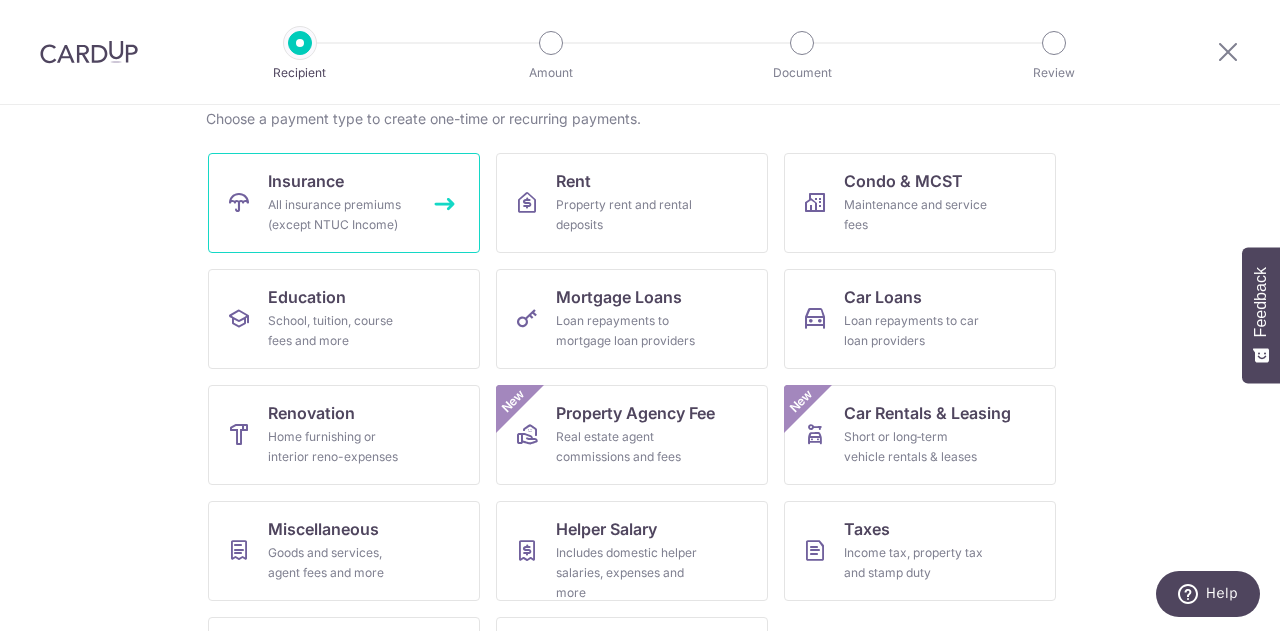 click on "All insurance premiums (except NTUC Income)" at bounding box center (340, 215) 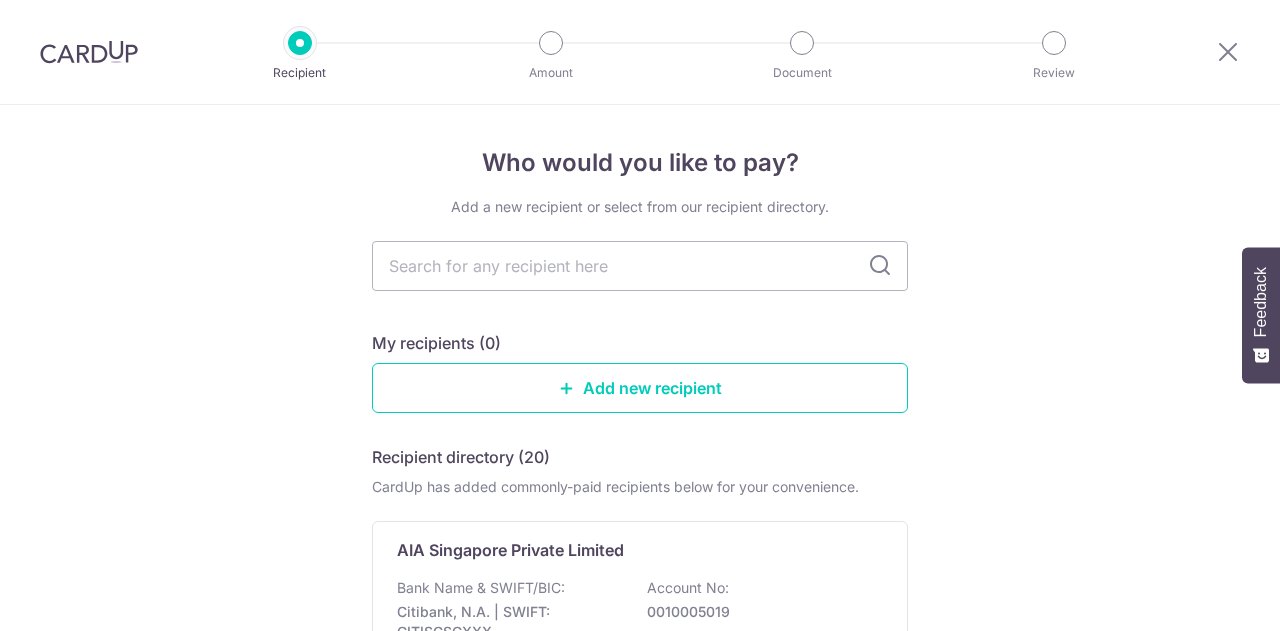 scroll, scrollTop: 0, scrollLeft: 0, axis: both 